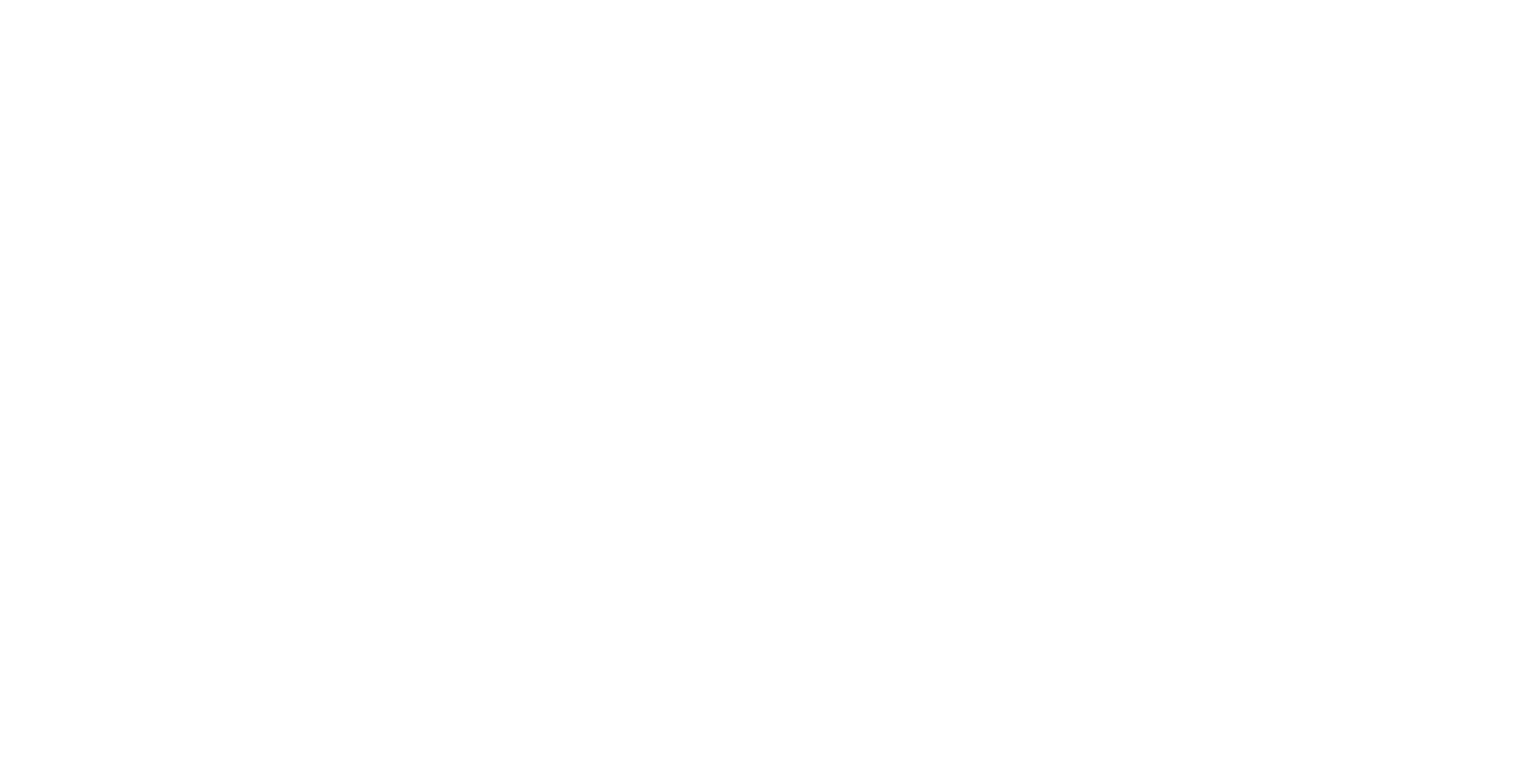 scroll, scrollTop: 0, scrollLeft: 0, axis: both 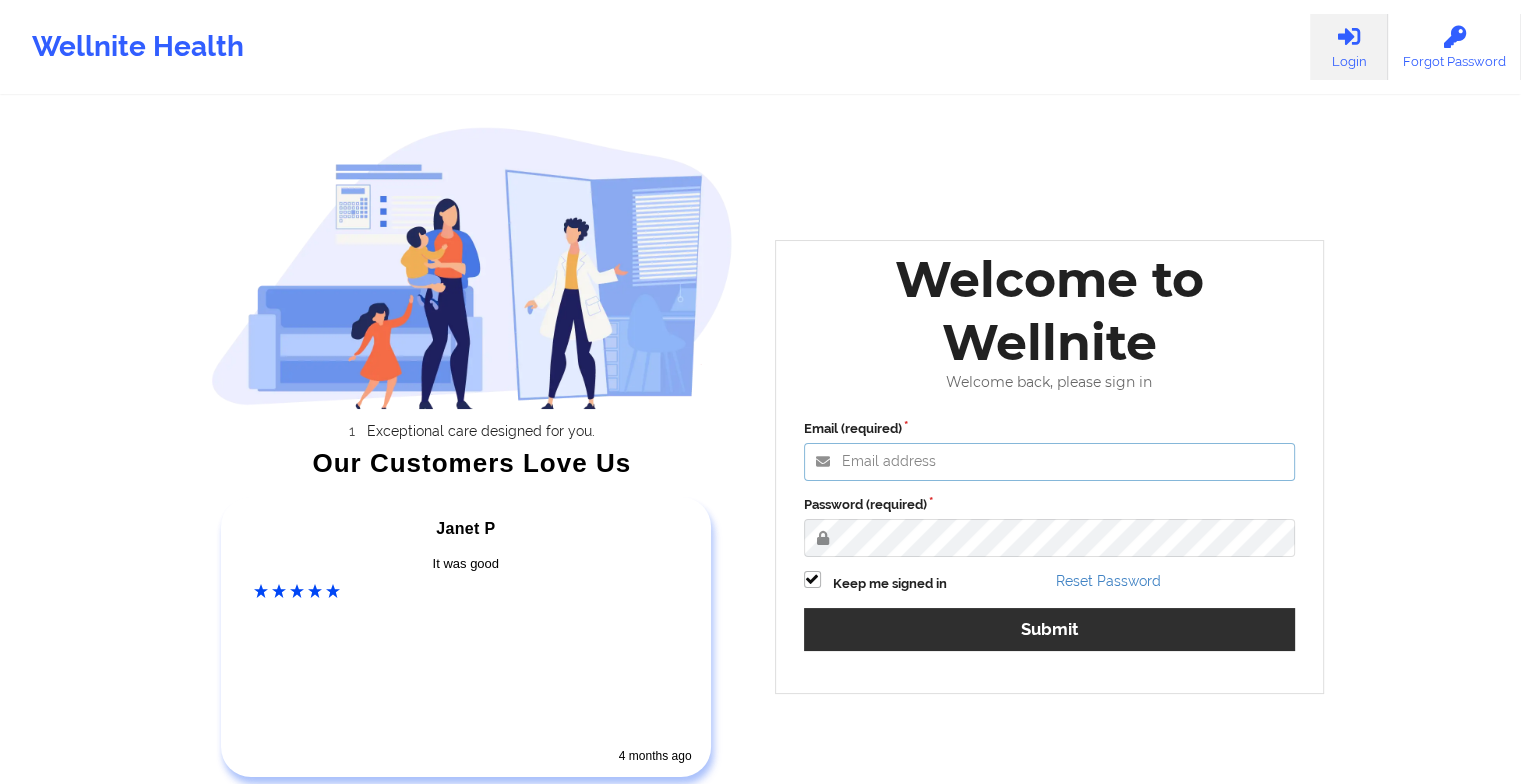 type on "[EMAIL]" 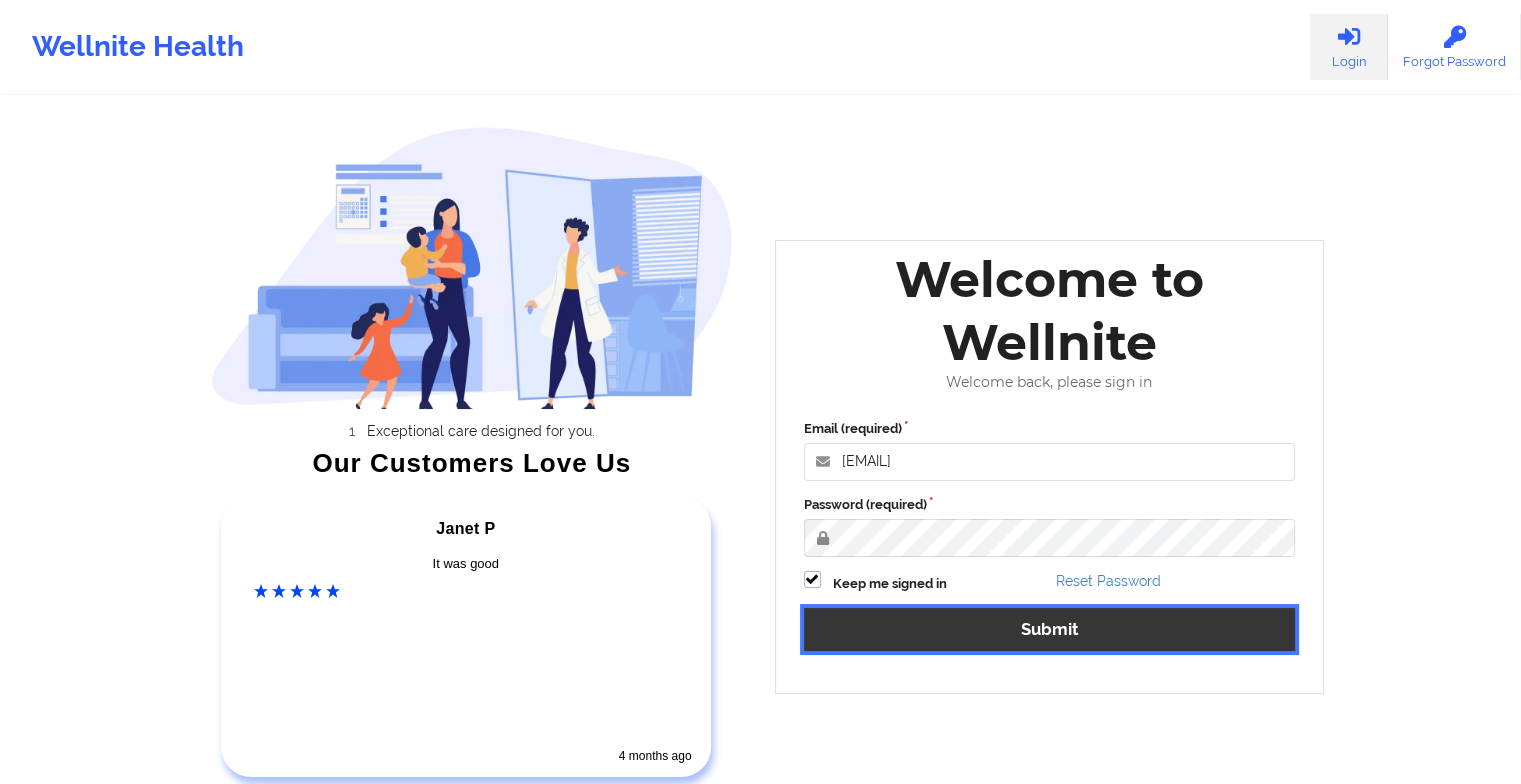 click on "Submit" at bounding box center [1050, 629] 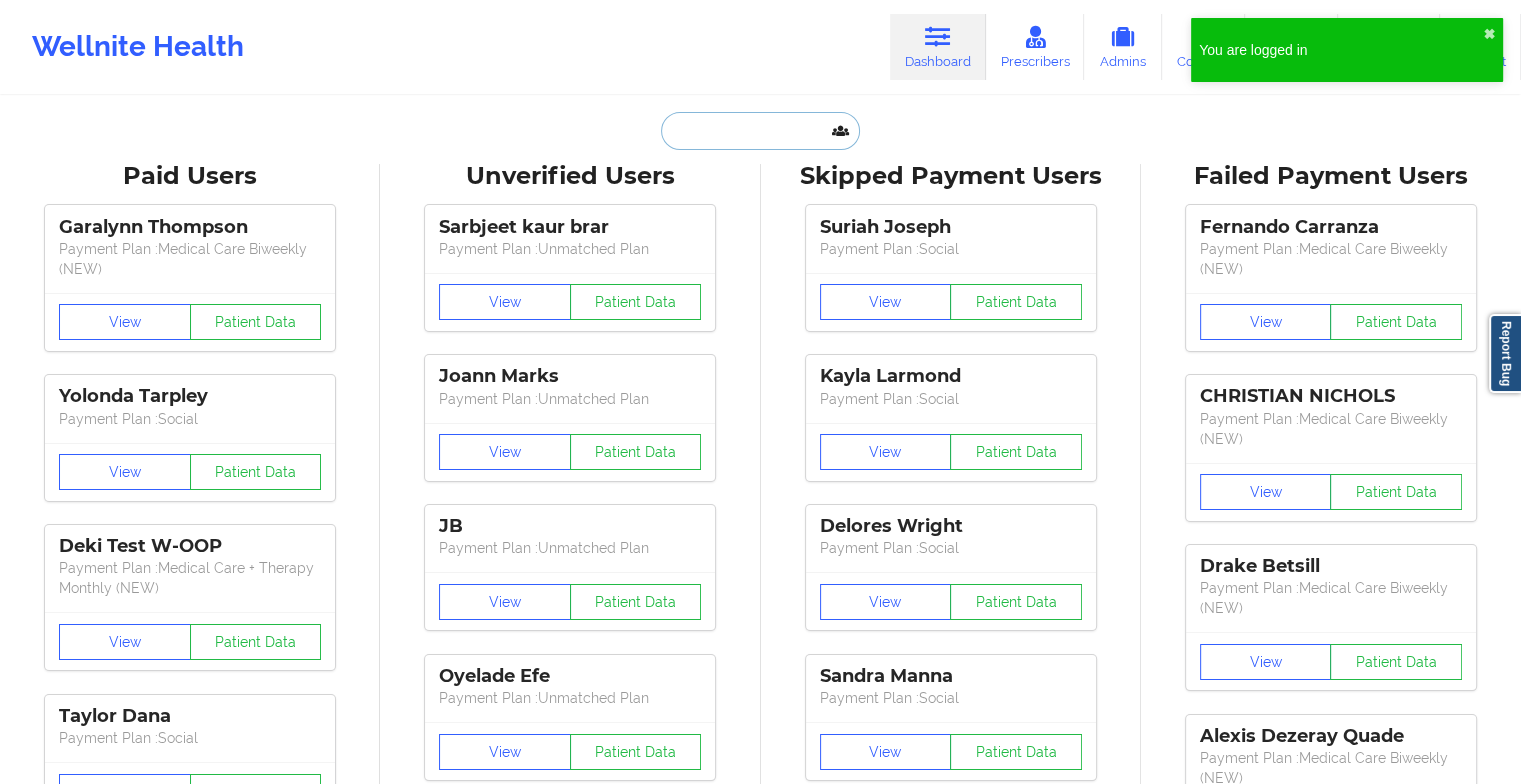 click at bounding box center [760, 131] 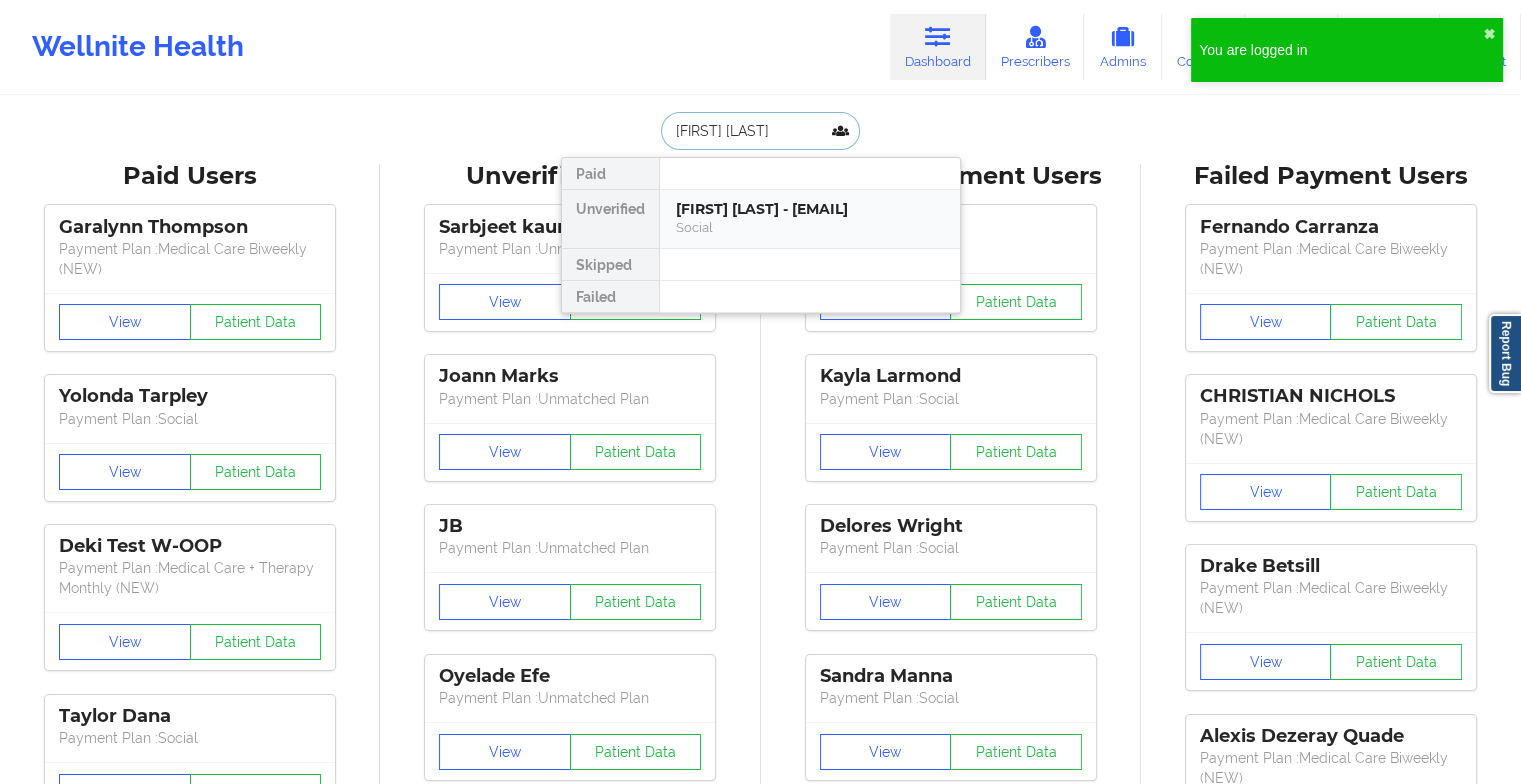 click on "[FIRST] [LAST] - [EMAIL]" at bounding box center (810, 209) 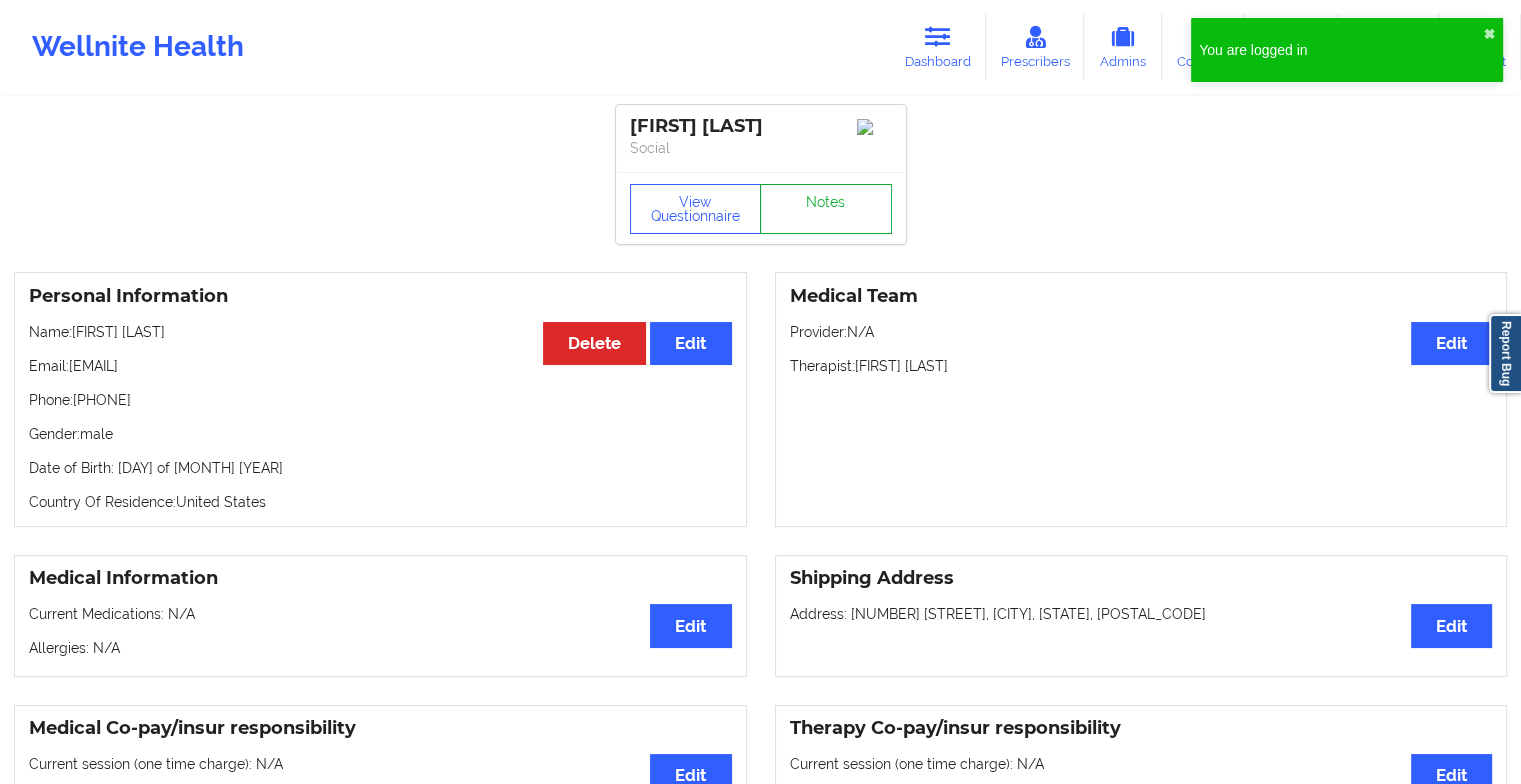 click on "Notes" at bounding box center (826, 209) 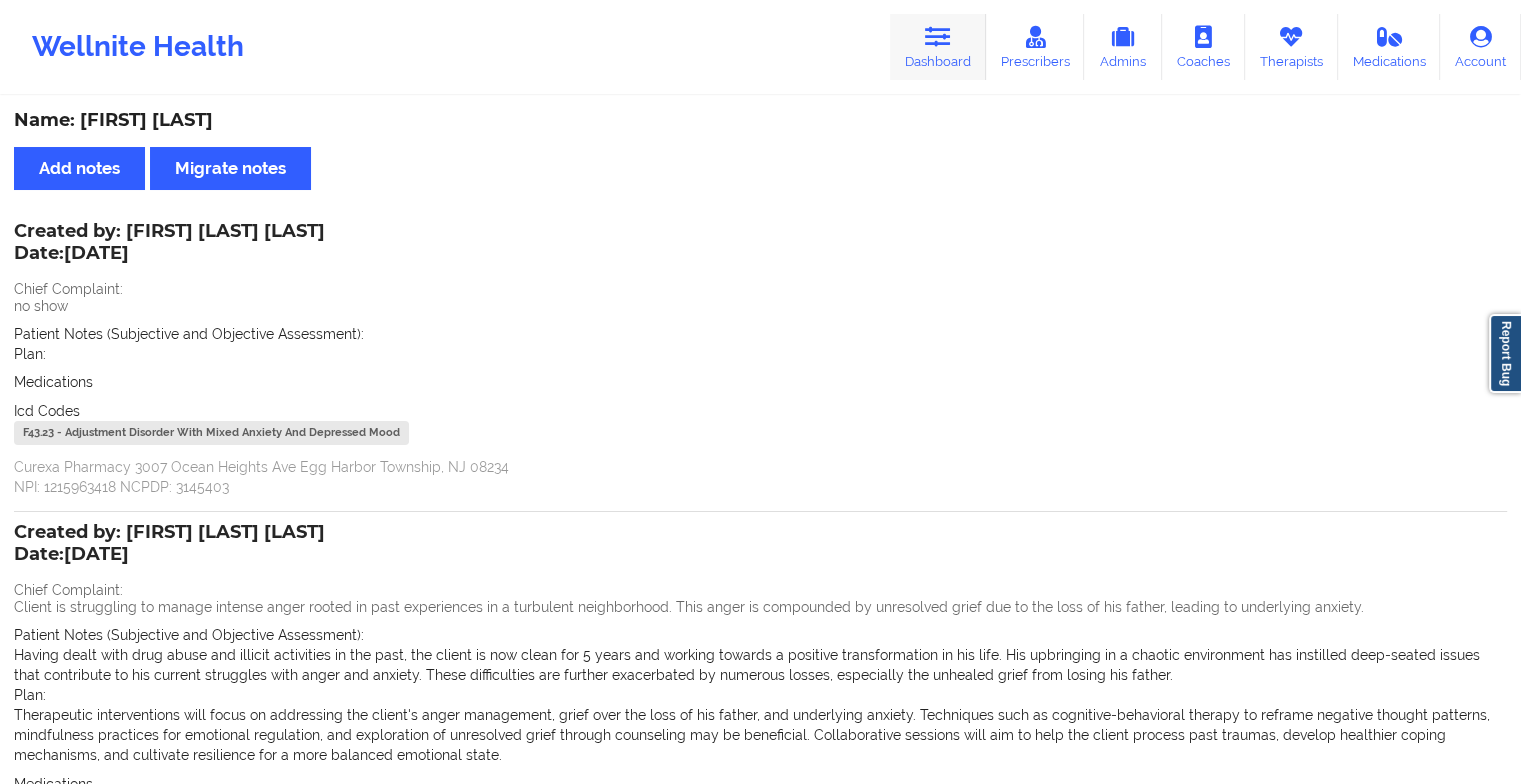 click at bounding box center [938, 37] 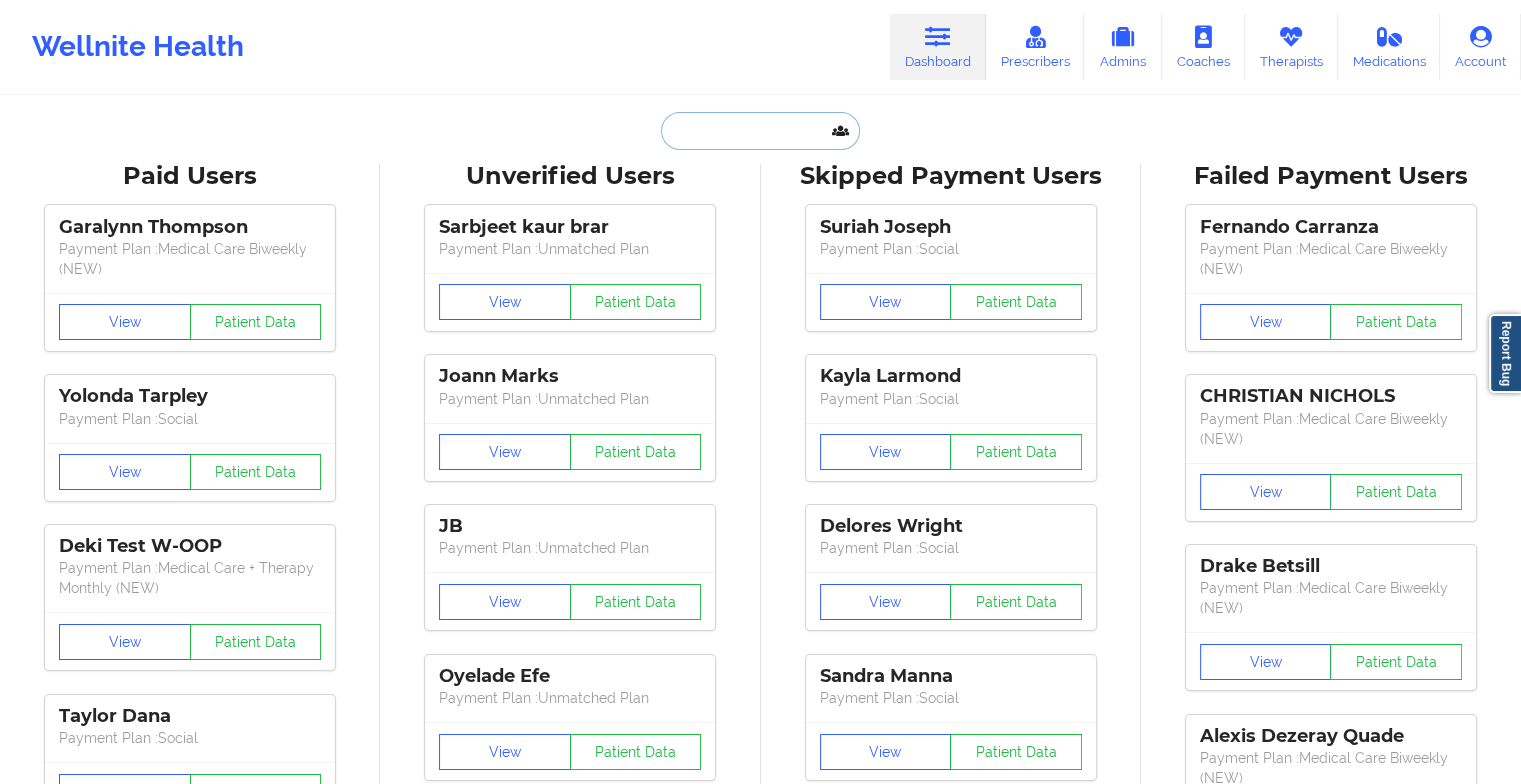 click at bounding box center [760, 131] 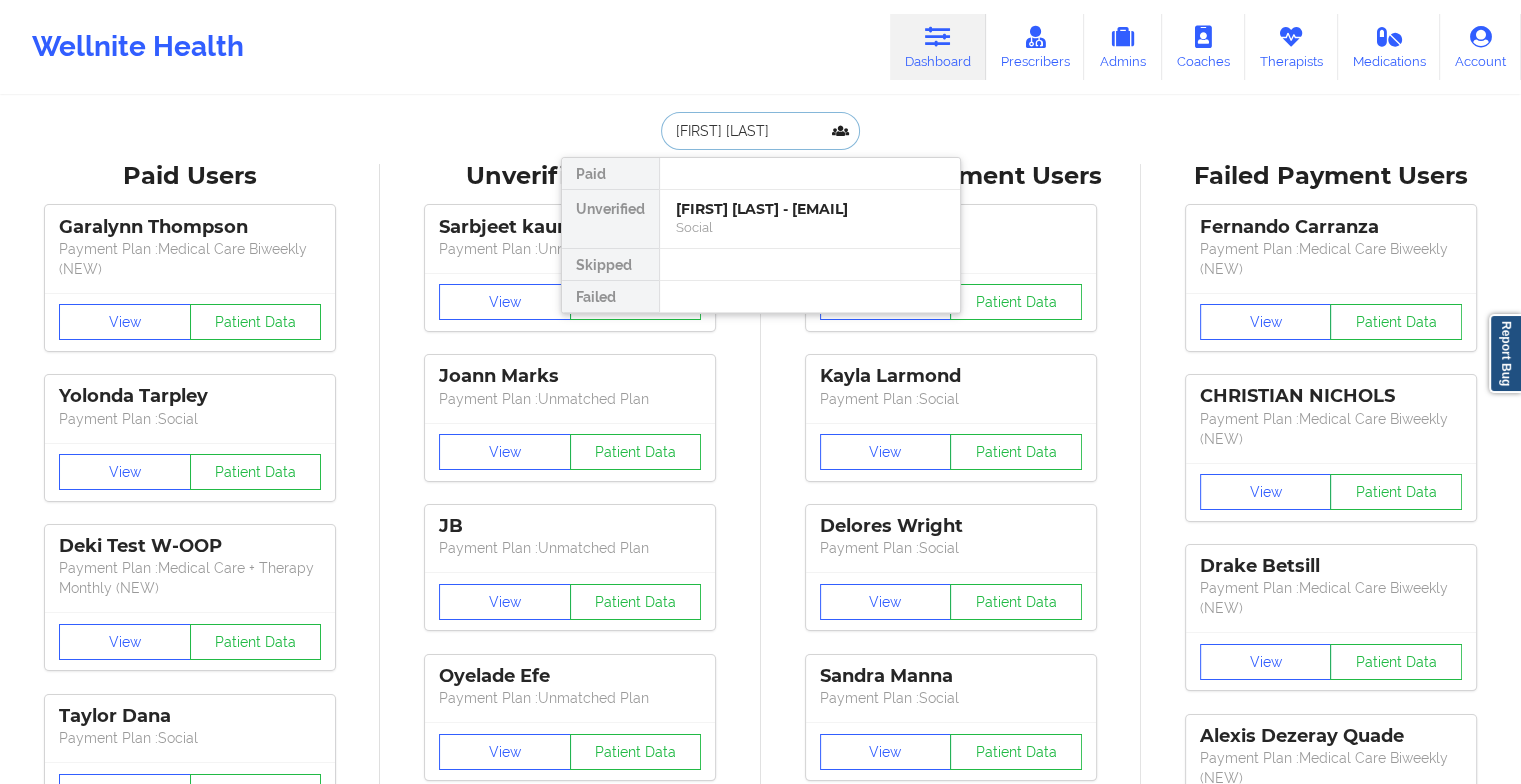 type on "[FIRST] [LAST]" 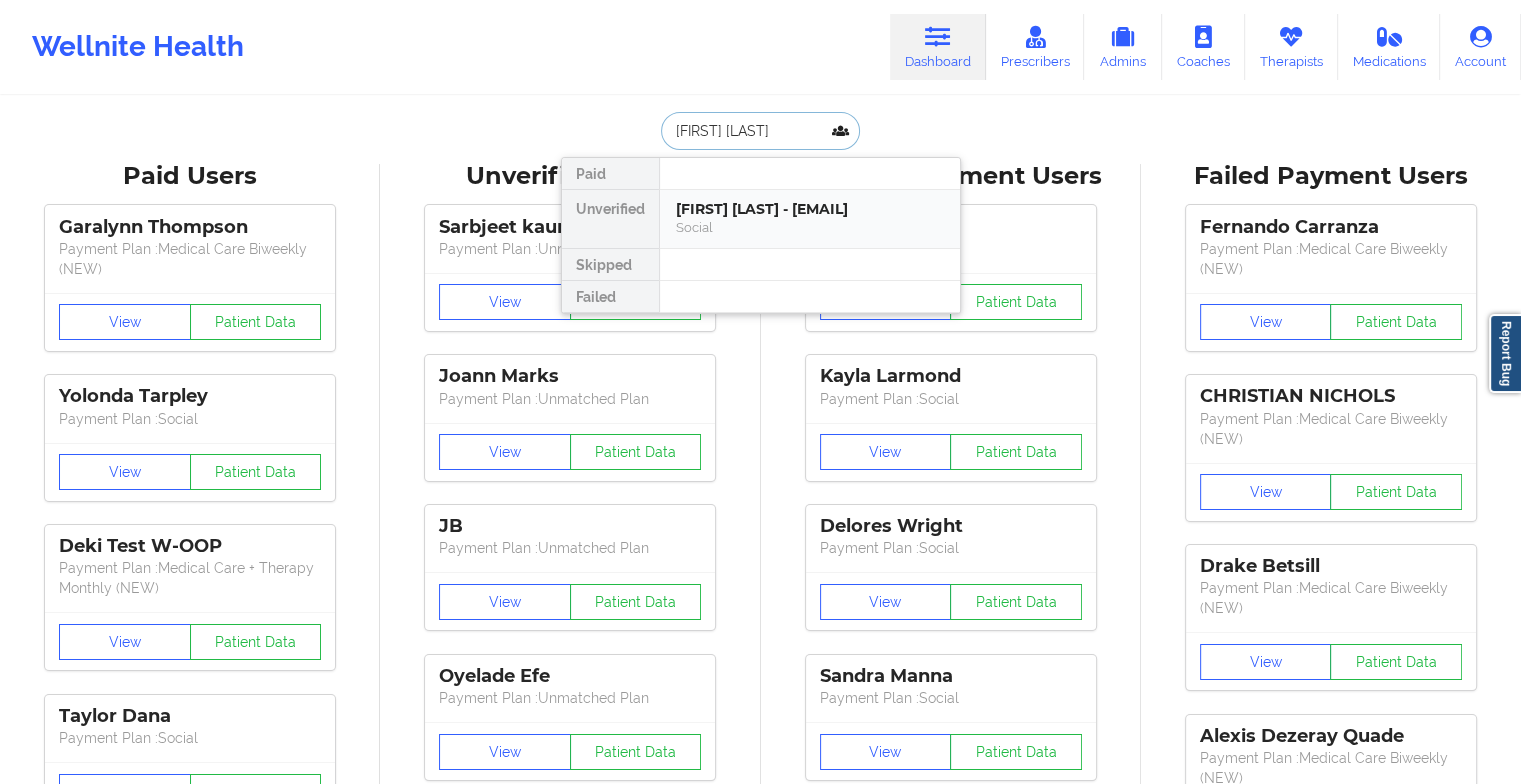 click on "[FIRST] [LAST] - [EMAIL]" at bounding box center (810, 209) 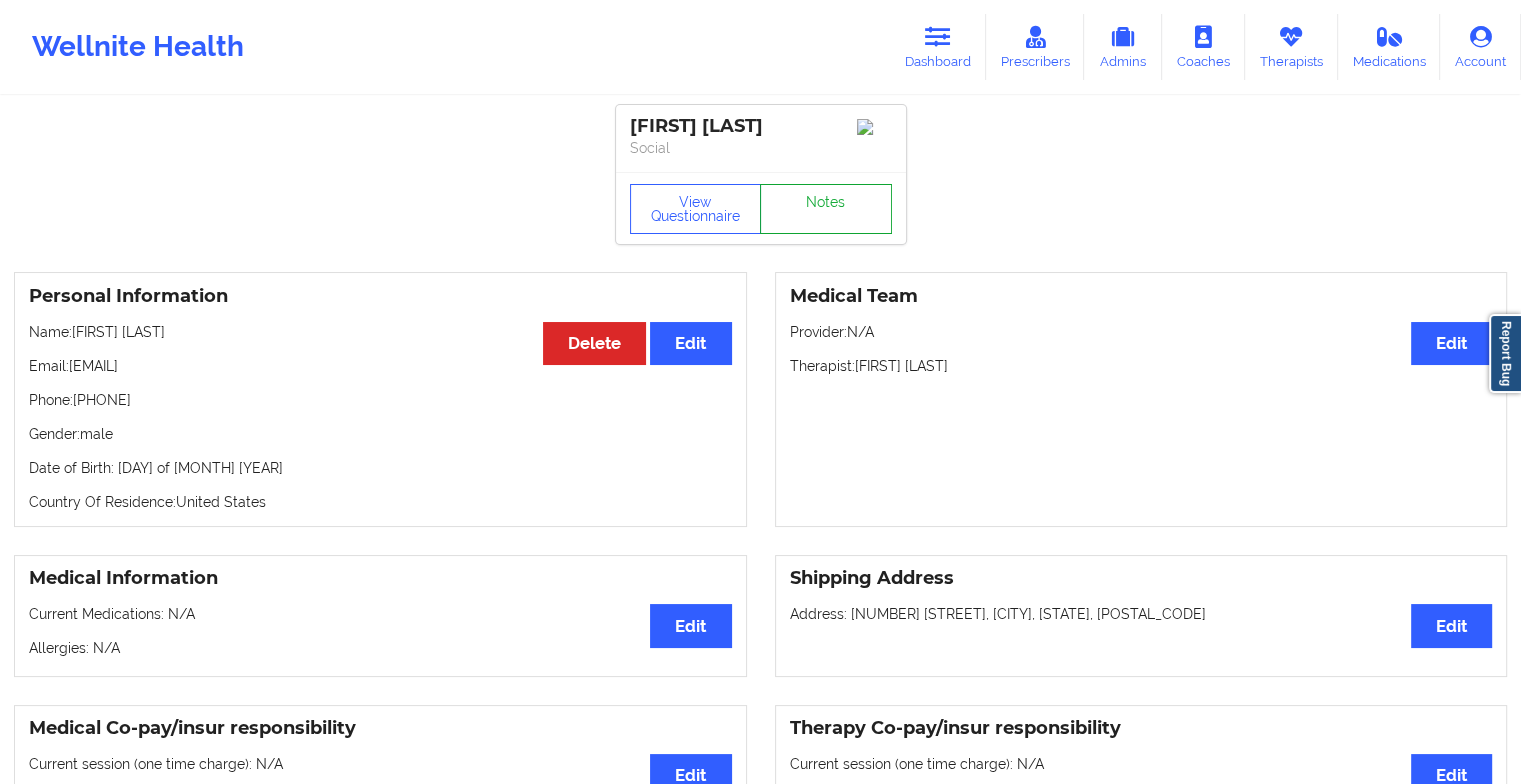 click on "Notes" at bounding box center [826, 209] 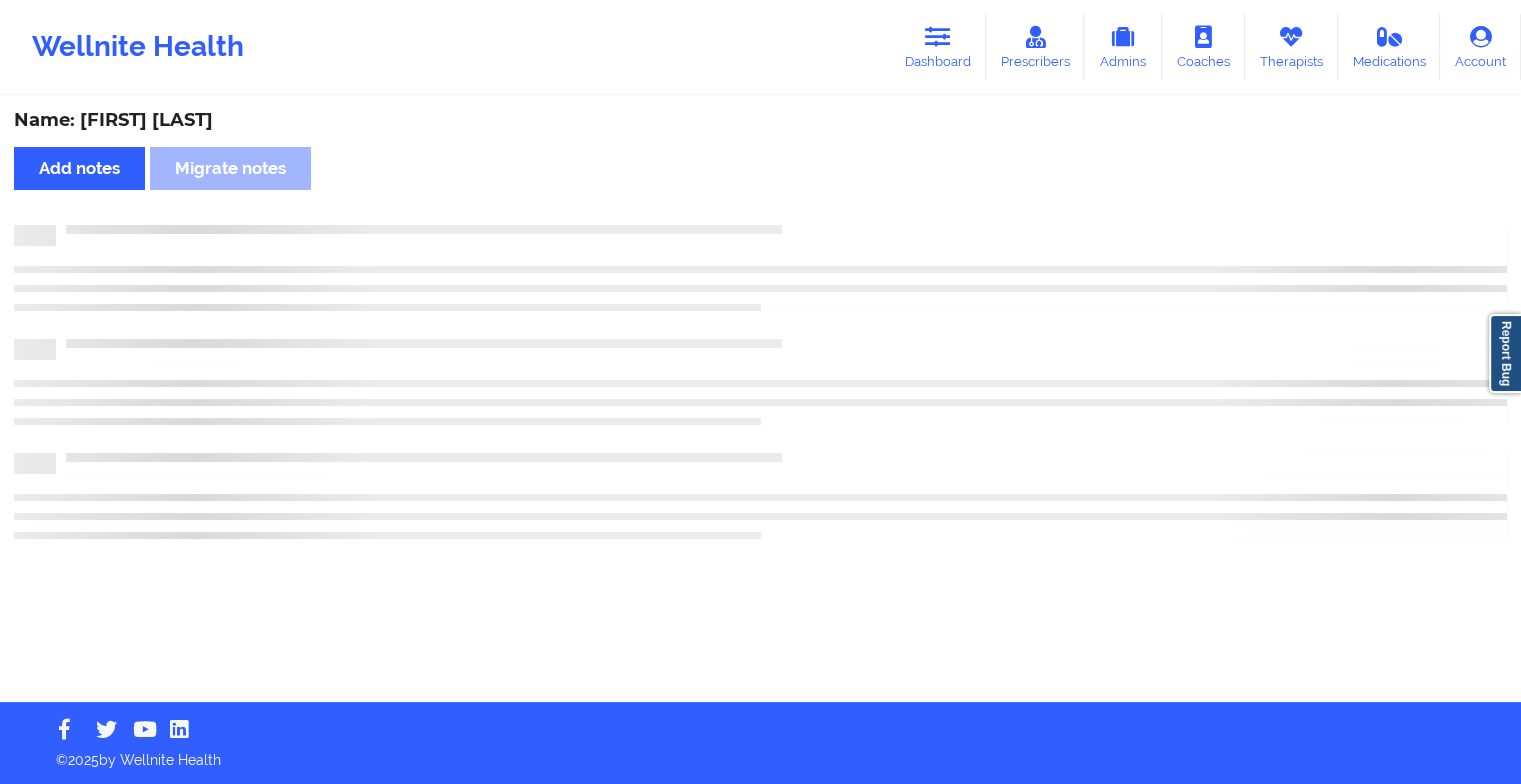 click on "Name: [FIRST] [LAST] Add notes Migrate notes" at bounding box center [760, 400] 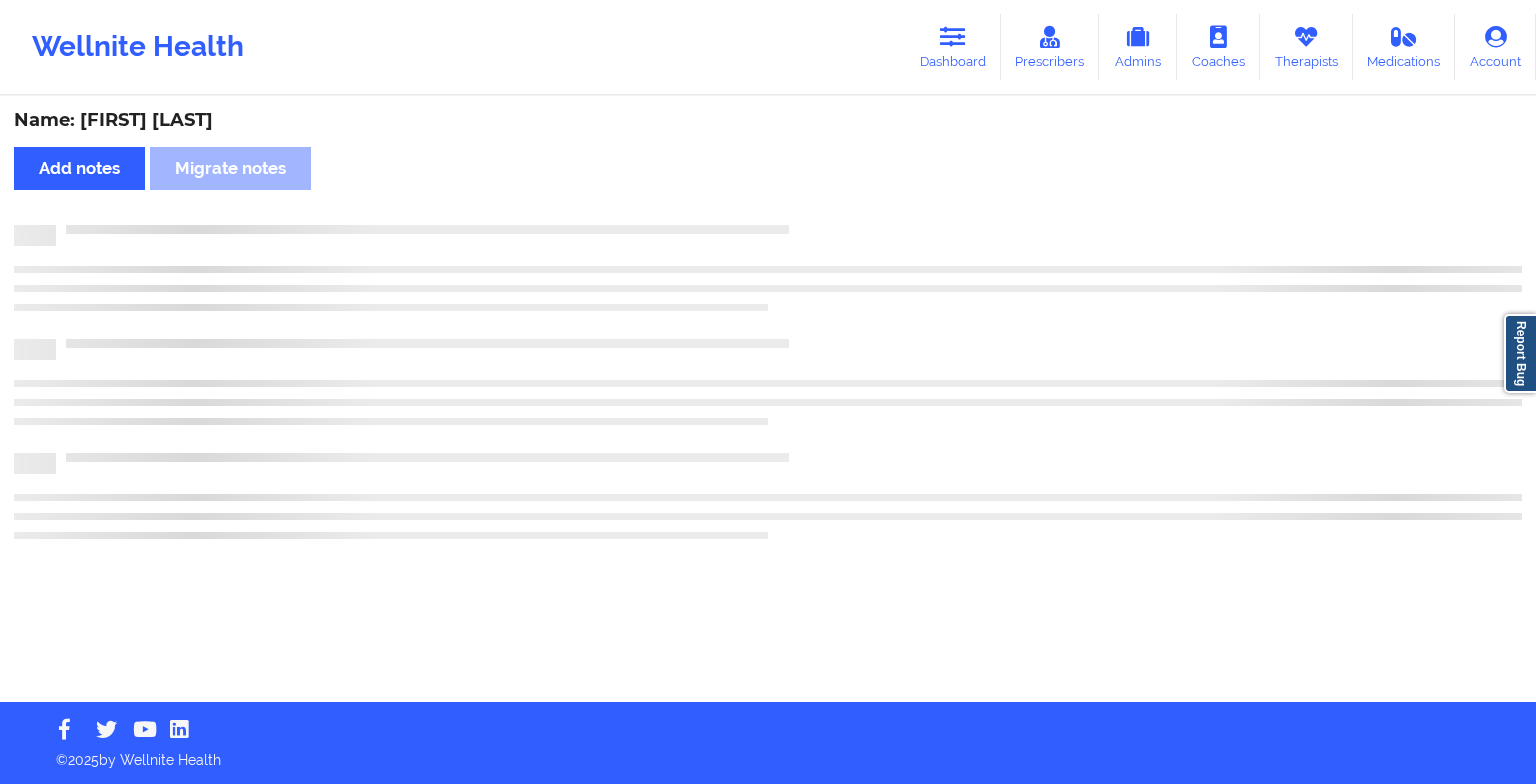 click on "Name: [FIRST] [LAST] Add notes Migrate notes" at bounding box center [768, 400] 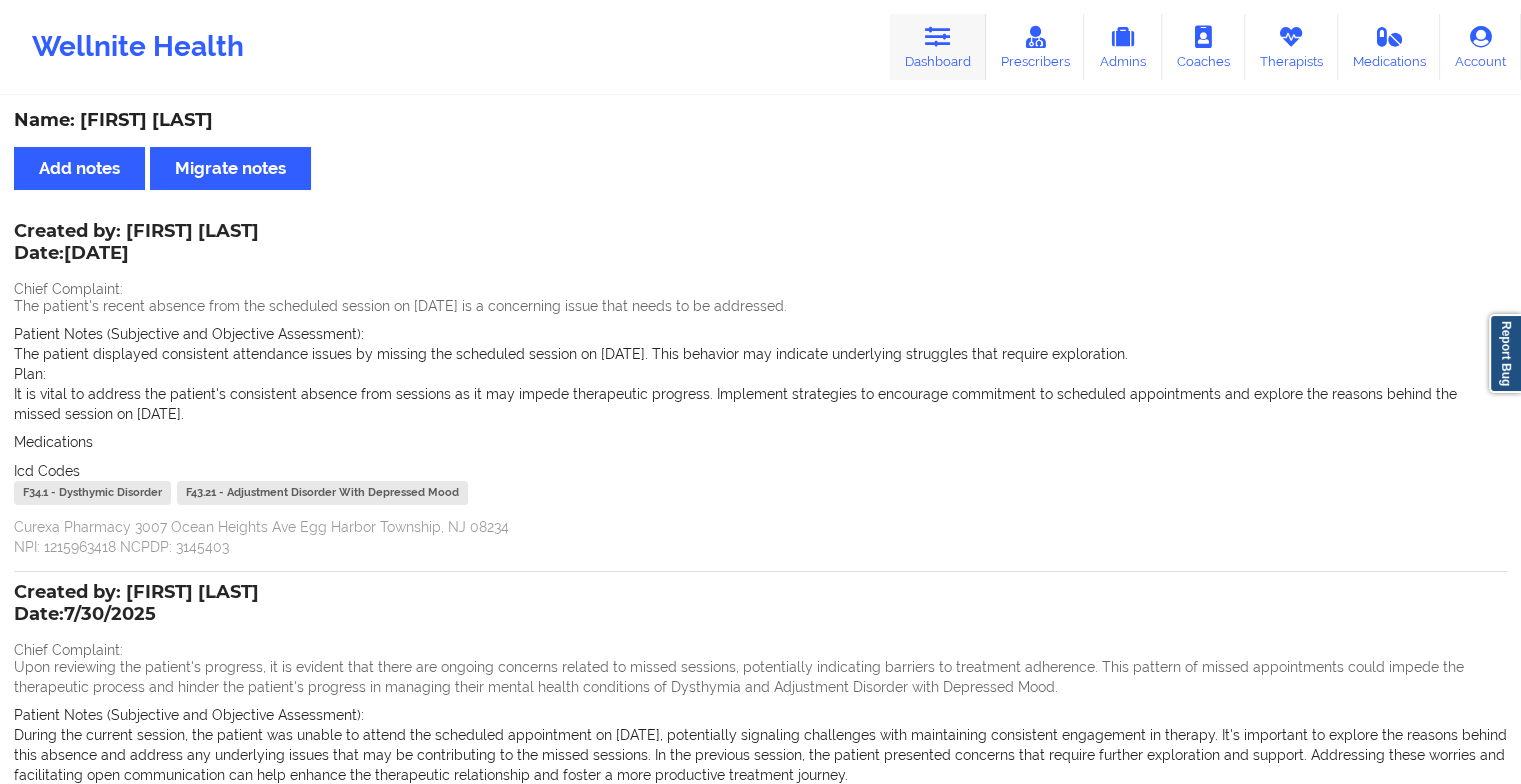 click on "Dashboard" at bounding box center (938, 47) 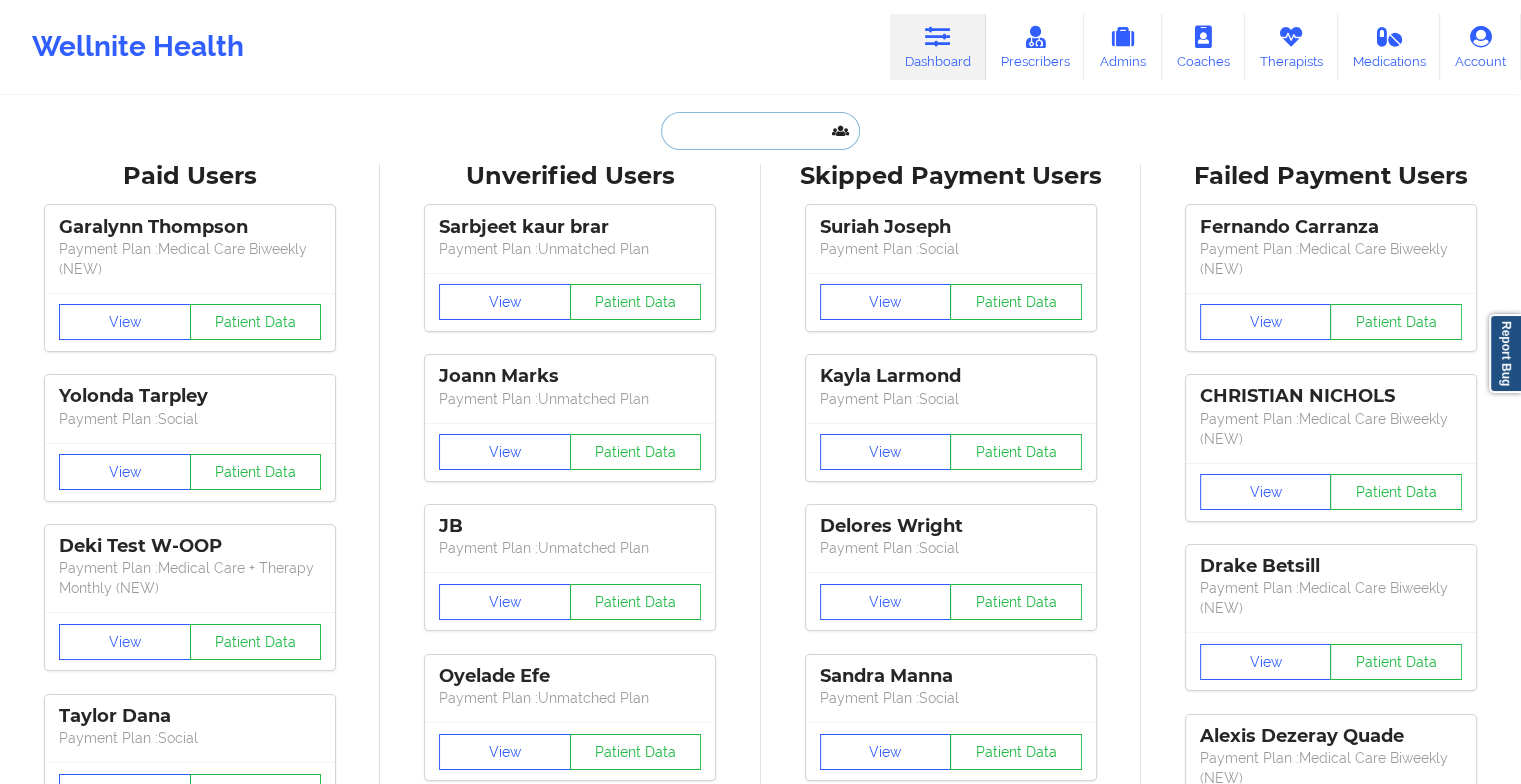 click at bounding box center [760, 131] 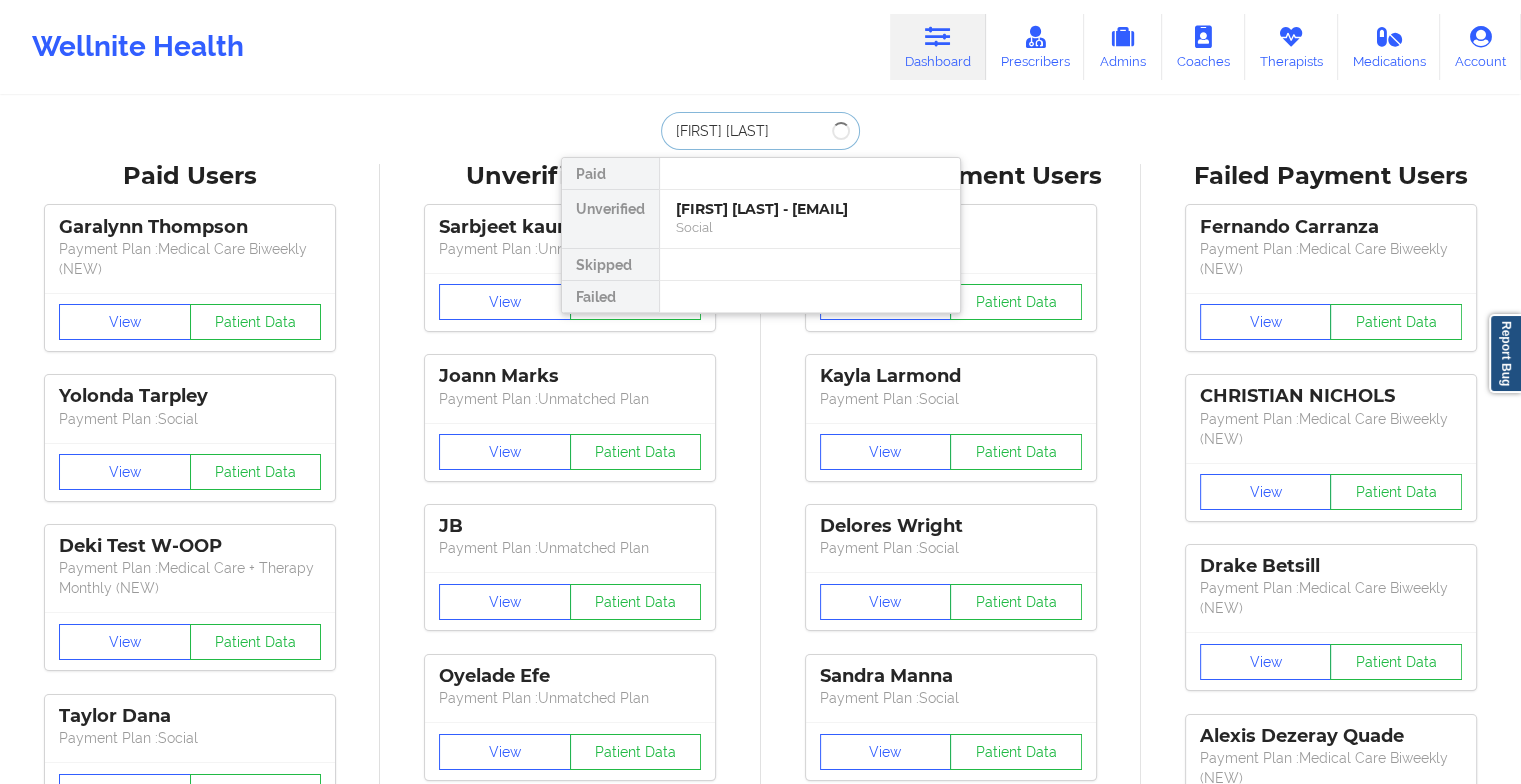 type on "[FIRST] [LAST]" 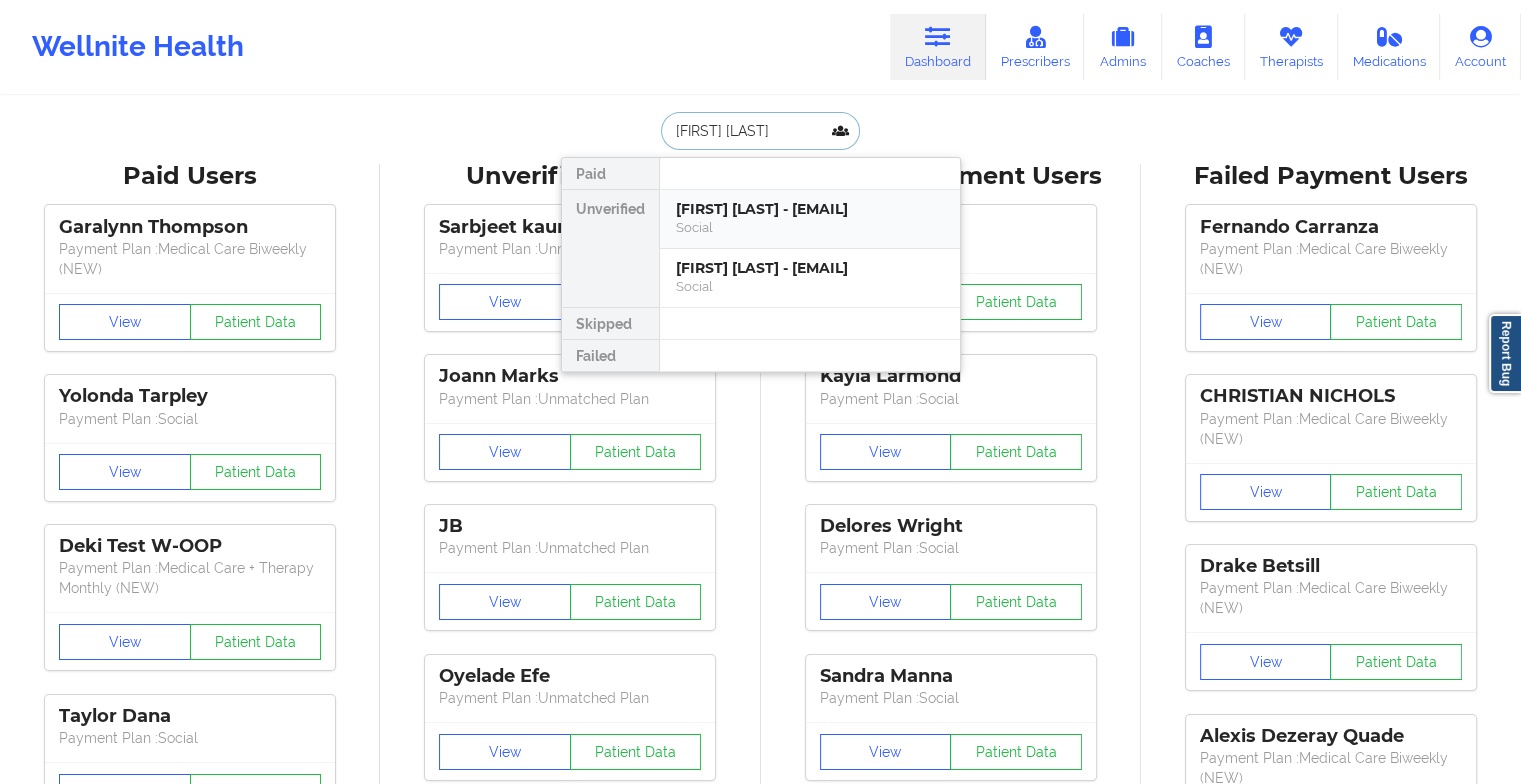 click on "[FIRST] [LAST] - [EMAIL]" at bounding box center (810, 209) 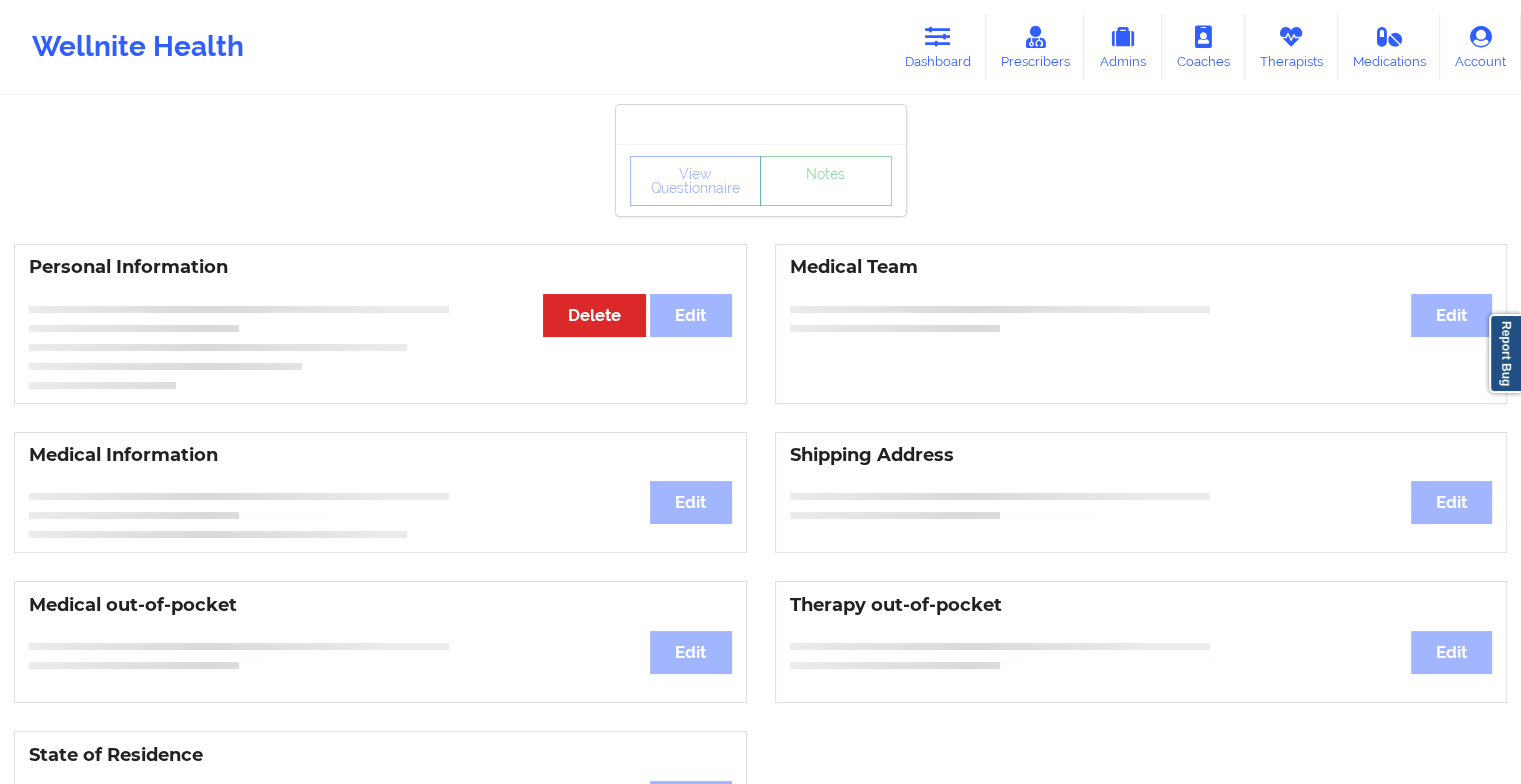 click on "View Questionnaire Notes" at bounding box center [761, 180] 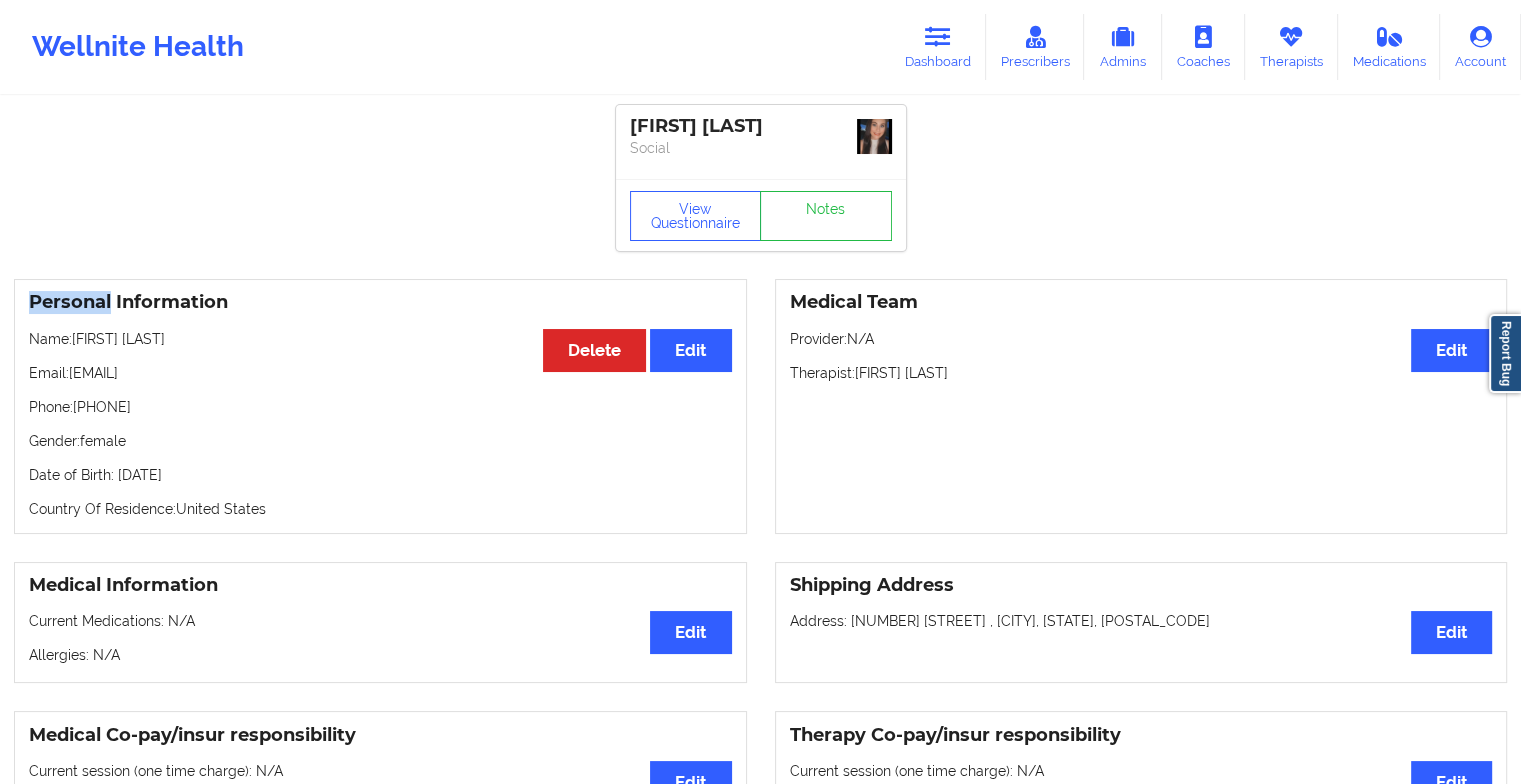 click on "View Questionnaire Notes" at bounding box center [761, 215] 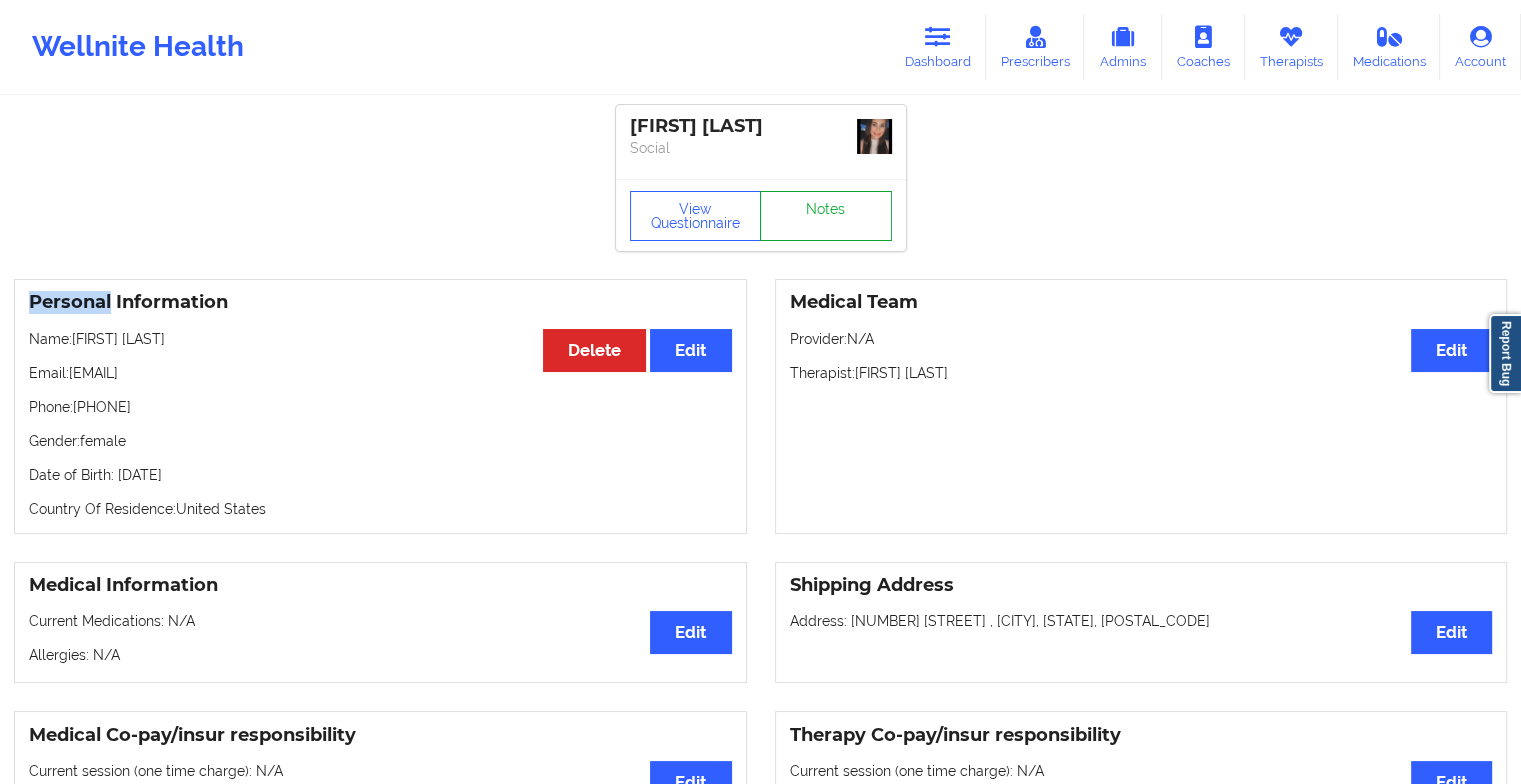 drag, startPoint x: 836, startPoint y: 185, endPoint x: 824, endPoint y: 217, distance: 34.176014 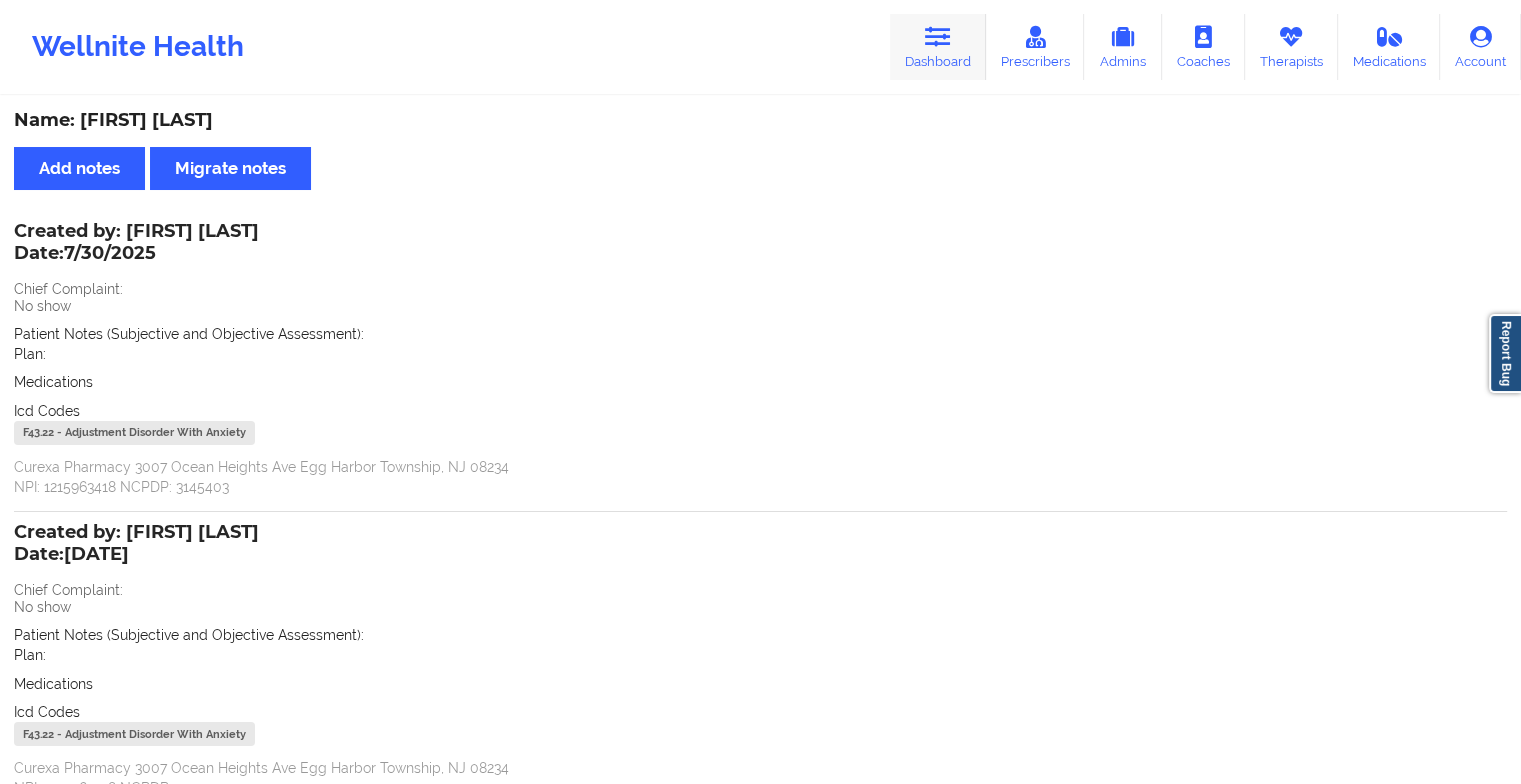 click on "Dashboard" at bounding box center [938, 47] 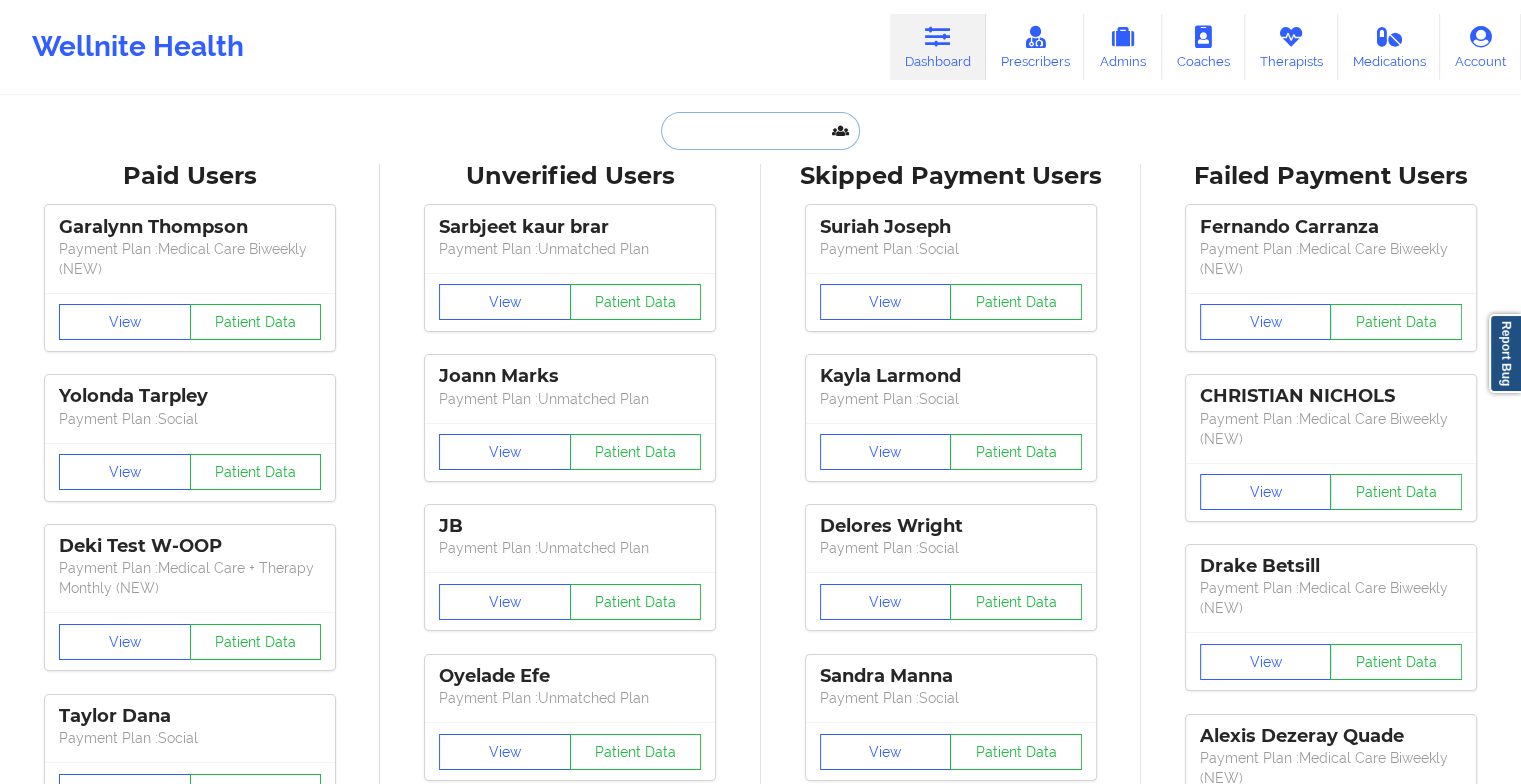 click at bounding box center [760, 131] 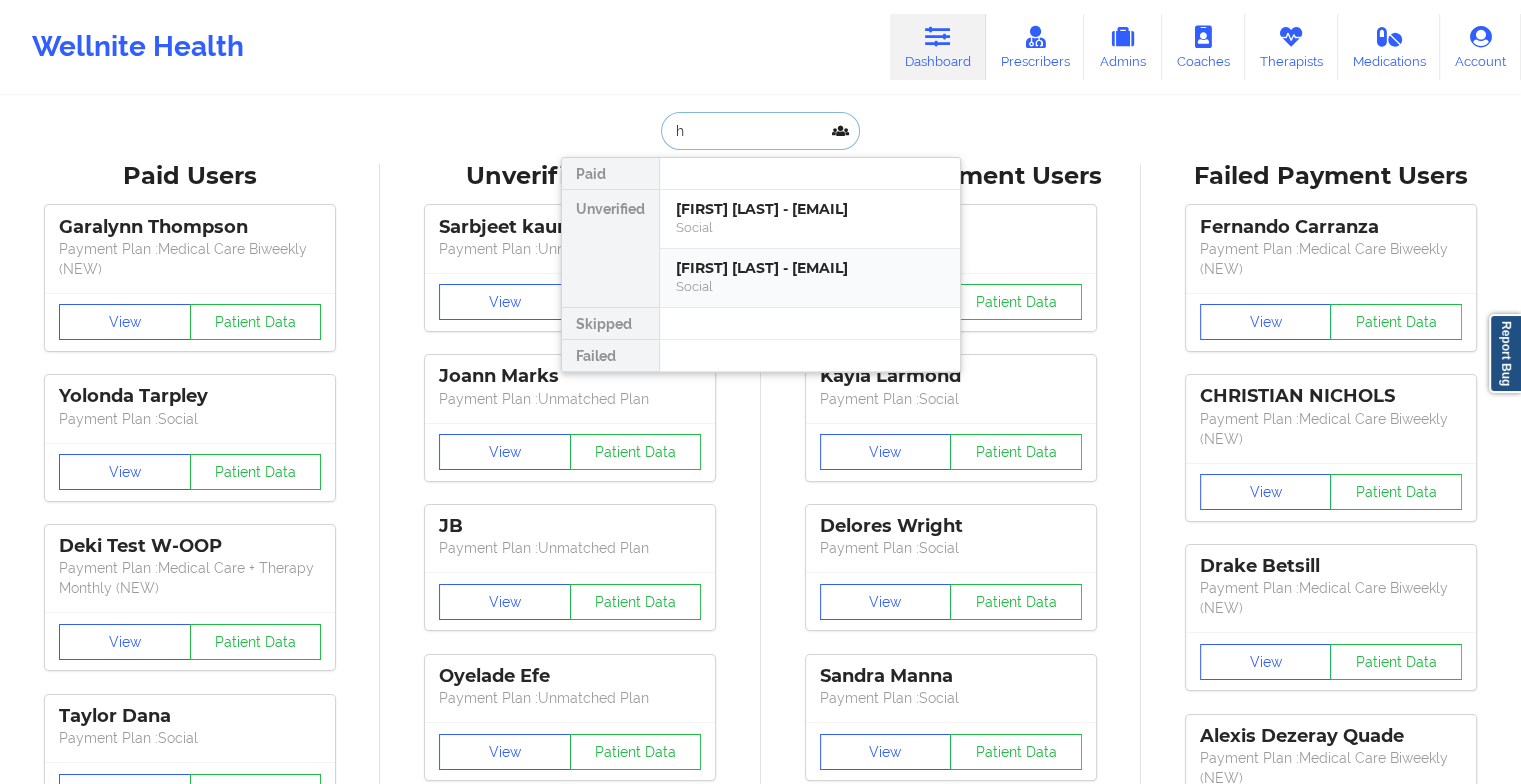 click on "[FIRST] [LAST] - [EMAIL]" at bounding box center [810, 268] 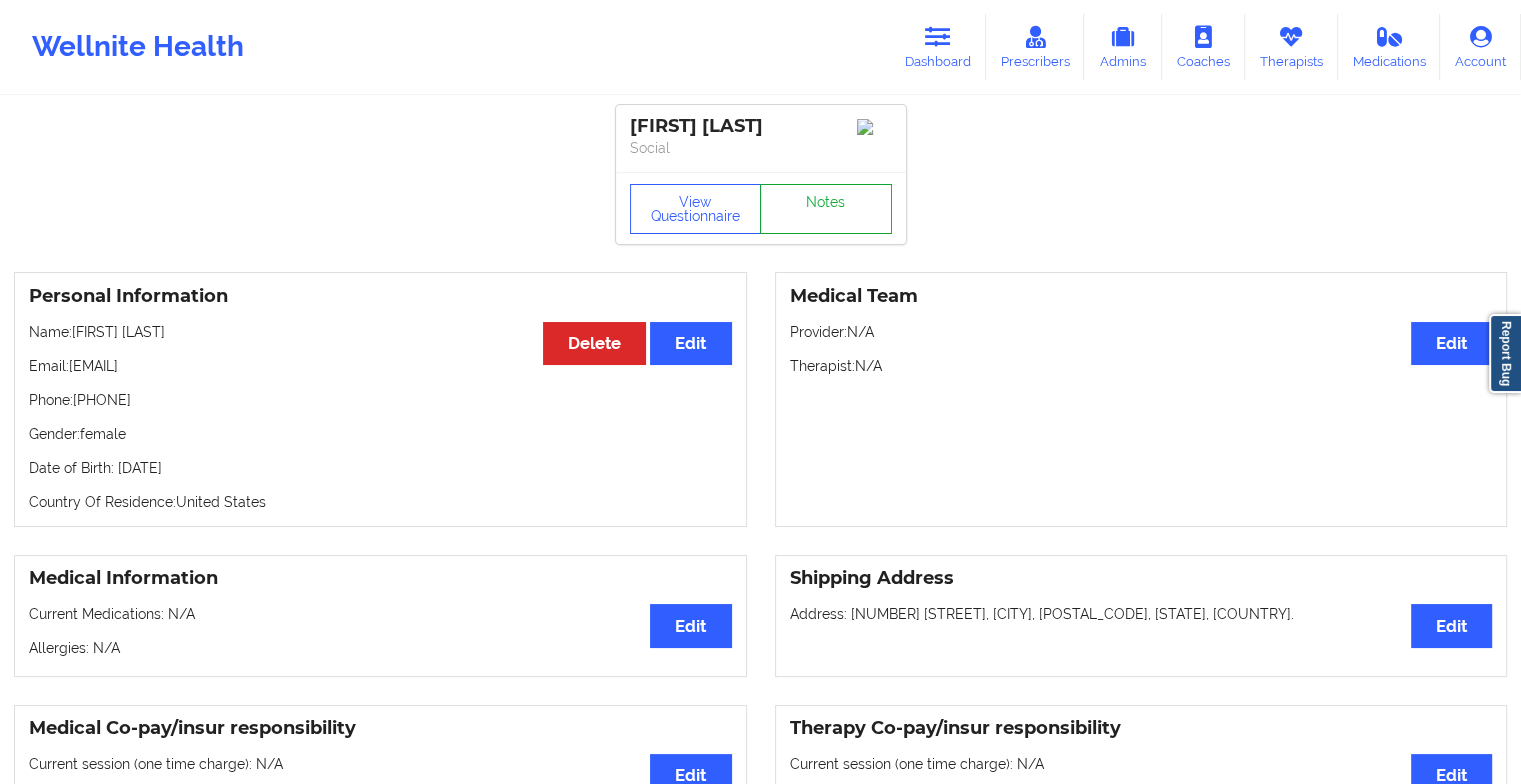 click on "Notes" at bounding box center (826, 209) 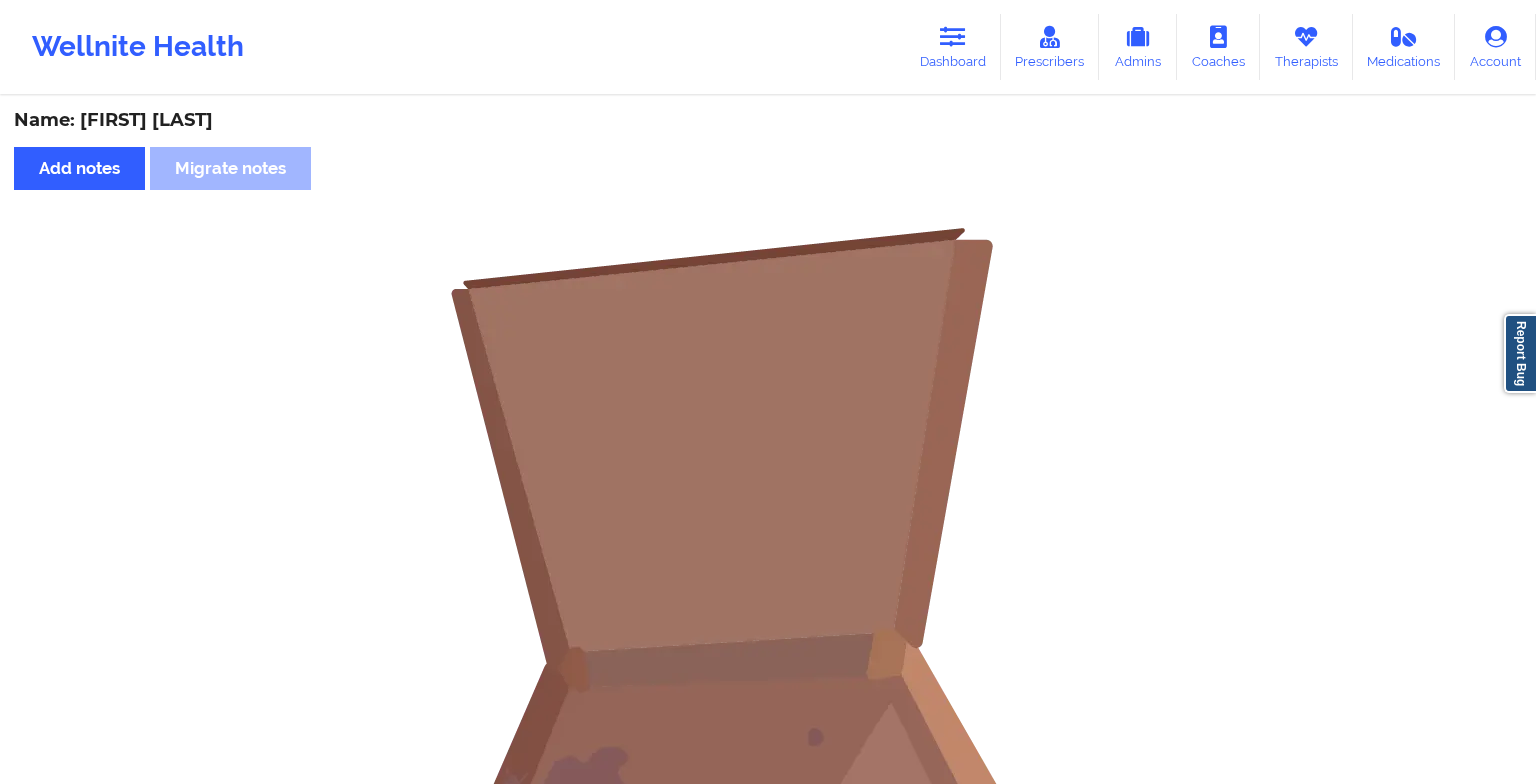 click on "No  notes" at bounding box center (768, 1067) 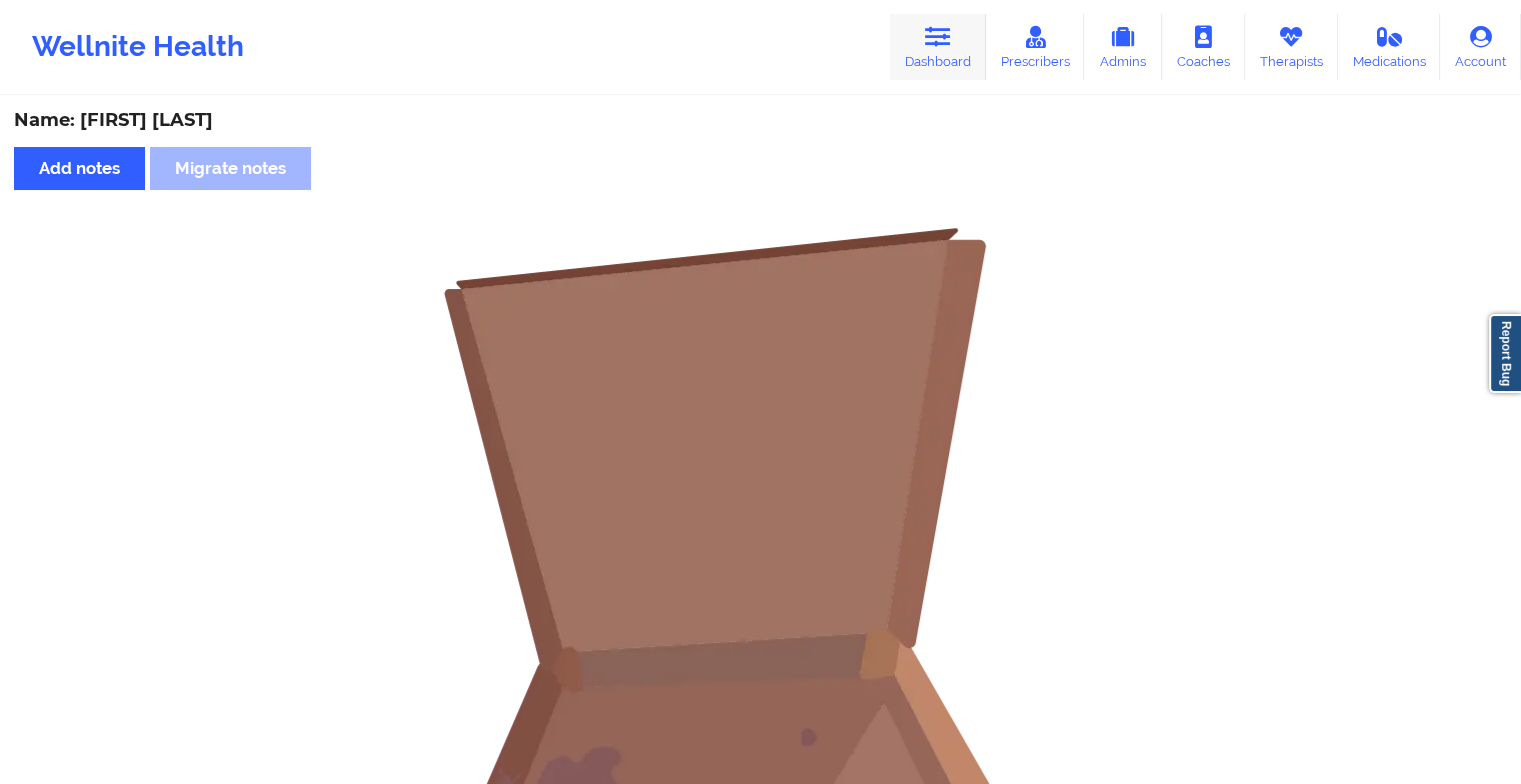 click on "Dashboard" at bounding box center [938, 47] 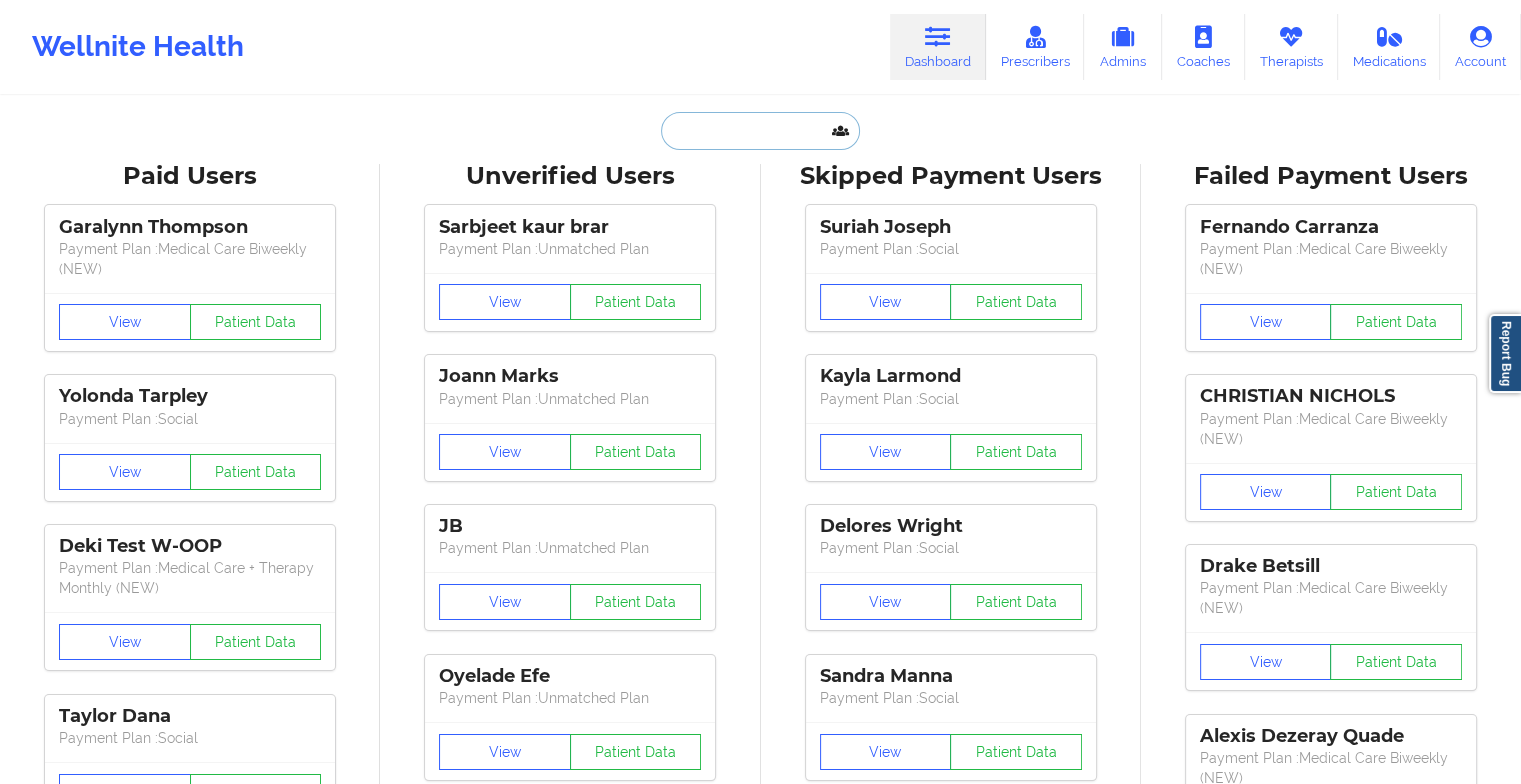 click at bounding box center (760, 131) 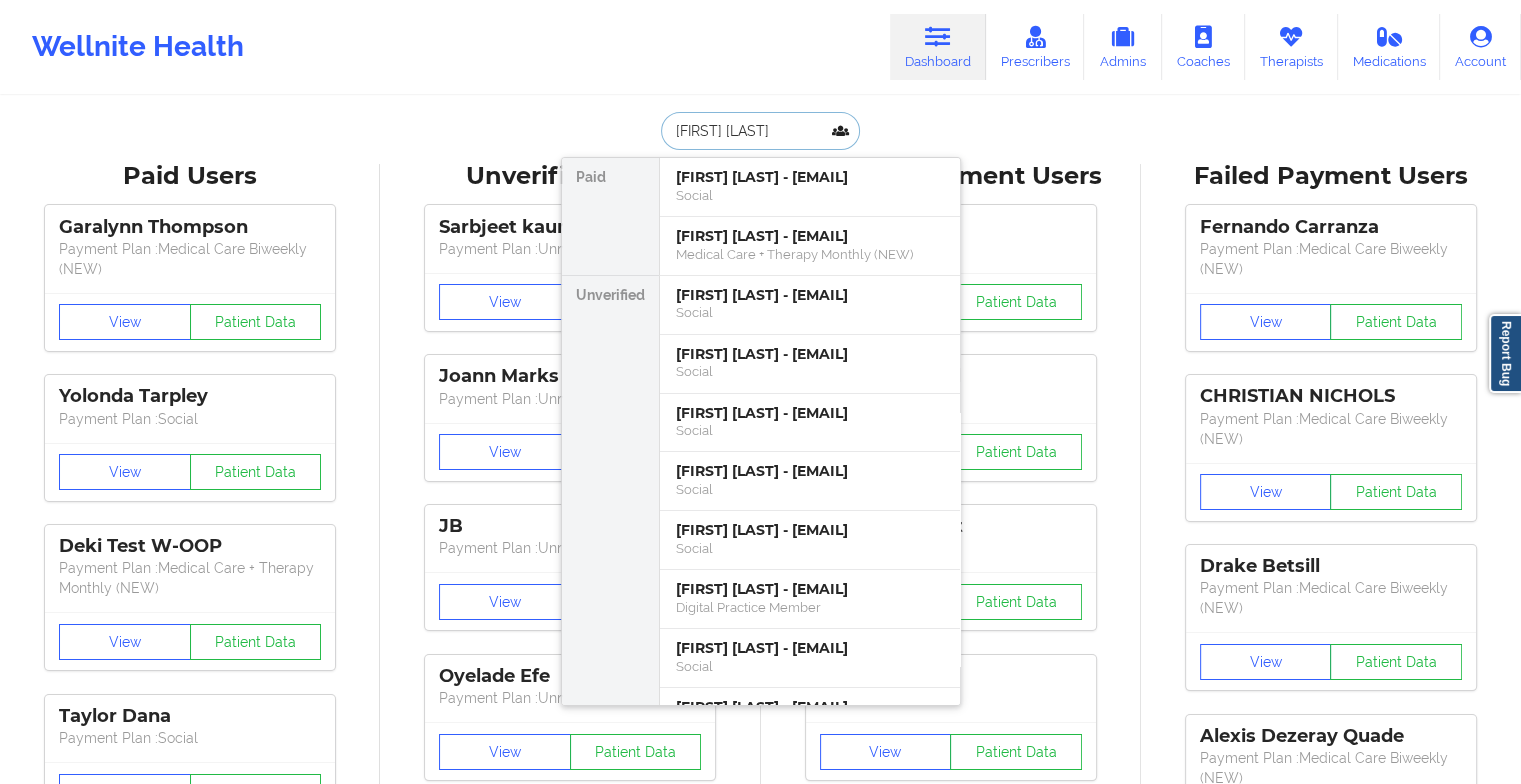type on "[FIRST] [LAST]" 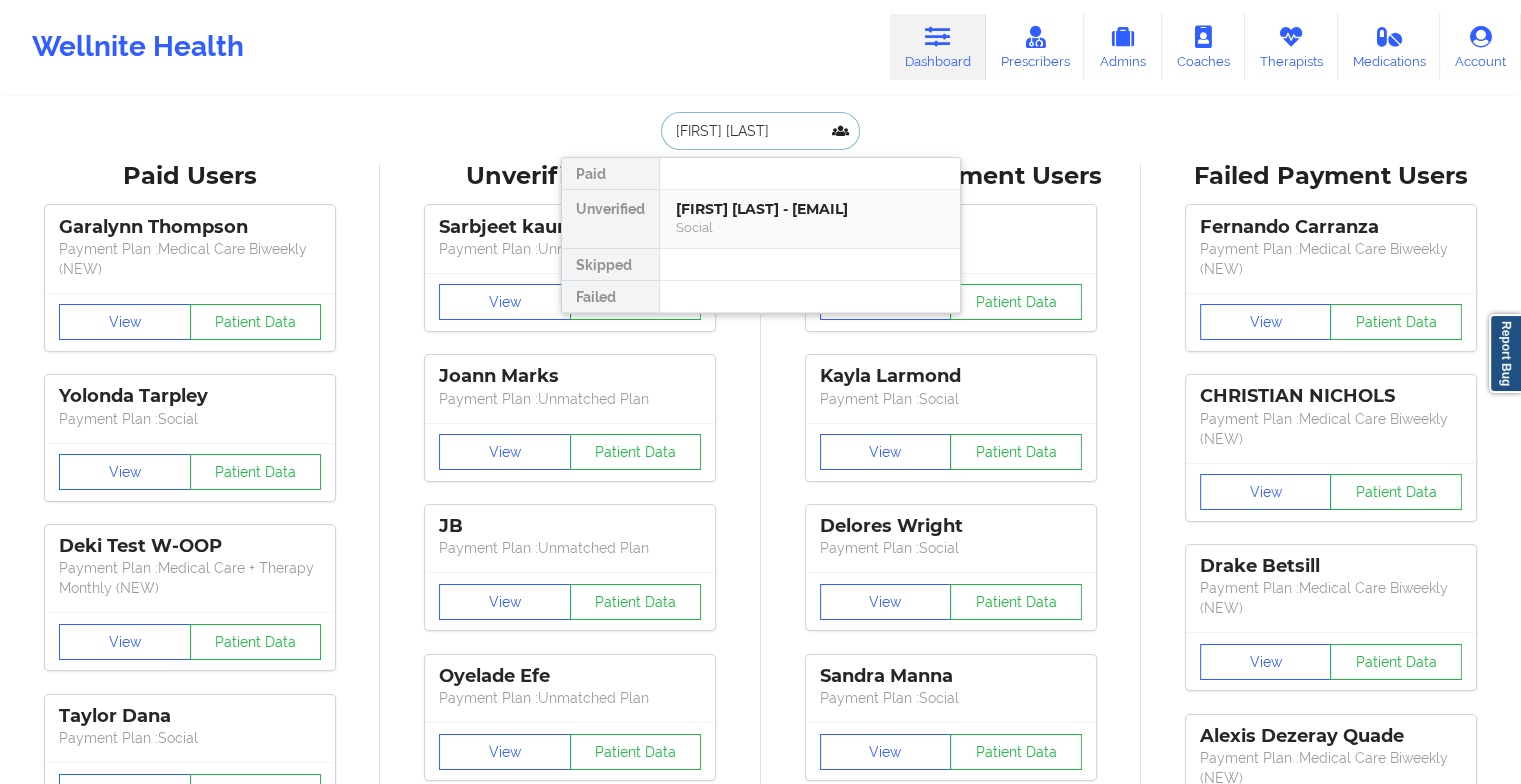 click on "[FIRST] [LAST] - [EMAIL]" at bounding box center [810, 209] 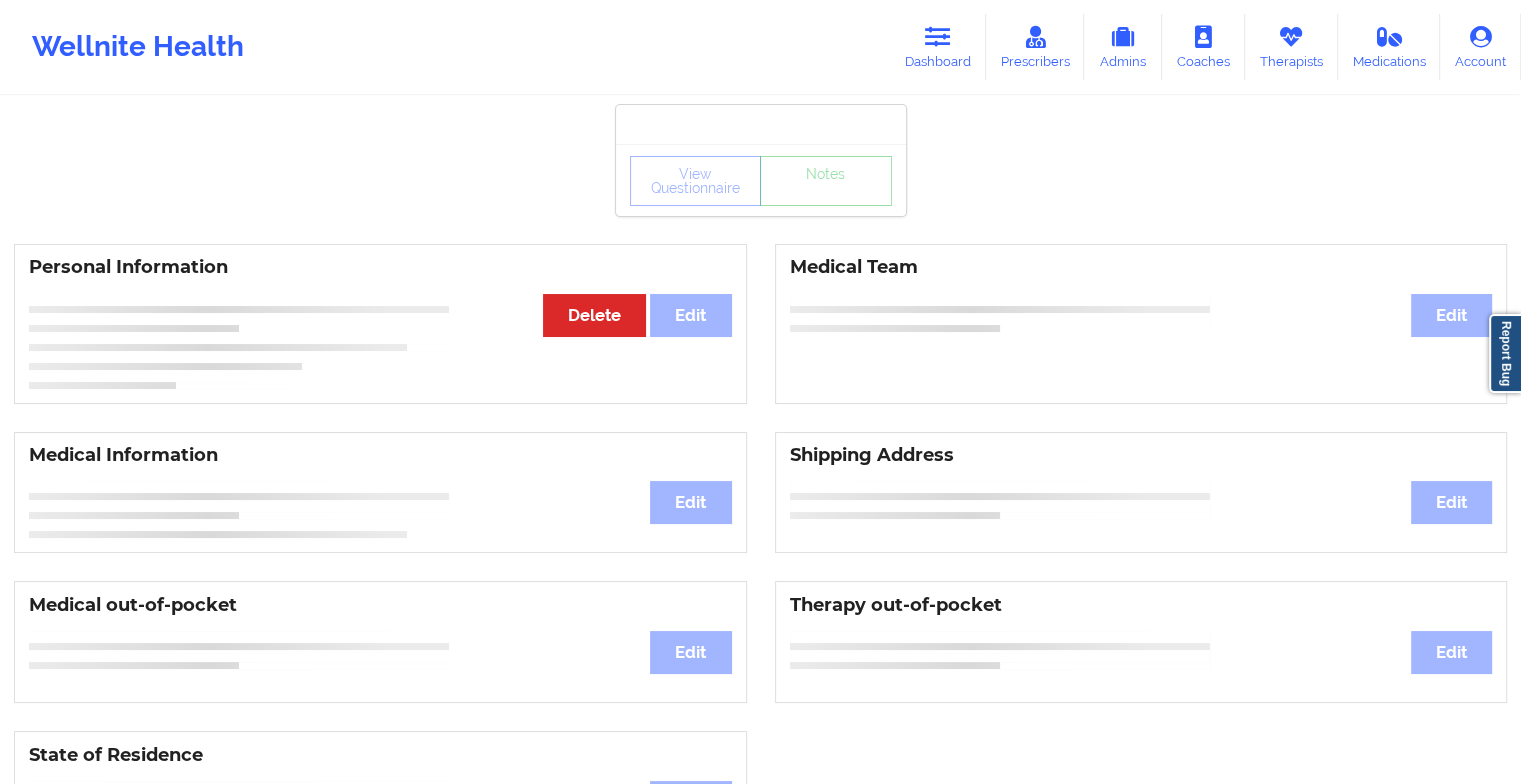 click on "View Questionnaire Notes" at bounding box center [761, 180] 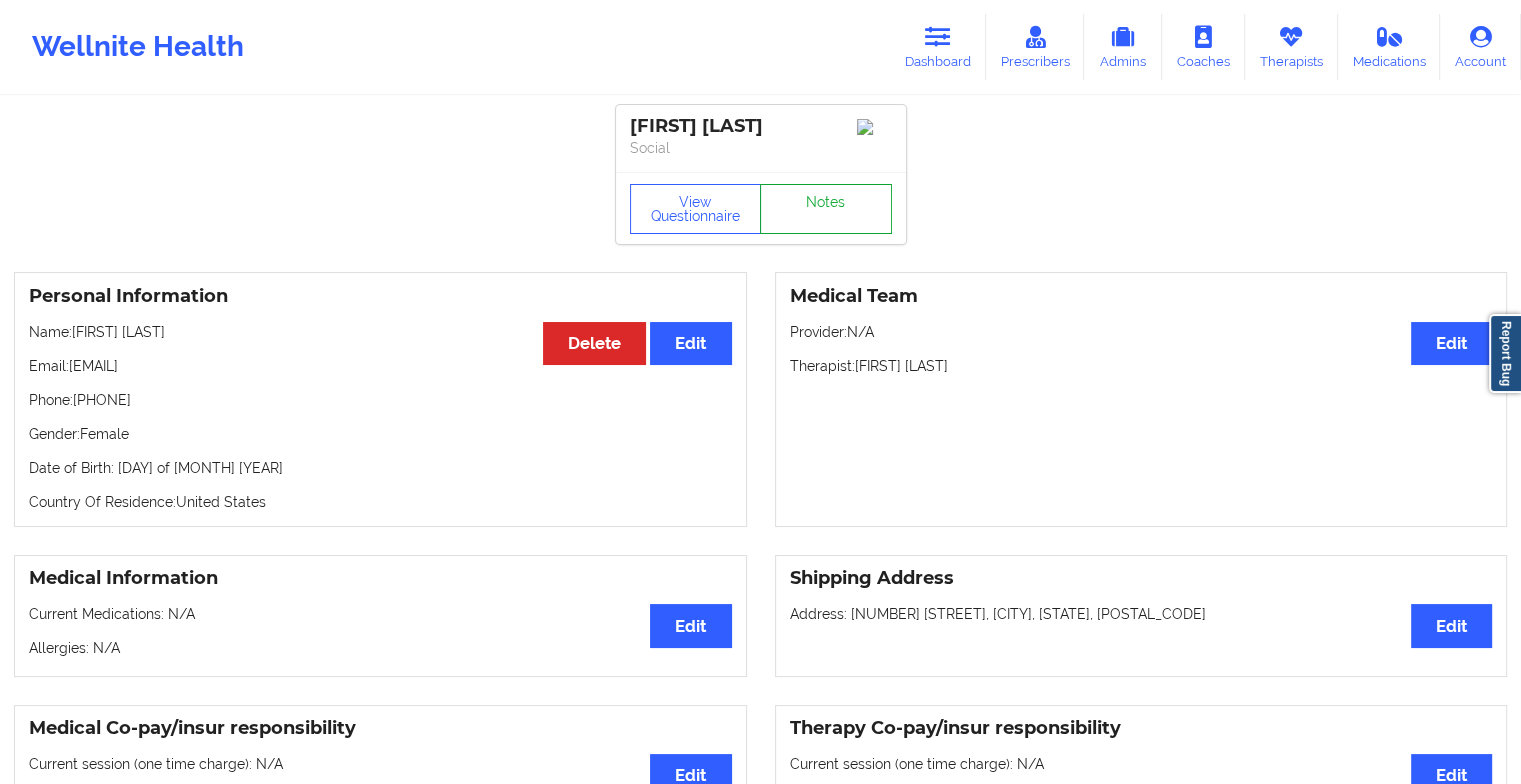 click on "Notes" at bounding box center [826, 209] 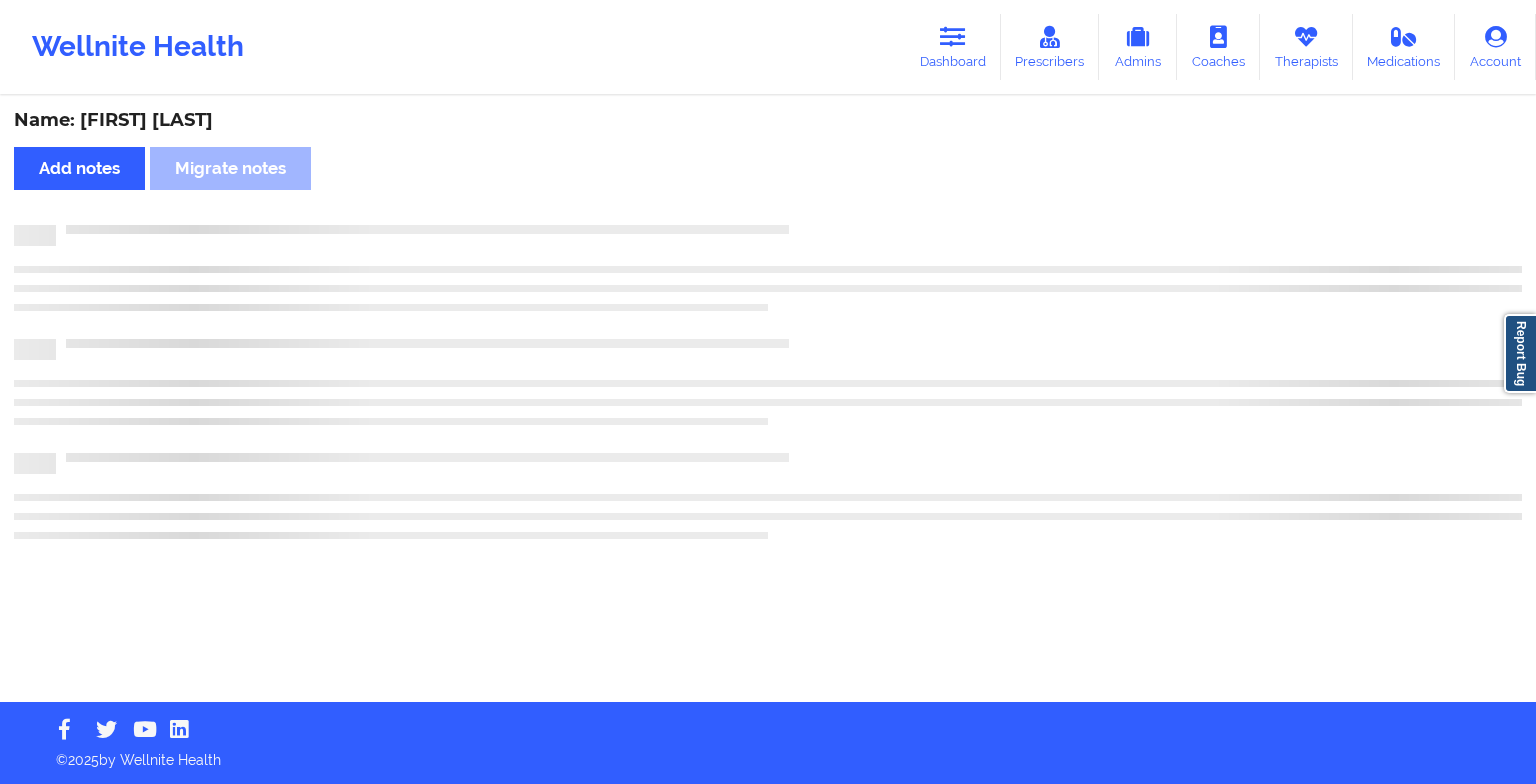 click on "Name: [FIRST] [LAST] Add notes Migrate notes" at bounding box center [768, 400] 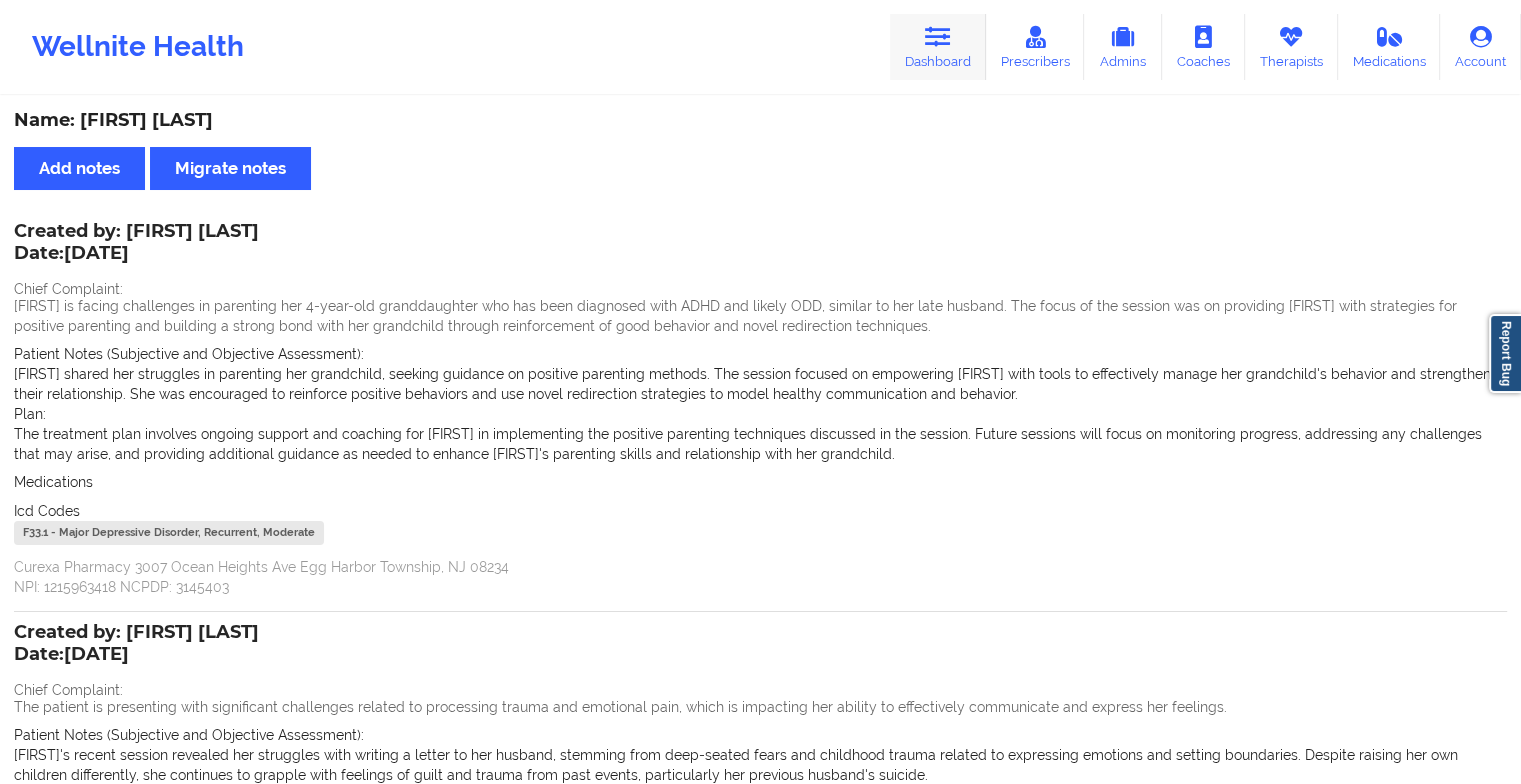 click on "Dashboard" at bounding box center [938, 47] 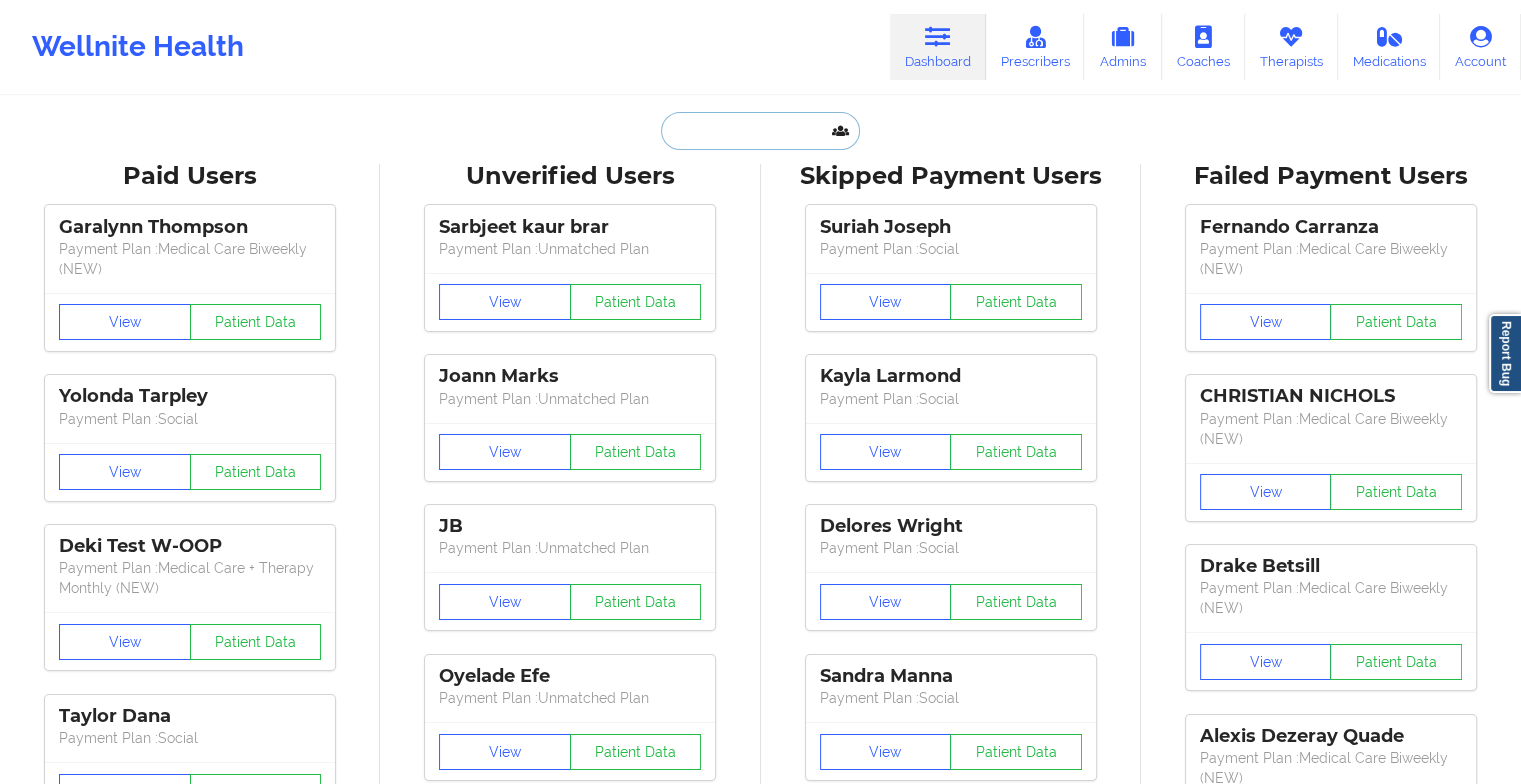 click at bounding box center [760, 131] 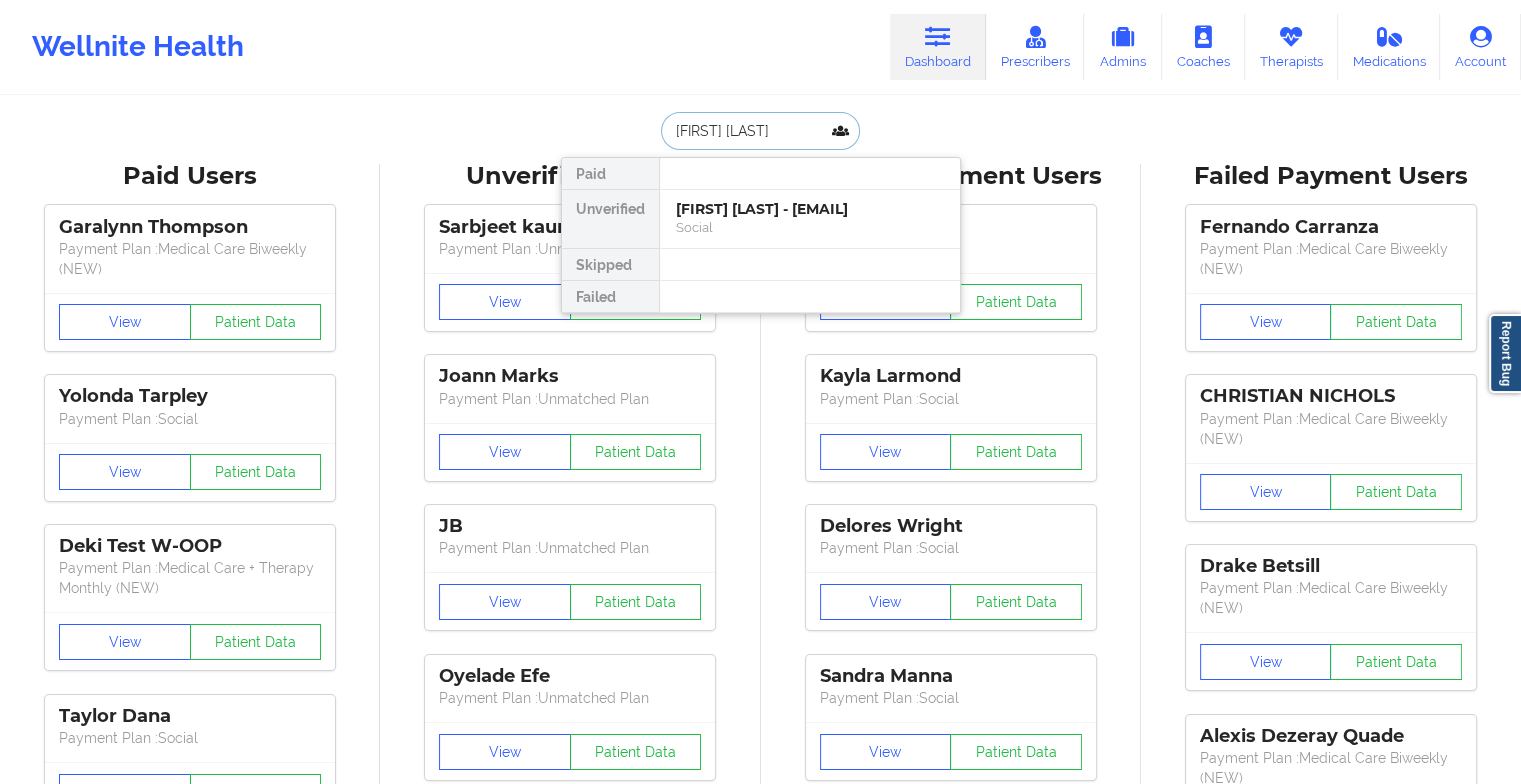 type on "[FIRST] [LAST]" 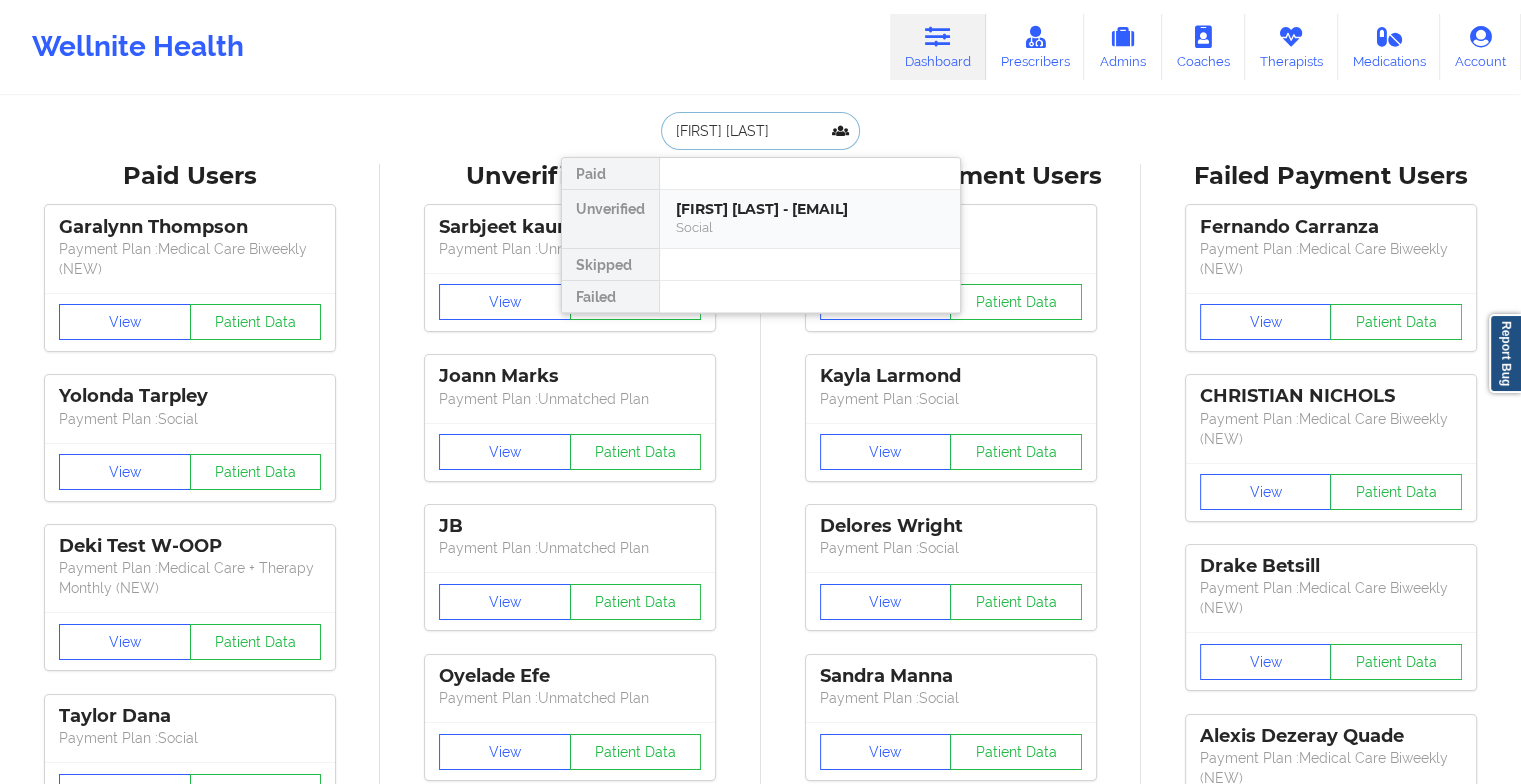 click on "[FIRST] [LAST]  - [EMAIL]" at bounding box center (810, 209) 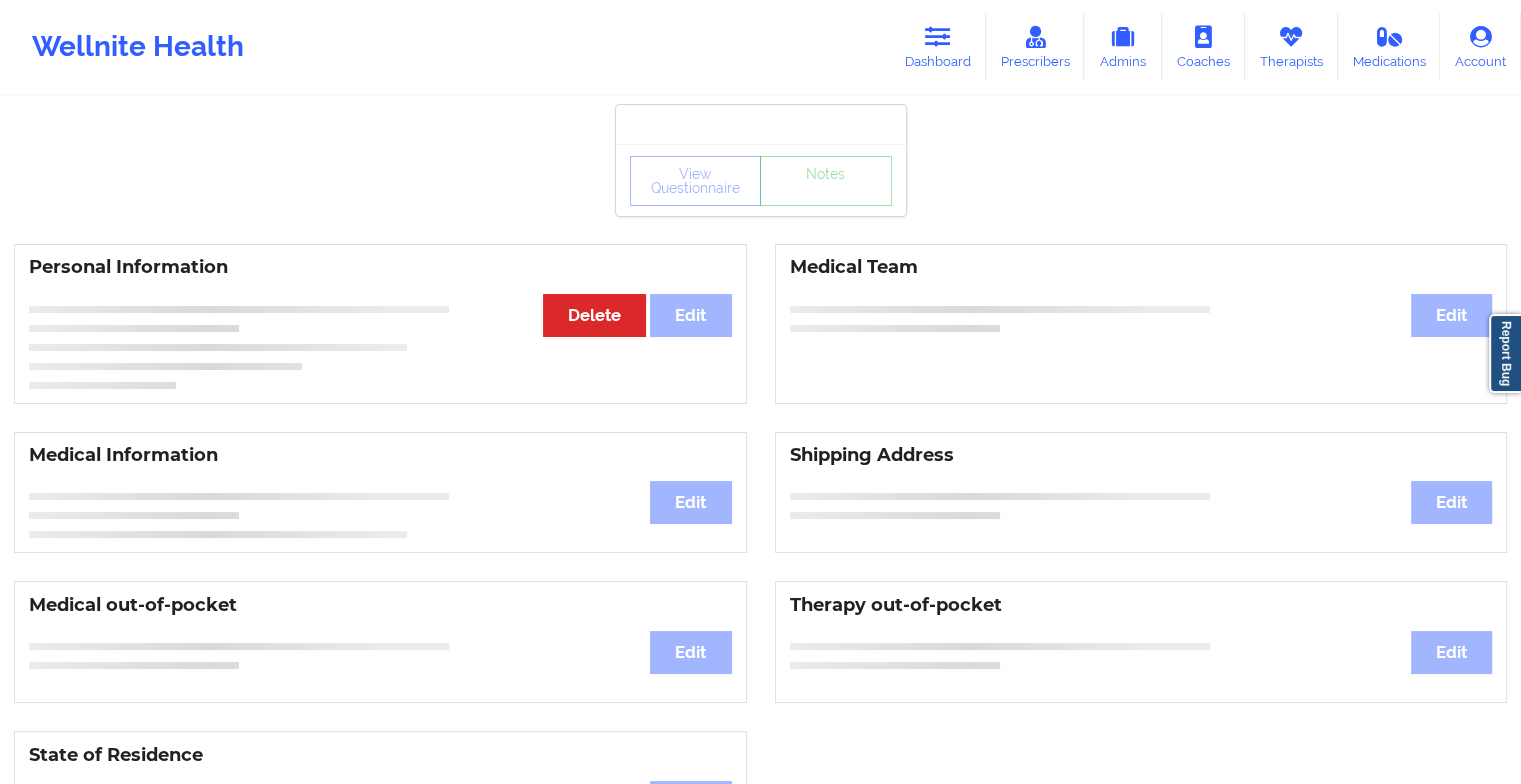 click on "View Questionnaire Notes" at bounding box center [761, 180] 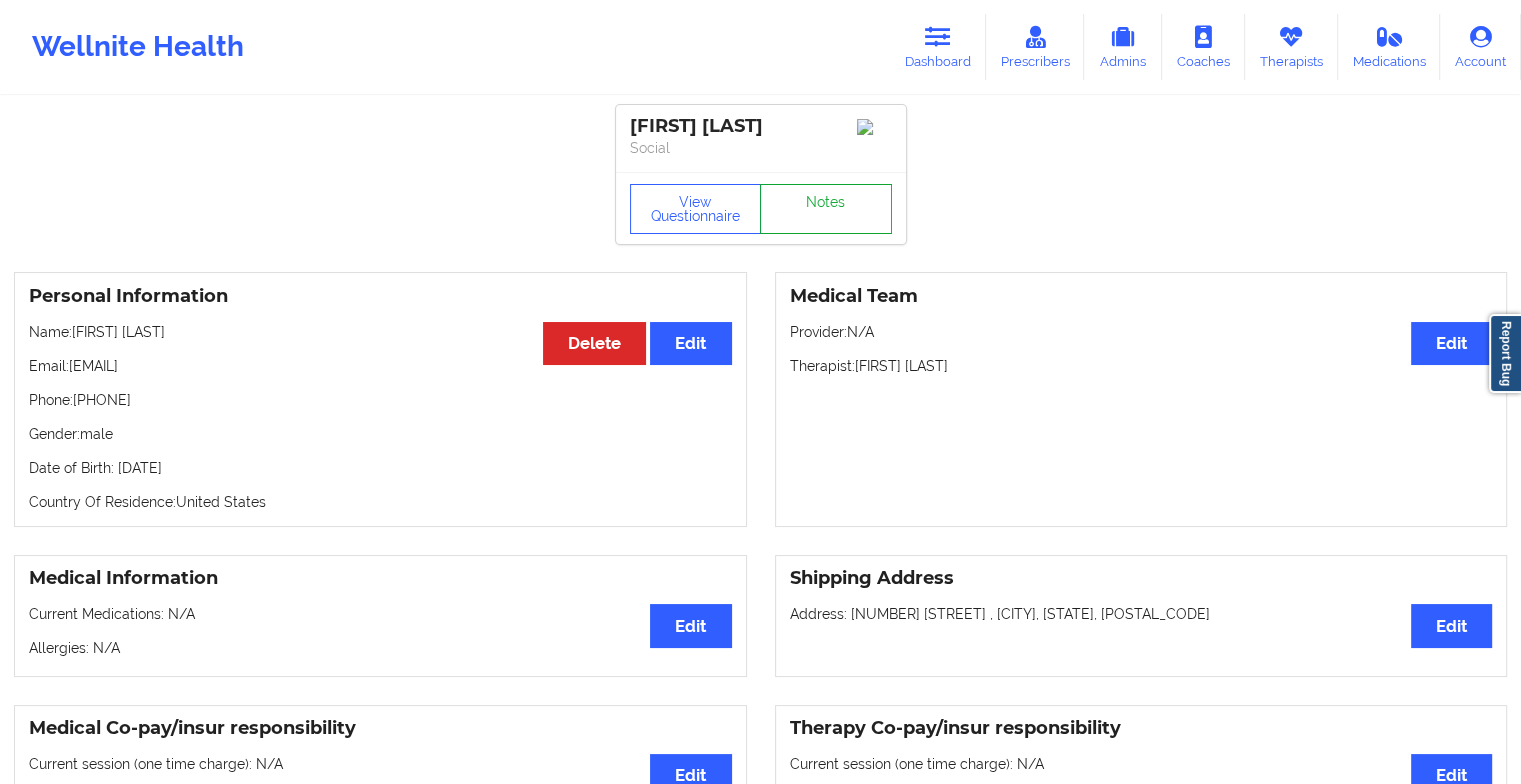 click on "Notes" at bounding box center [826, 209] 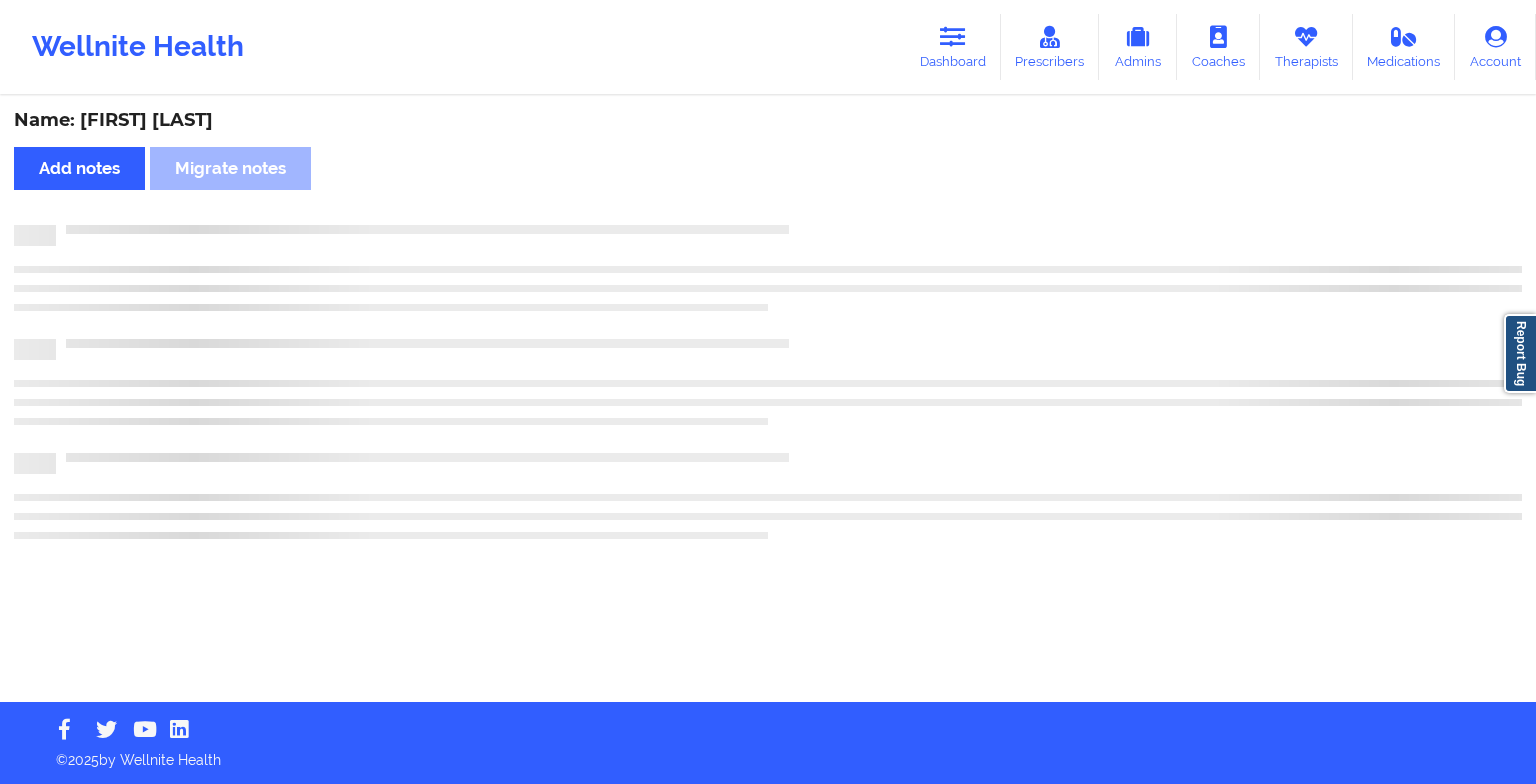 click on "Name: [FIRST] [LAST] Add notes Migrate notes" at bounding box center [768, 400] 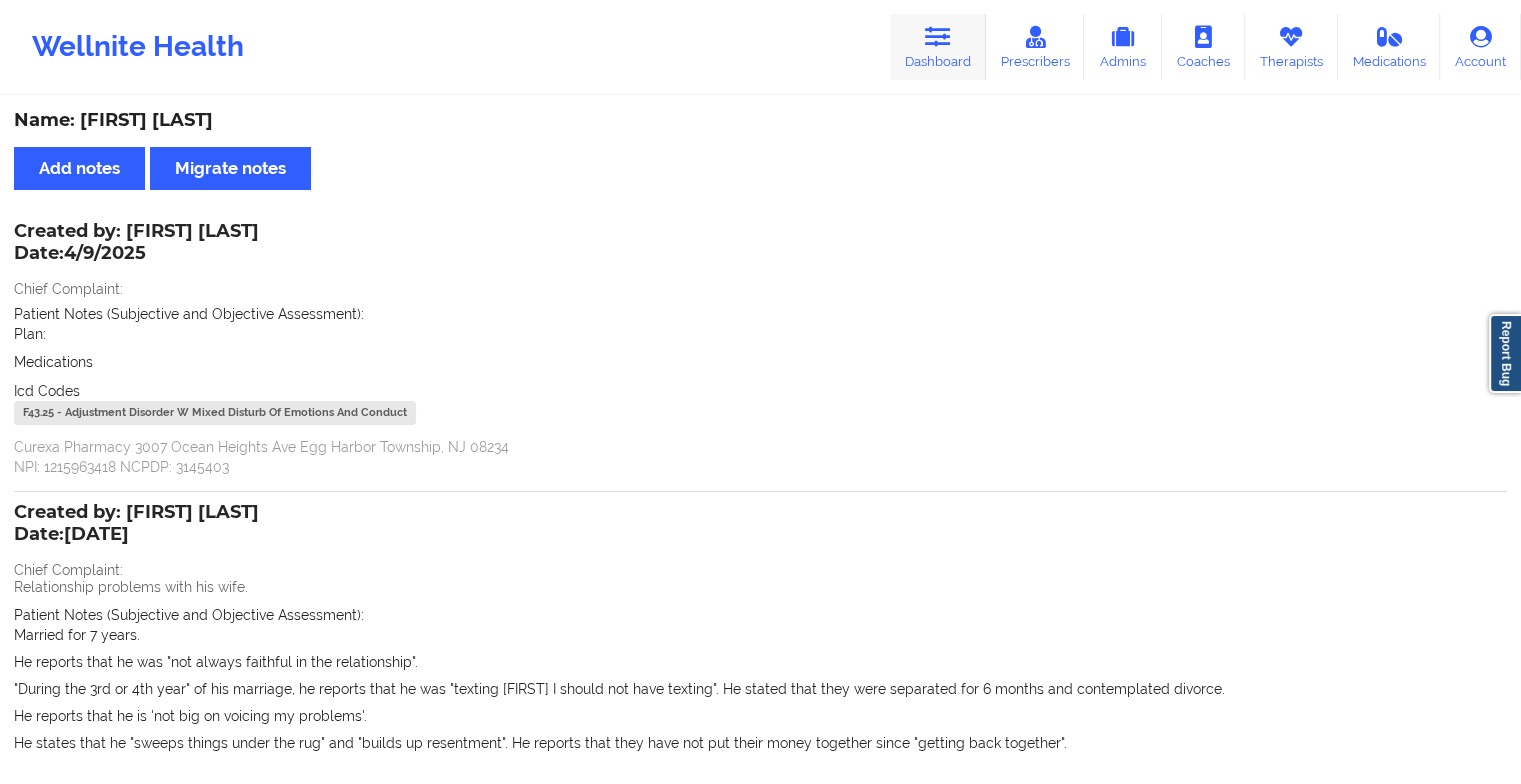 click on "Dashboard" at bounding box center (938, 47) 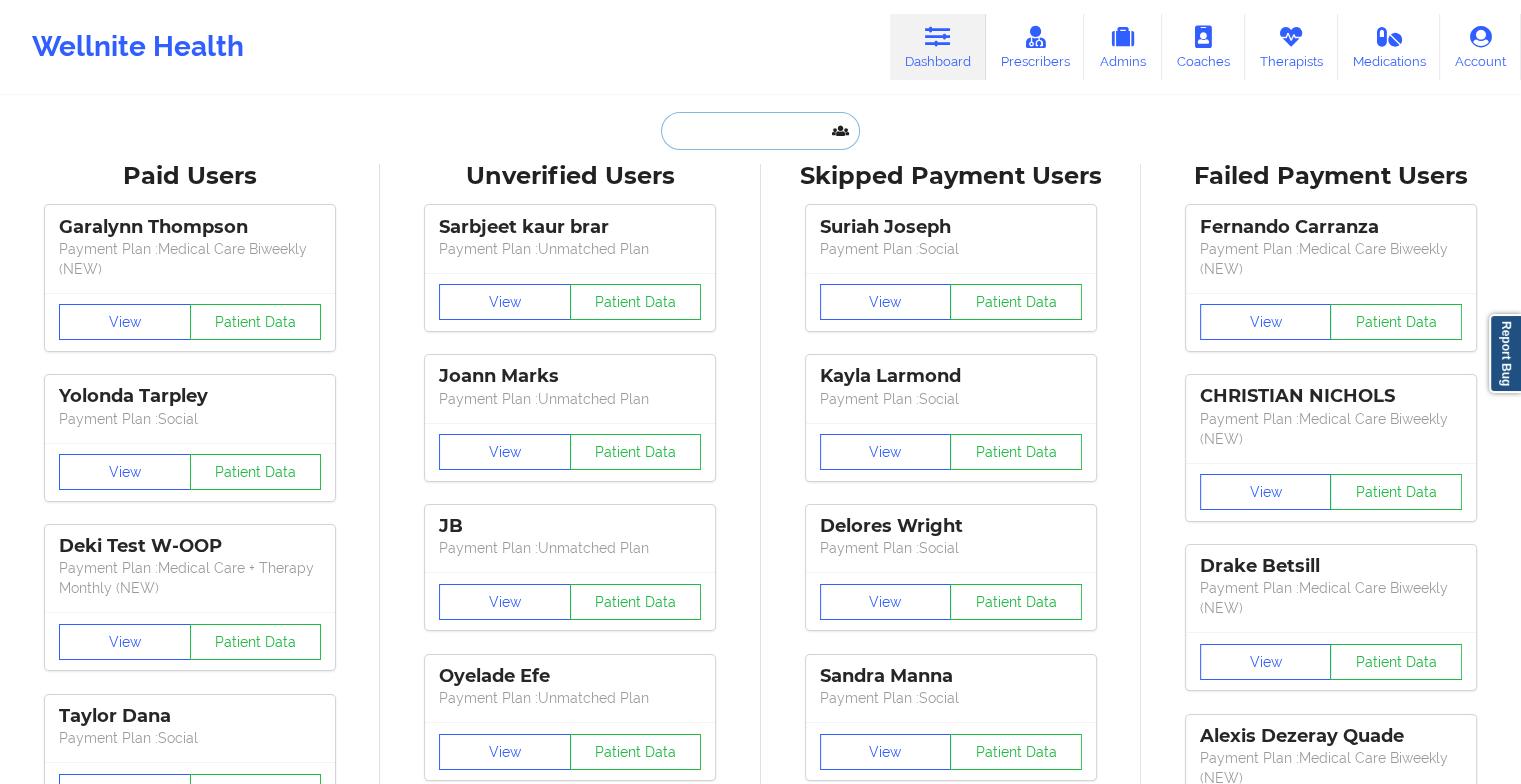 click at bounding box center [760, 131] 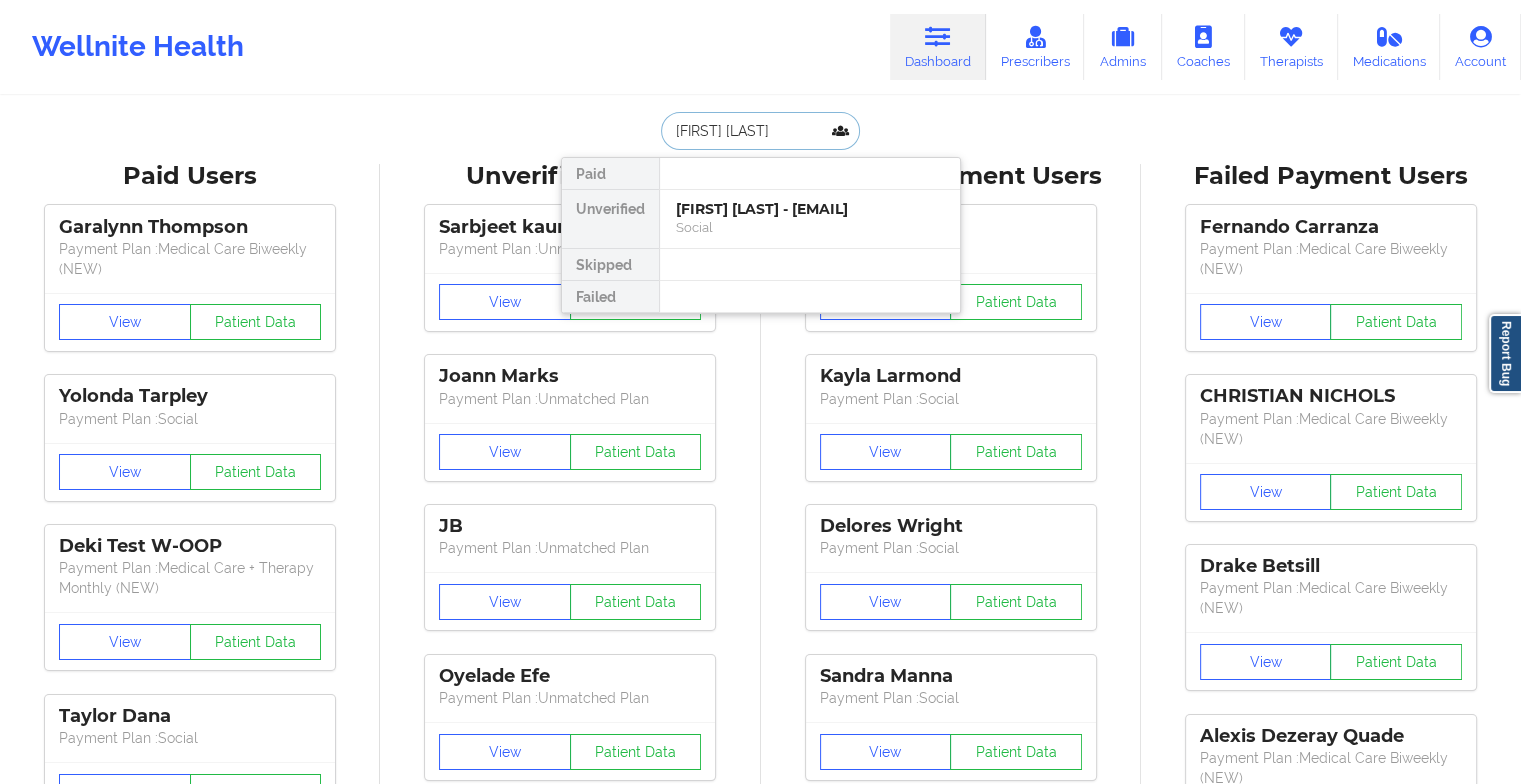 type on "carmen no" 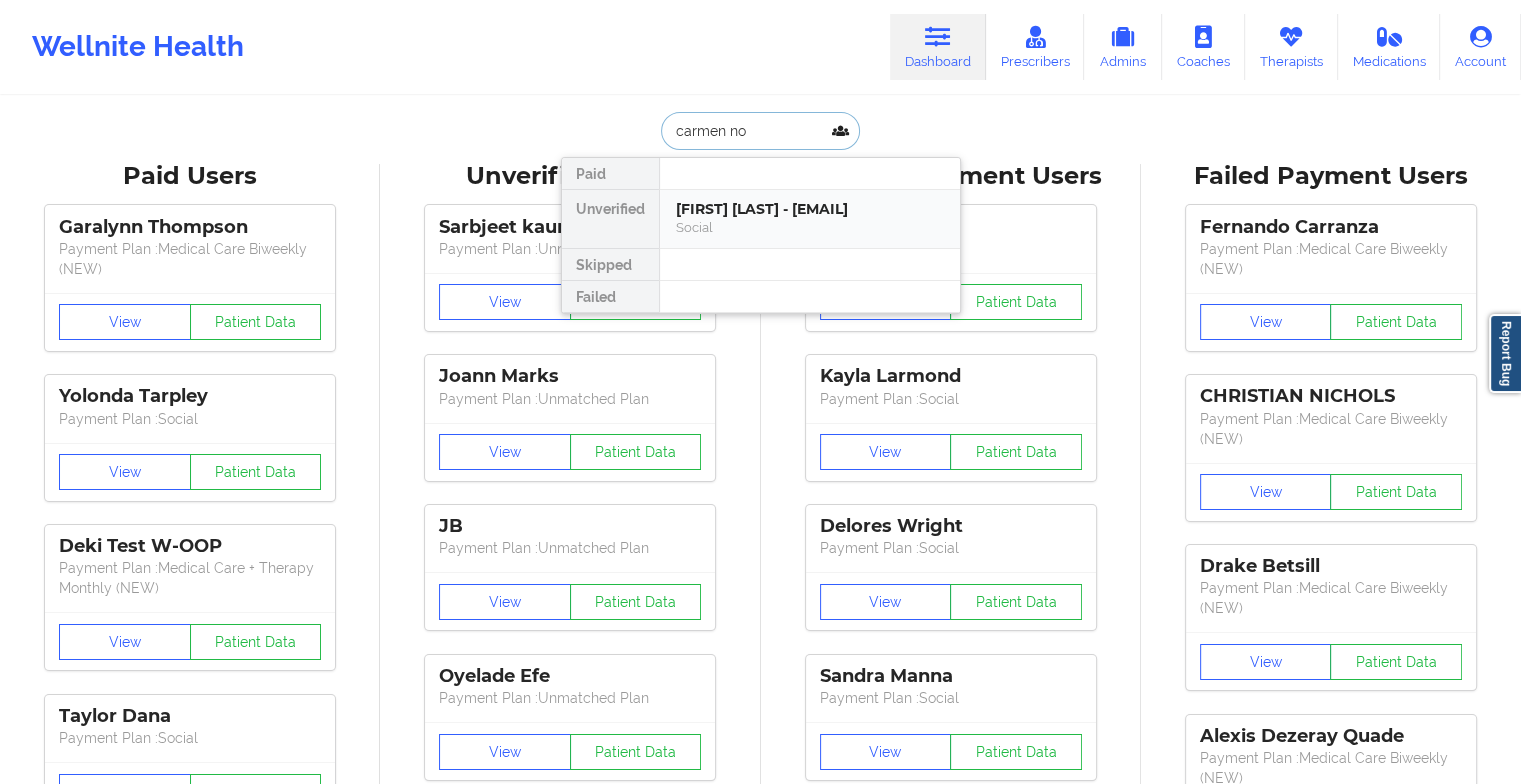 click on "[FIRST] [LAST] - [EMAIL]" at bounding box center (810, 209) 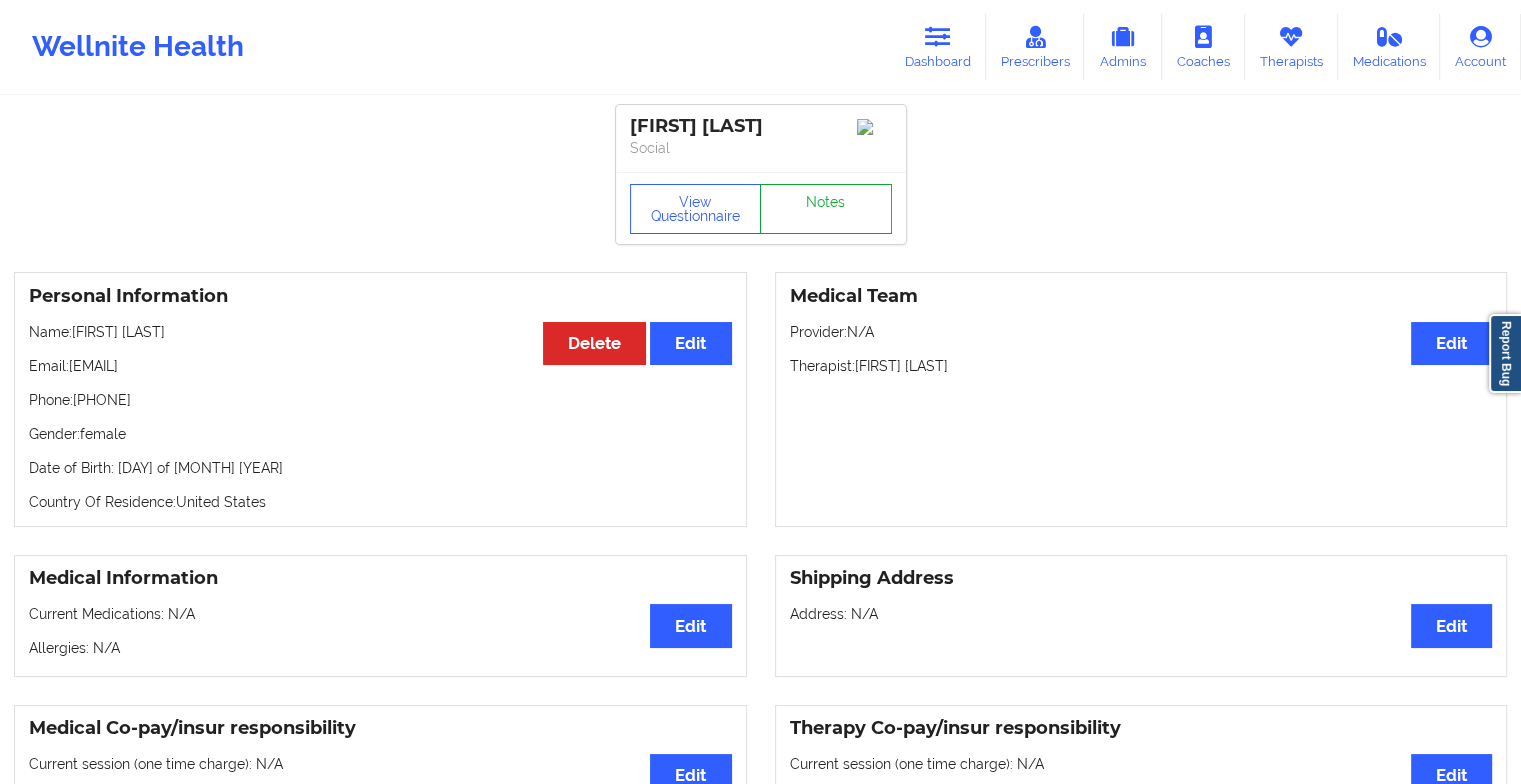 click on "Notes" at bounding box center [826, 209] 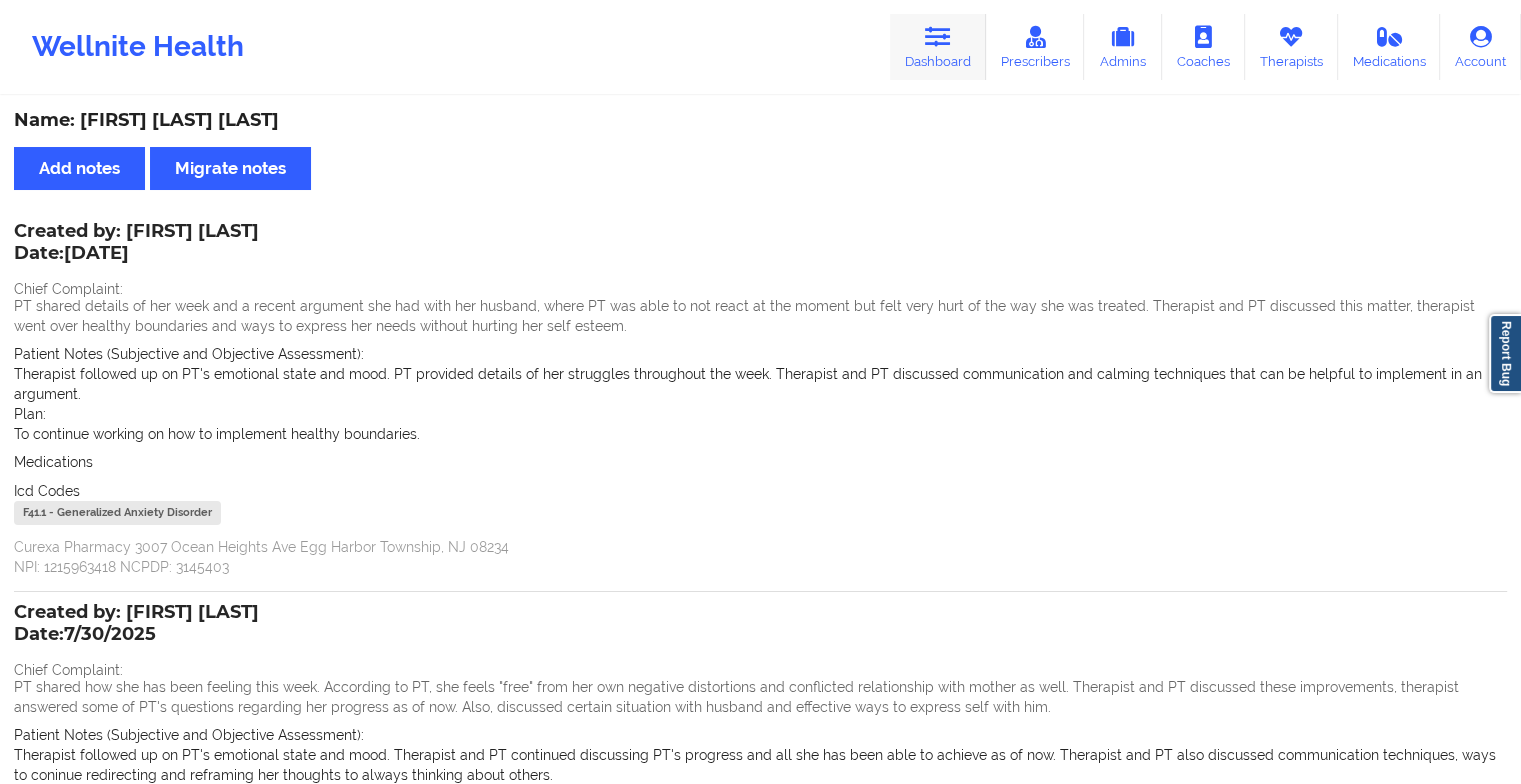 click at bounding box center (938, 37) 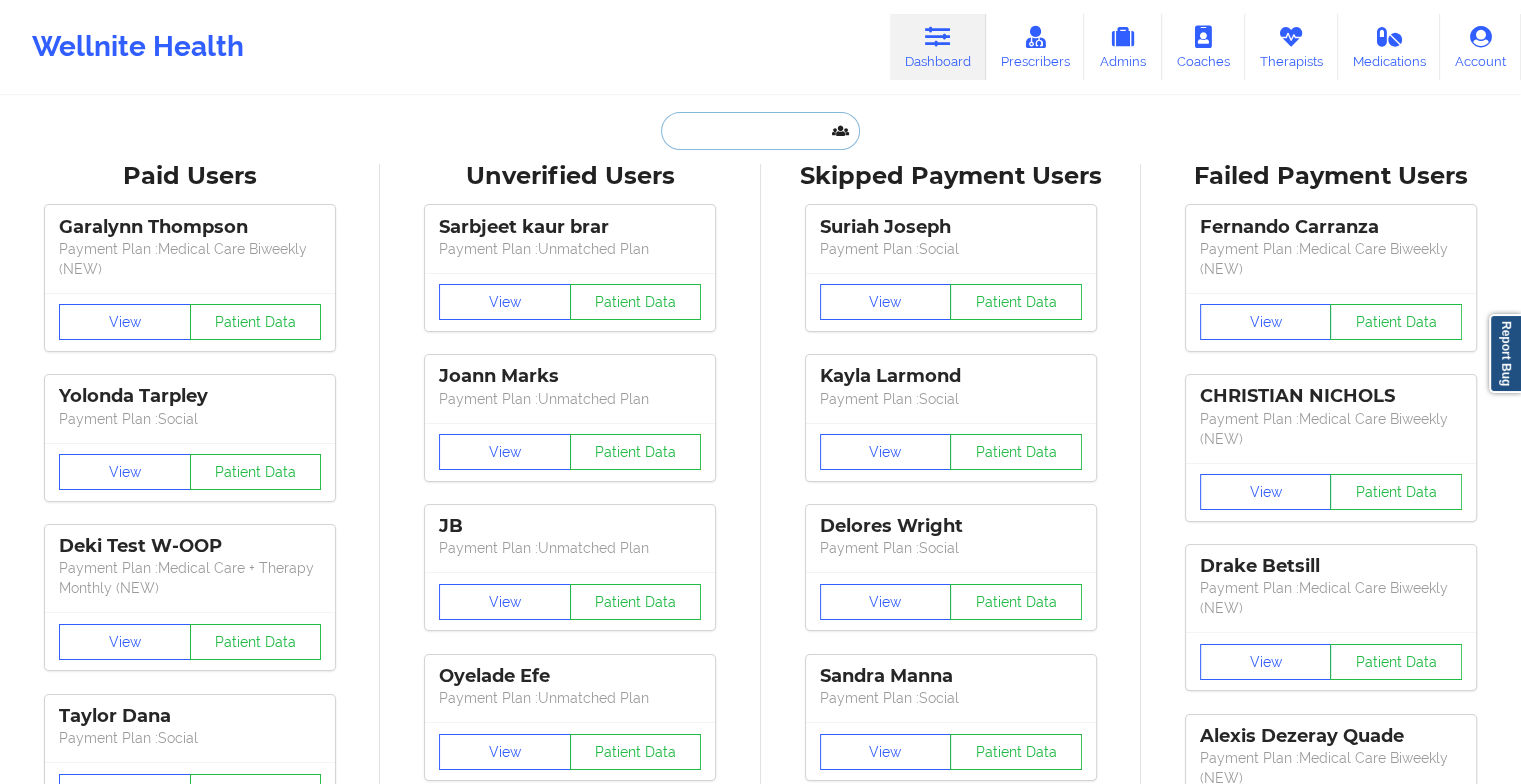 click at bounding box center (760, 131) 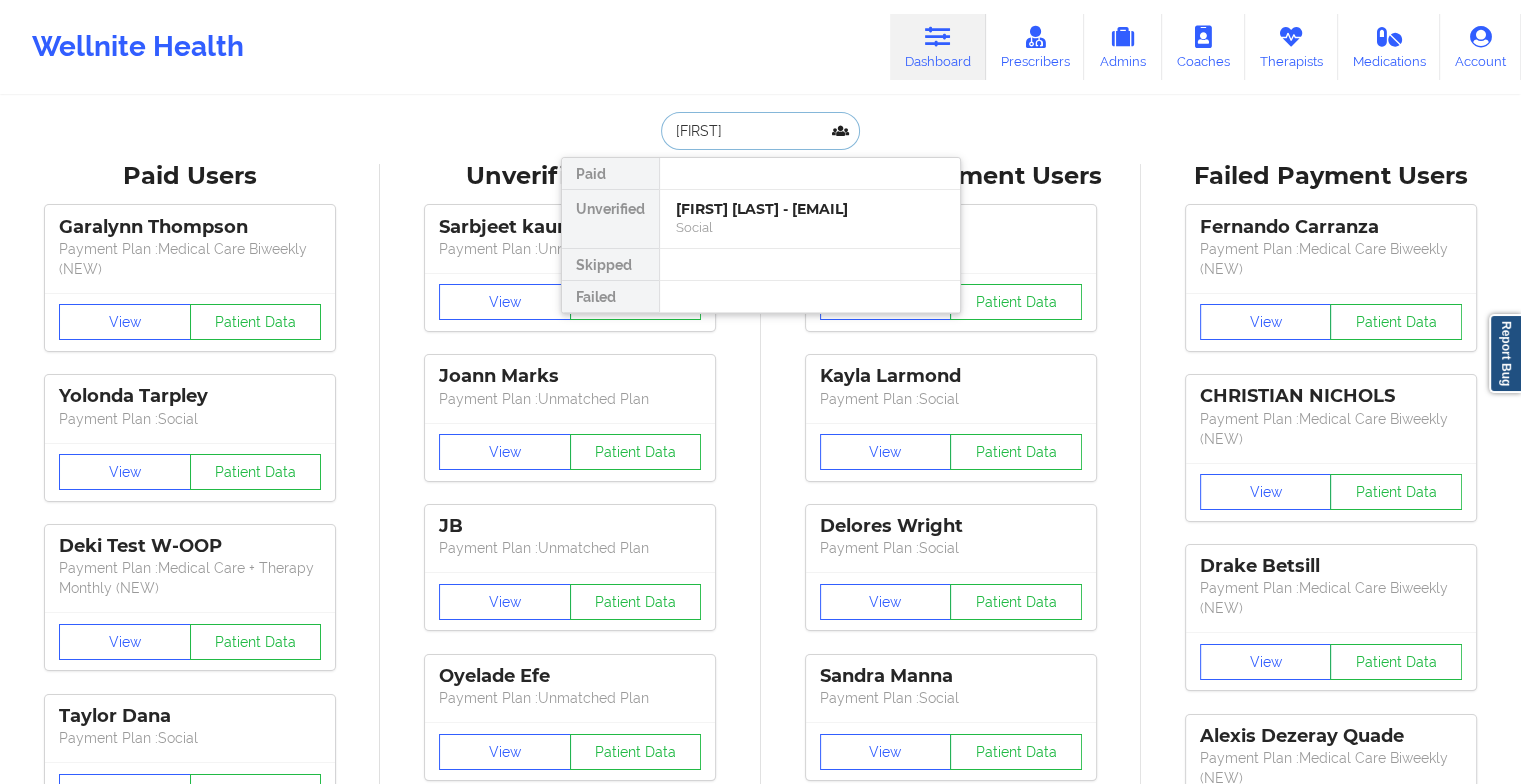 type on "[FIRST]" 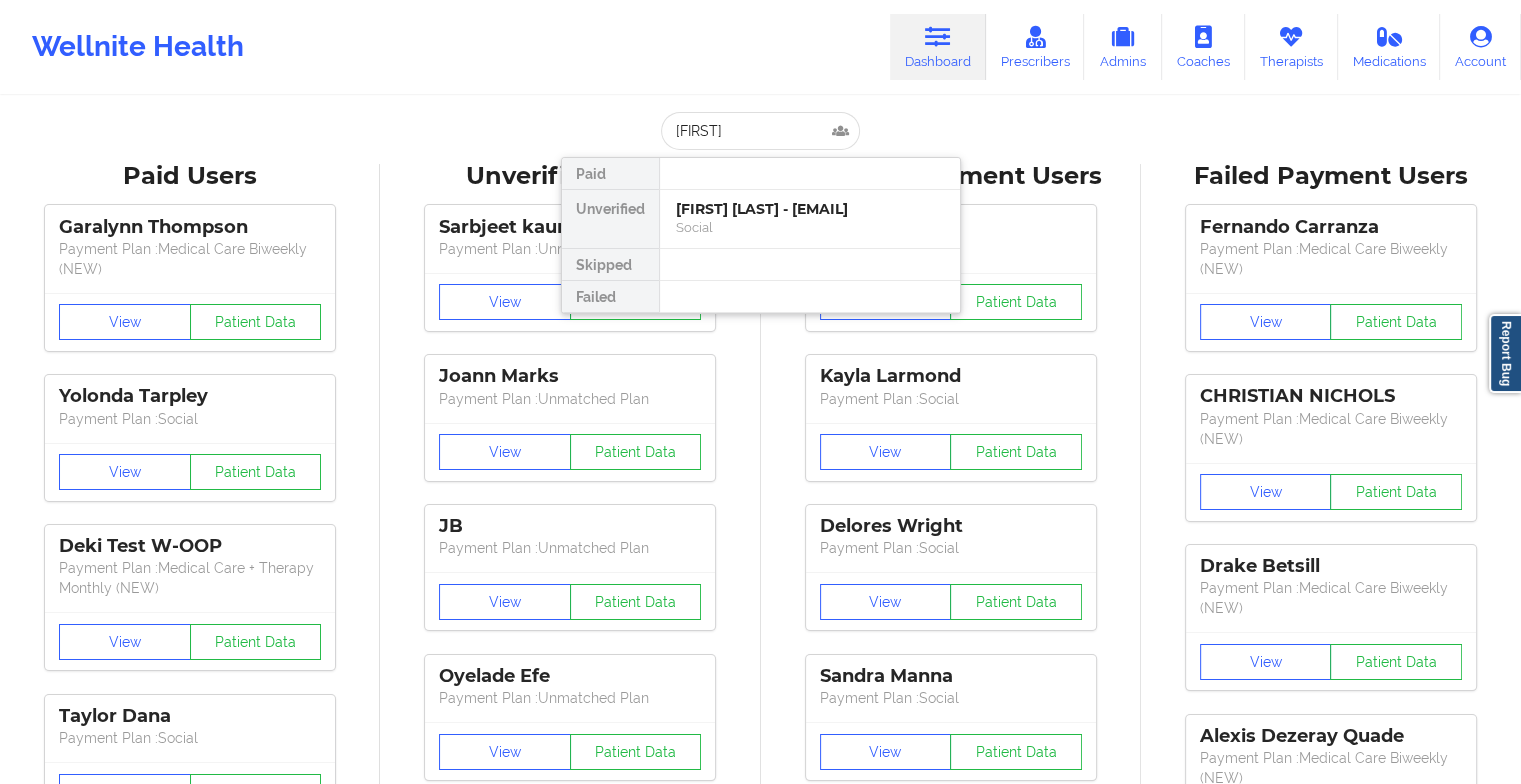click at bounding box center (809, 174) 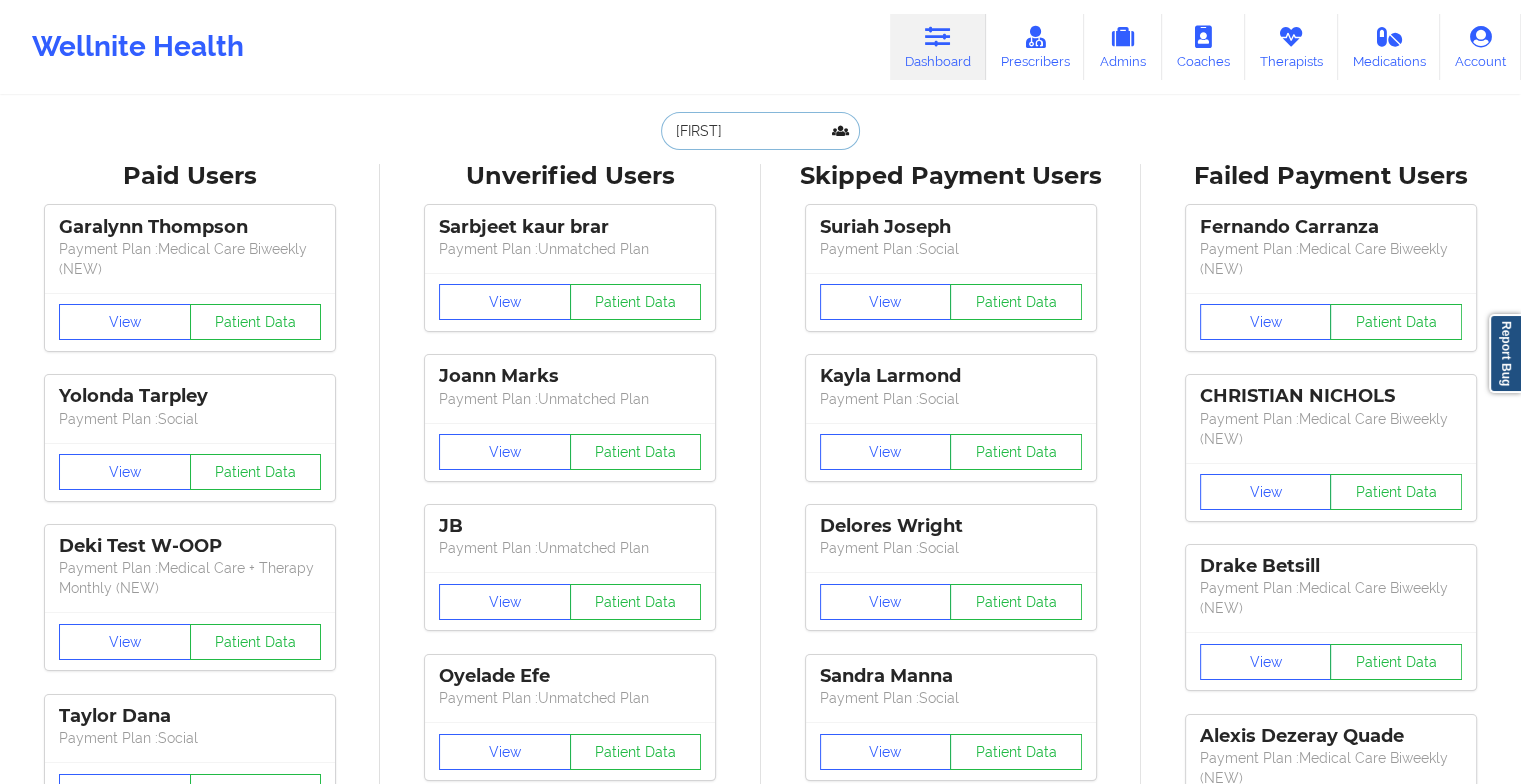 click on "[FIRST]" at bounding box center (760, 131) 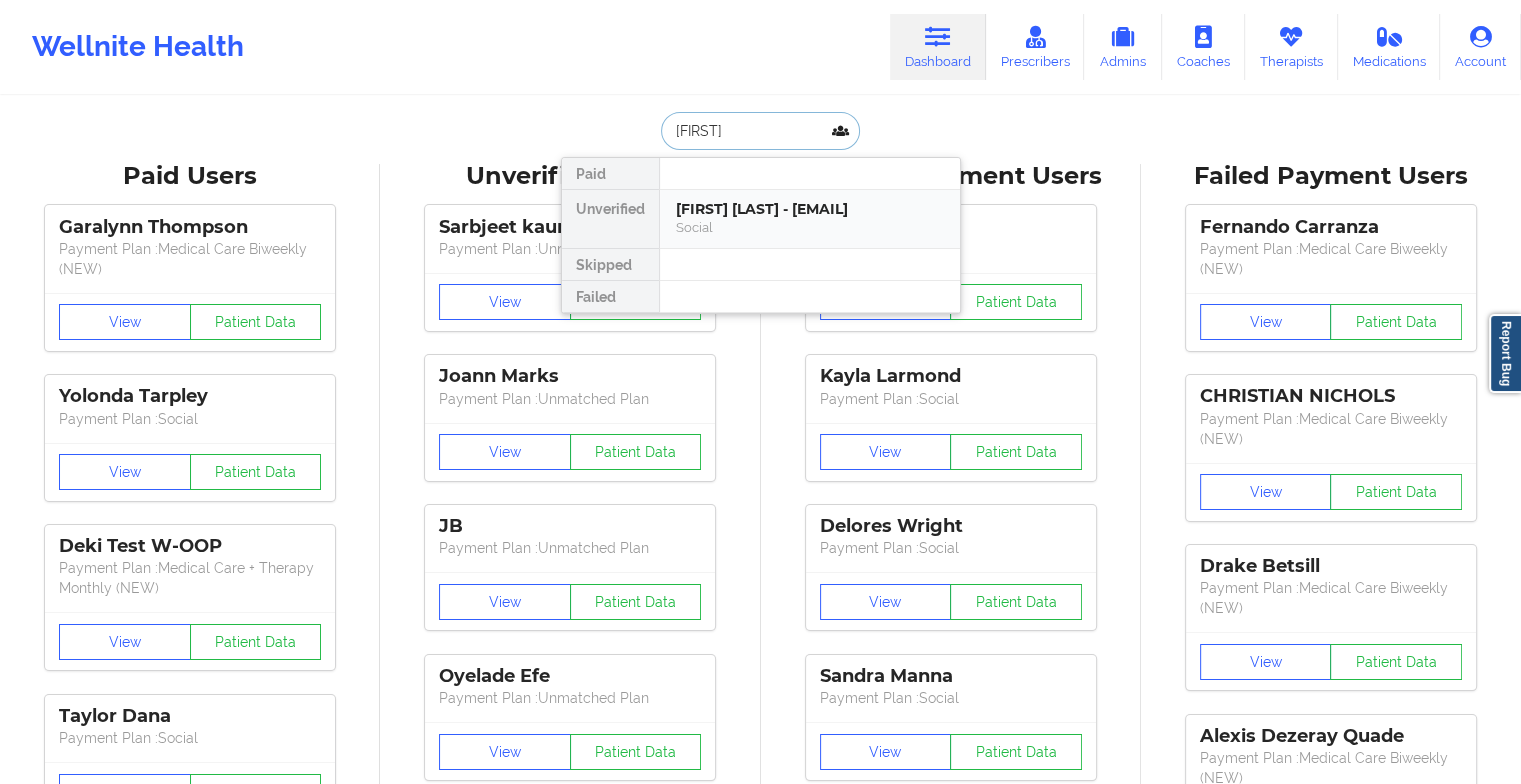 click on "[FIRST] [LAST] - [EMAIL]" at bounding box center [810, 209] 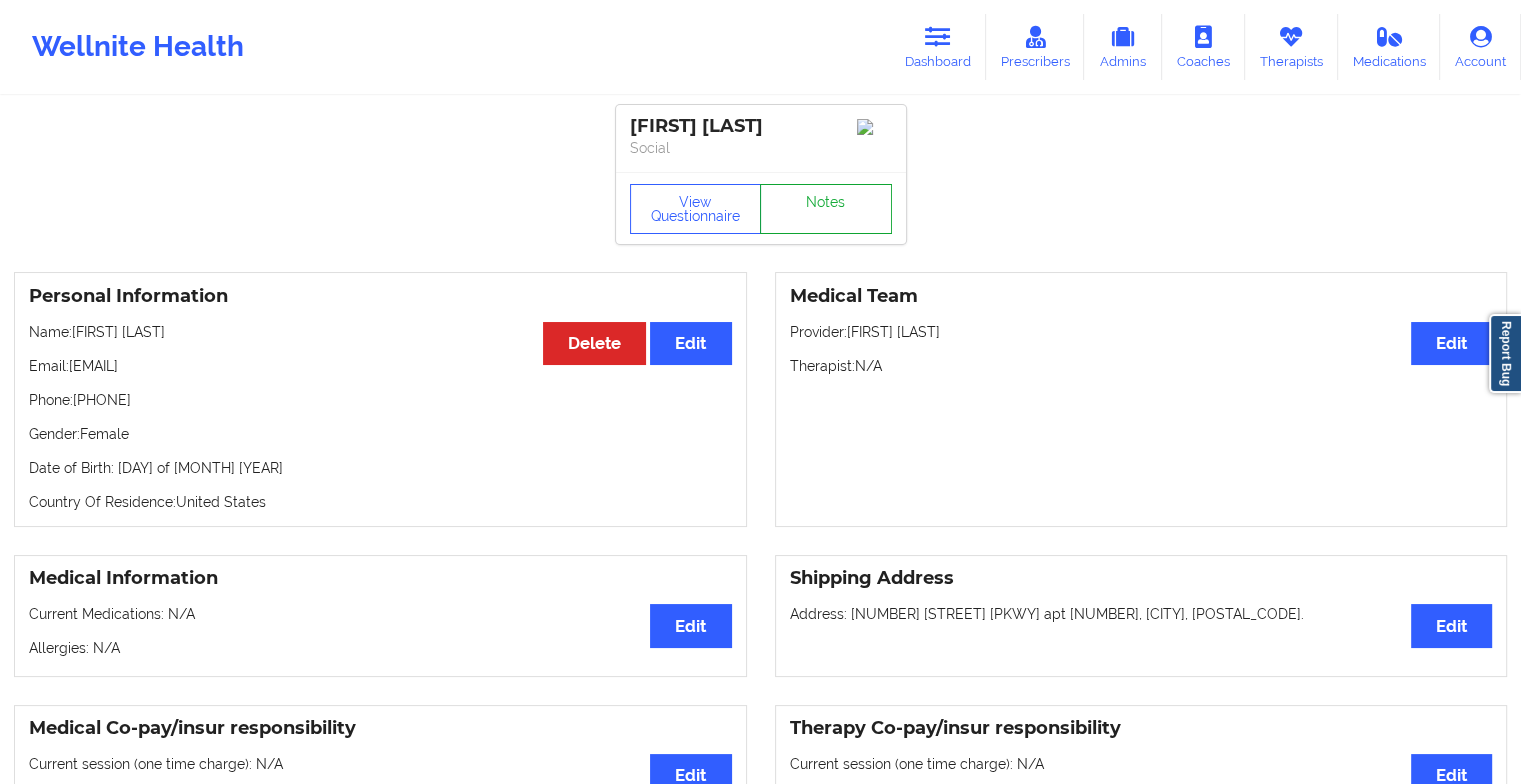 click on "Notes" at bounding box center [826, 209] 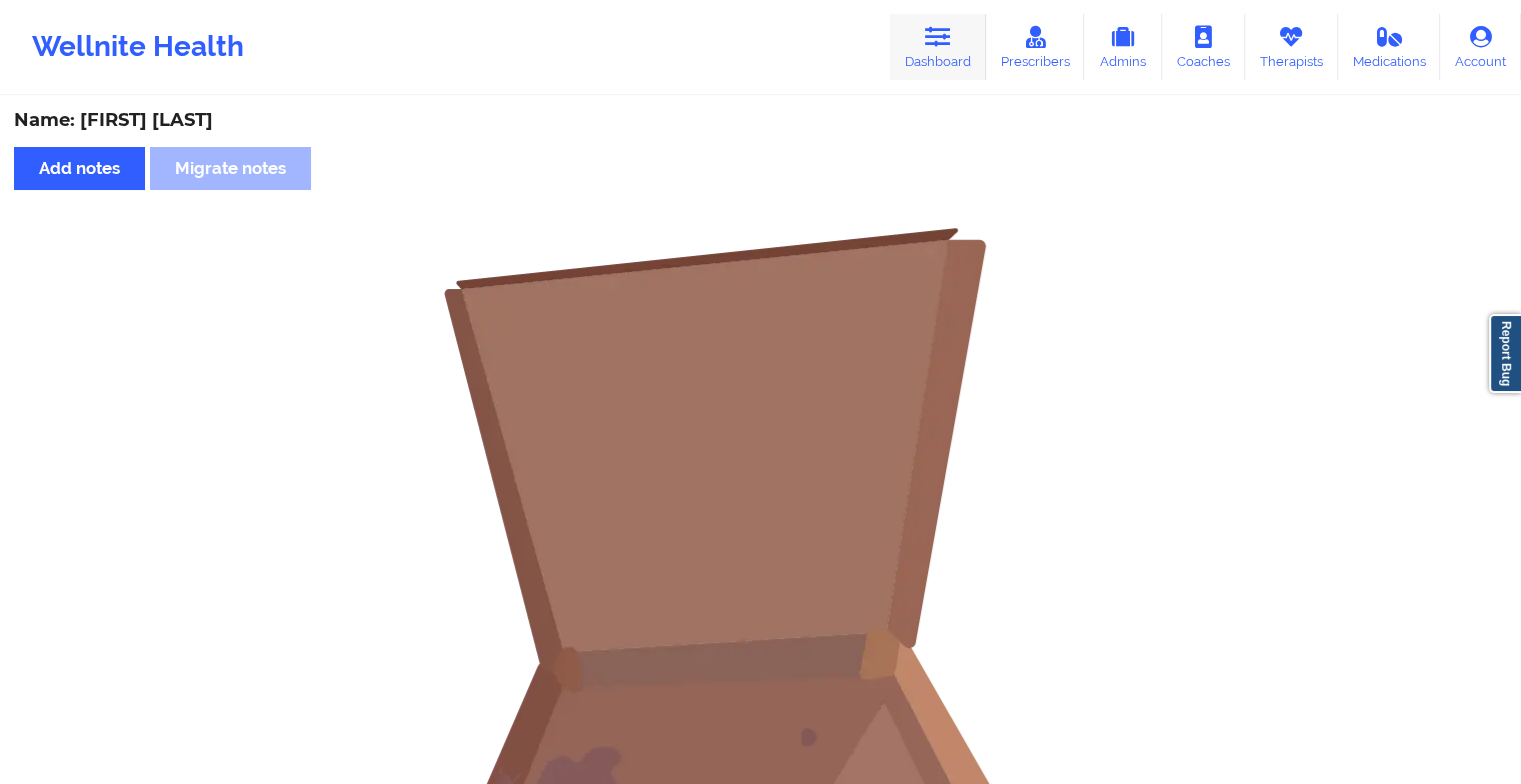 click at bounding box center (938, 37) 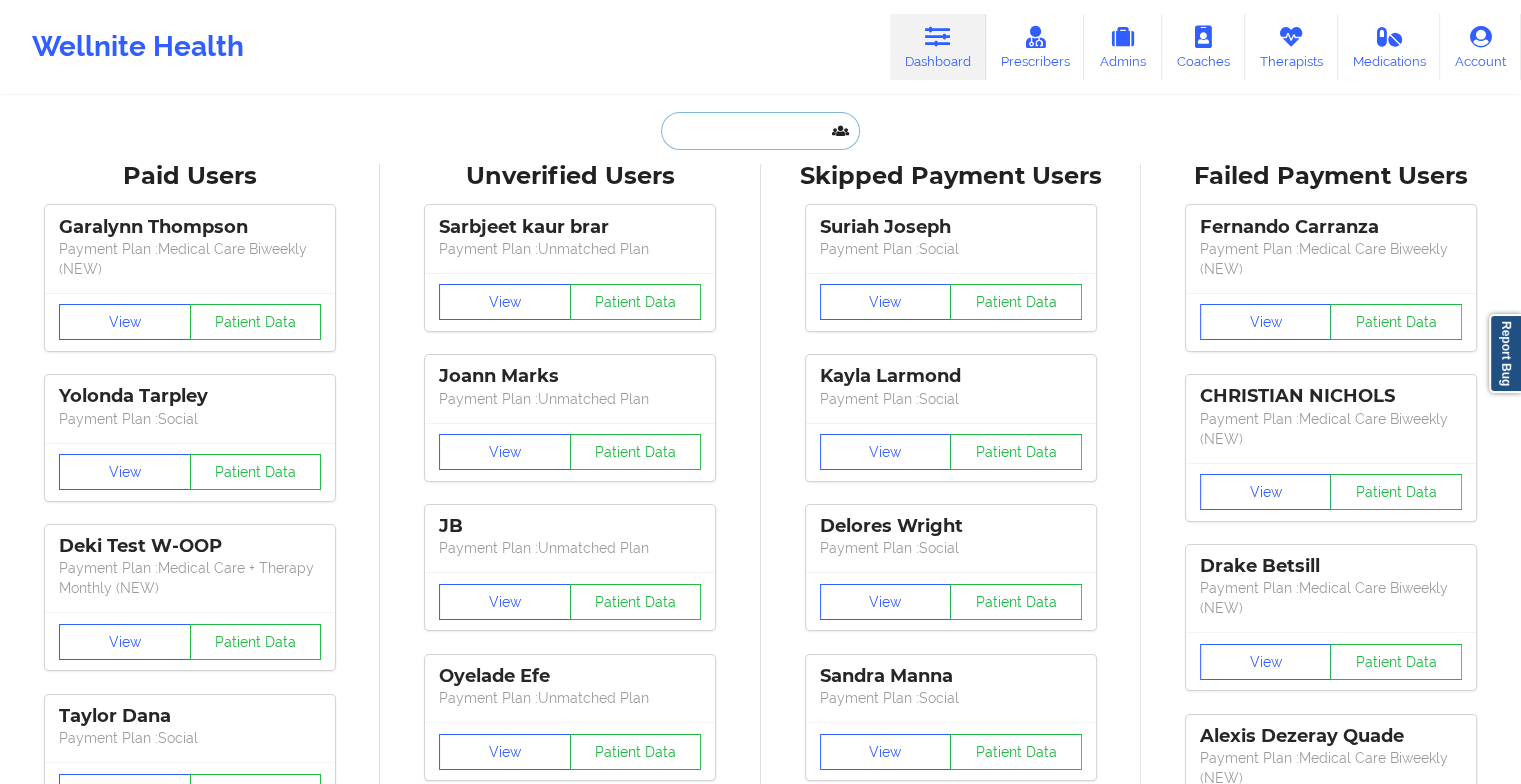 click at bounding box center [760, 131] 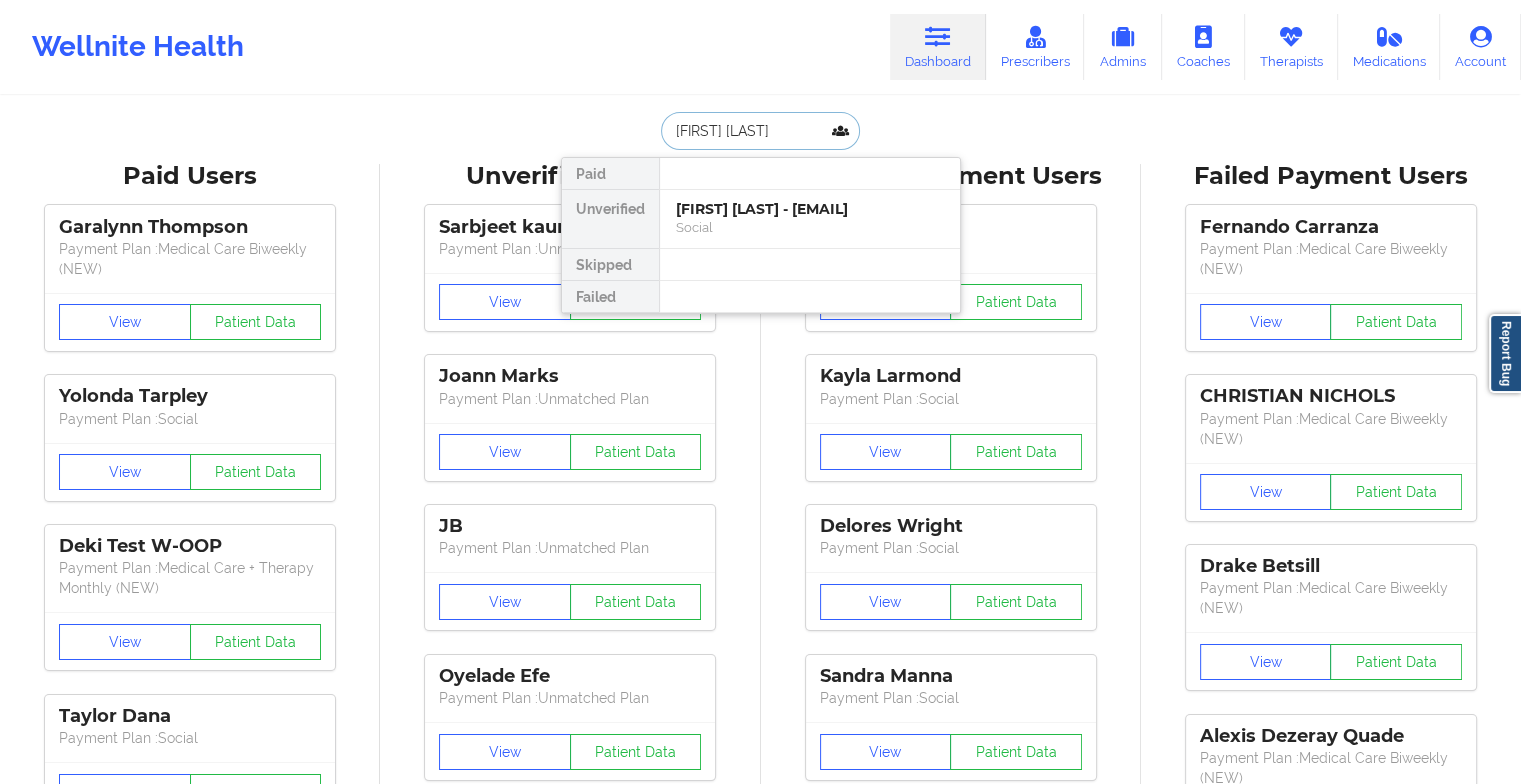 type on "[FIRST] [LAST]" 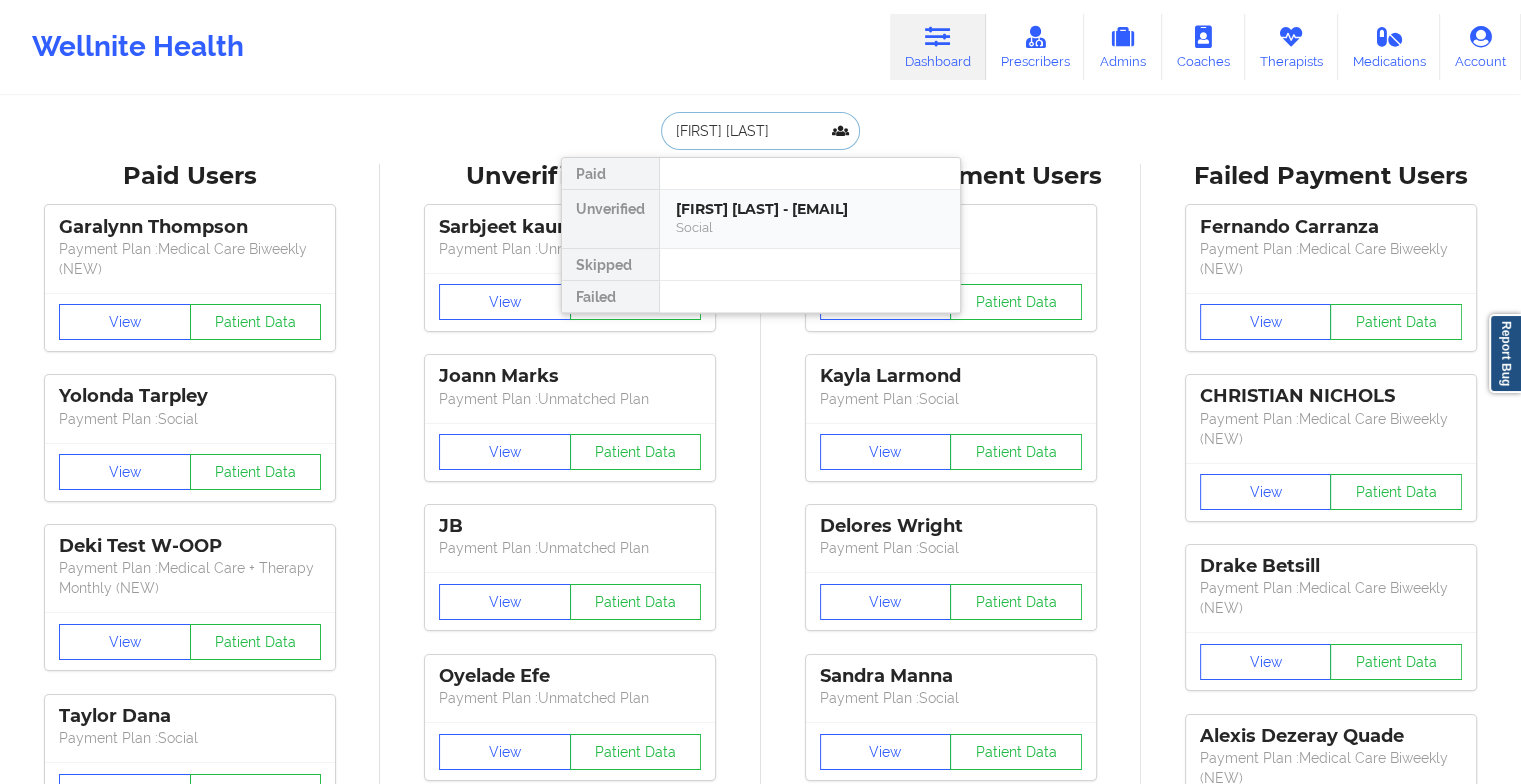 click on "[FIRST] [LAST] - [EMAIL]" at bounding box center (810, 209) 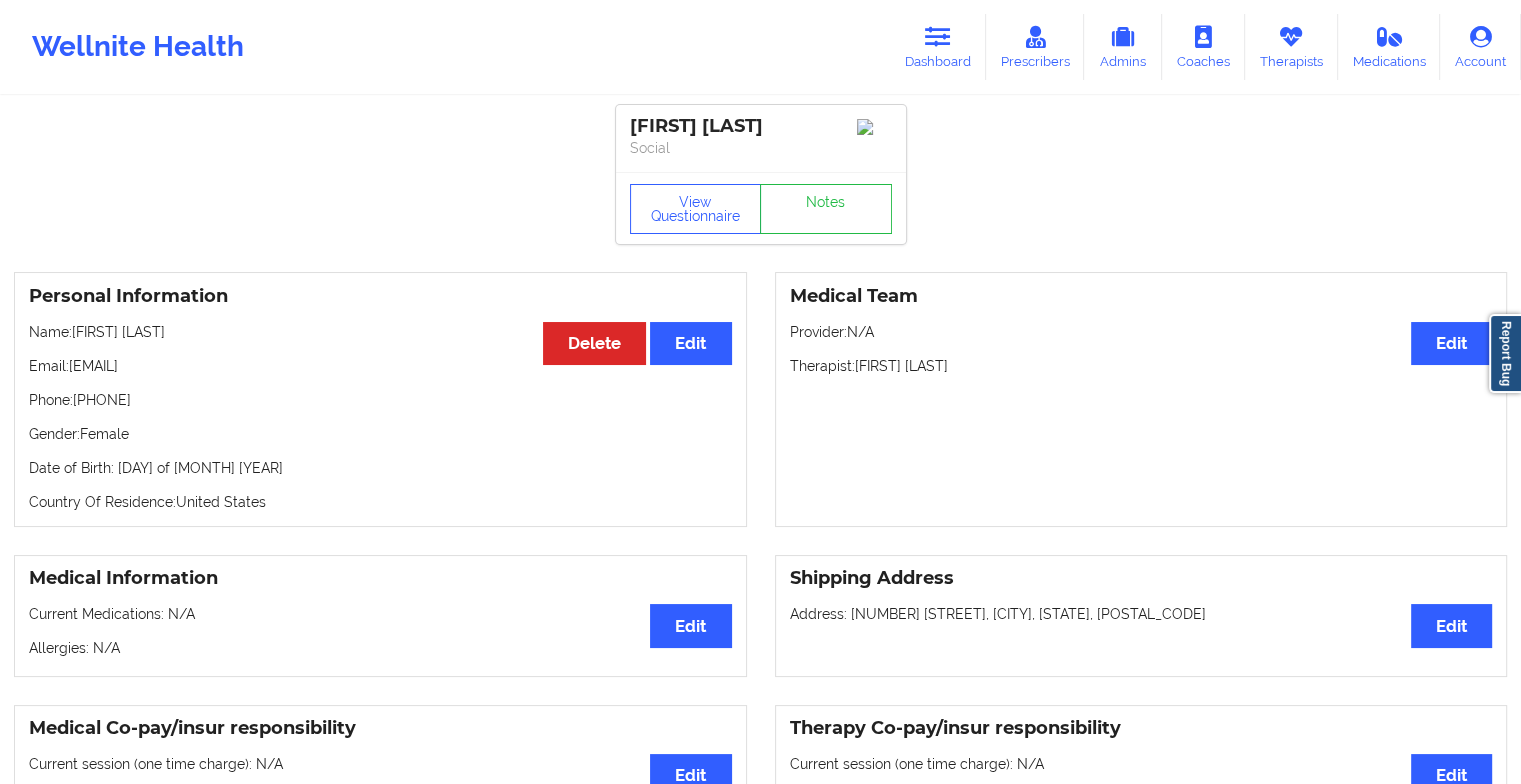 click on "View Questionnaire Notes" at bounding box center (761, 209) 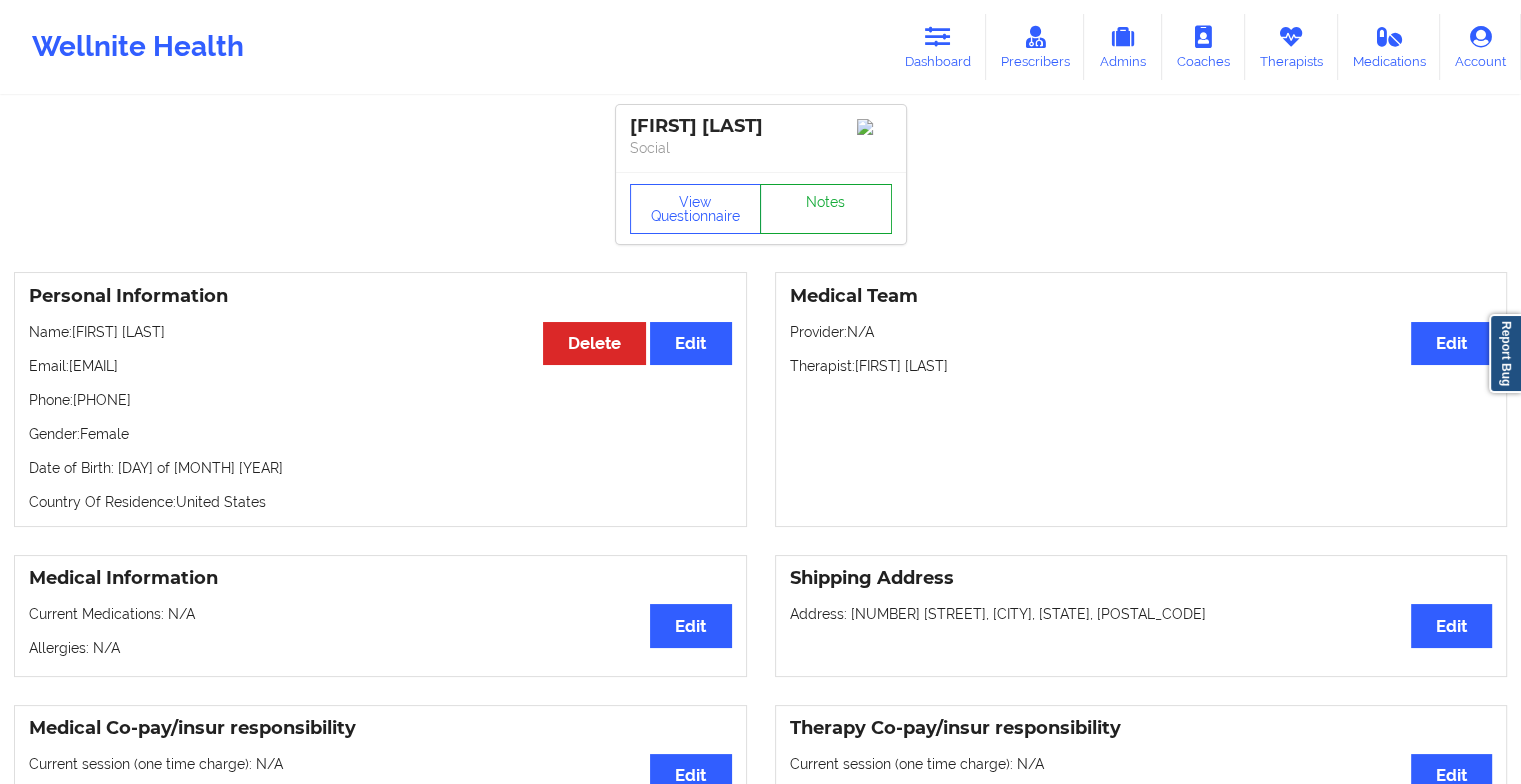 click on "Notes" at bounding box center [826, 209] 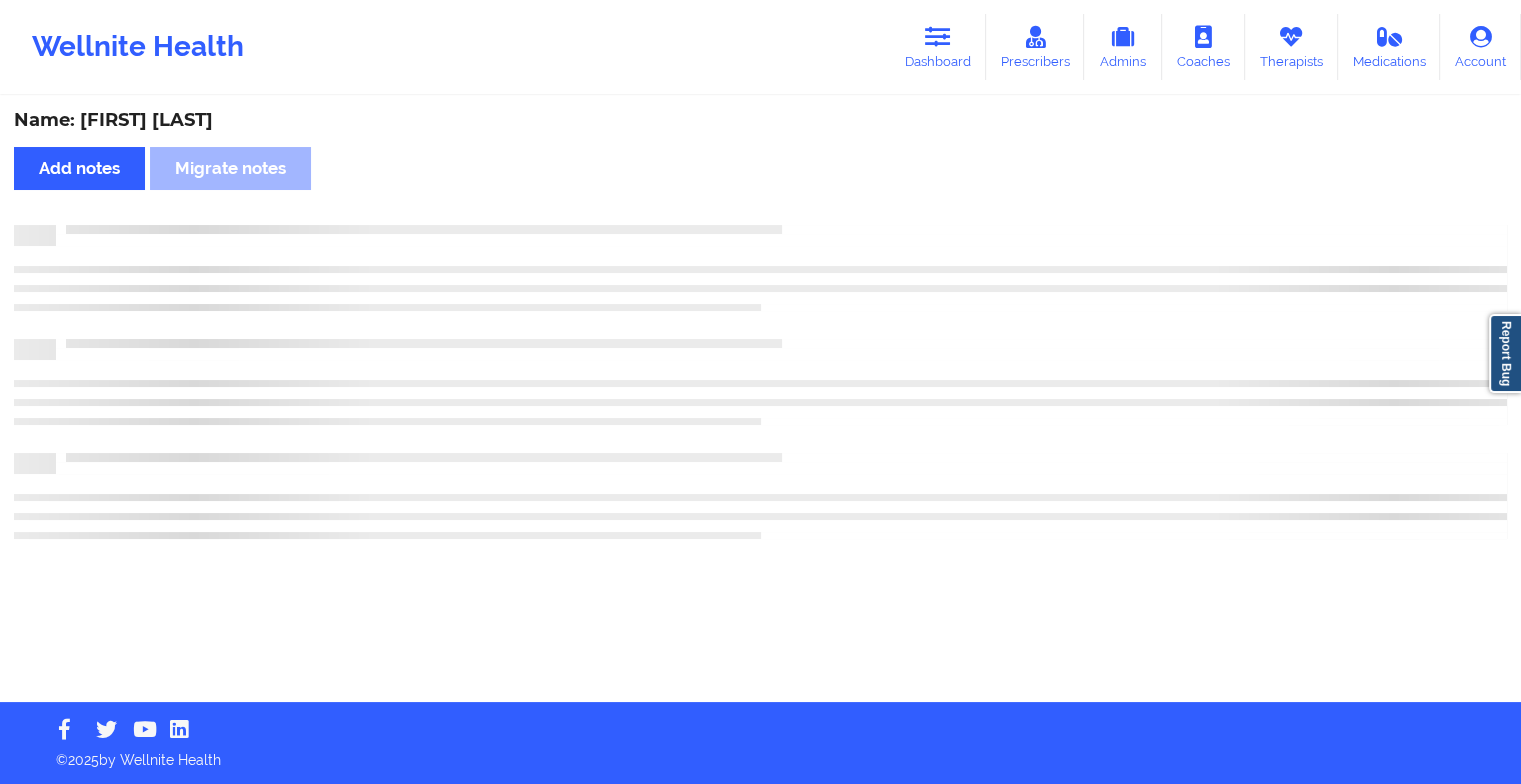 click on "Name: [FIRST] [LAST] Add notes Migrate notes" at bounding box center (760, 400) 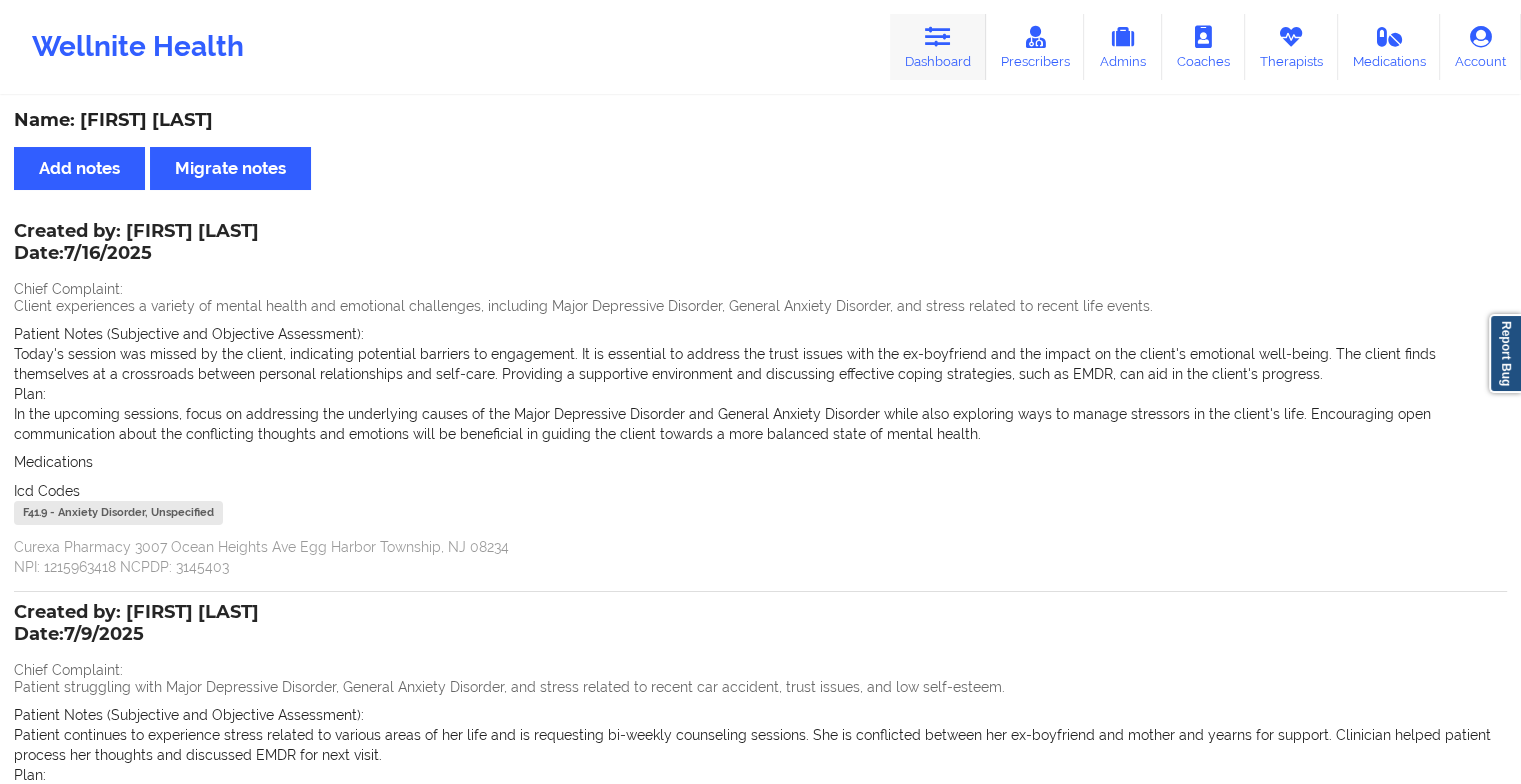 click on "Dashboard" at bounding box center (938, 47) 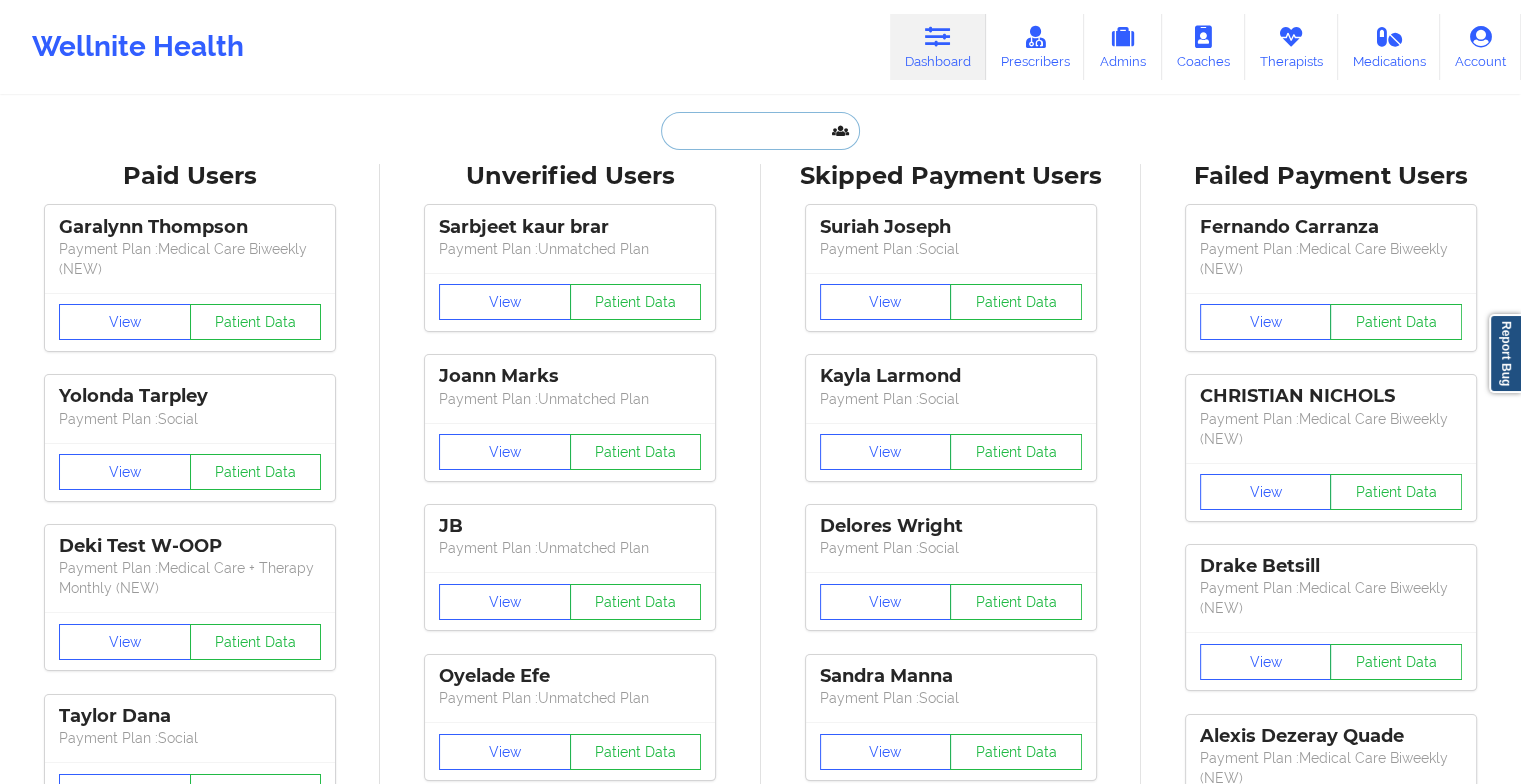 click at bounding box center [760, 131] 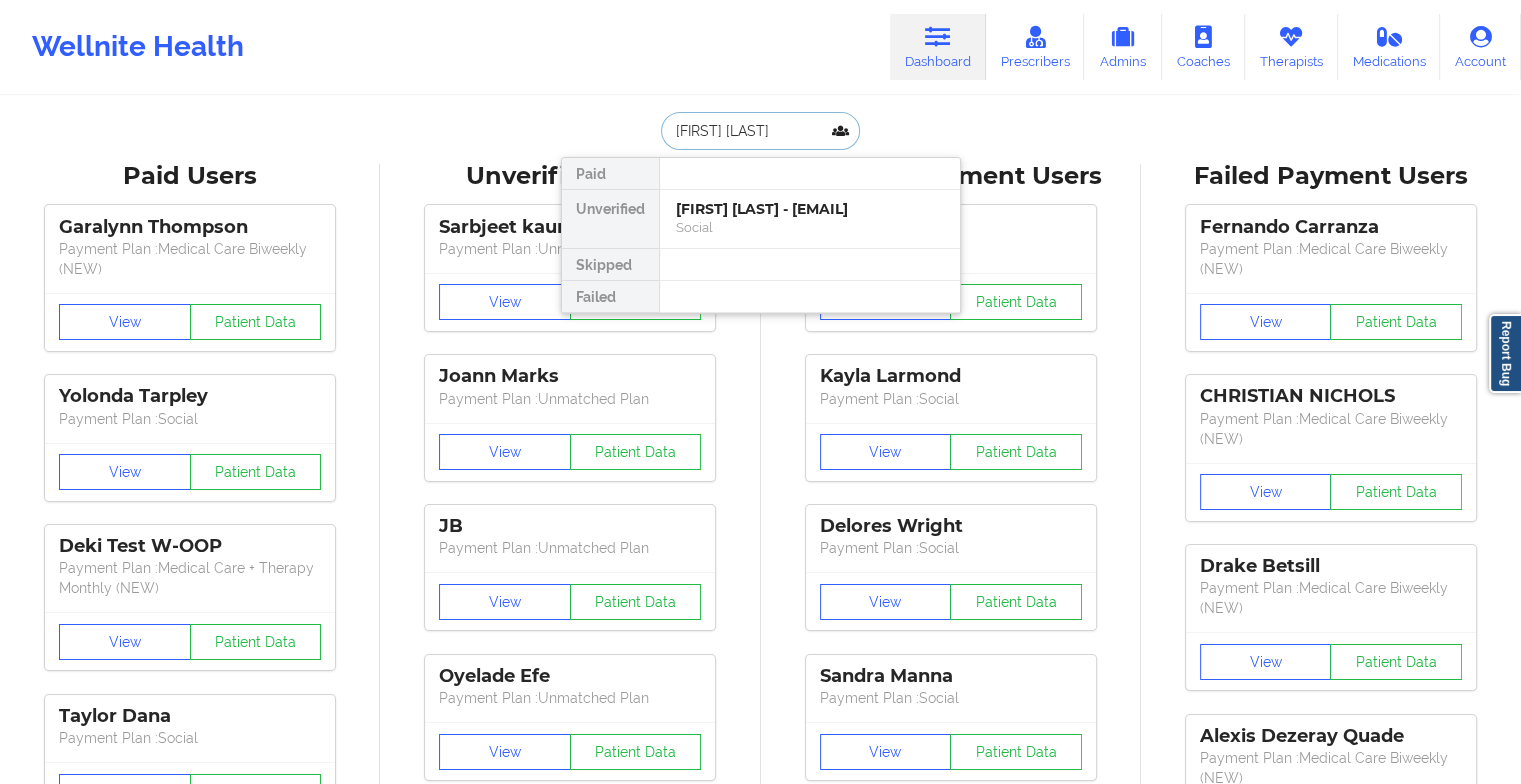type on "[FIRST] [LAST]" 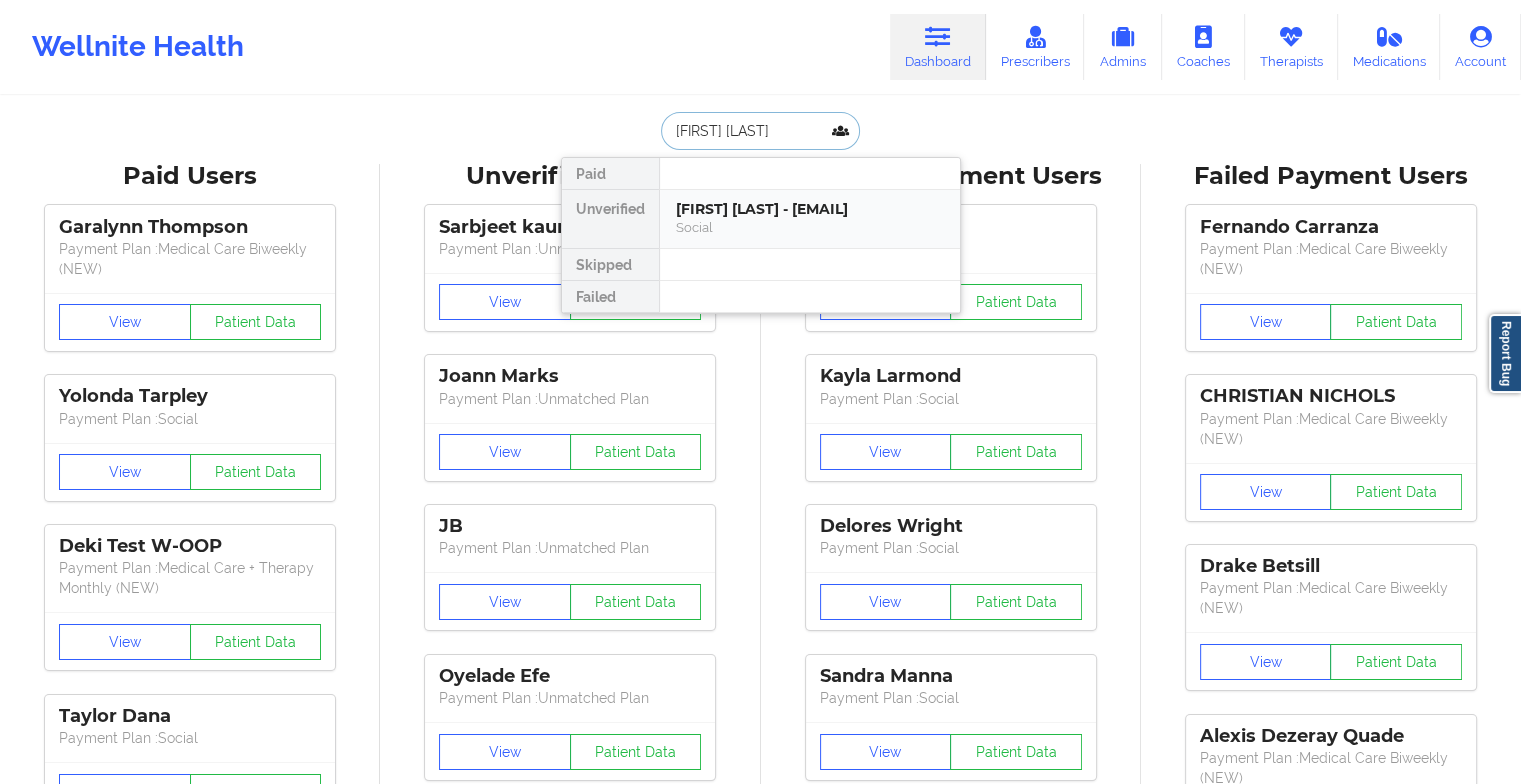 click on "[FIRST] [LAST] - [EMAIL]" at bounding box center [810, 209] 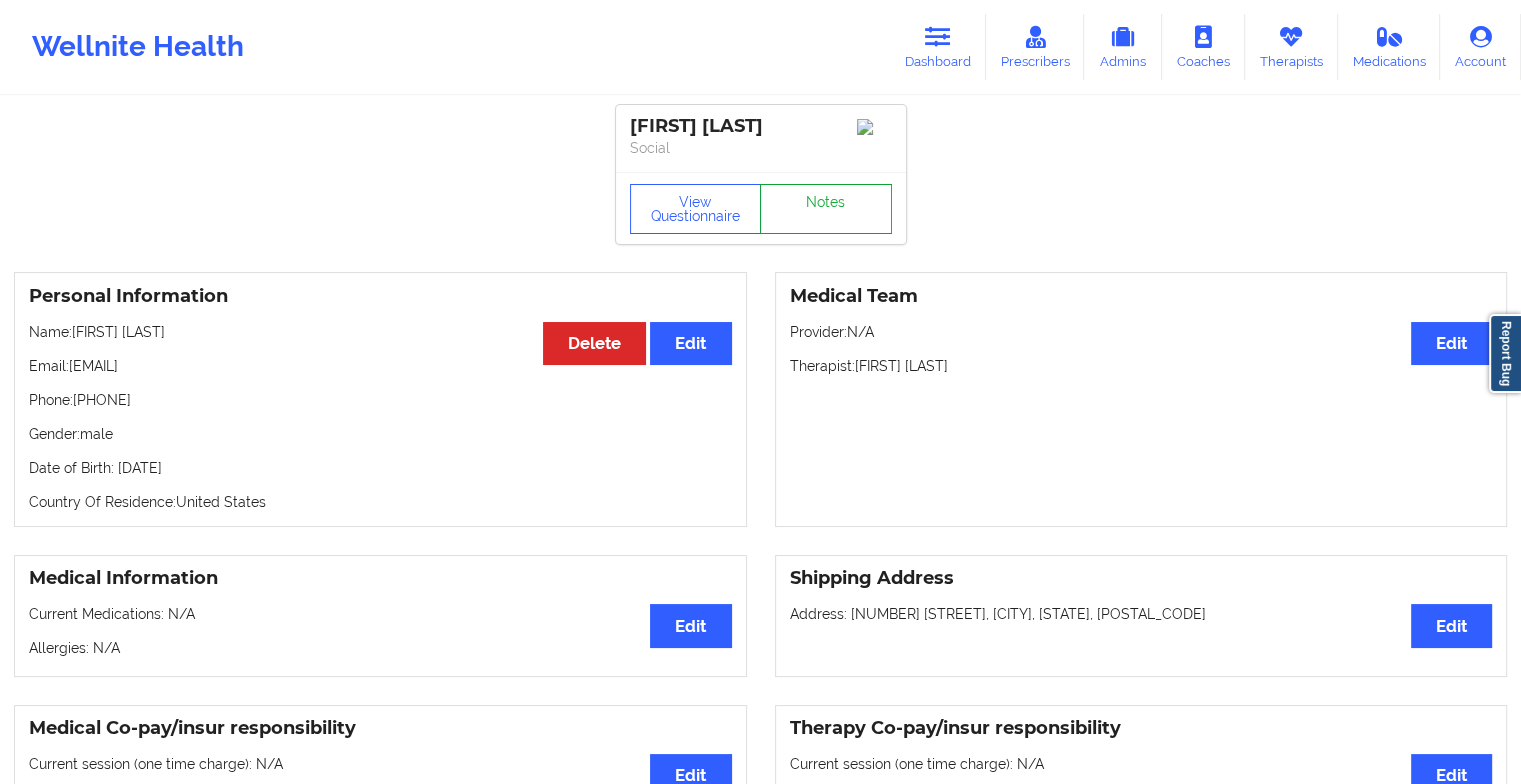 click on "Notes" at bounding box center (826, 209) 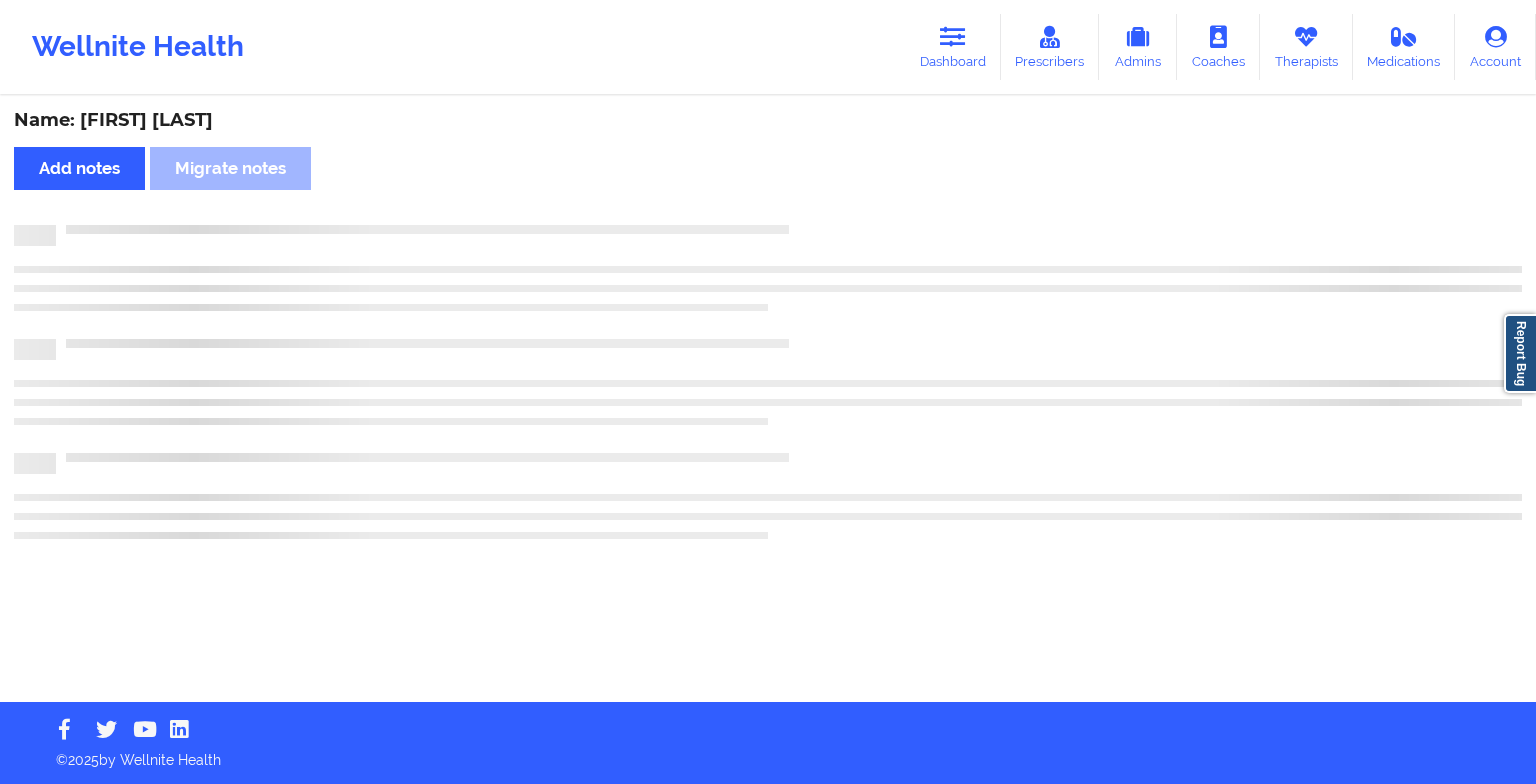 click on "Name: [FIRST] [LAST] Add notes Migrate notes" at bounding box center [768, 400] 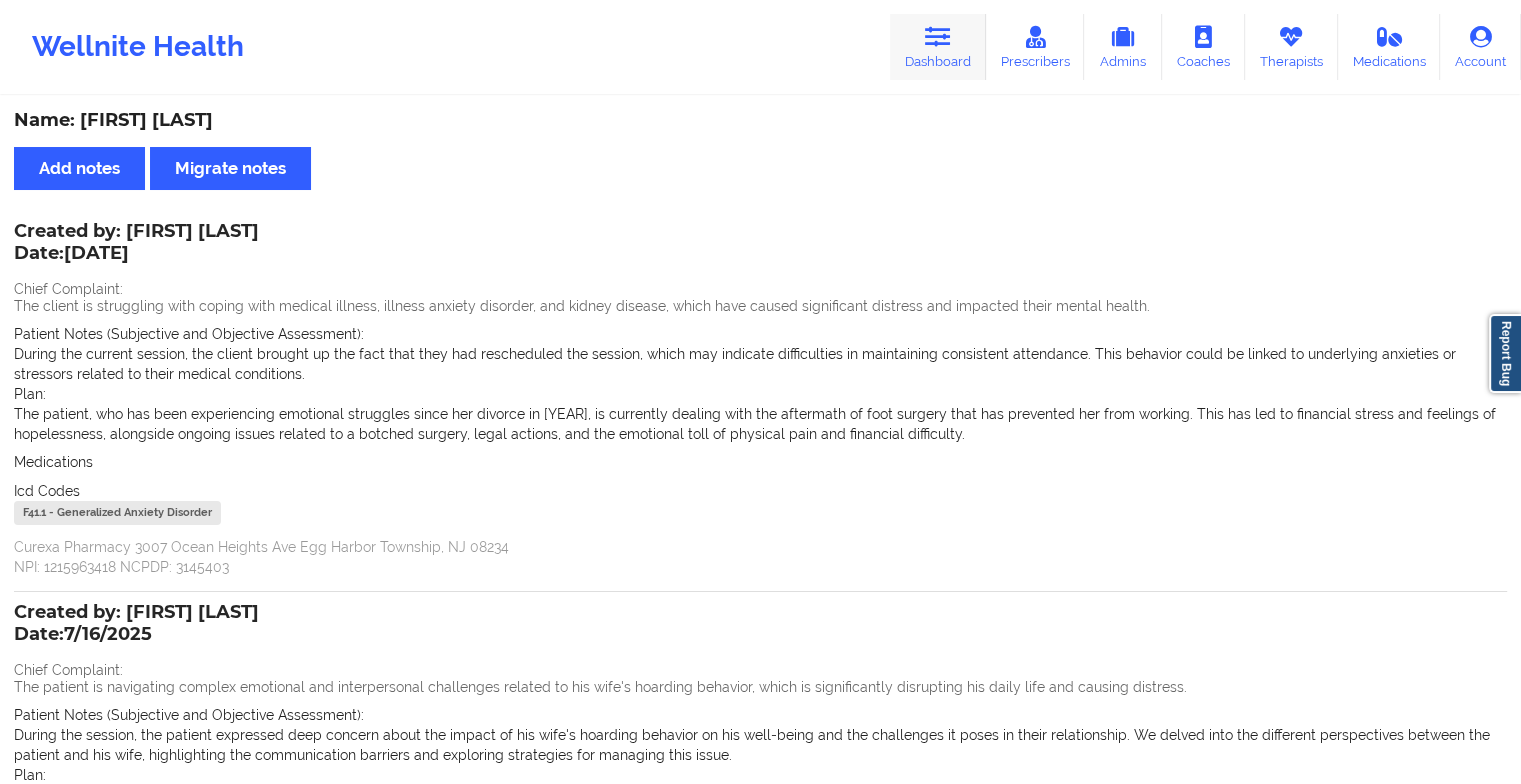 click on "Dashboard" at bounding box center (938, 47) 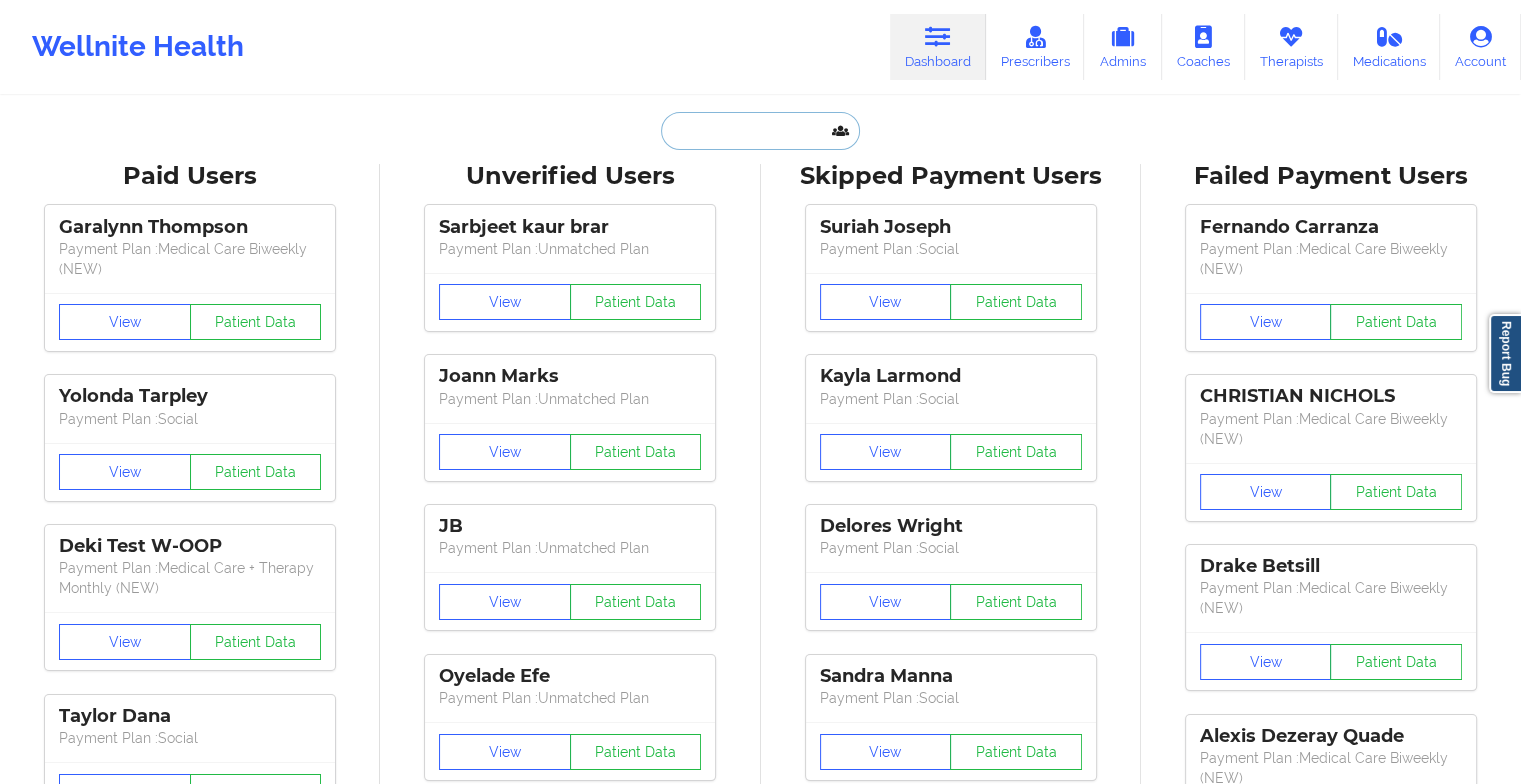 click at bounding box center (760, 131) 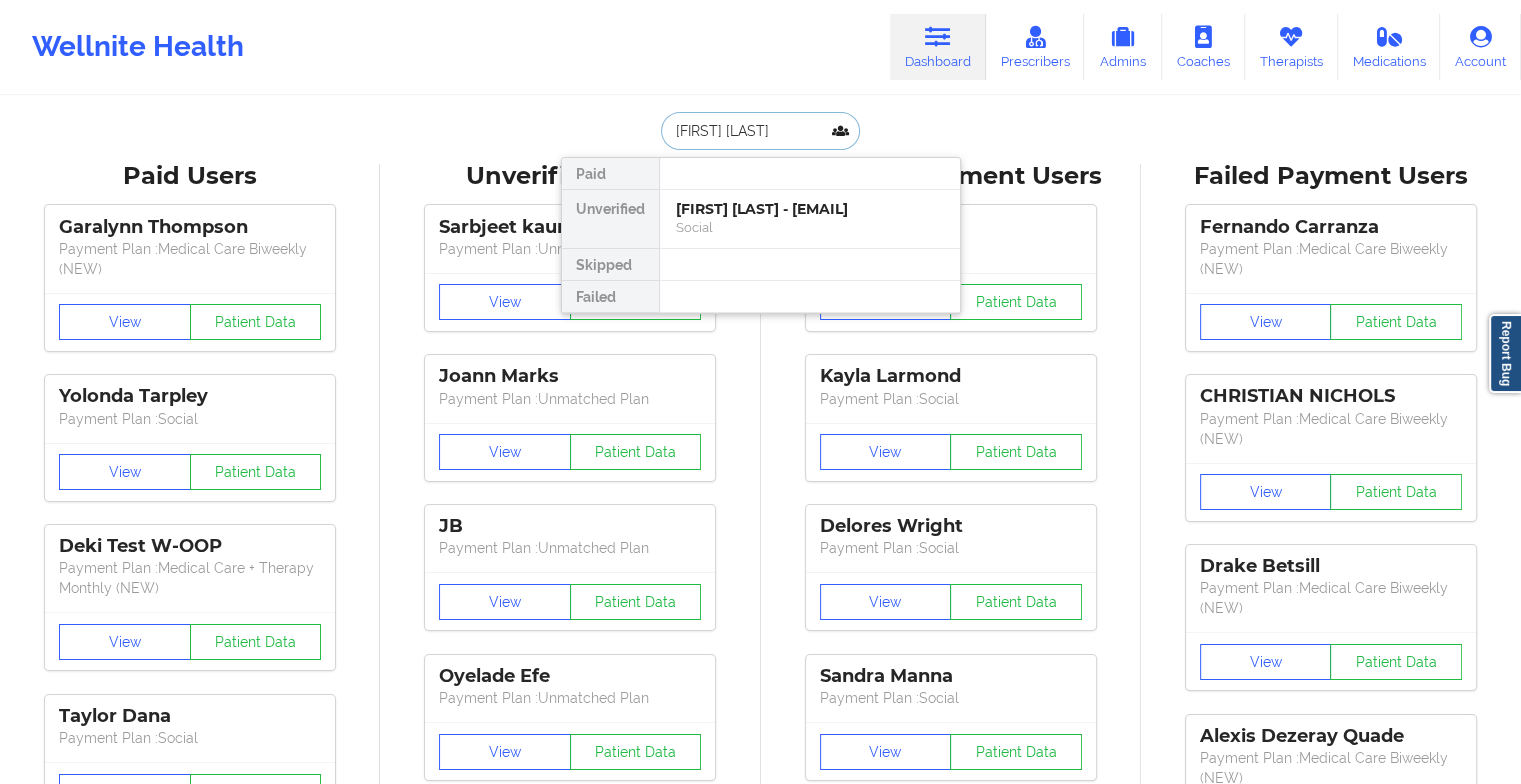 type on "[FIRST] [LAST]" 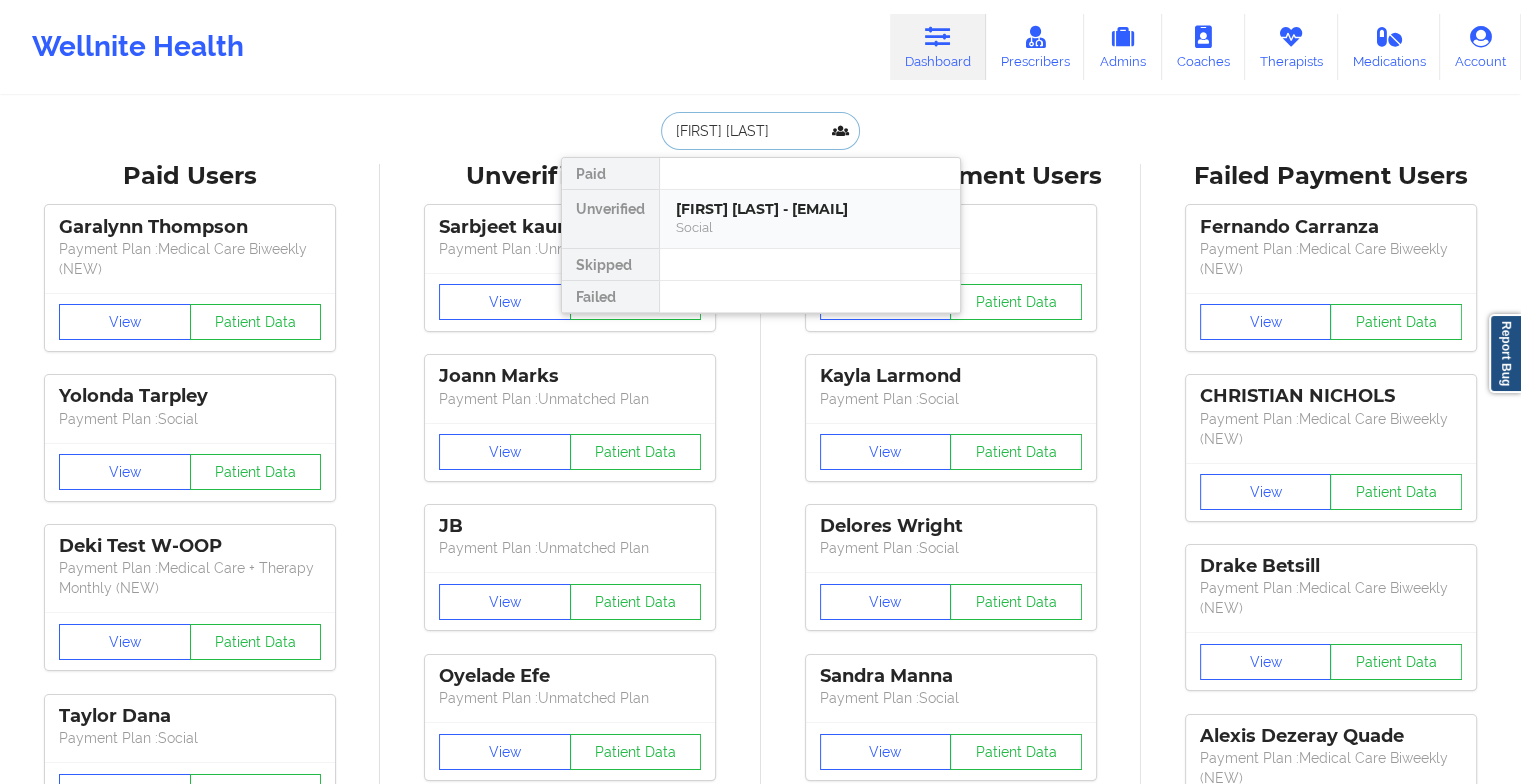 click on "[FIRST] [LAST] - [EMAIL]" at bounding box center [810, 209] 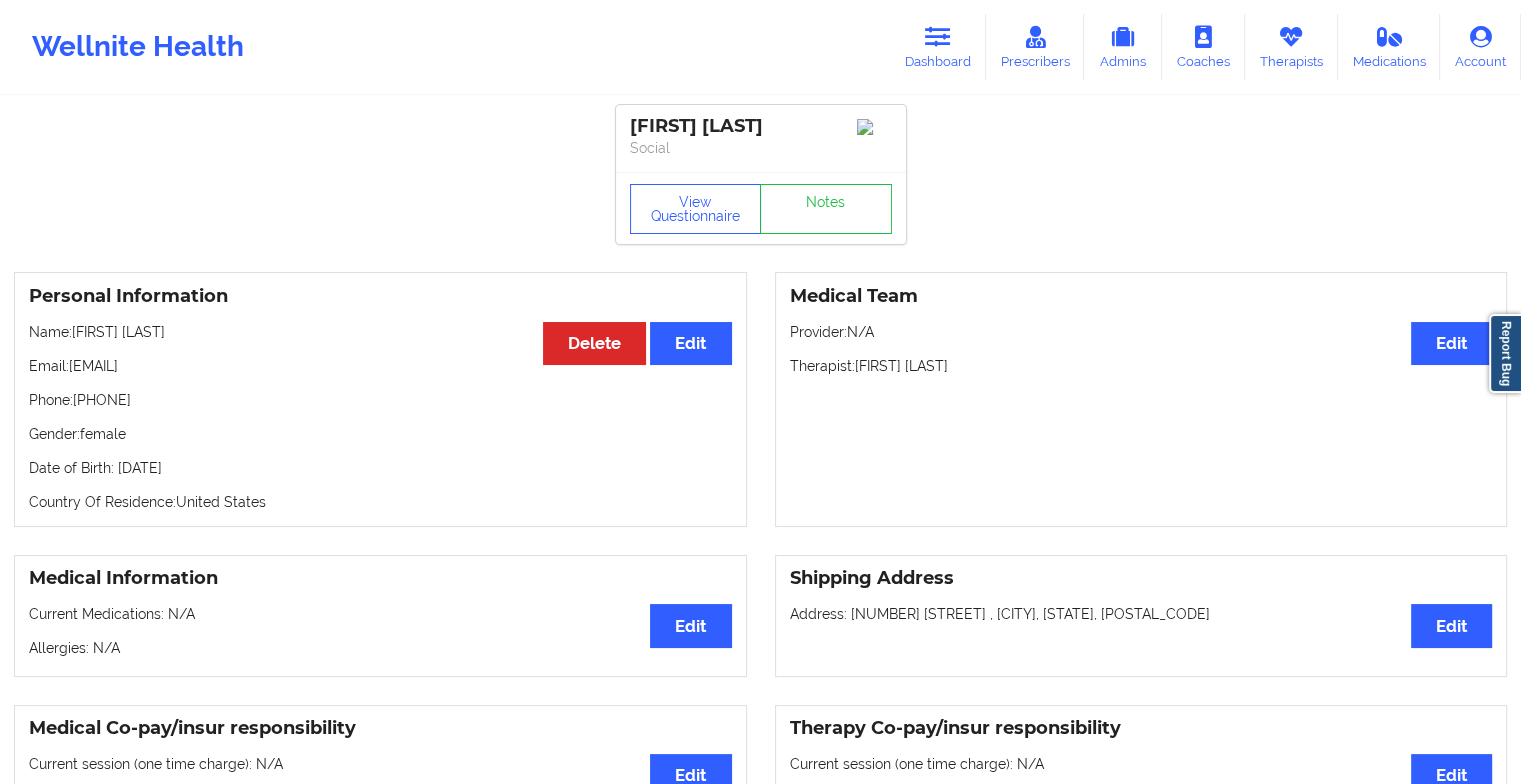 click on "[FIRST] [LAST] Social" at bounding box center (761, 138) 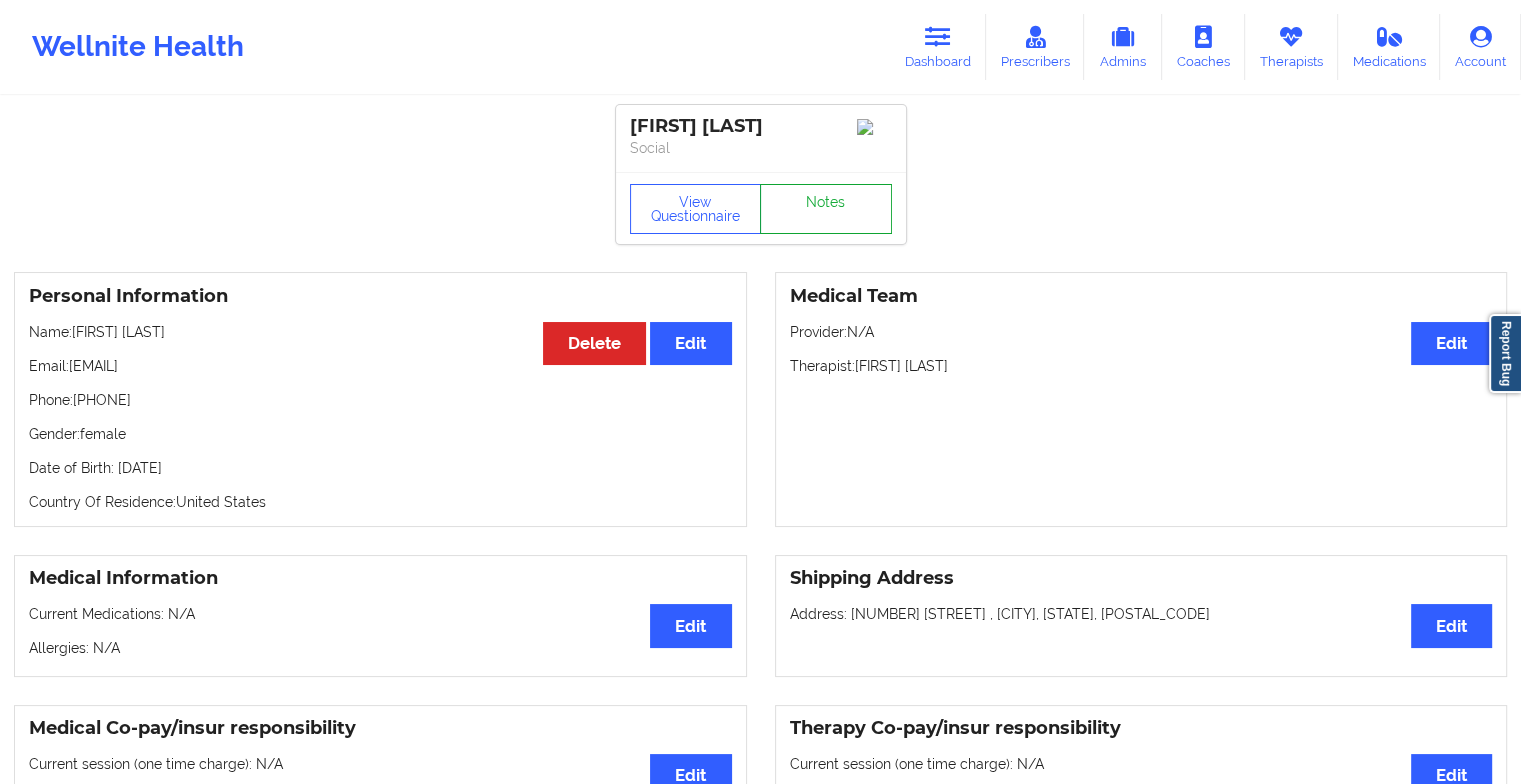 click on "Notes" at bounding box center [826, 209] 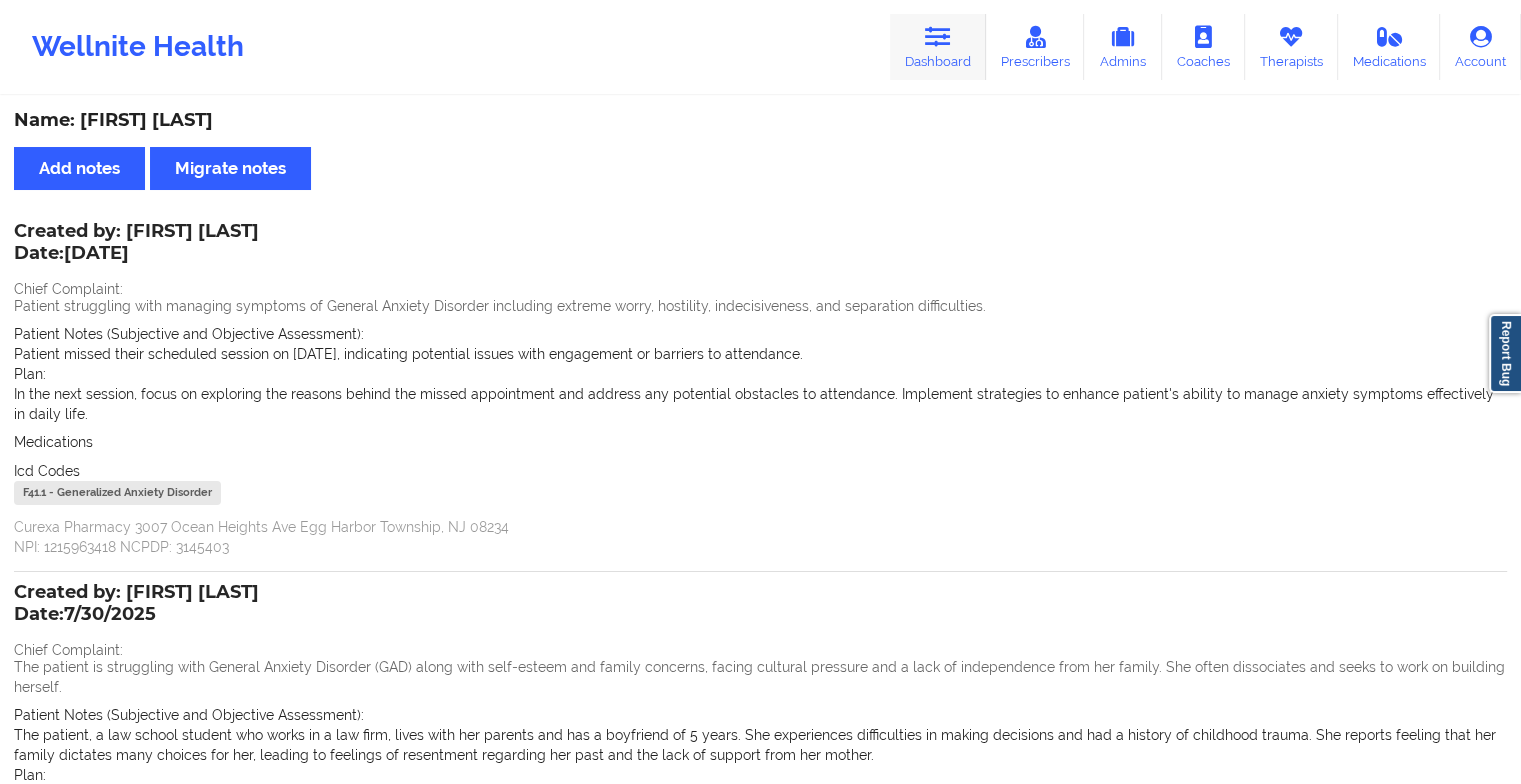 click on "Dashboard" at bounding box center (938, 47) 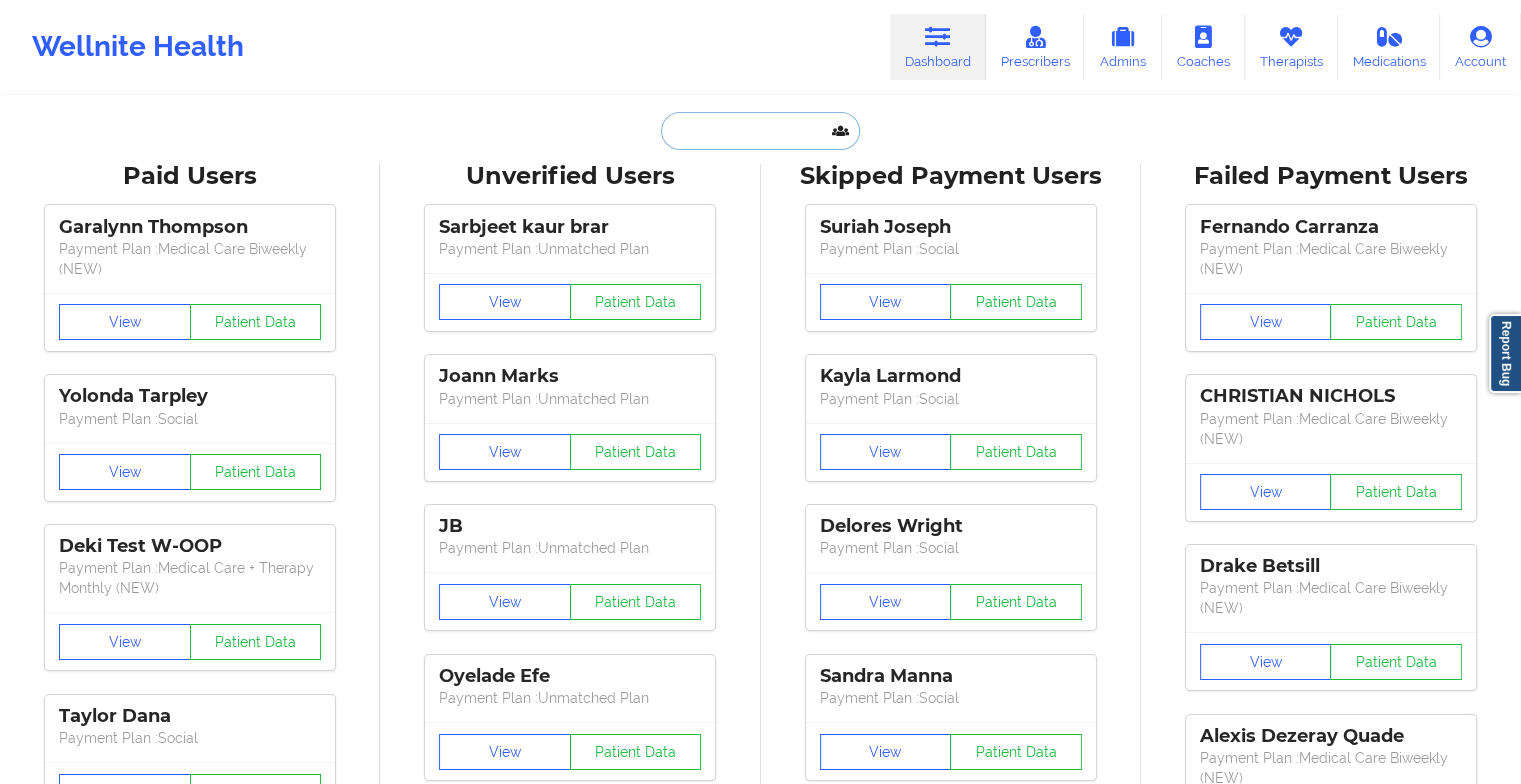 click at bounding box center [760, 131] 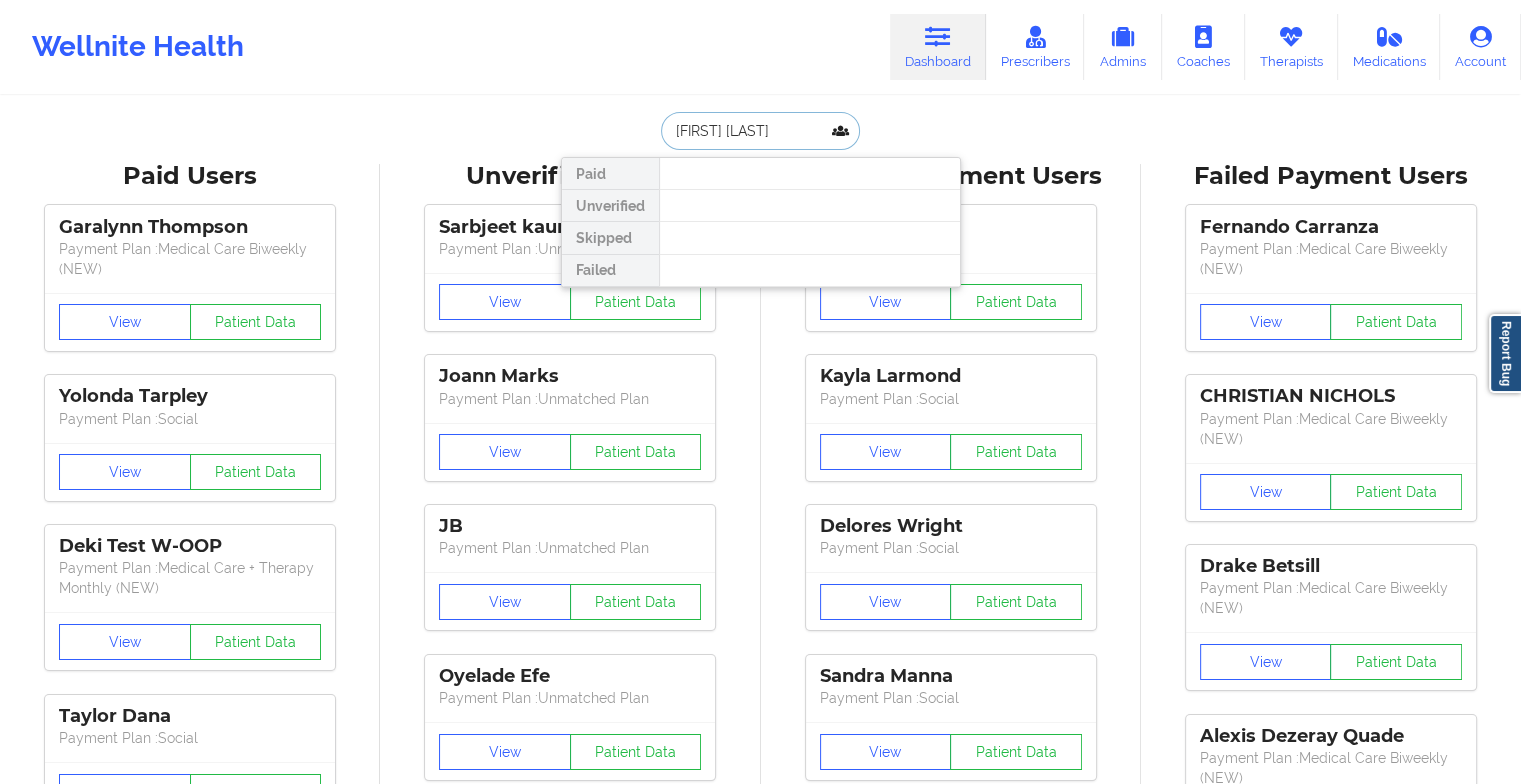 type on "[FIRST] [LAST]" 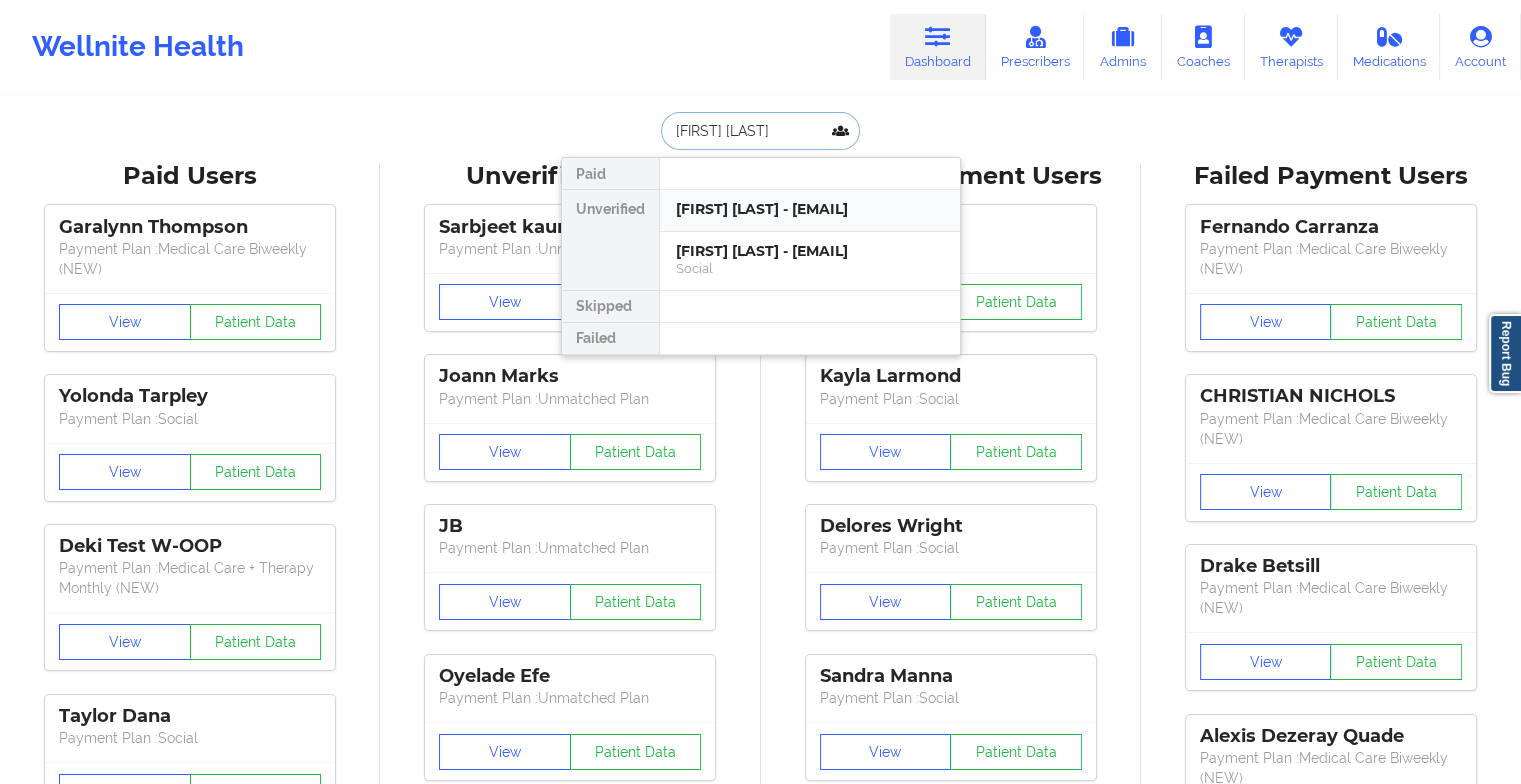 click on "[FIRST] [LAST] - [EMAIL]" at bounding box center [810, 209] 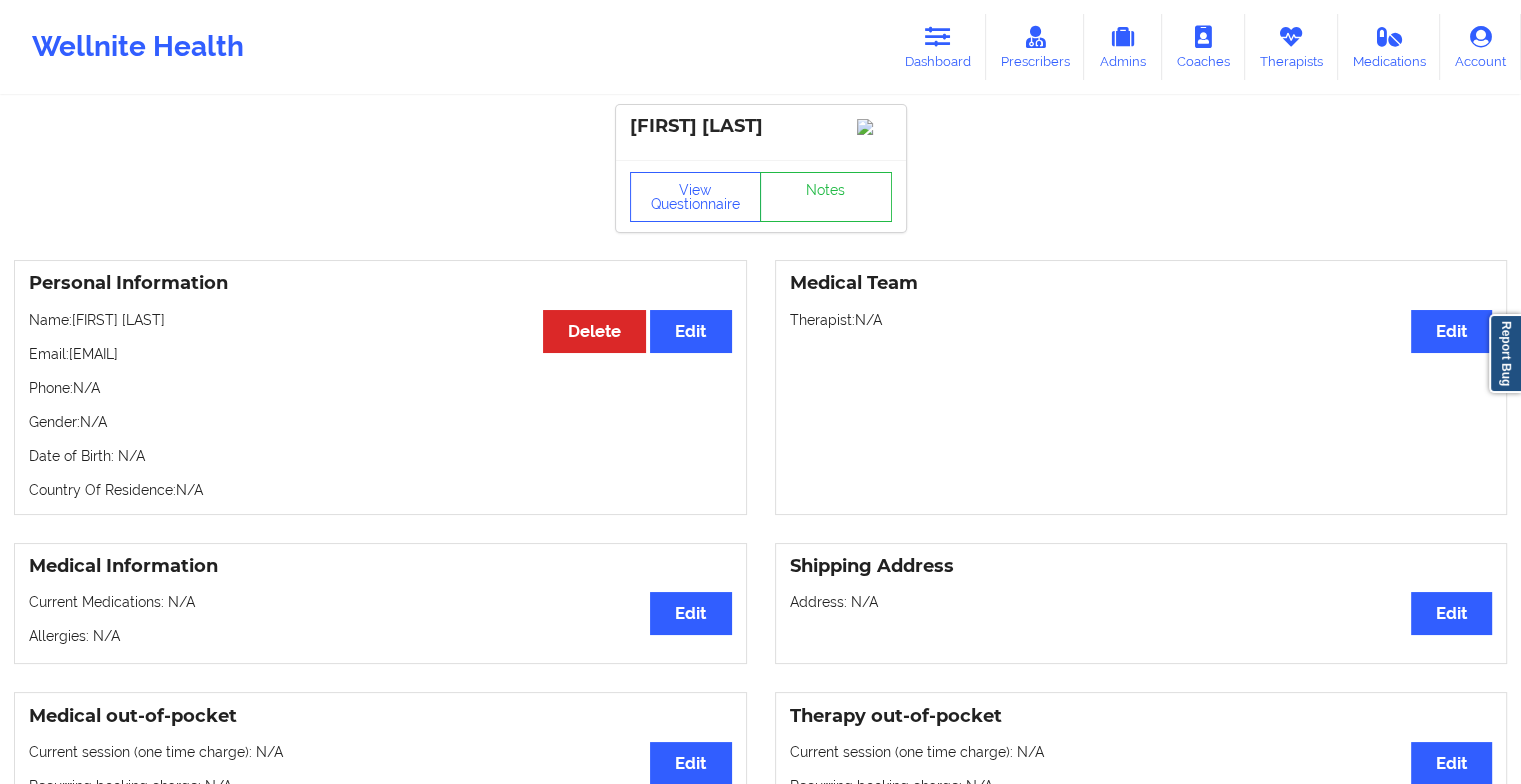 click on "View Questionnaire Notes" at bounding box center [761, 196] 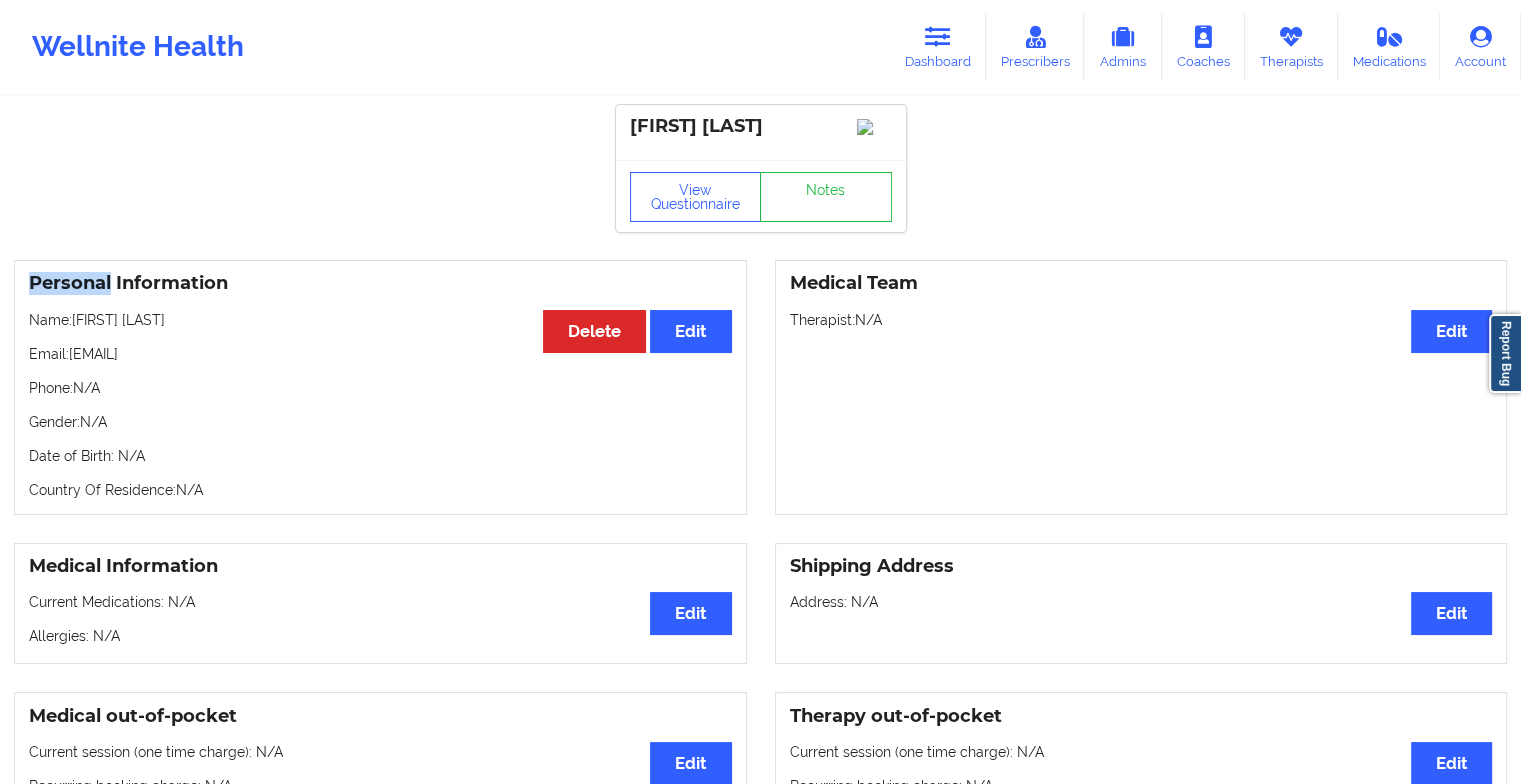 click on "View Questionnaire Notes" at bounding box center (761, 196) 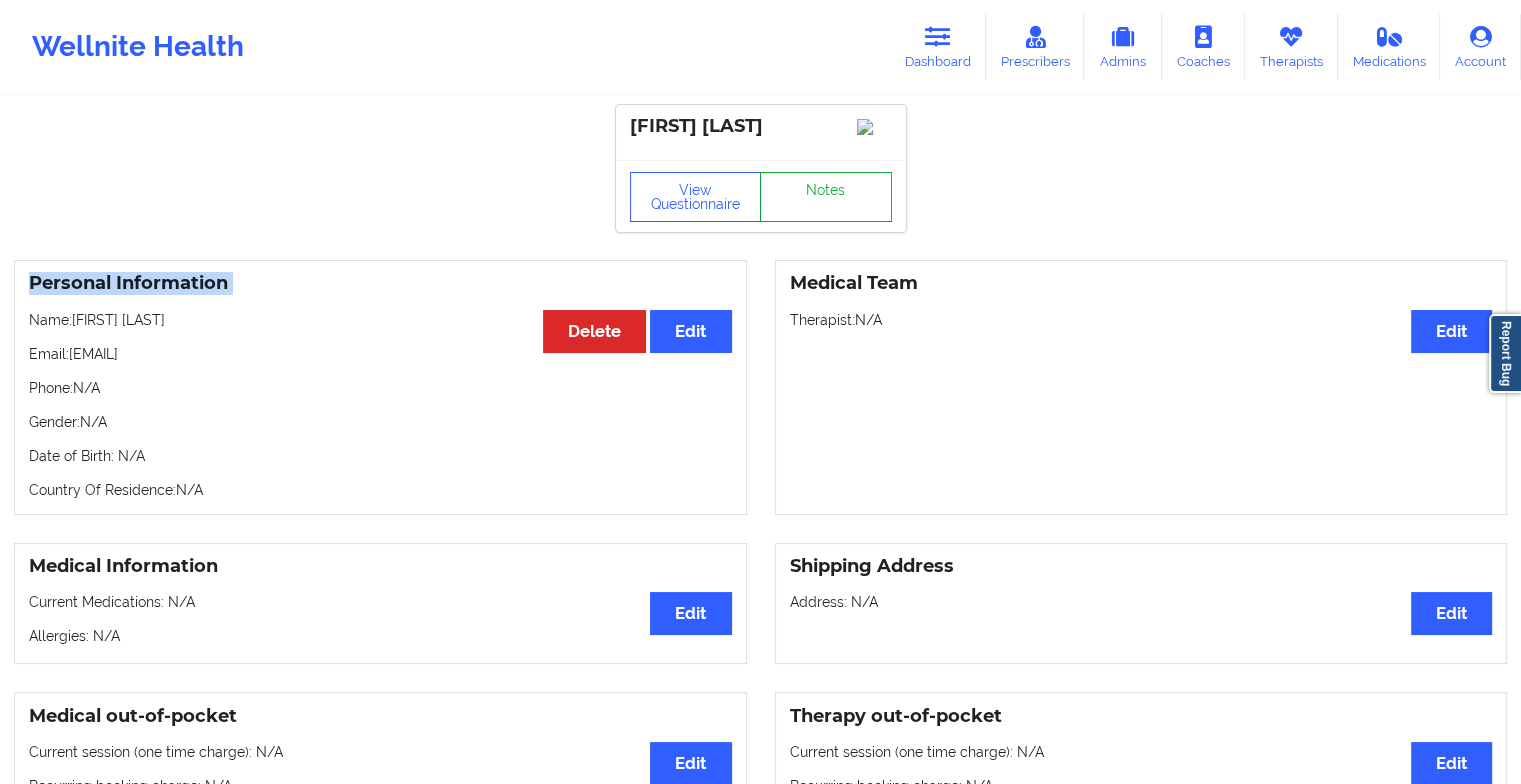 drag, startPoint x: 845, startPoint y: 244, endPoint x: 816, endPoint y: 233, distance: 31.016125 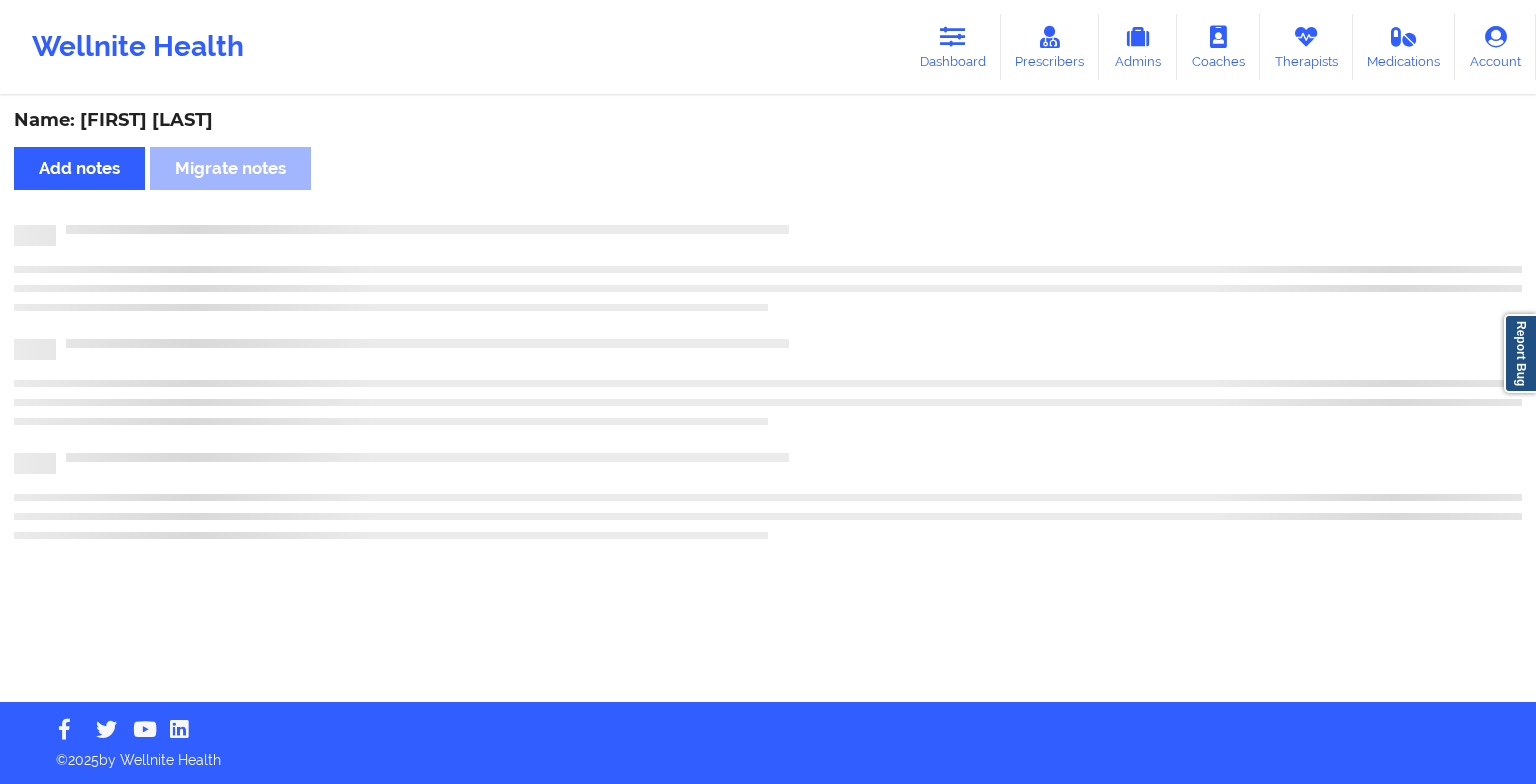 click at bounding box center (789, 225) 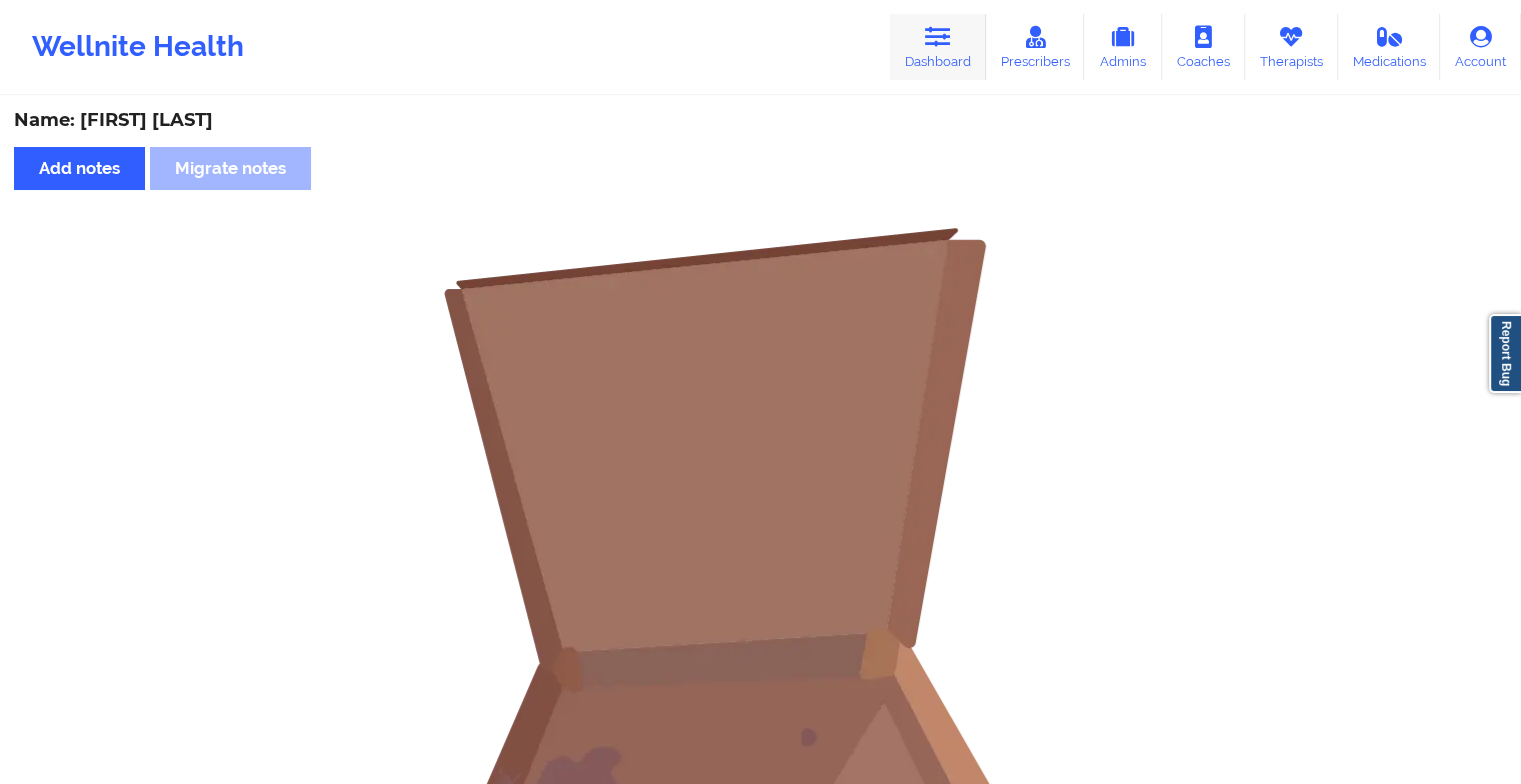 click on "Dashboard" at bounding box center (938, 47) 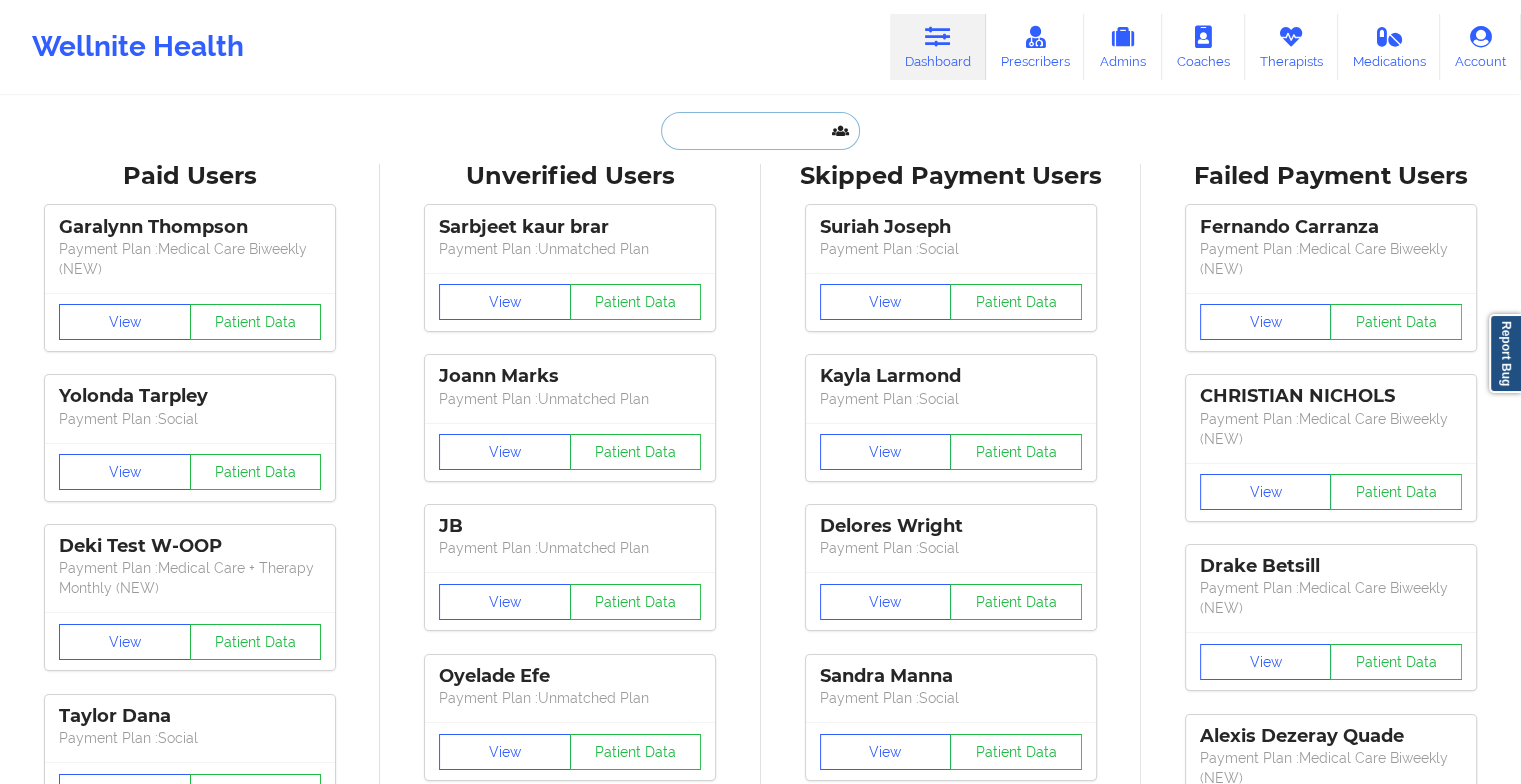 click at bounding box center [760, 131] 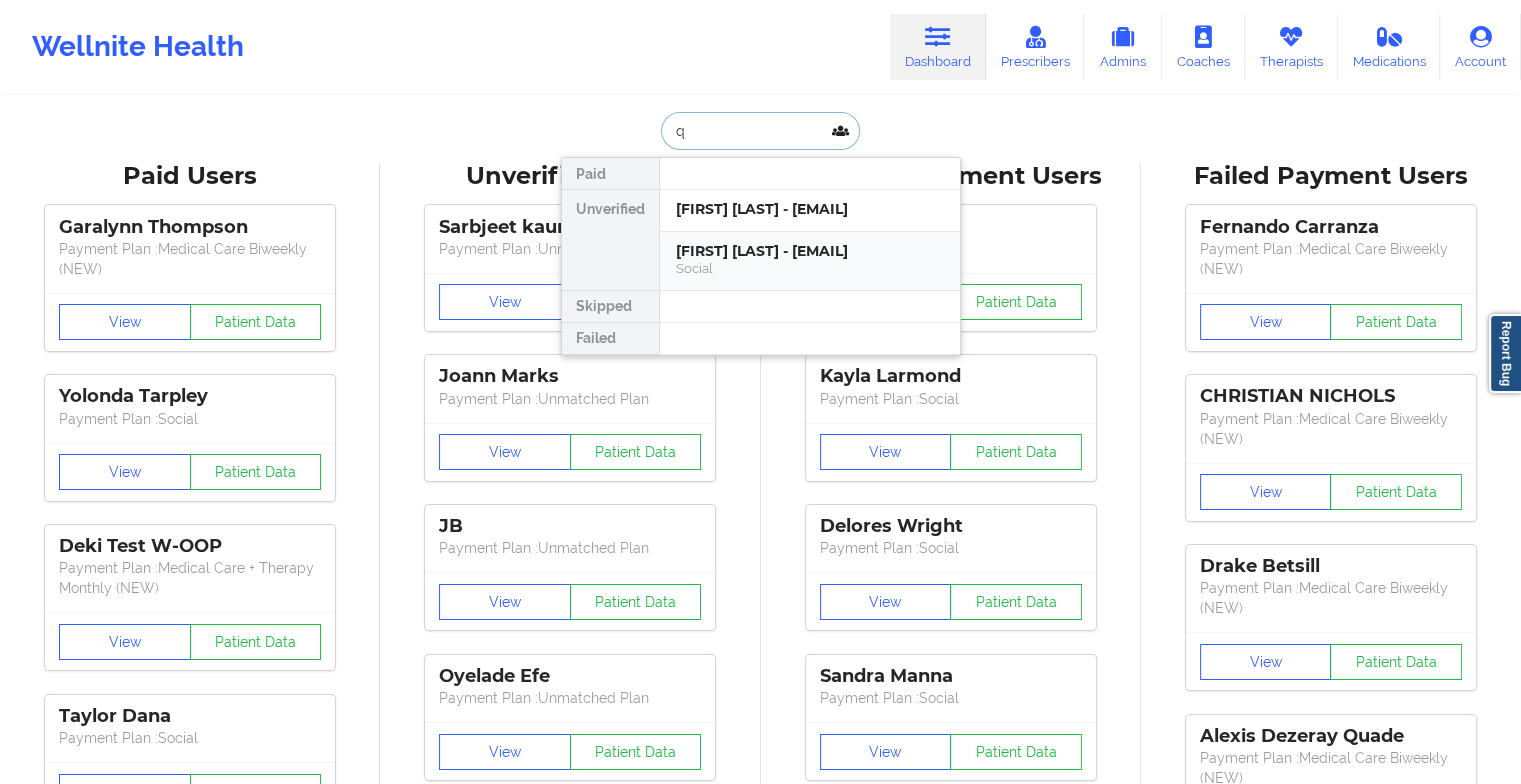 click on "[FIRST] [LAST] - [EMAIL]" at bounding box center (810, 251) 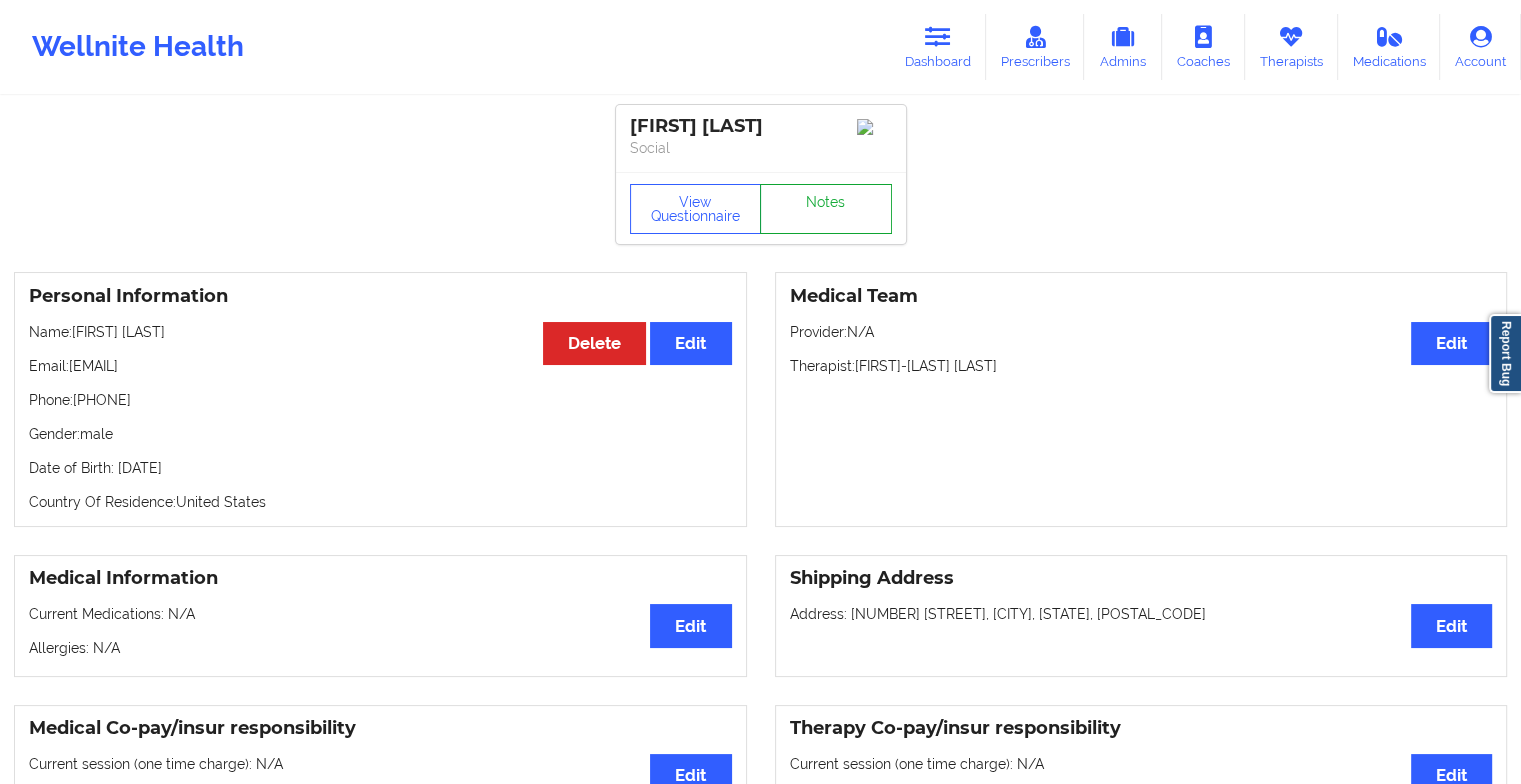 click on "Notes" at bounding box center (826, 209) 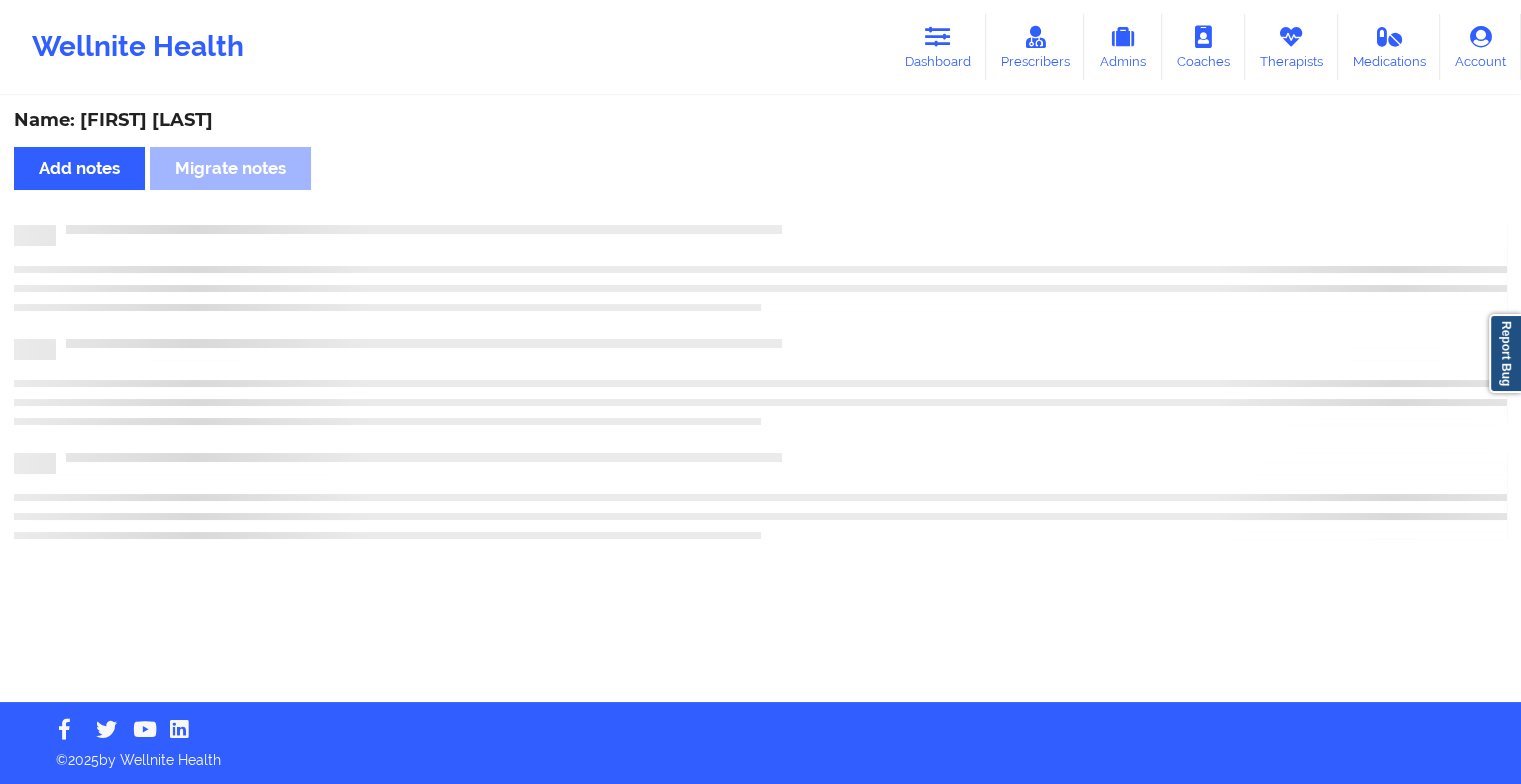 click on "Name: [FIRST] [LAST] Add notes Migrate notes" at bounding box center [760, 400] 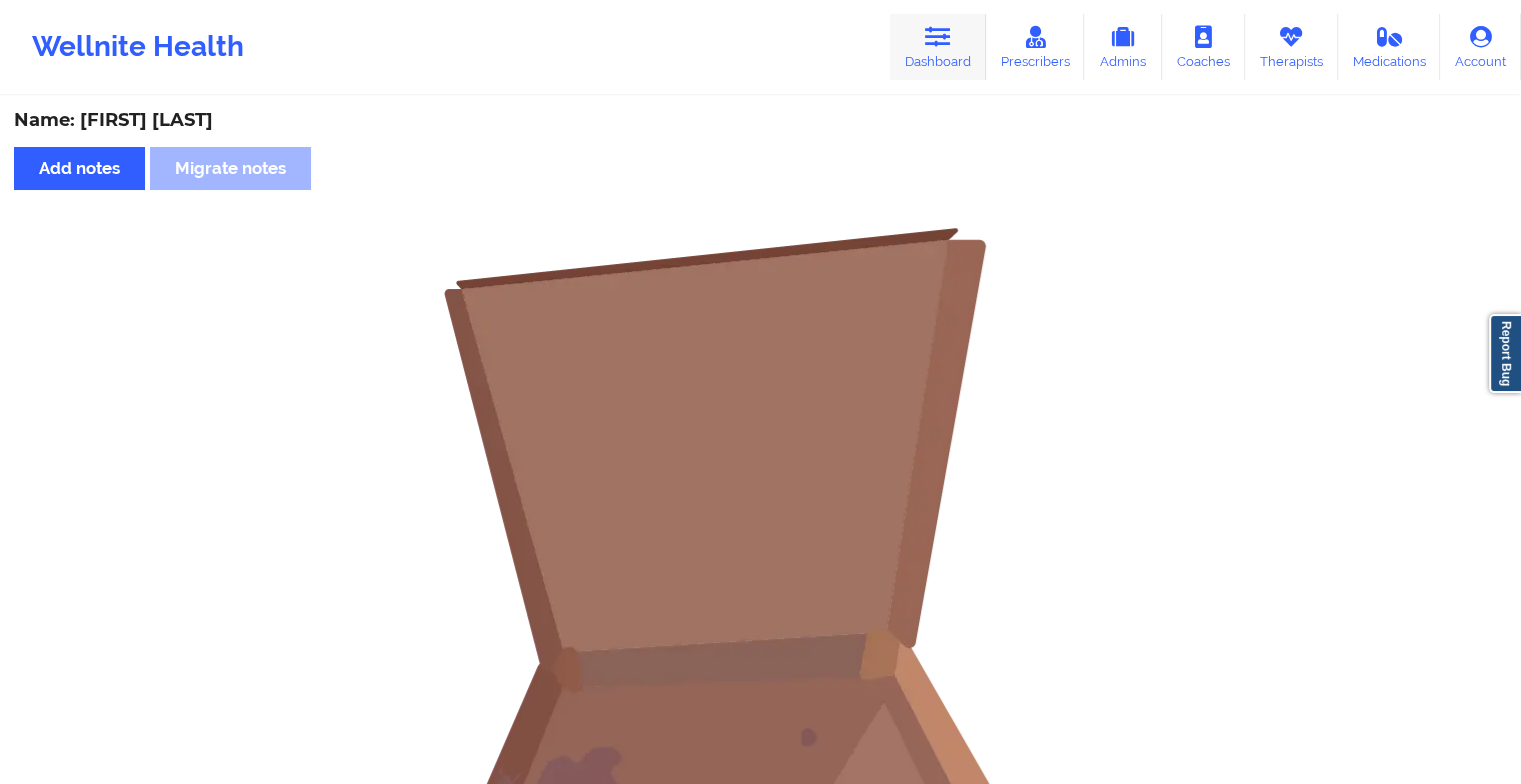 click at bounding box center (938, 37) 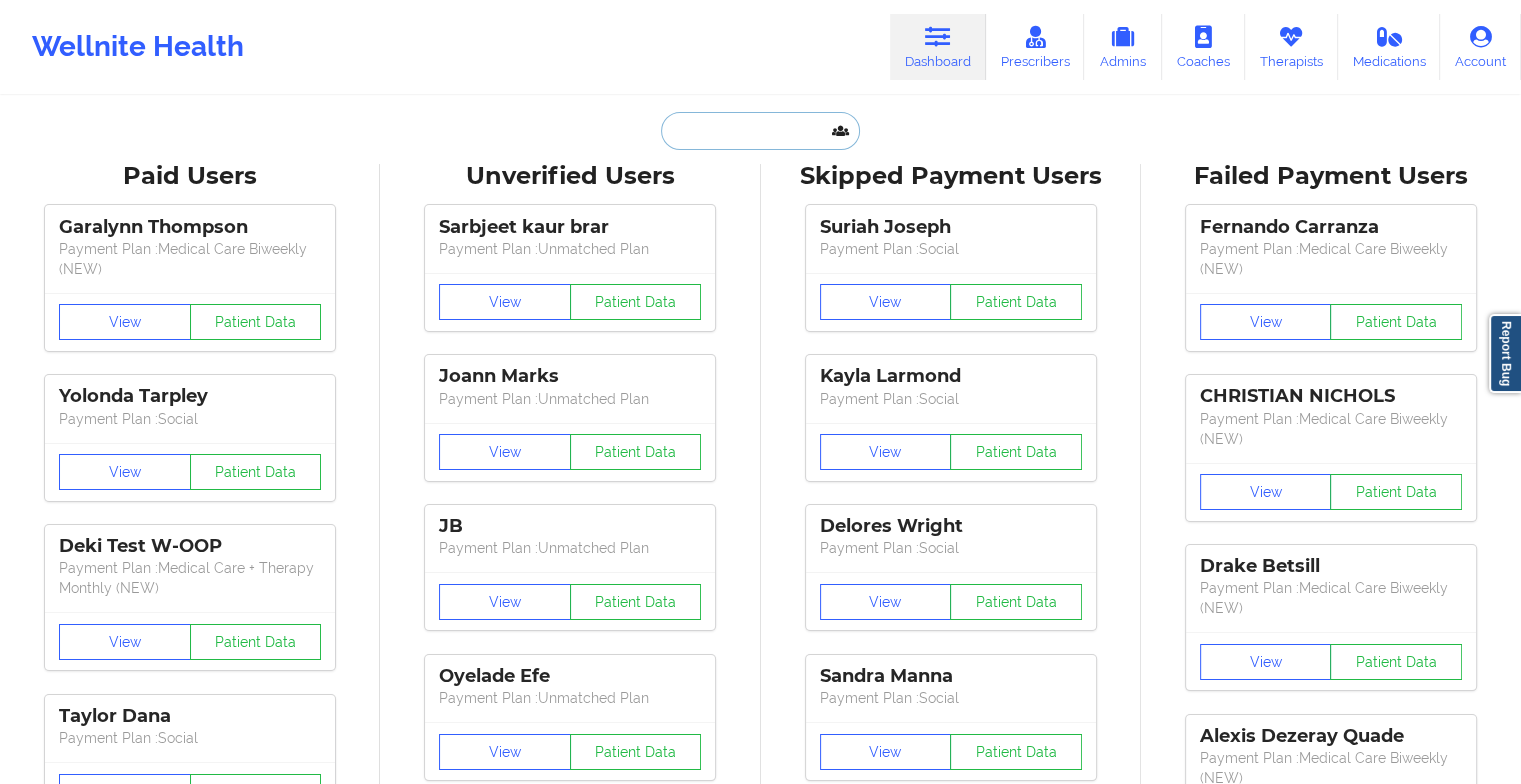 click at bounding box center (760, 131) 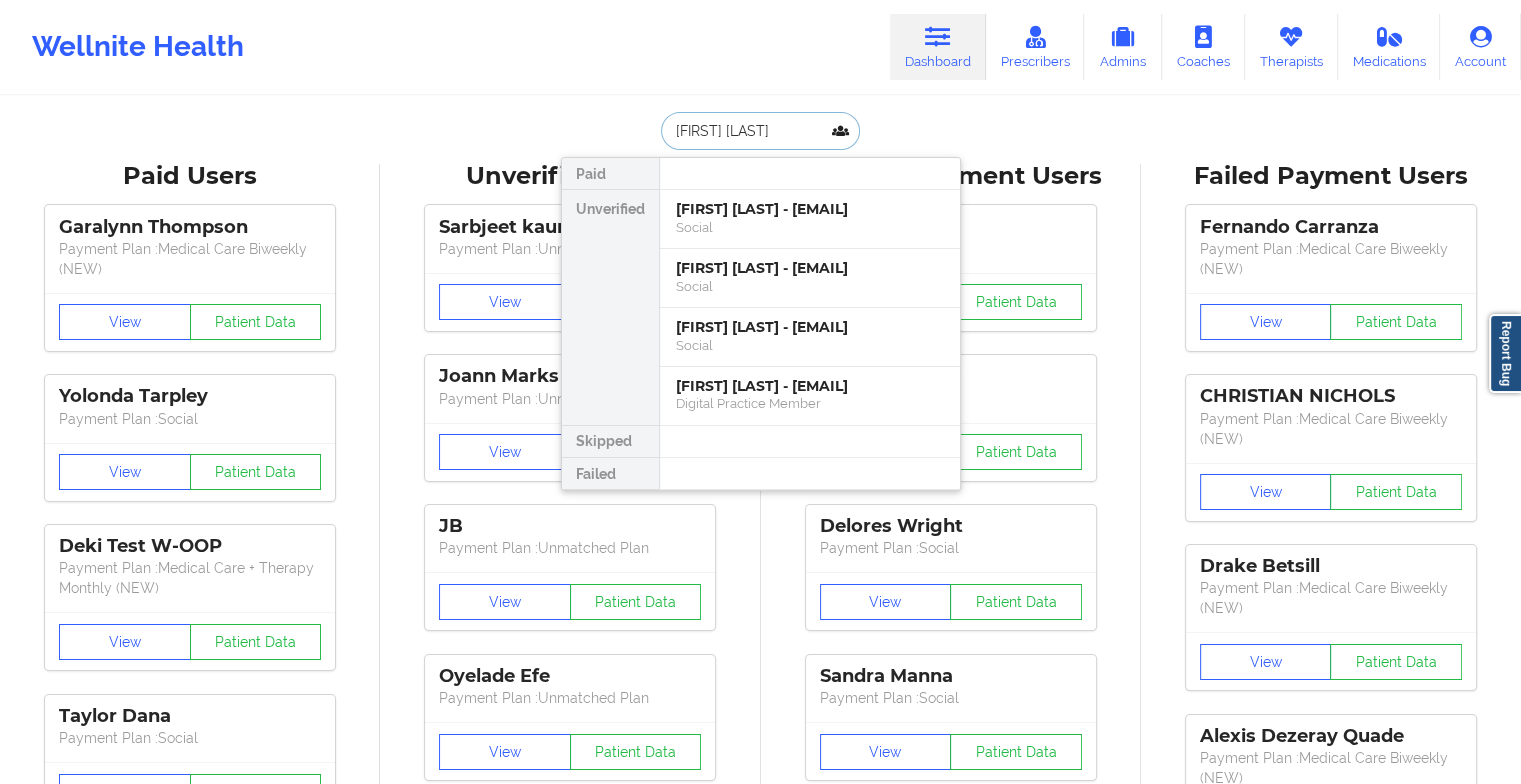 type on "[FIRST] [LAST]" 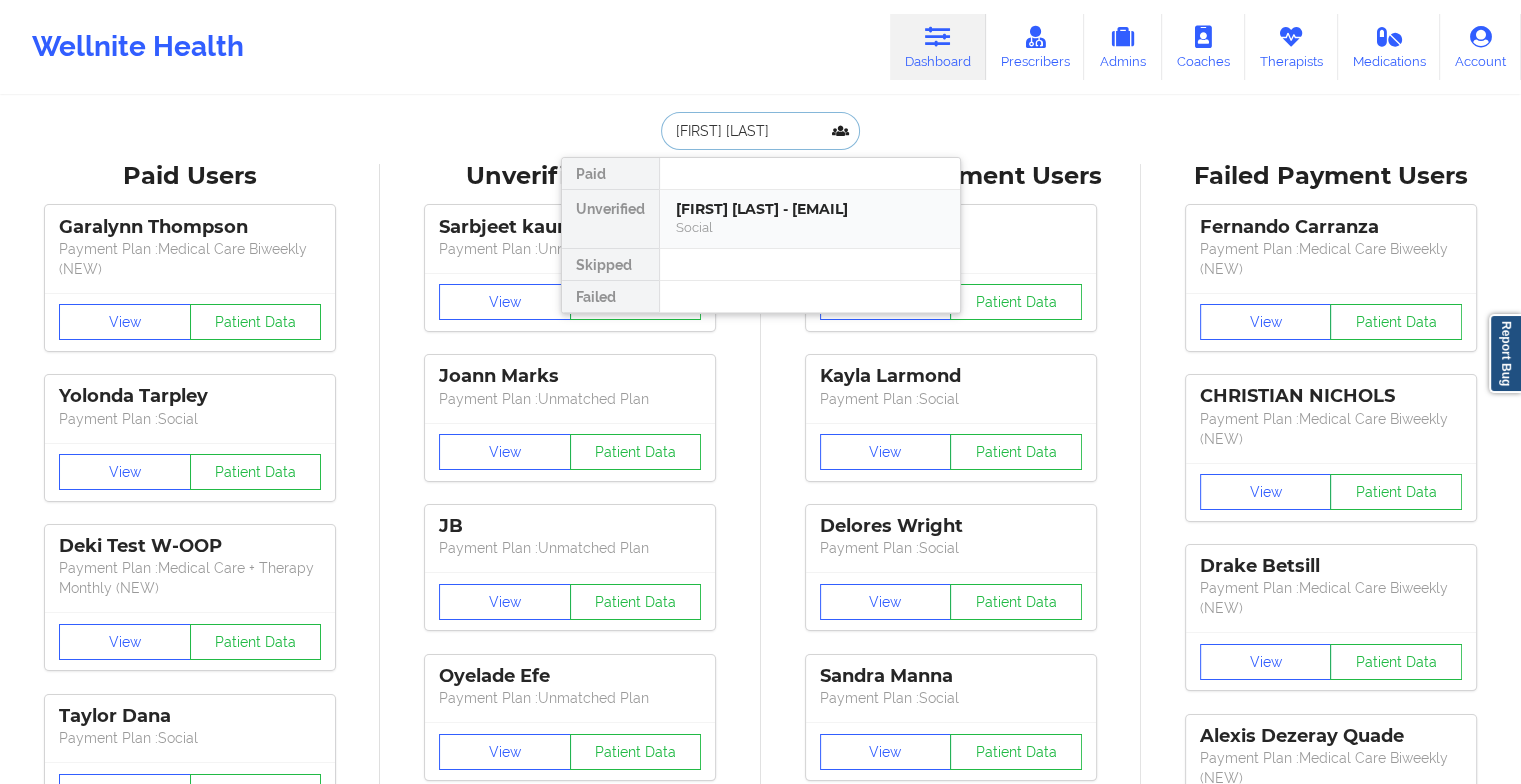 click on "[FIRST] [LAST] - [EMAIL]" at bounding box center (810, 209) 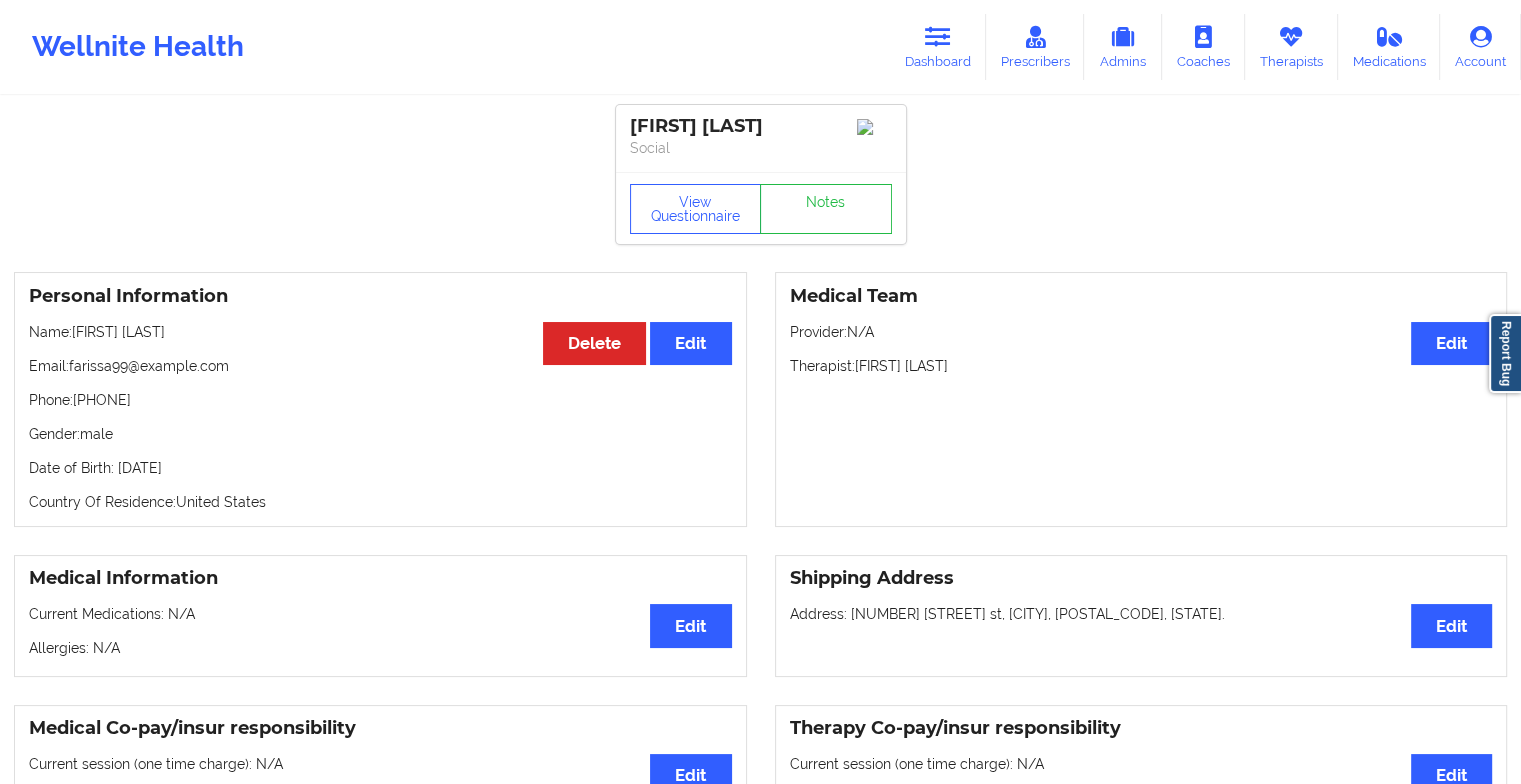 click on "View Questionnaire Notes" at bounding box center (761, 209) 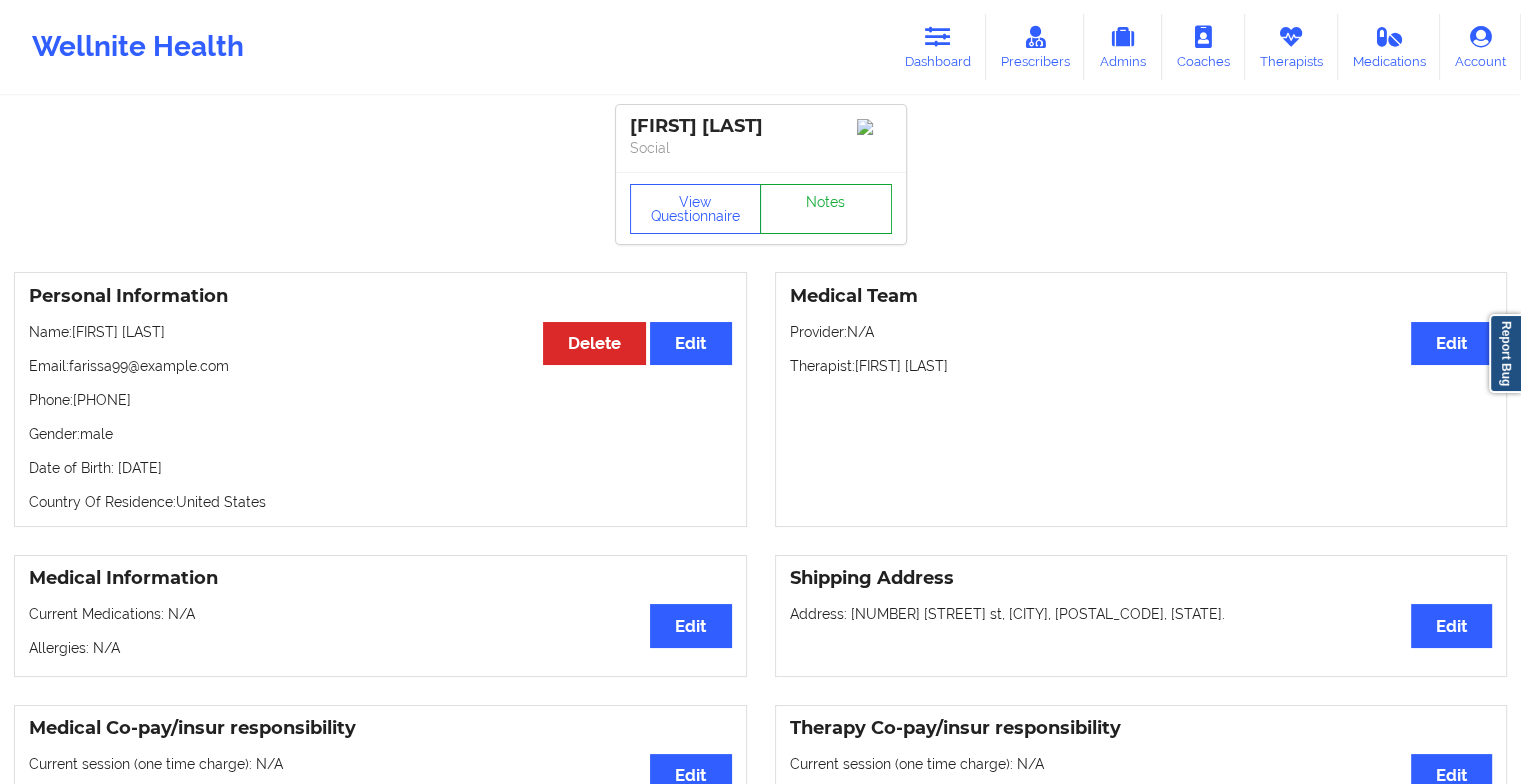 click on "Notes" at bounding box center [826, 209] 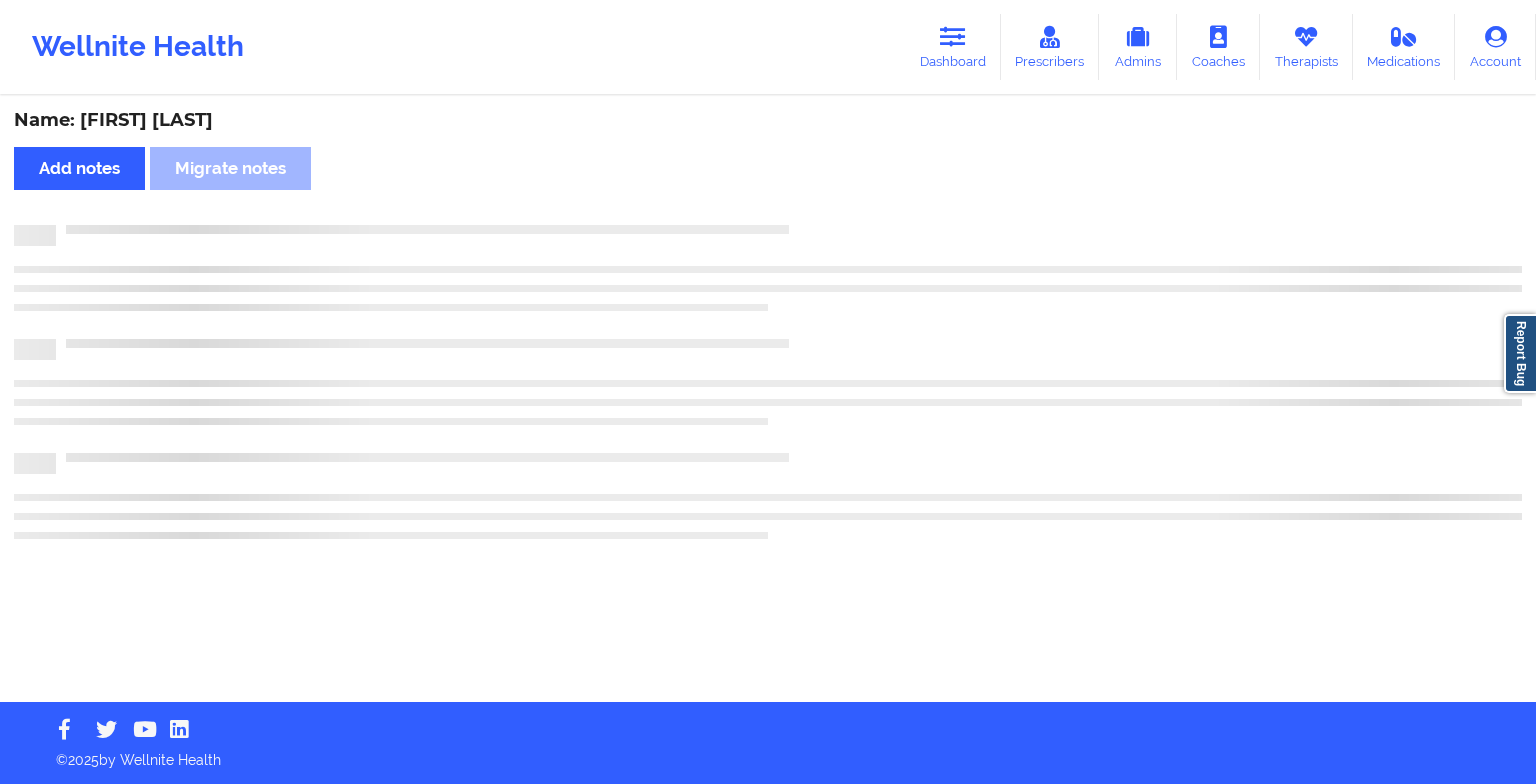 click on "Name: [FIRST] [LAST] Add notes Migrate notes" at bounding box center [768, 400] 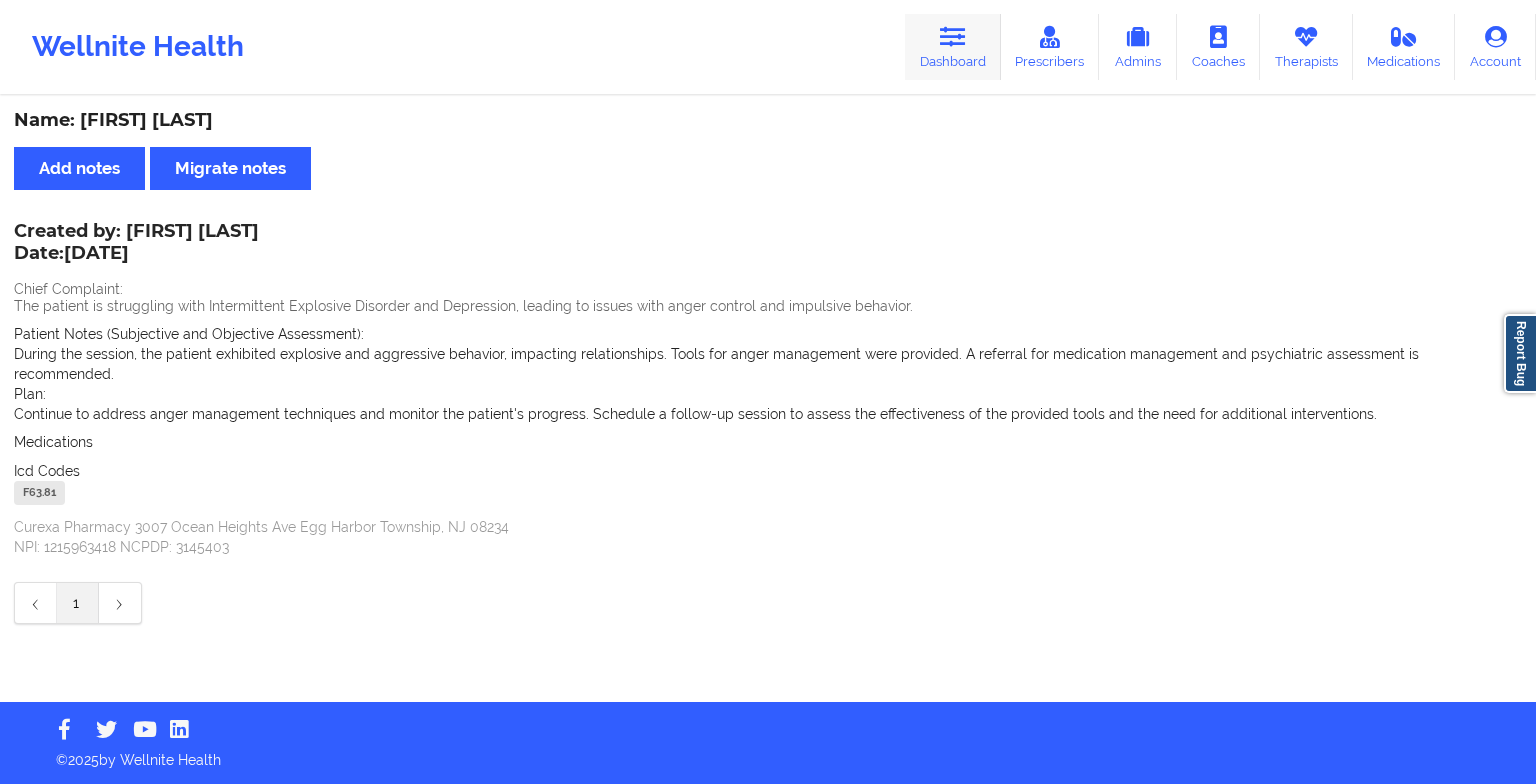 click on "Dashboard" at bounding box center [953, 47] 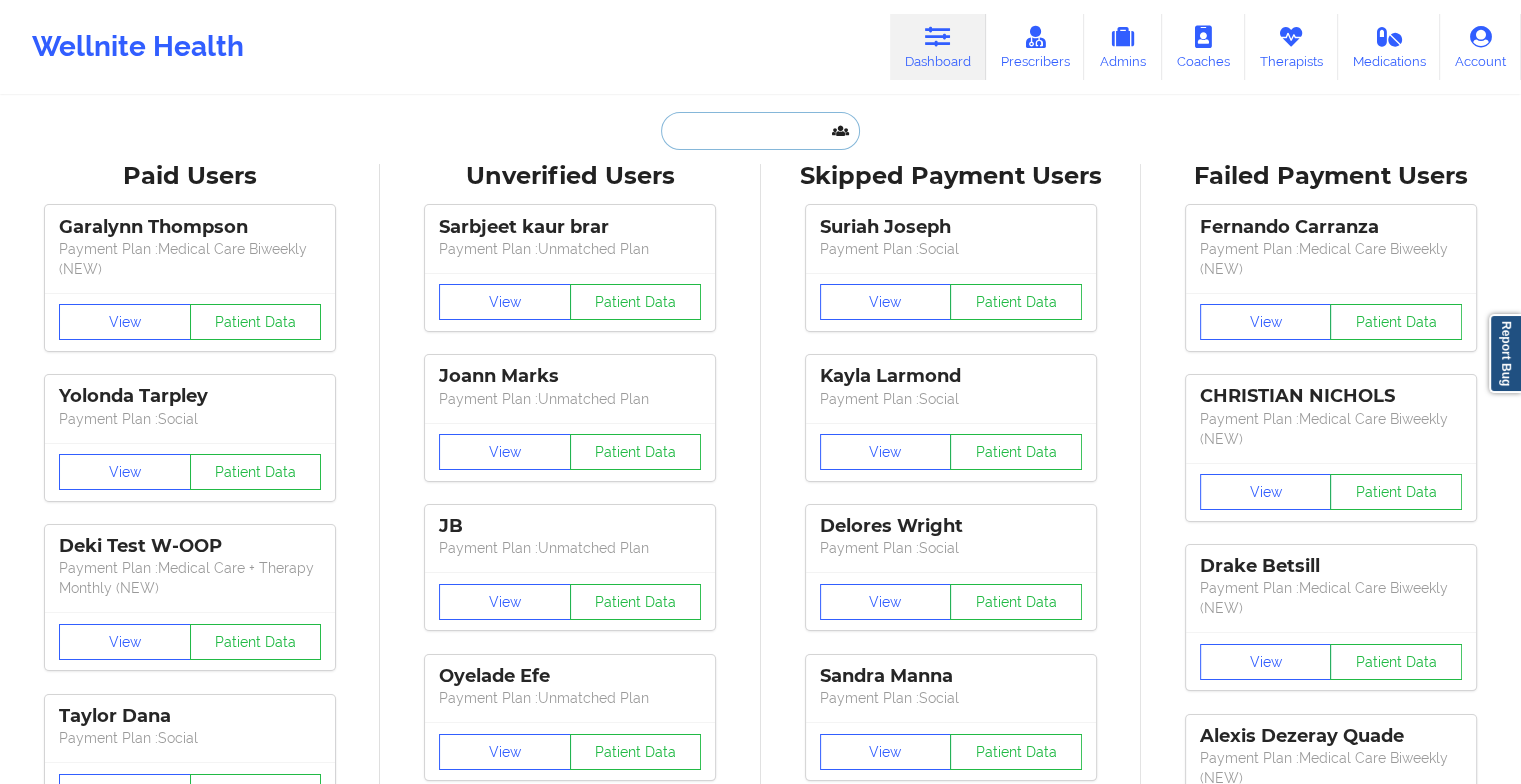 click at bounding box center [760, 131] 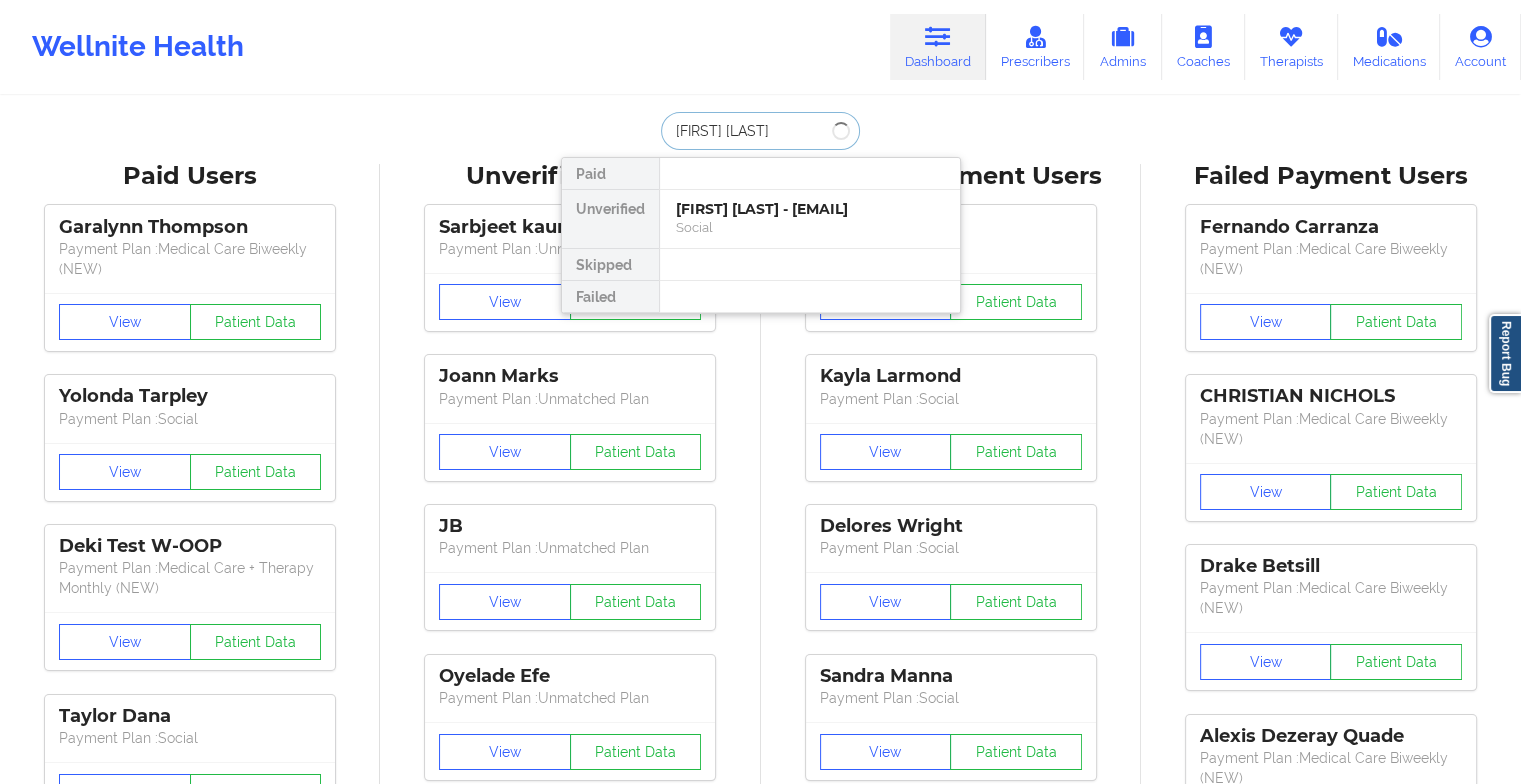 type on "[FIRST] [LAST]" 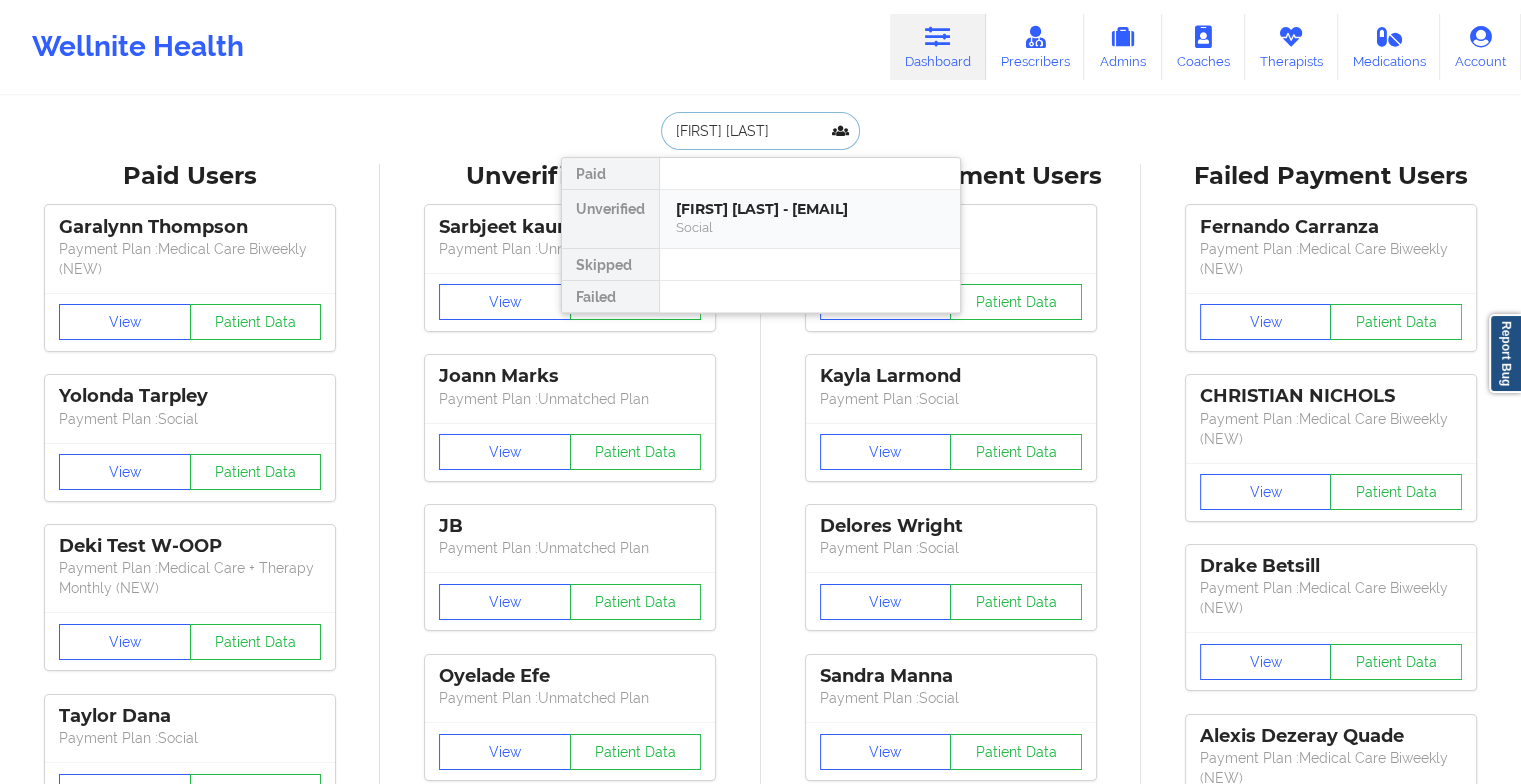 click on "[FIRST] [LAST] - [EMAIL]" at bounding box center (810, 209) 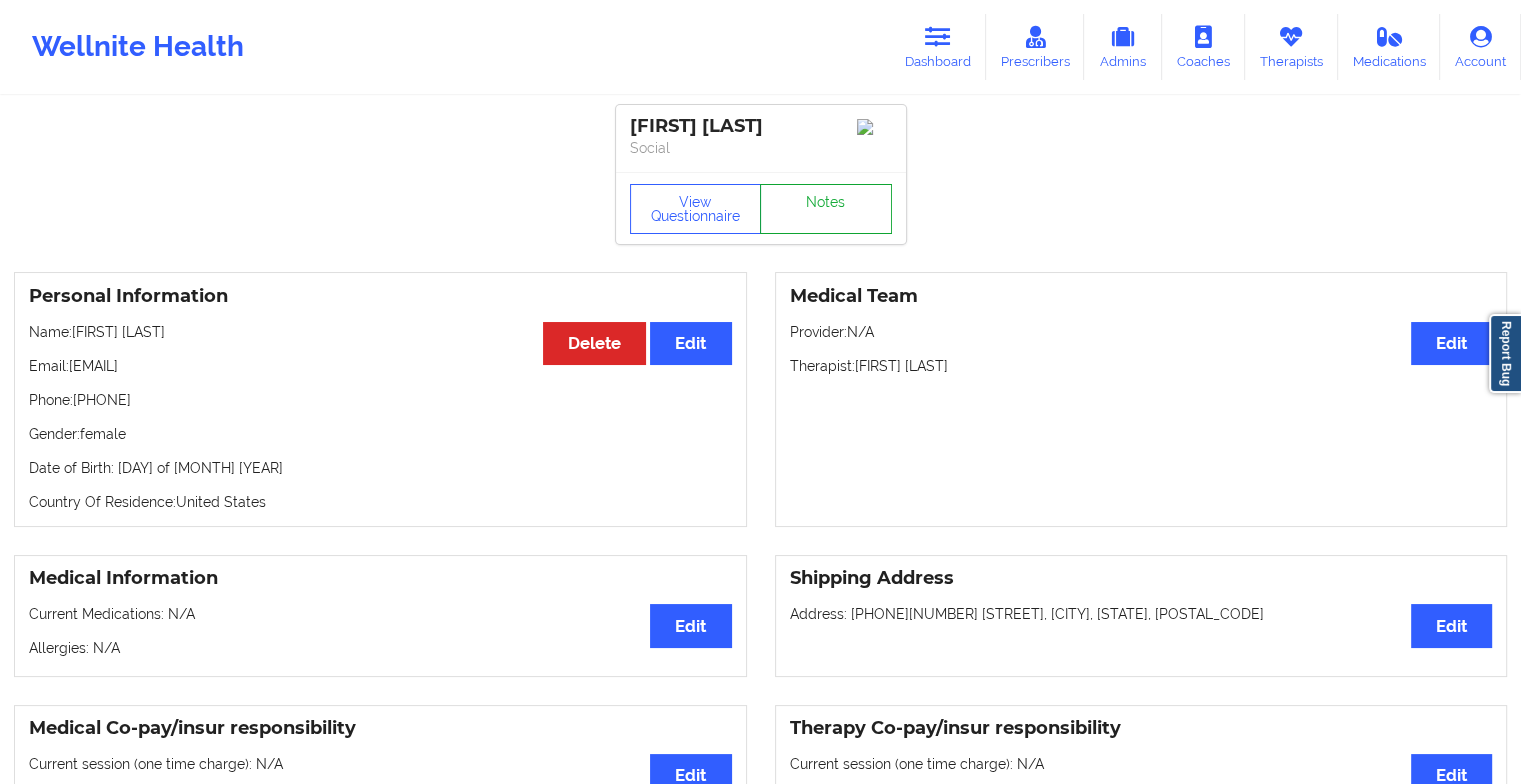 click on "Notes" at bounding box center [826, 209] 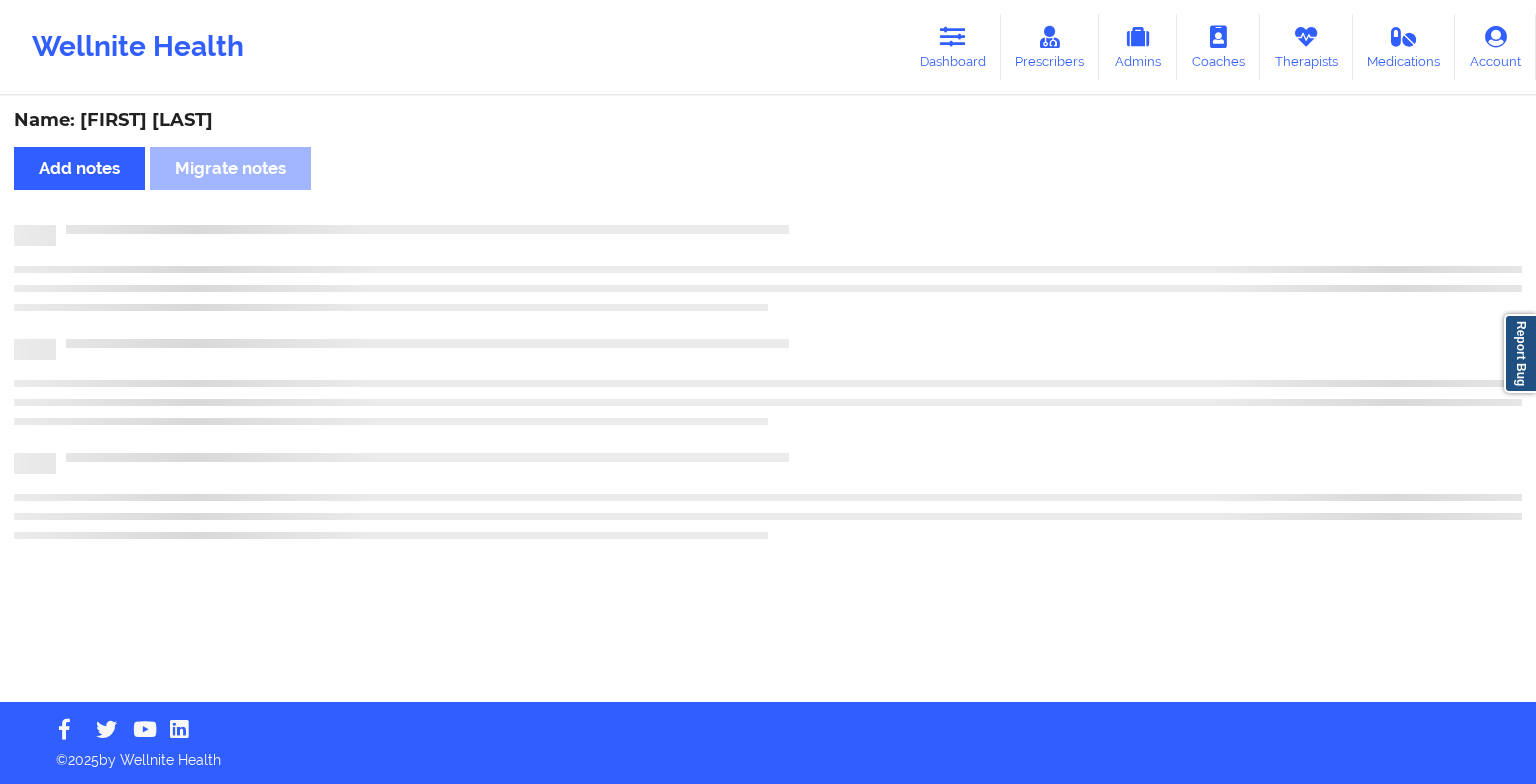 click on "Name: [FIRST] [LAST] Add notes Migrate notes" at bounding box center [768, 400] 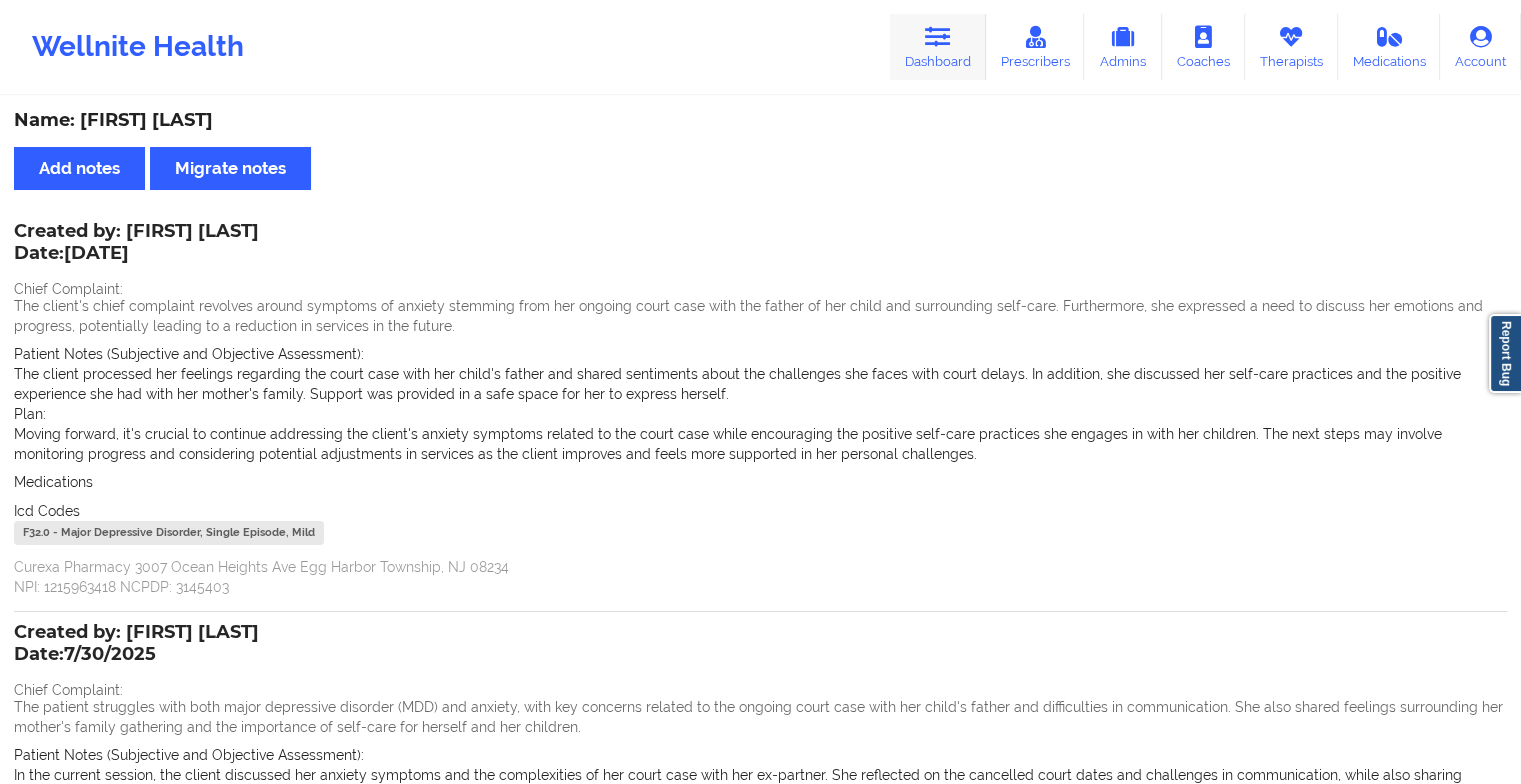 click at bounding box center (938, 37) 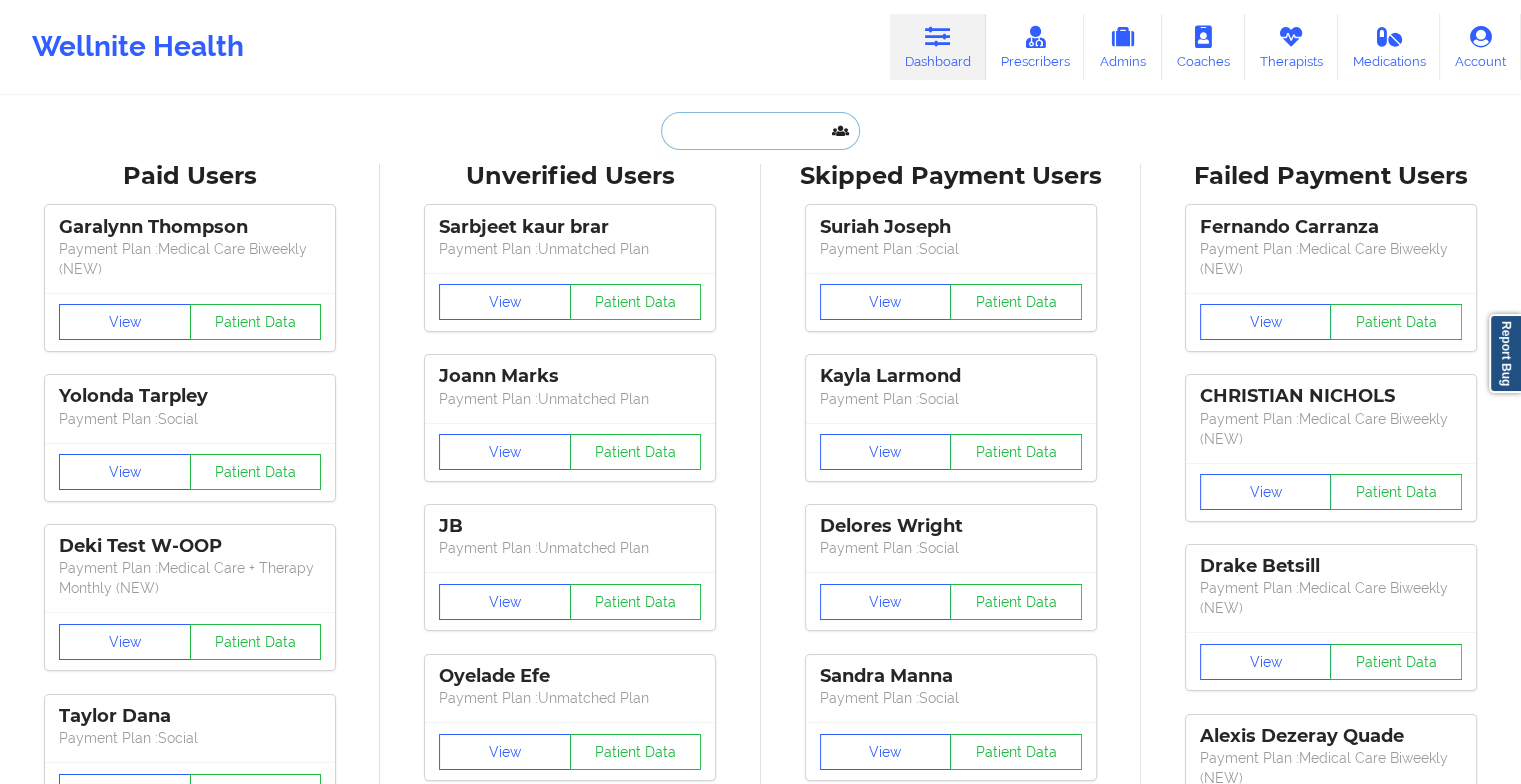 click at bounding box center [760, 131] 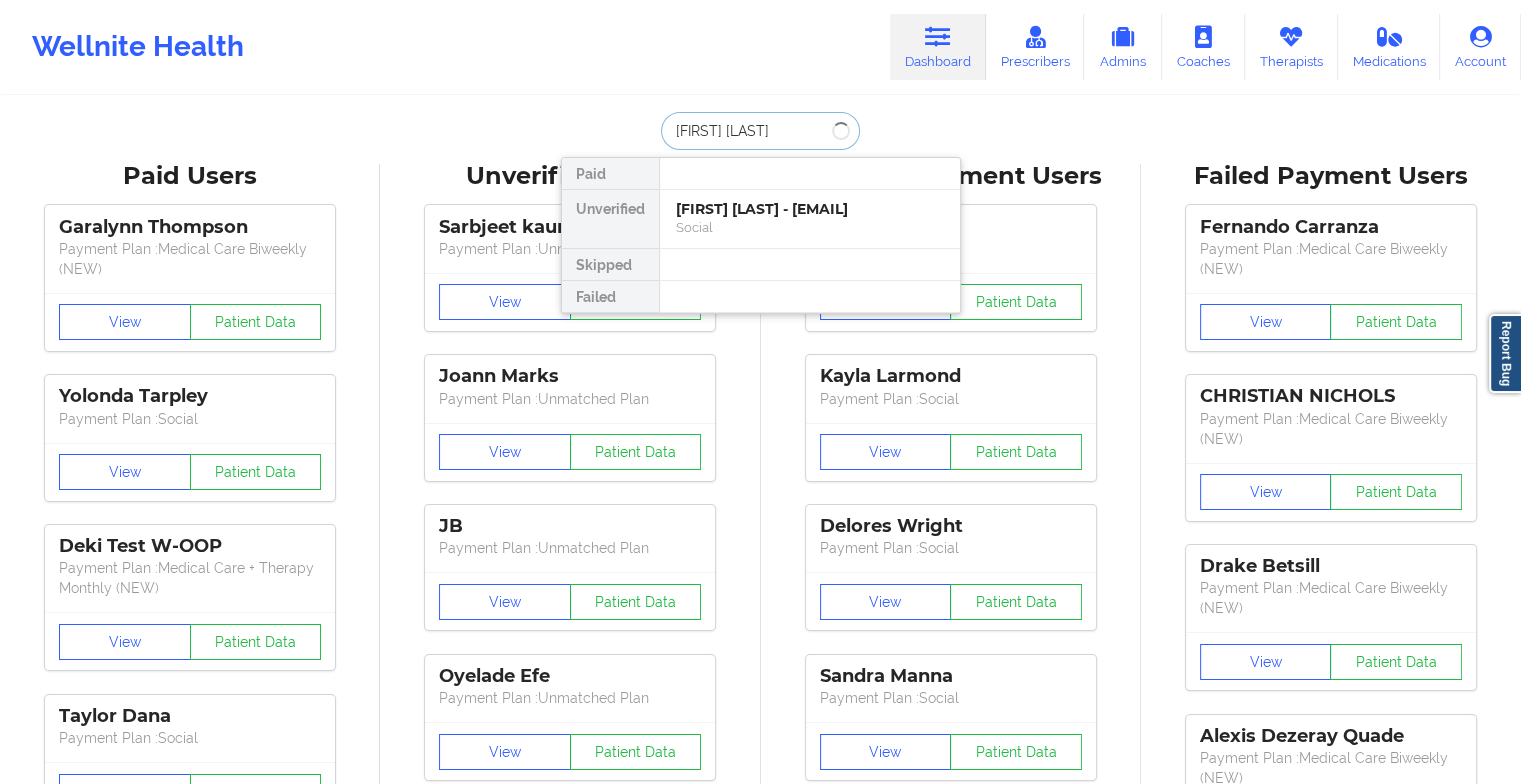 type on "[FIRST] [LAST]" 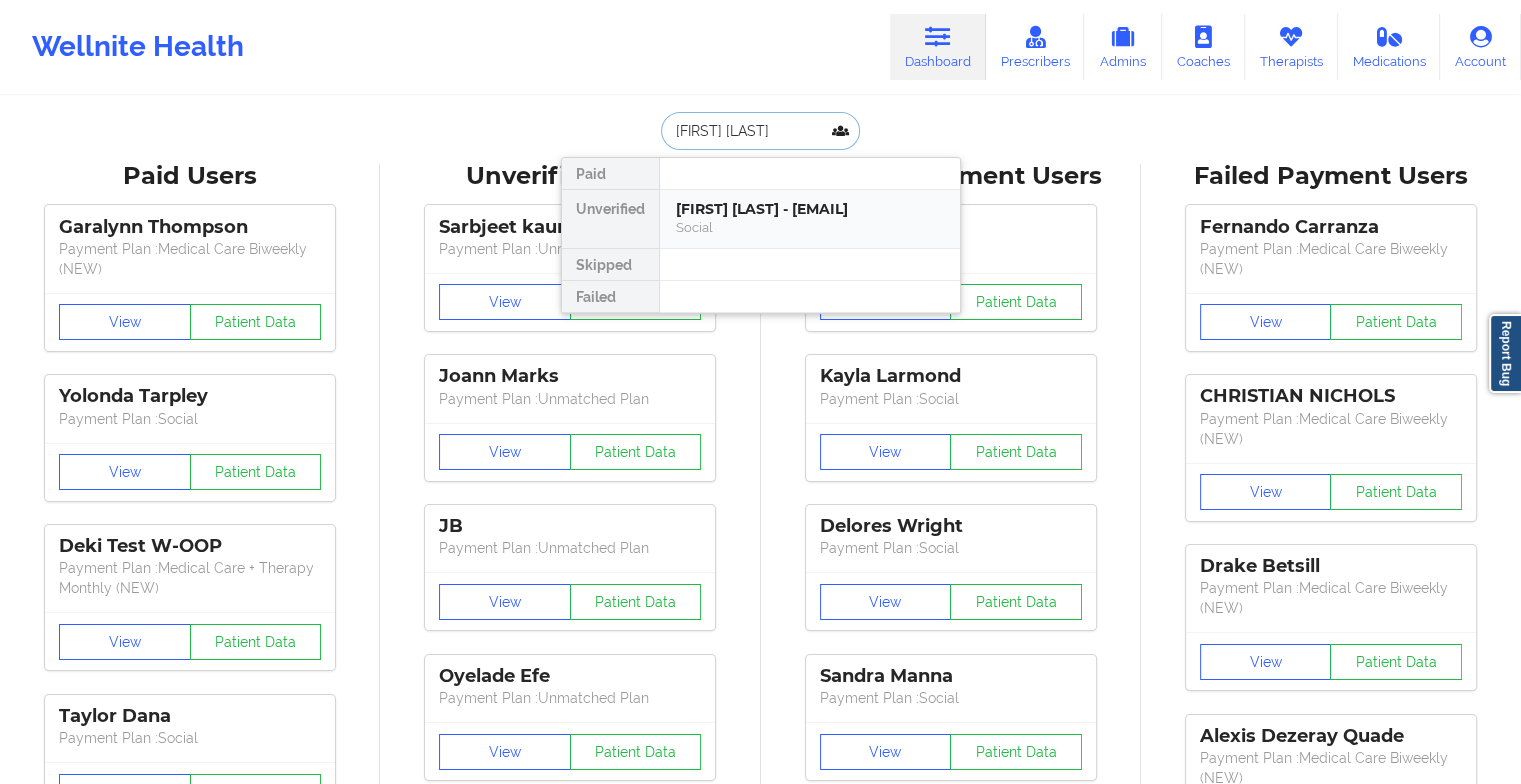 click on "[FIRST] [LAST] - [EMAIL]" at bounding box center (810, 209) 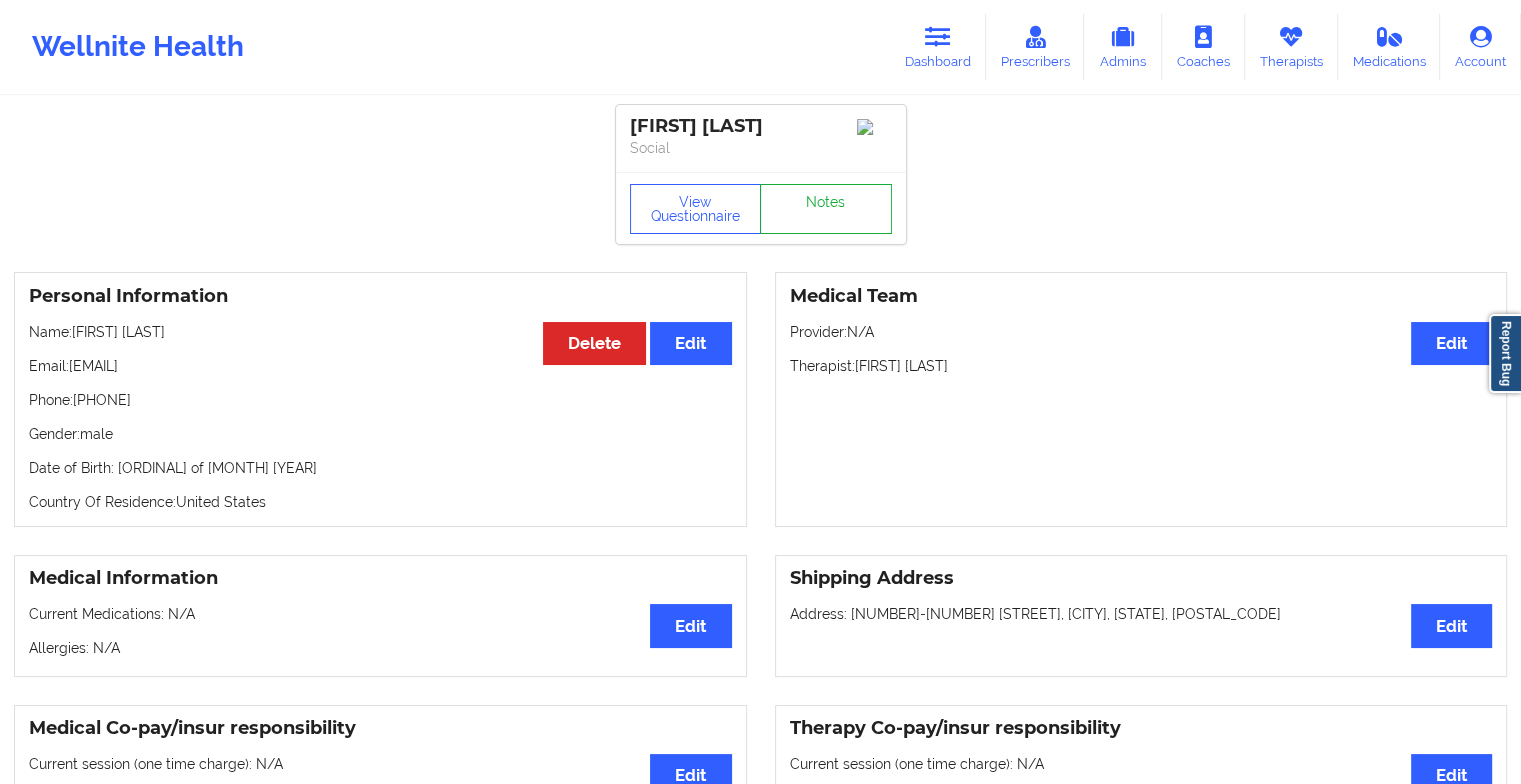 drag, startPoint x: 718, startPoint y: 206, endPoint x: 828, endPoint y: 203, distance: 110.0409 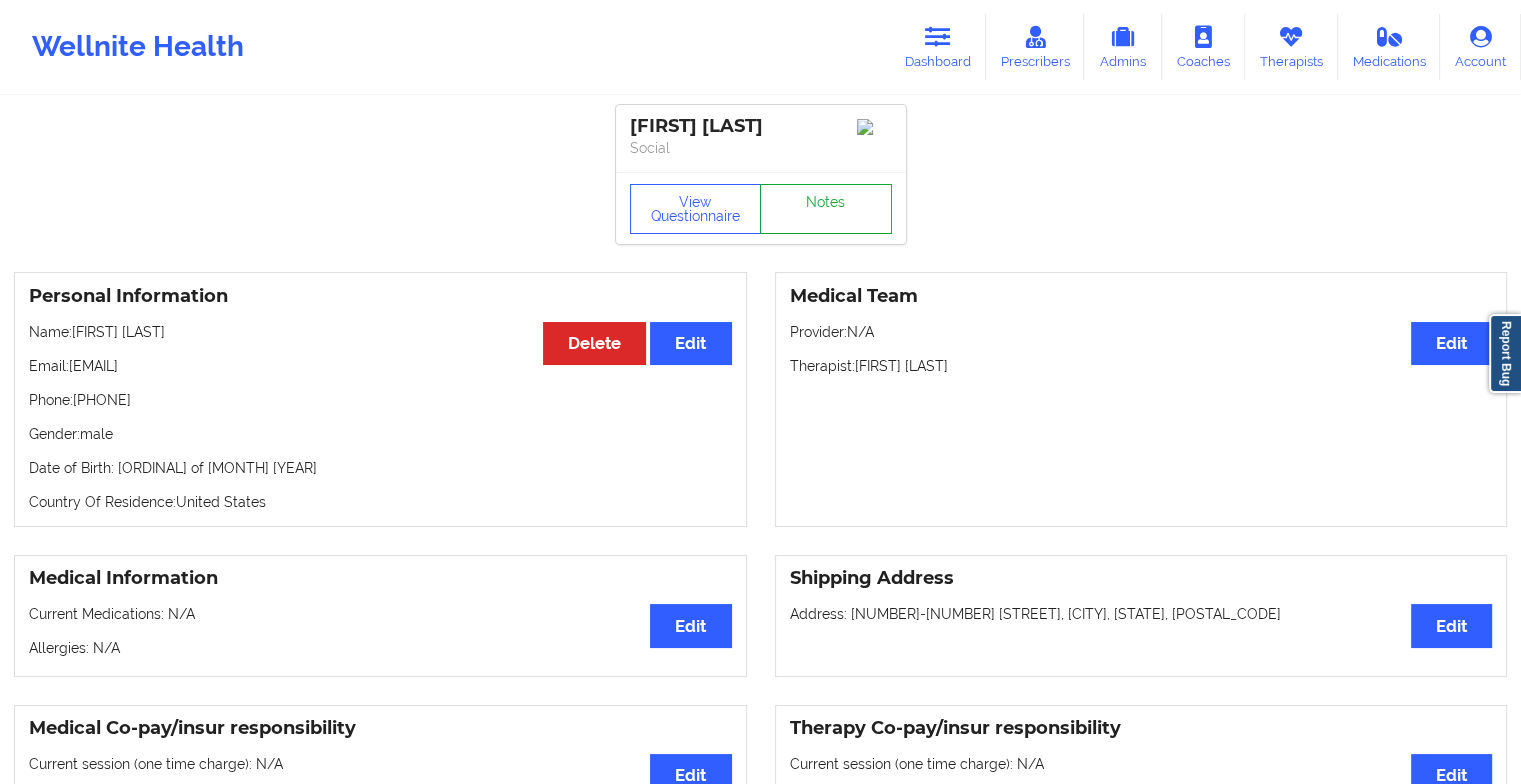 click on "Notes" at bounding box center [826, 209] 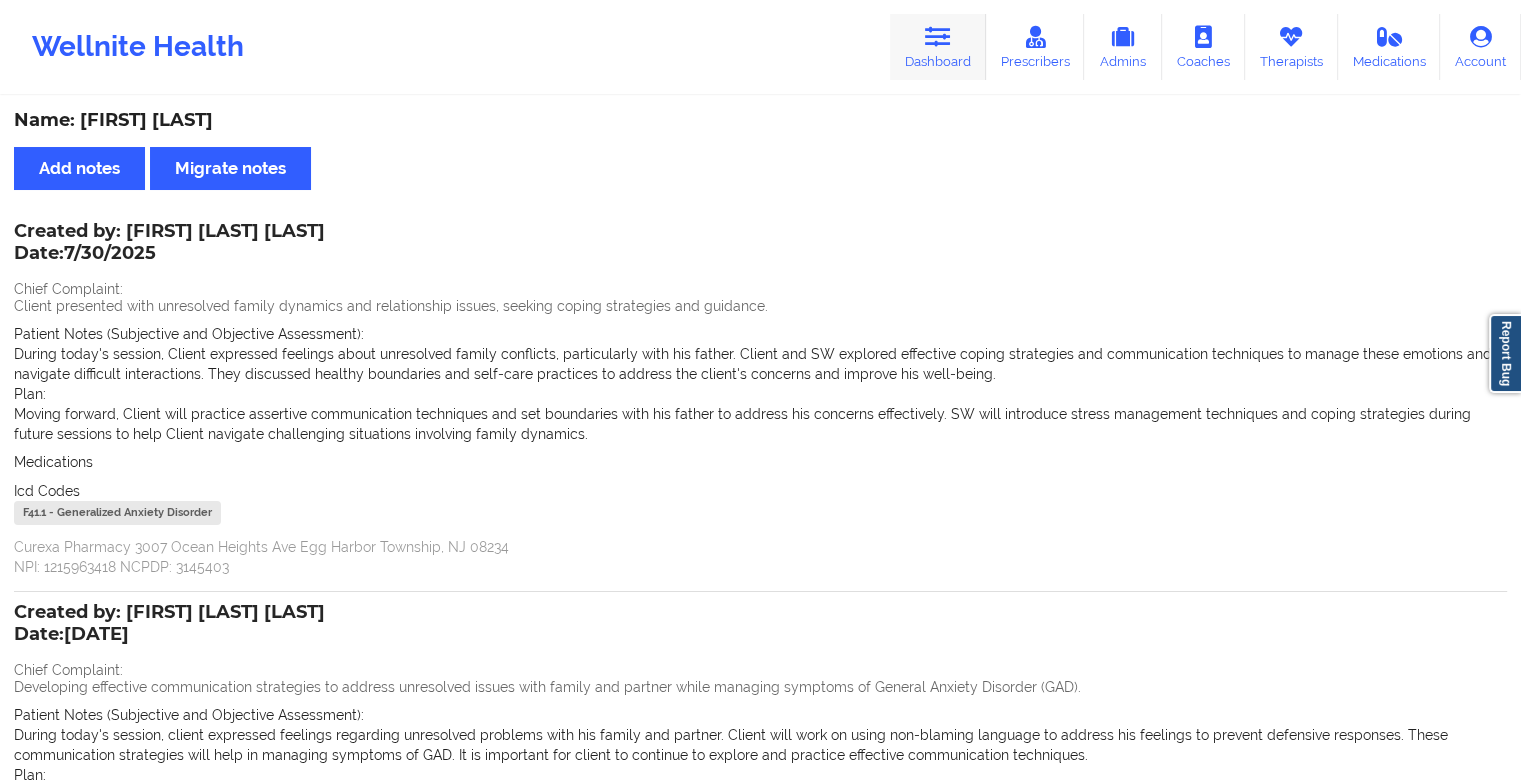 click on "Dashboard" at bounding box center [938, 47] 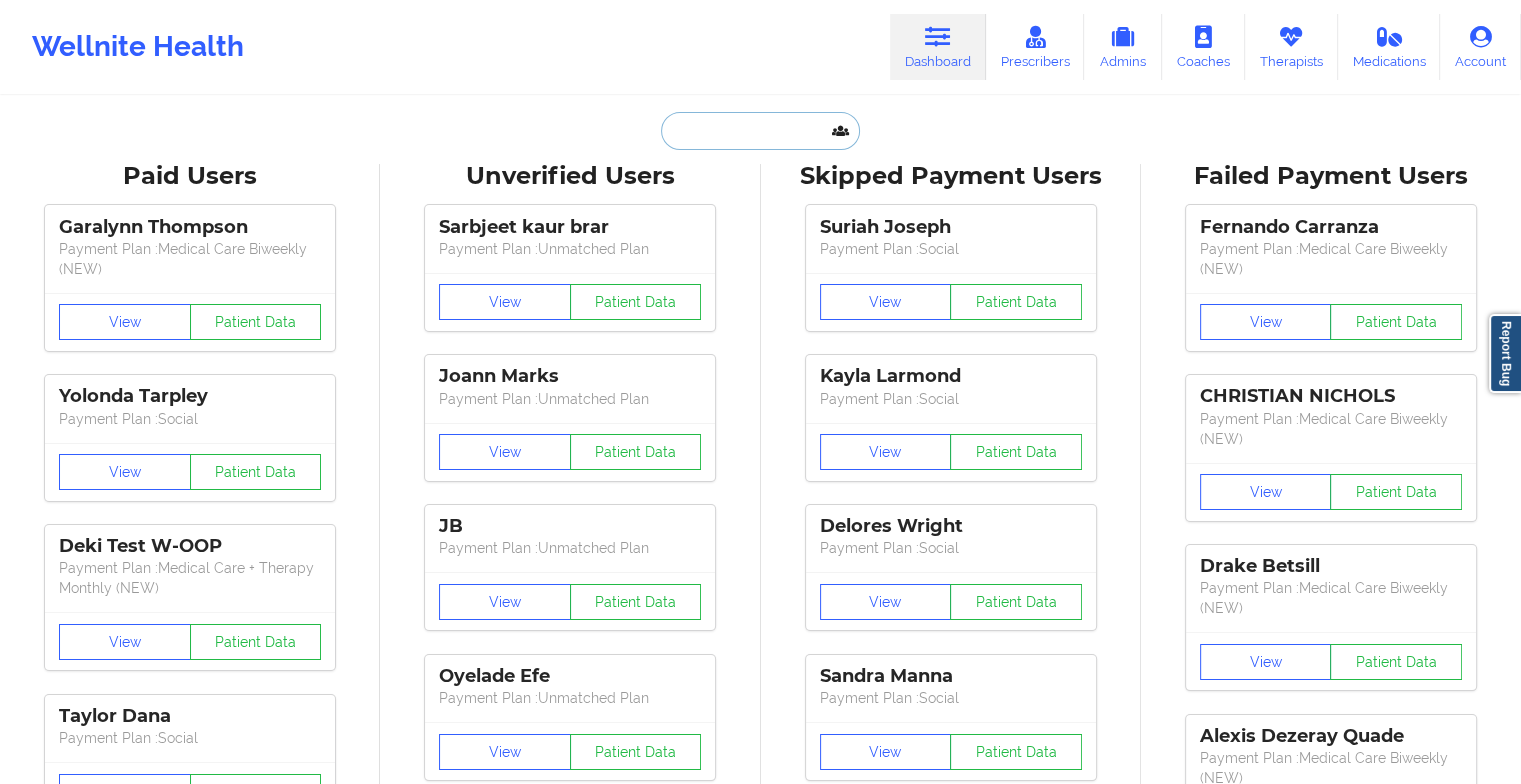 click at bounding box center [760, 131] 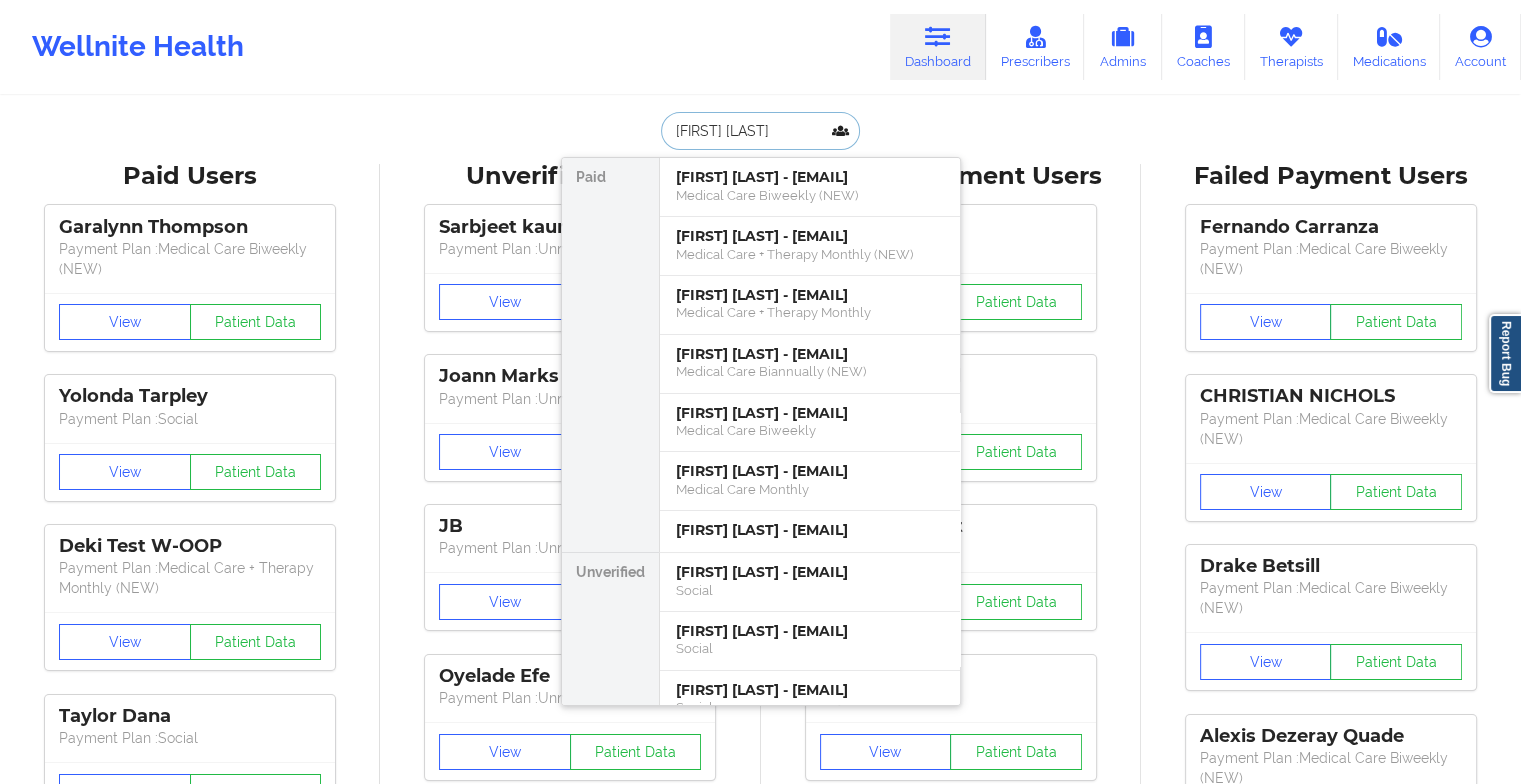 type on "[FIRST] [LAST]" 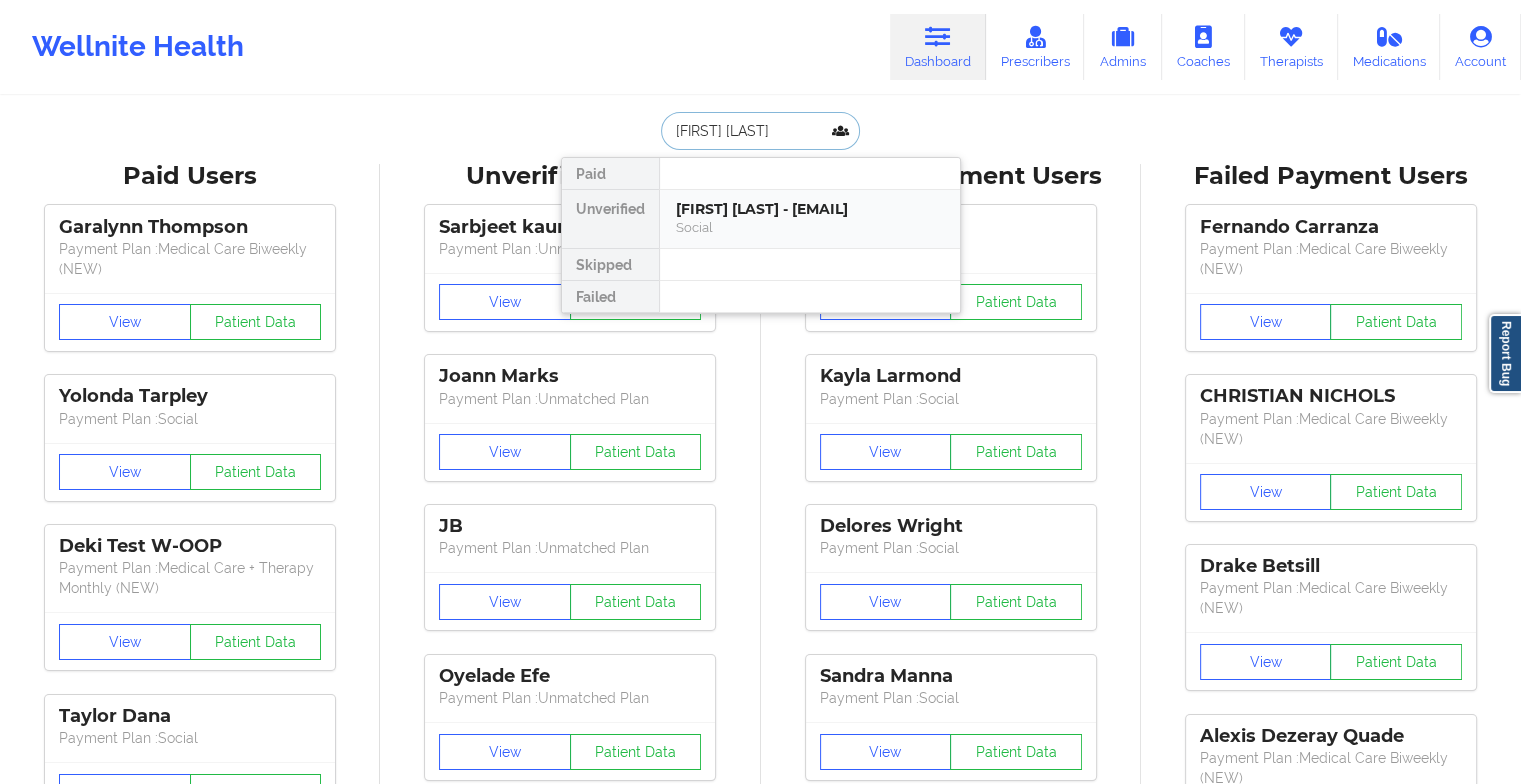 click on "[FIRST] [LAST] - [EMAIL]" at bounding box center [810, 209] 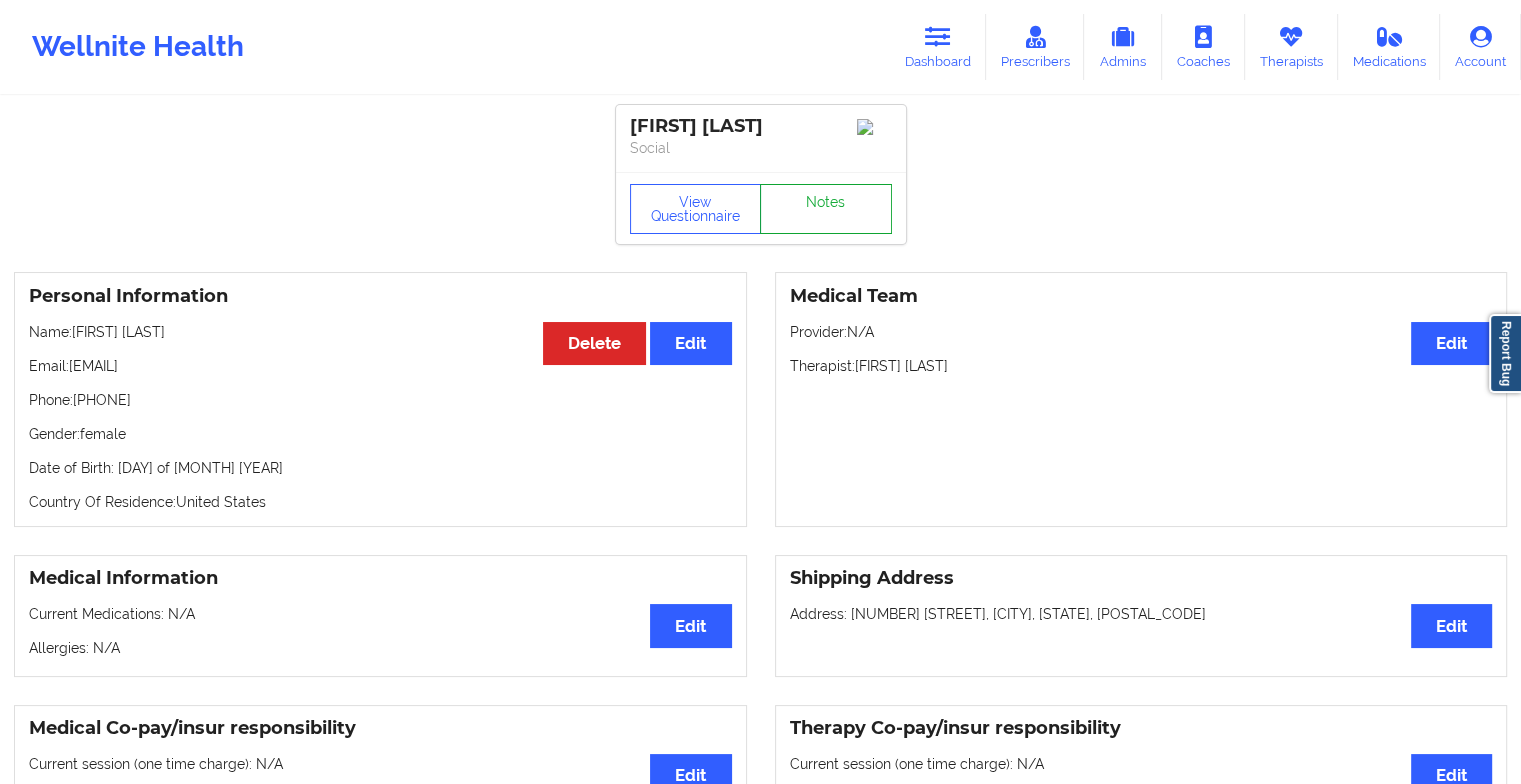 click on "Notes" at bounding box center [826, 209] 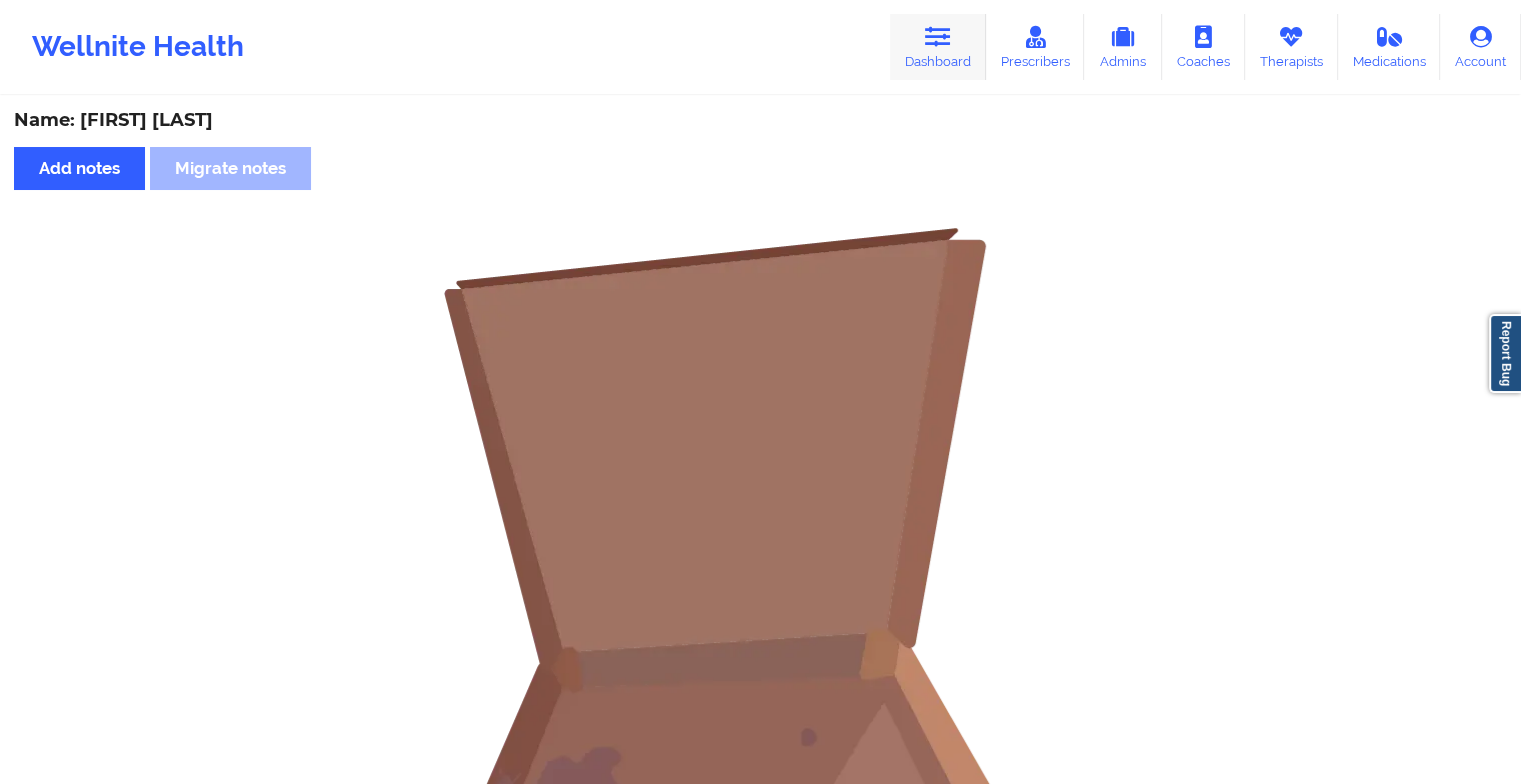 click on "Dashboard" at bounding box center (938, 47) 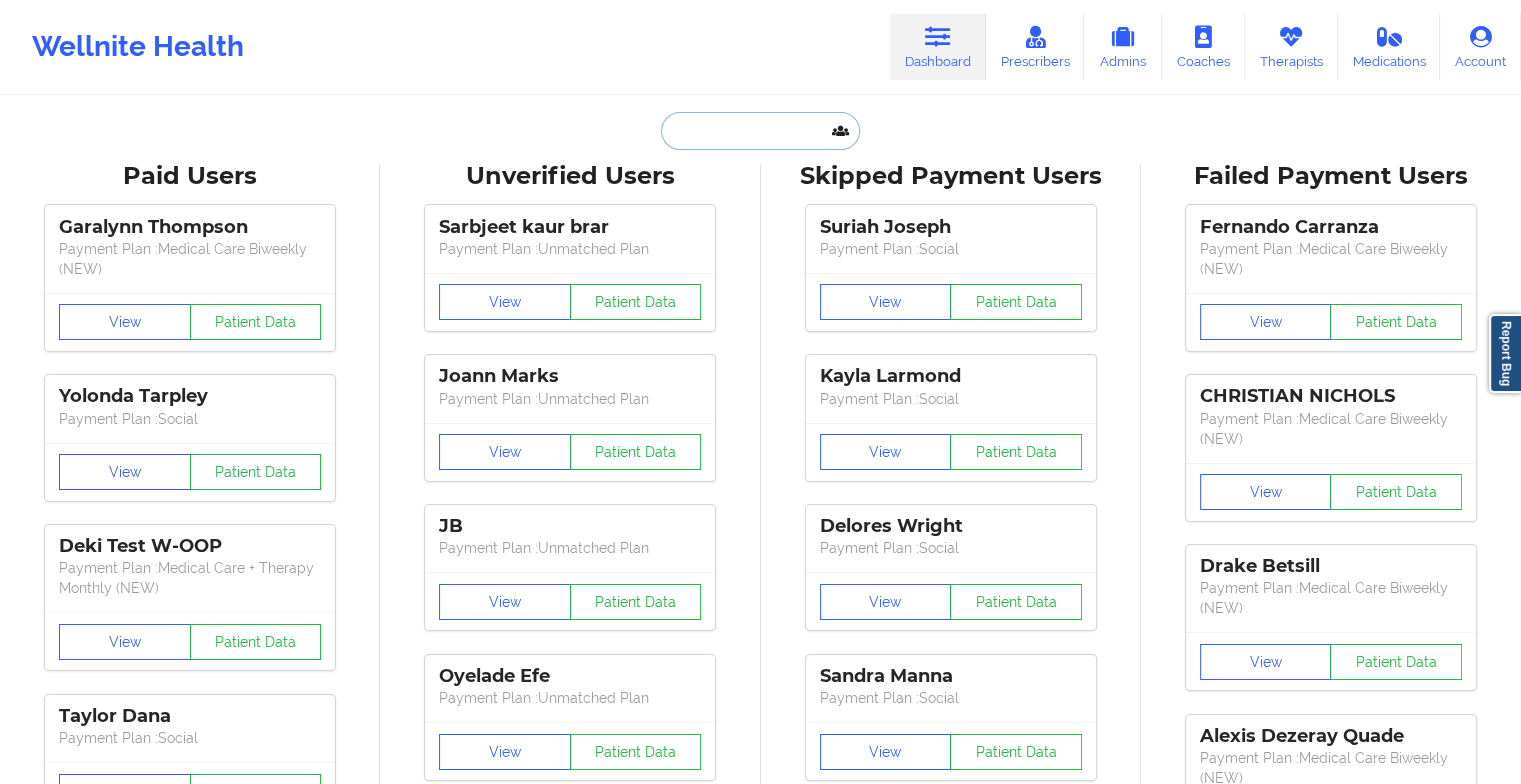 click at bounding box center (760, 131) 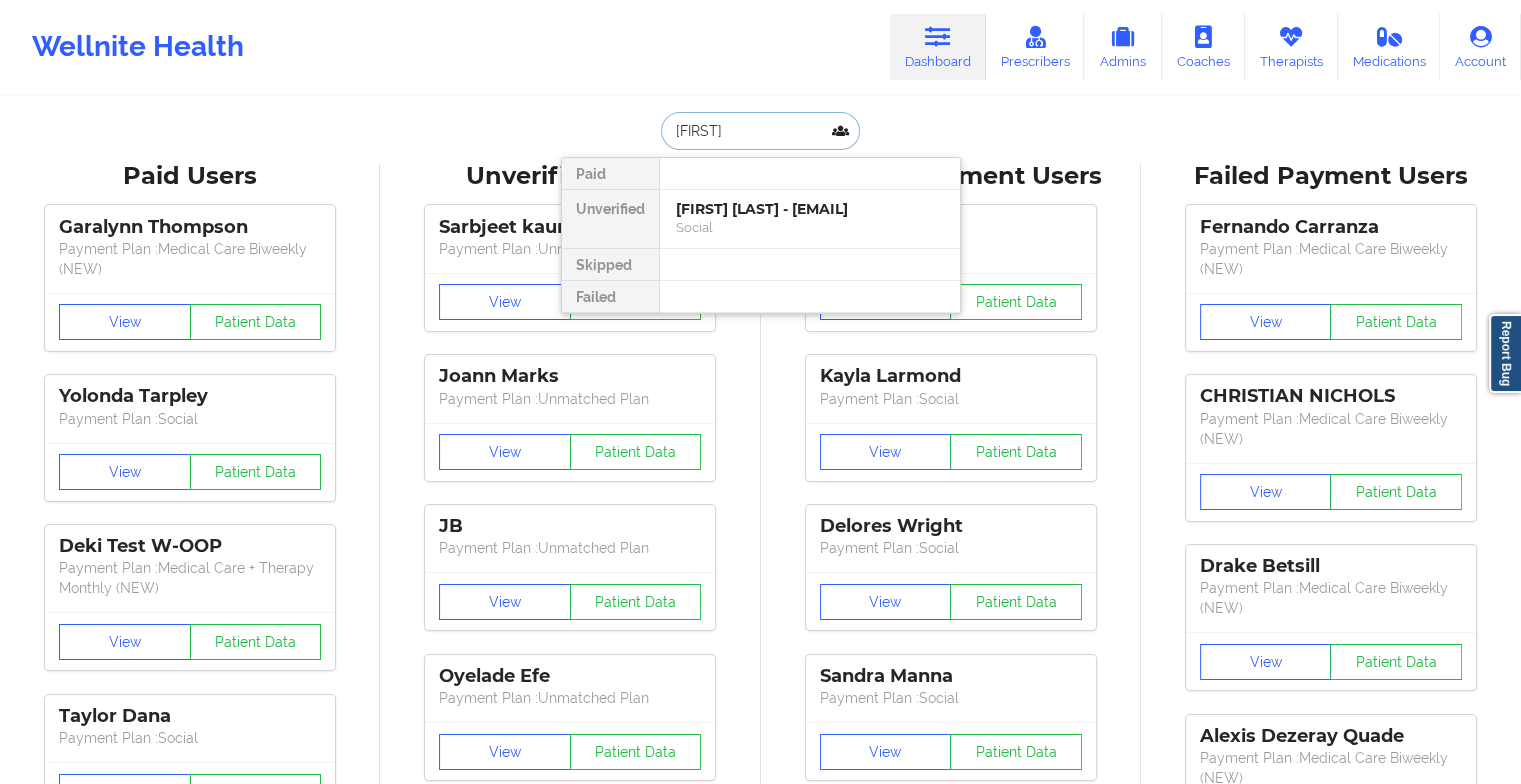 type on "[FIRST] [LAST]" 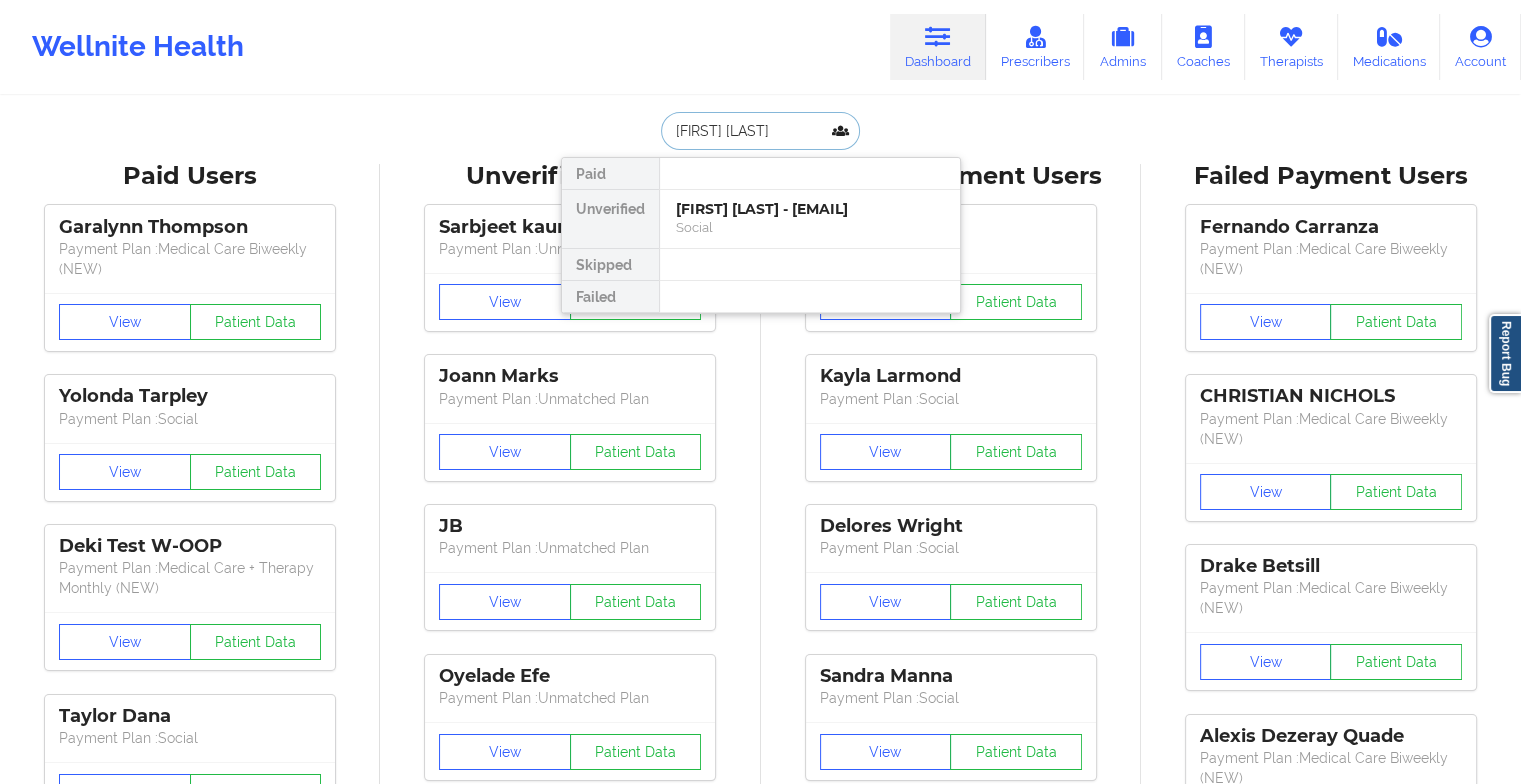 click on "Social" at bounding box center (810, 227) 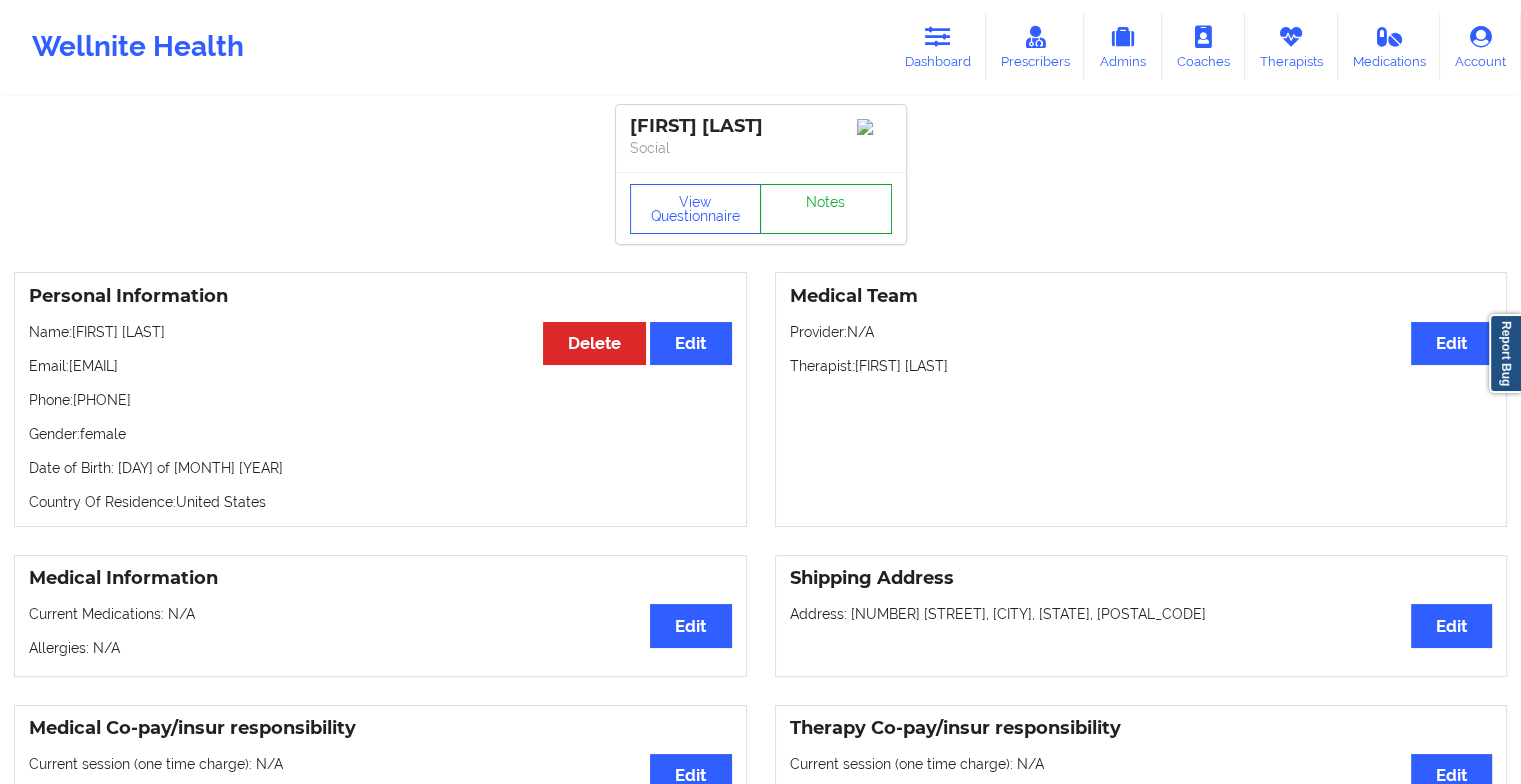 click on "Notes" at bounding box center [826, 209] 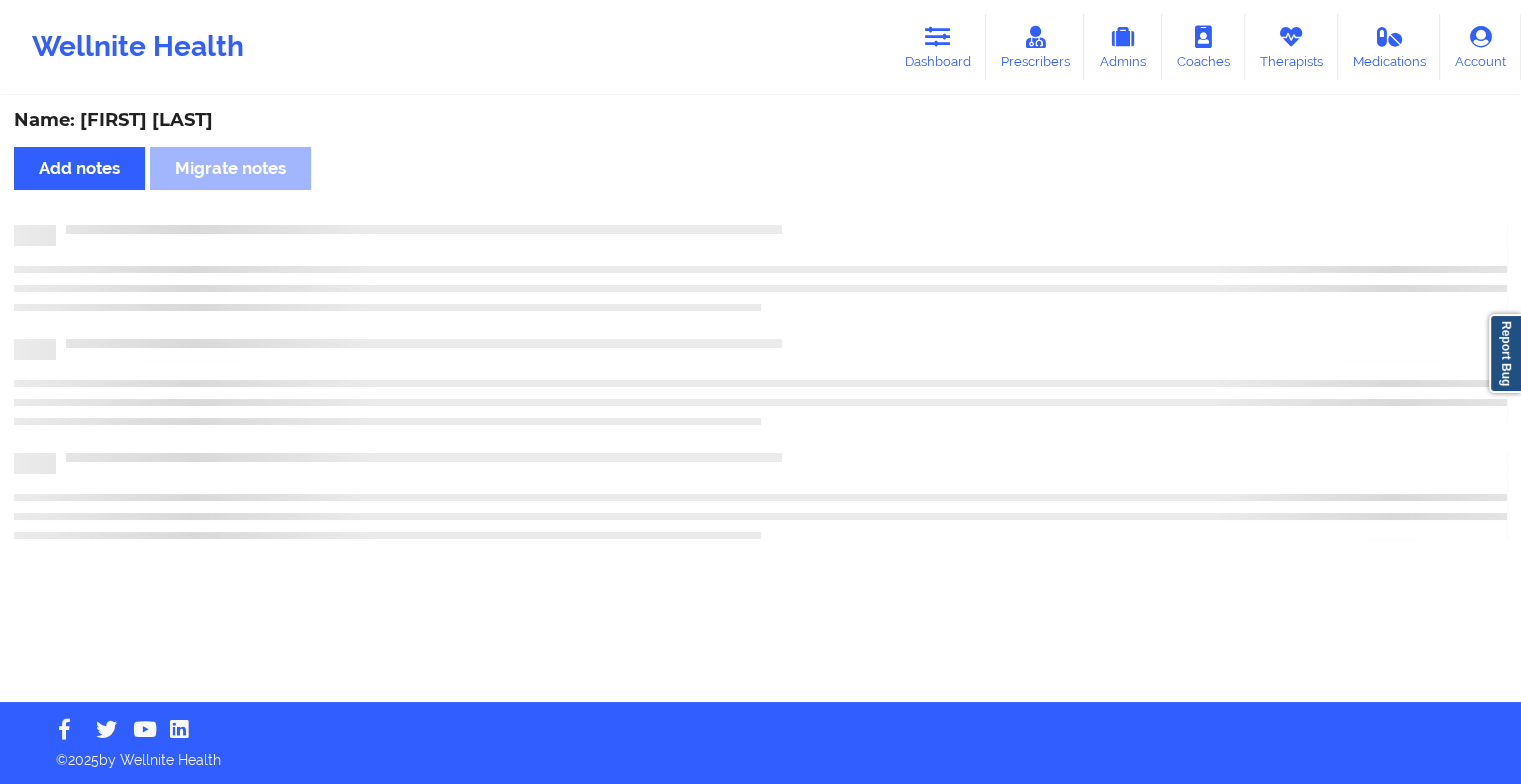 click on "Name: [FIRST] [LAST] Add notes Migrate notes" at bounding box center (760, 400) 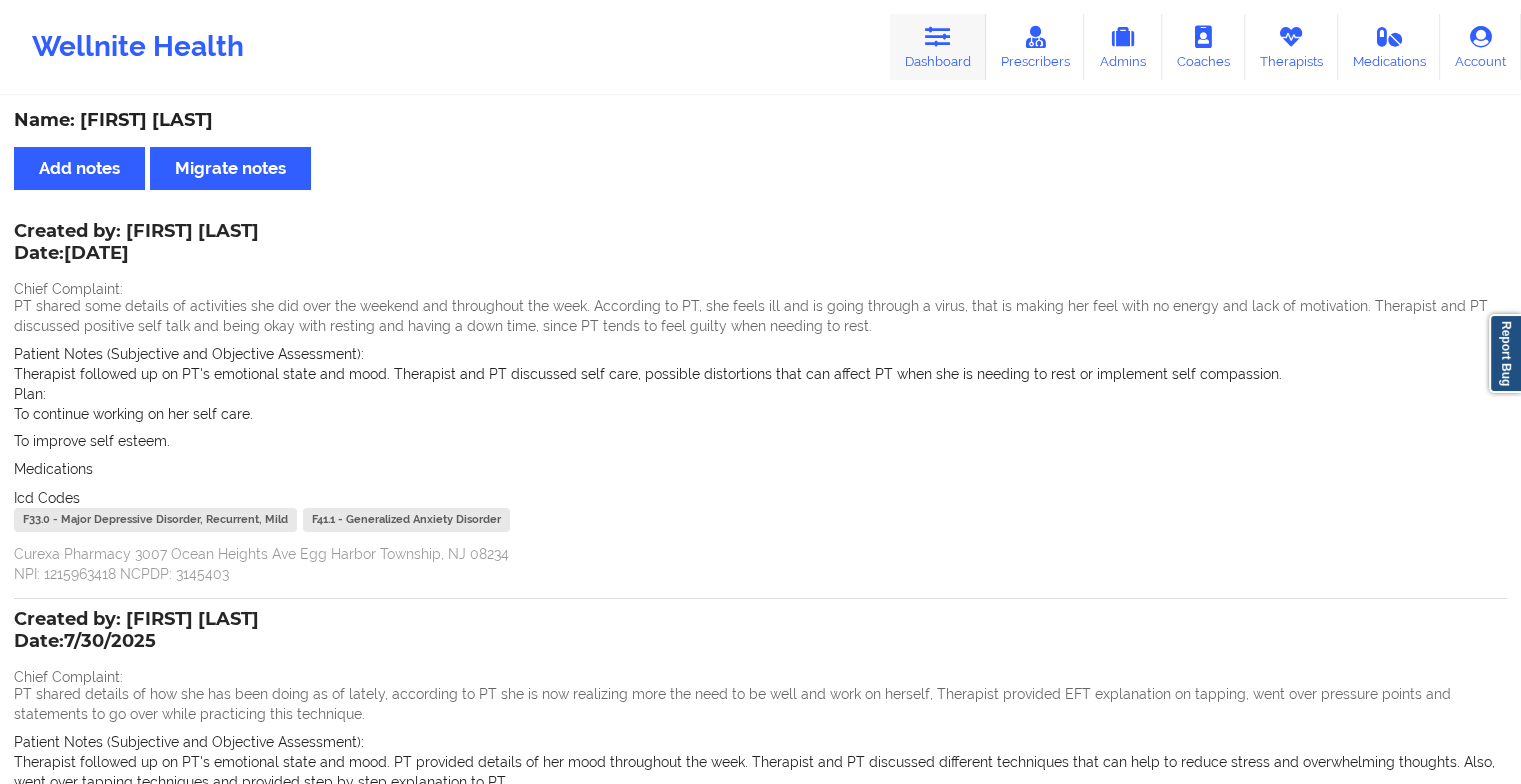 click on "Dashboard" at bounding box center [938, 47] 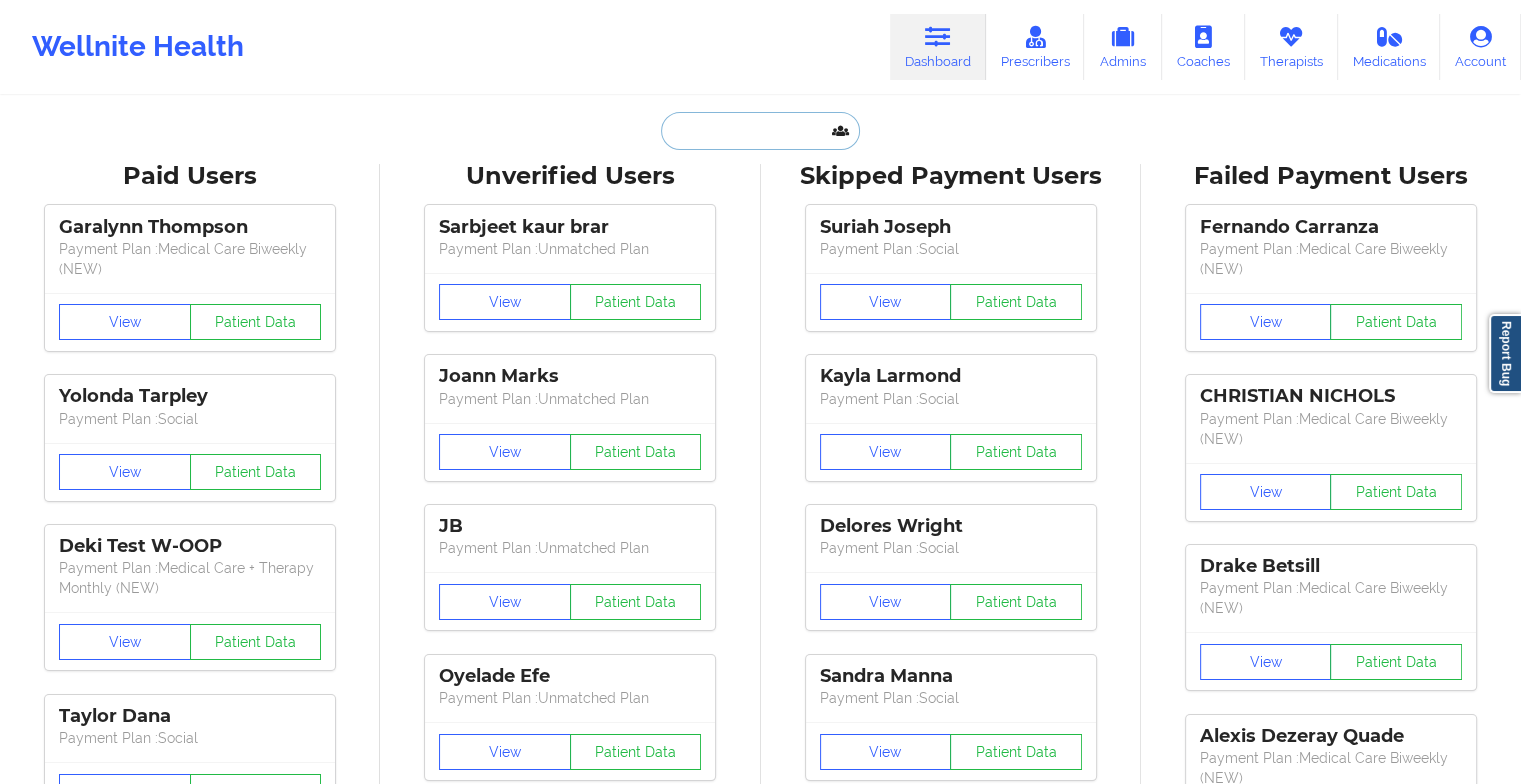 click at bounding box center (760, 131) 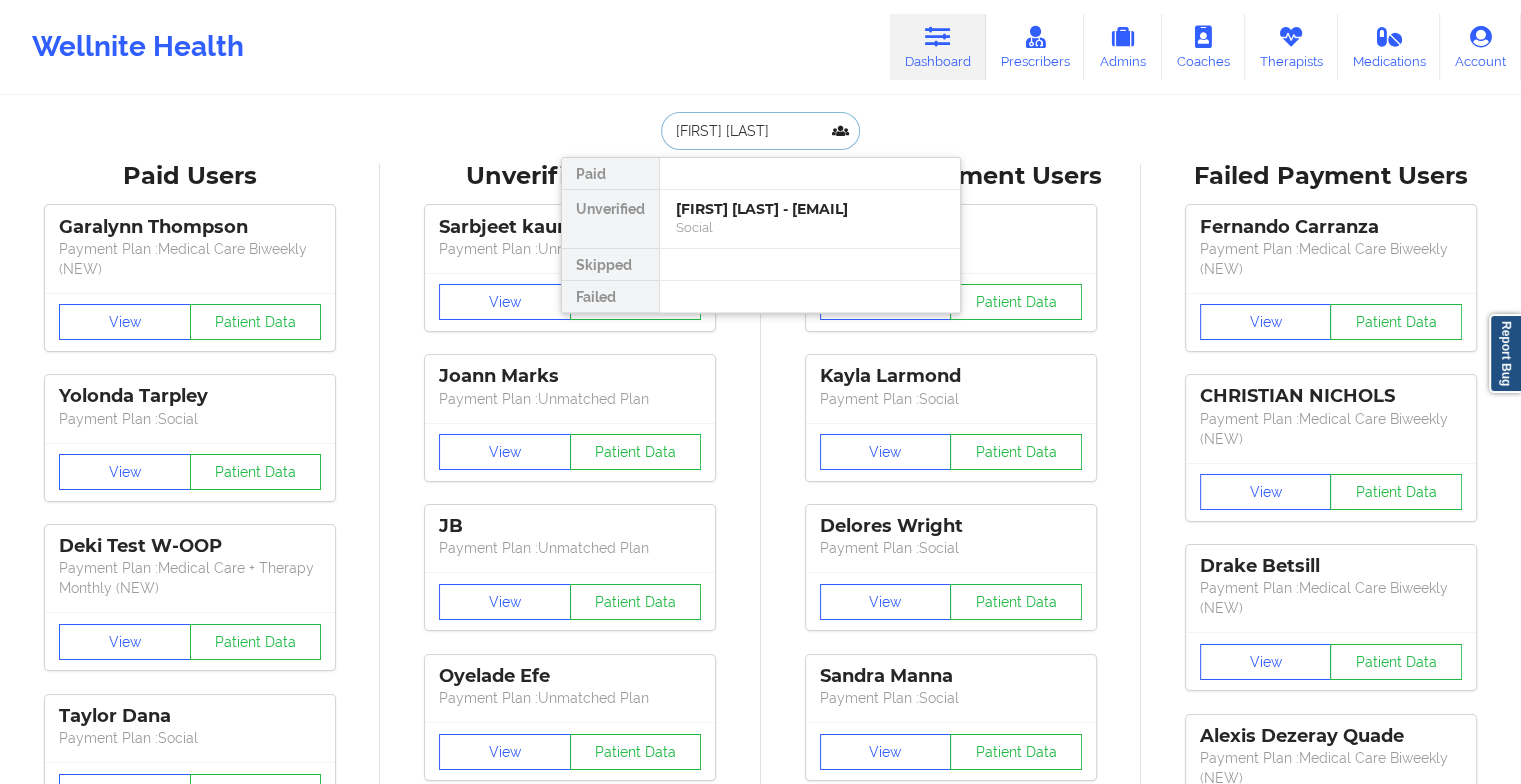 type on "[FIRST] [LAST]" 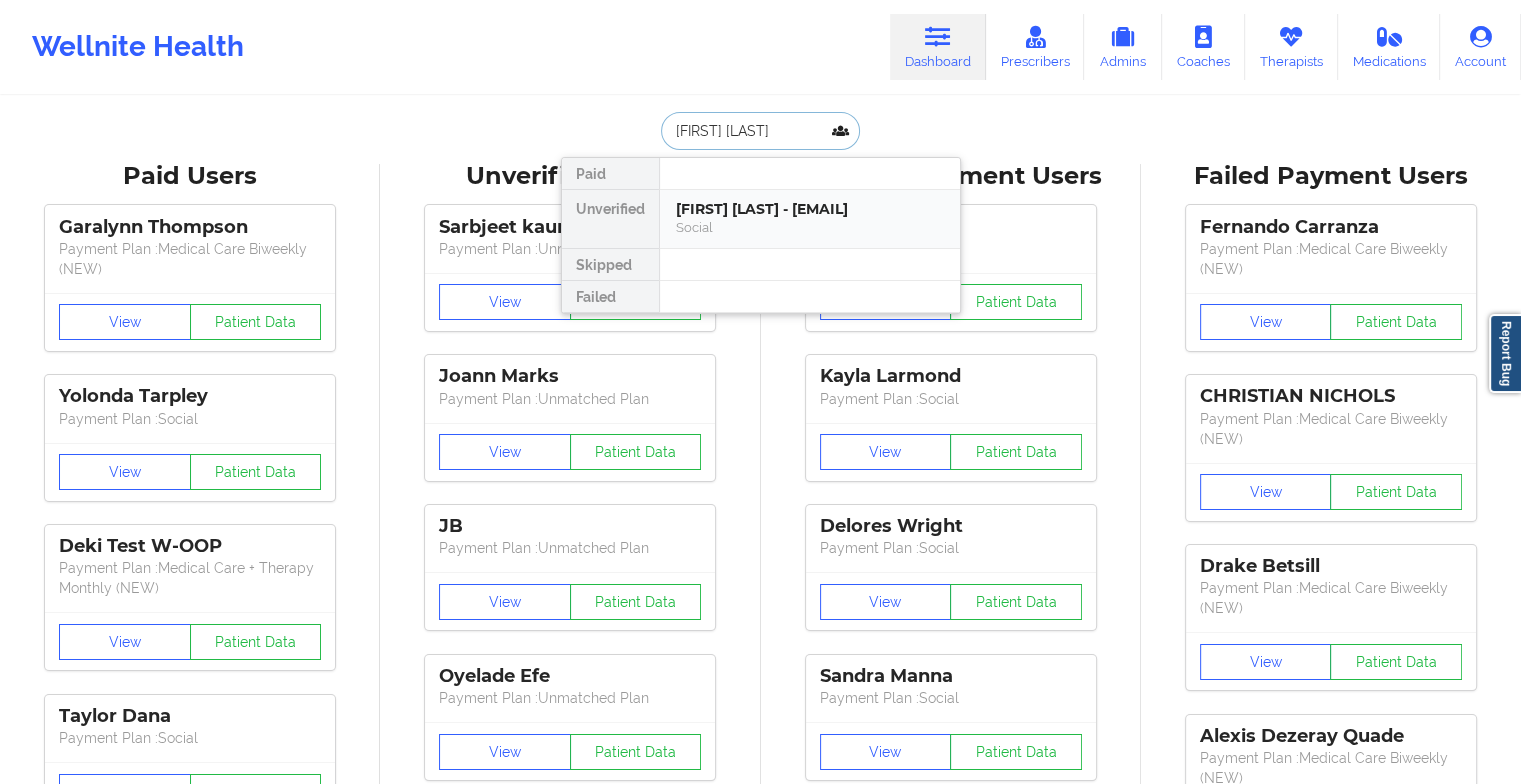 click on "[FIRST] [LAST] - [EMAIL]" at bounding box center [810, 209] 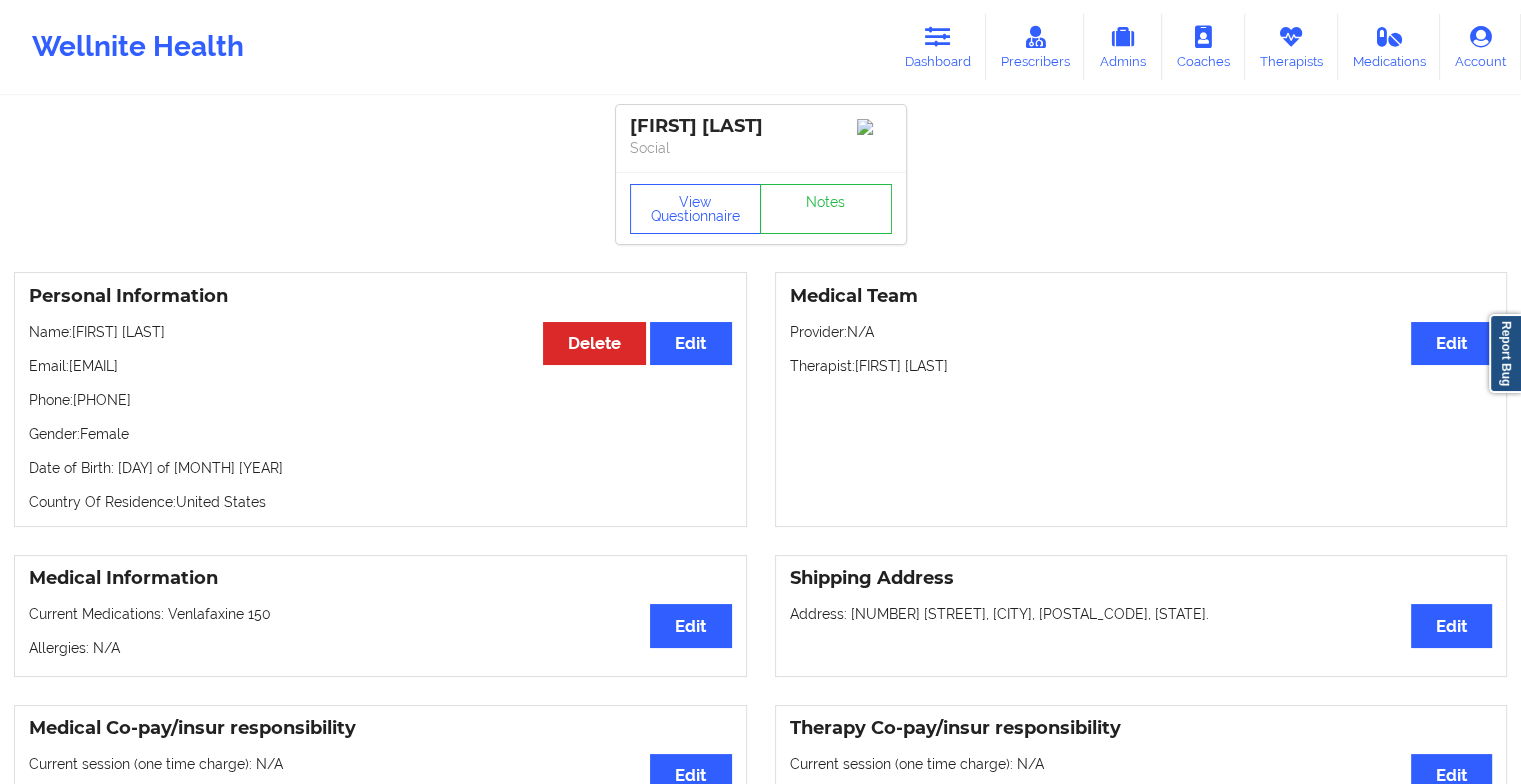 click on "View Questionnaire Notes" at bounding box center [761, 209] 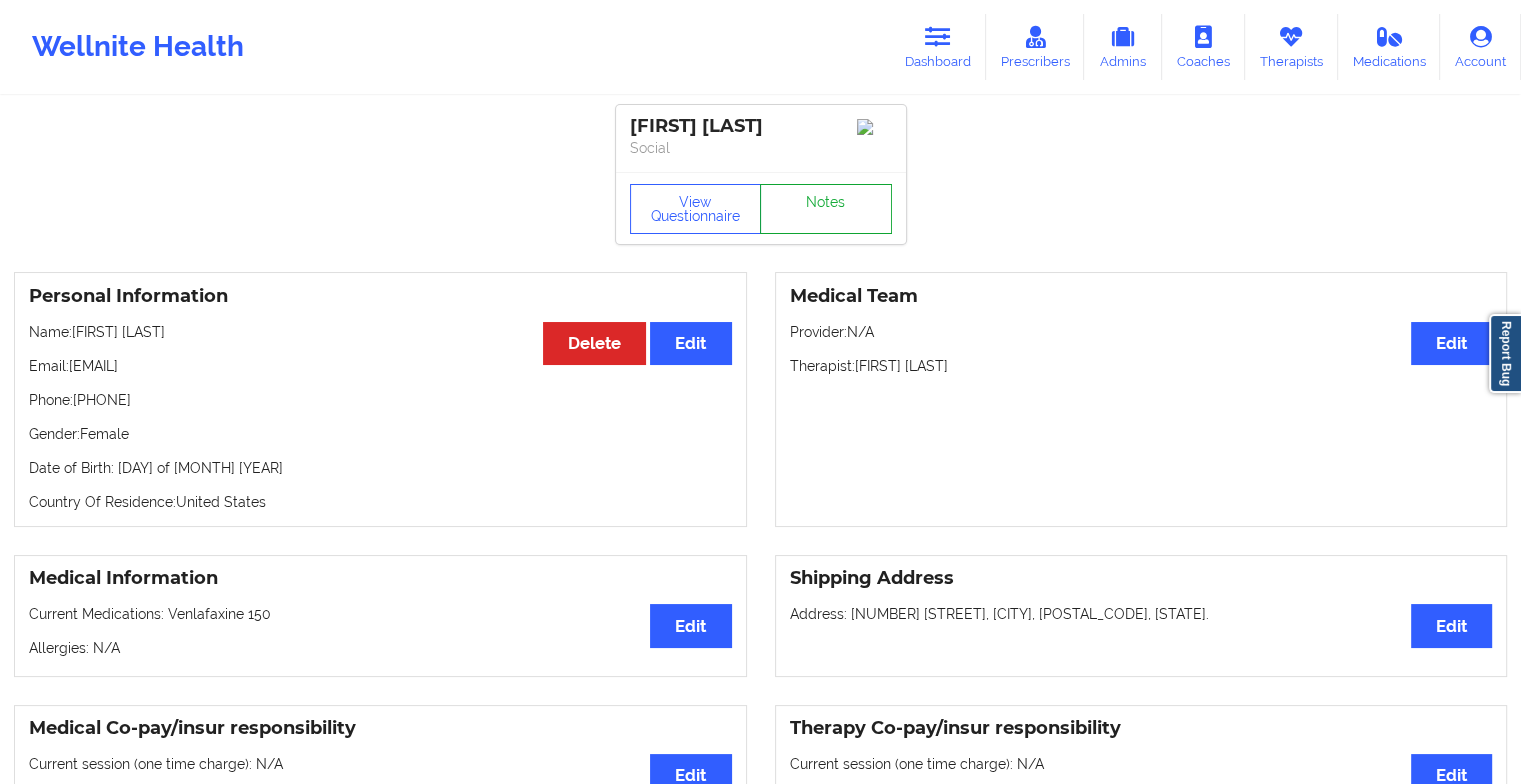click on "Notes" at bounding box center (826, 209) 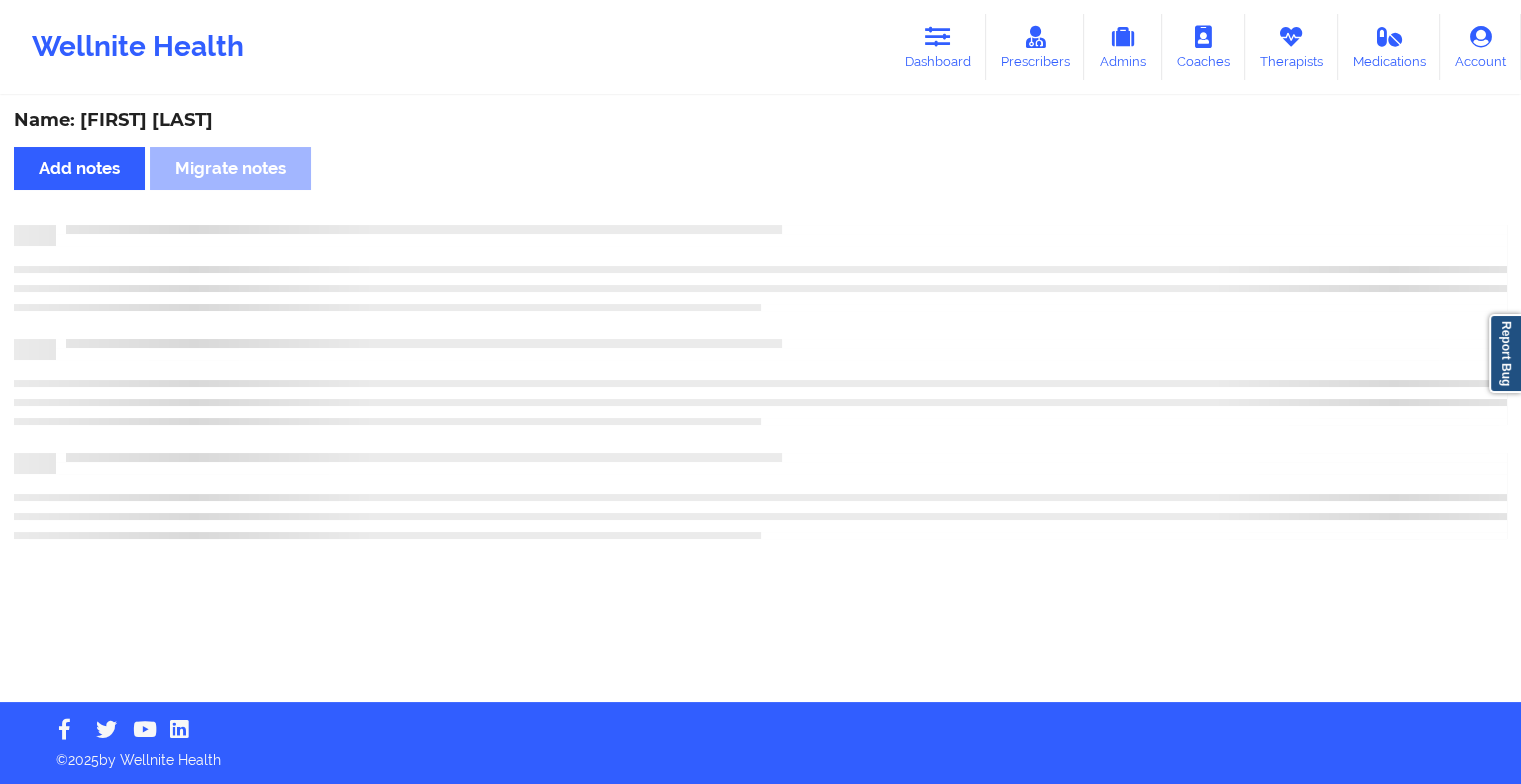 click on "Name: [FIRST] [LAST] Add notes Migrate notes" at bounding box center (760, 400) 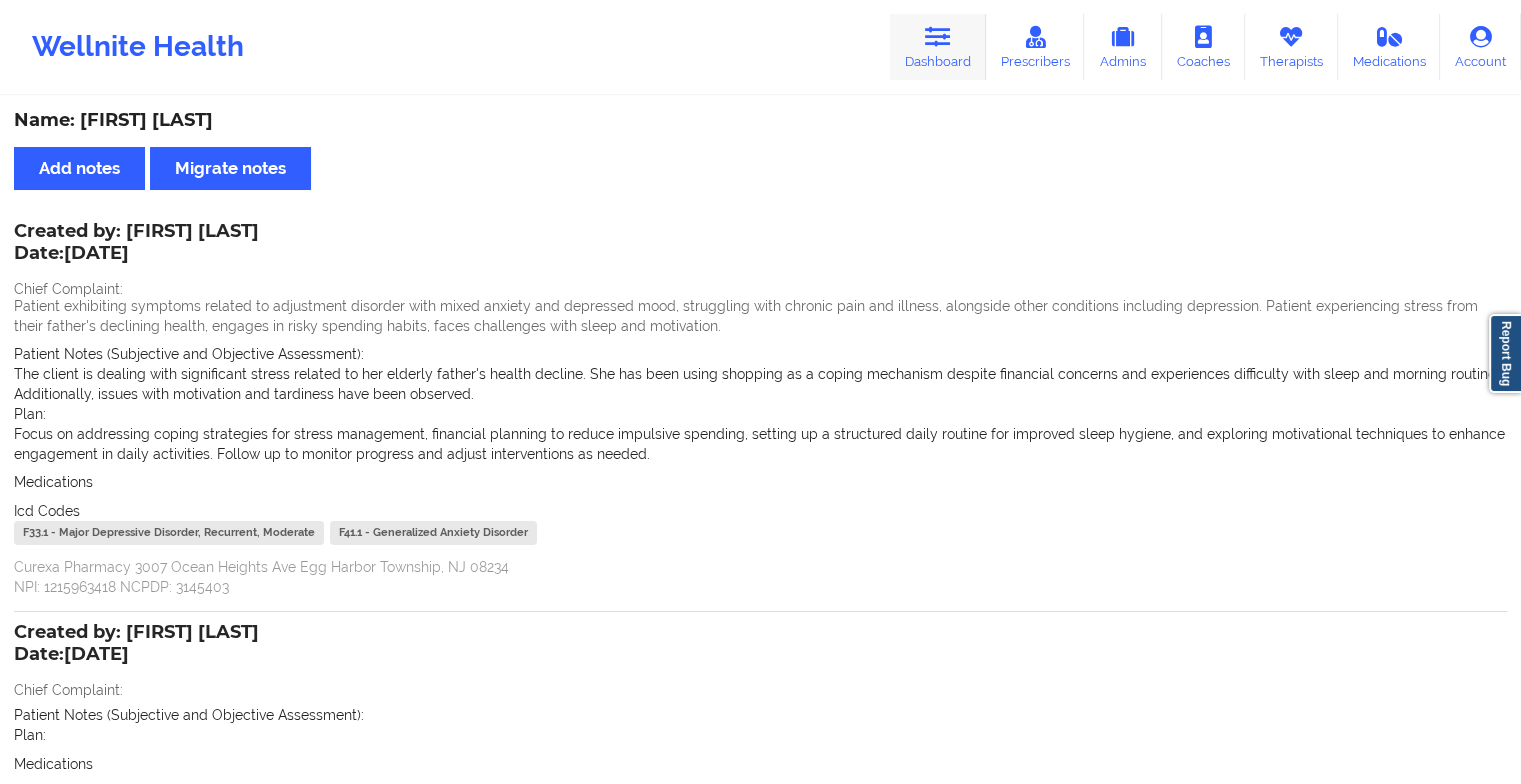 click at bounding box center (938, 37) 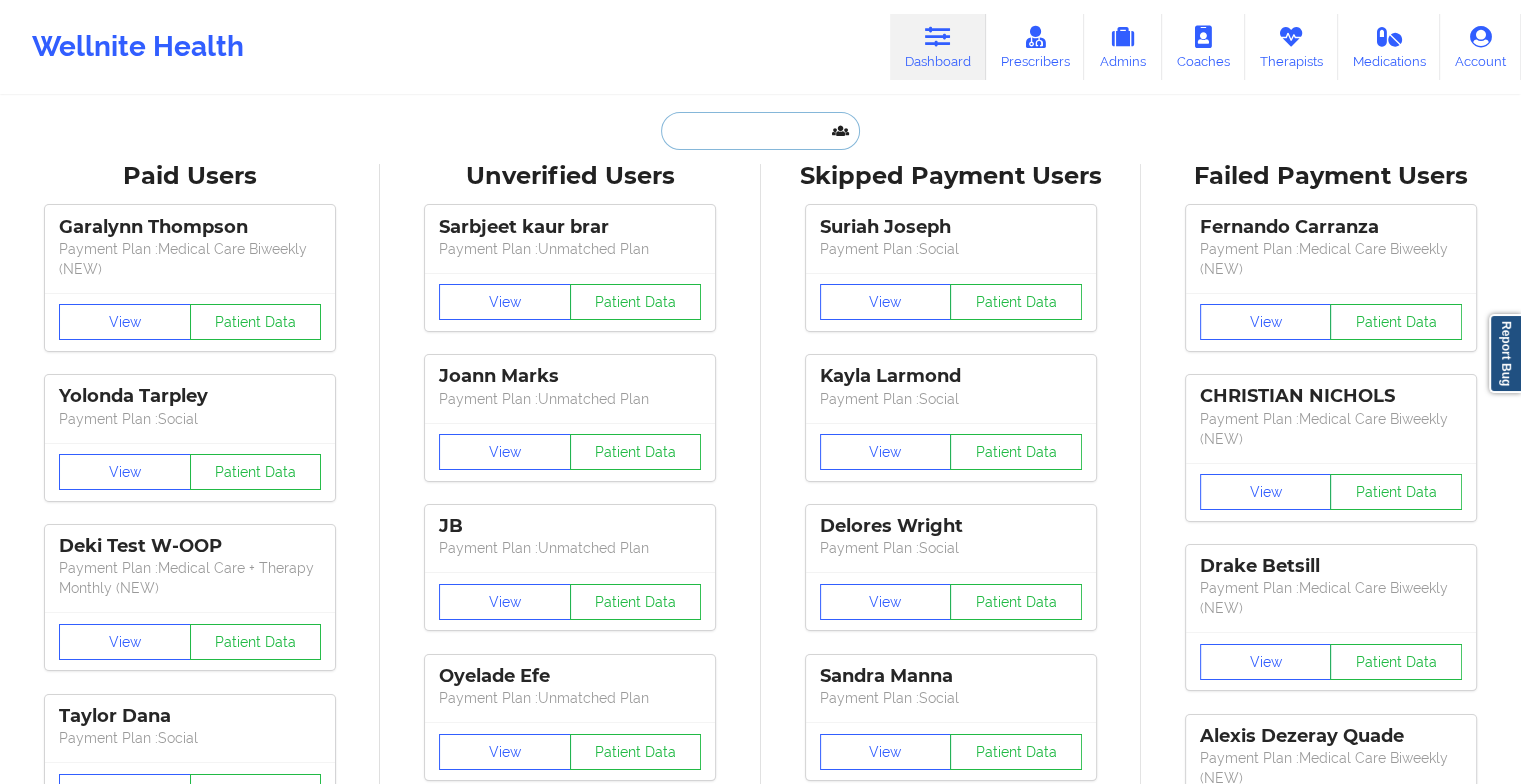 click at bounding box center [760, 131] 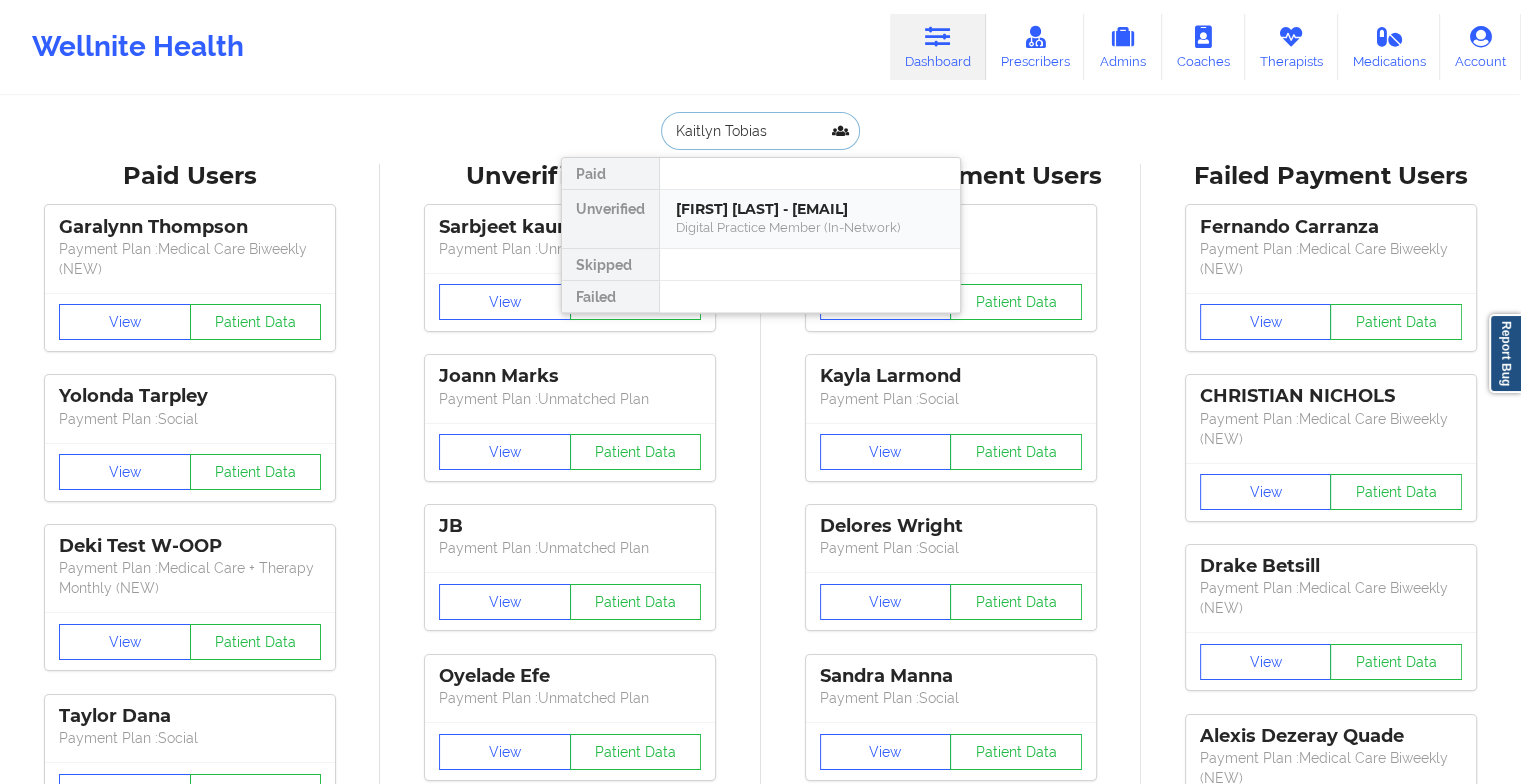 click on "[FIRST] [LAST] - [EMAIL]" at bounding box center [810, 209] 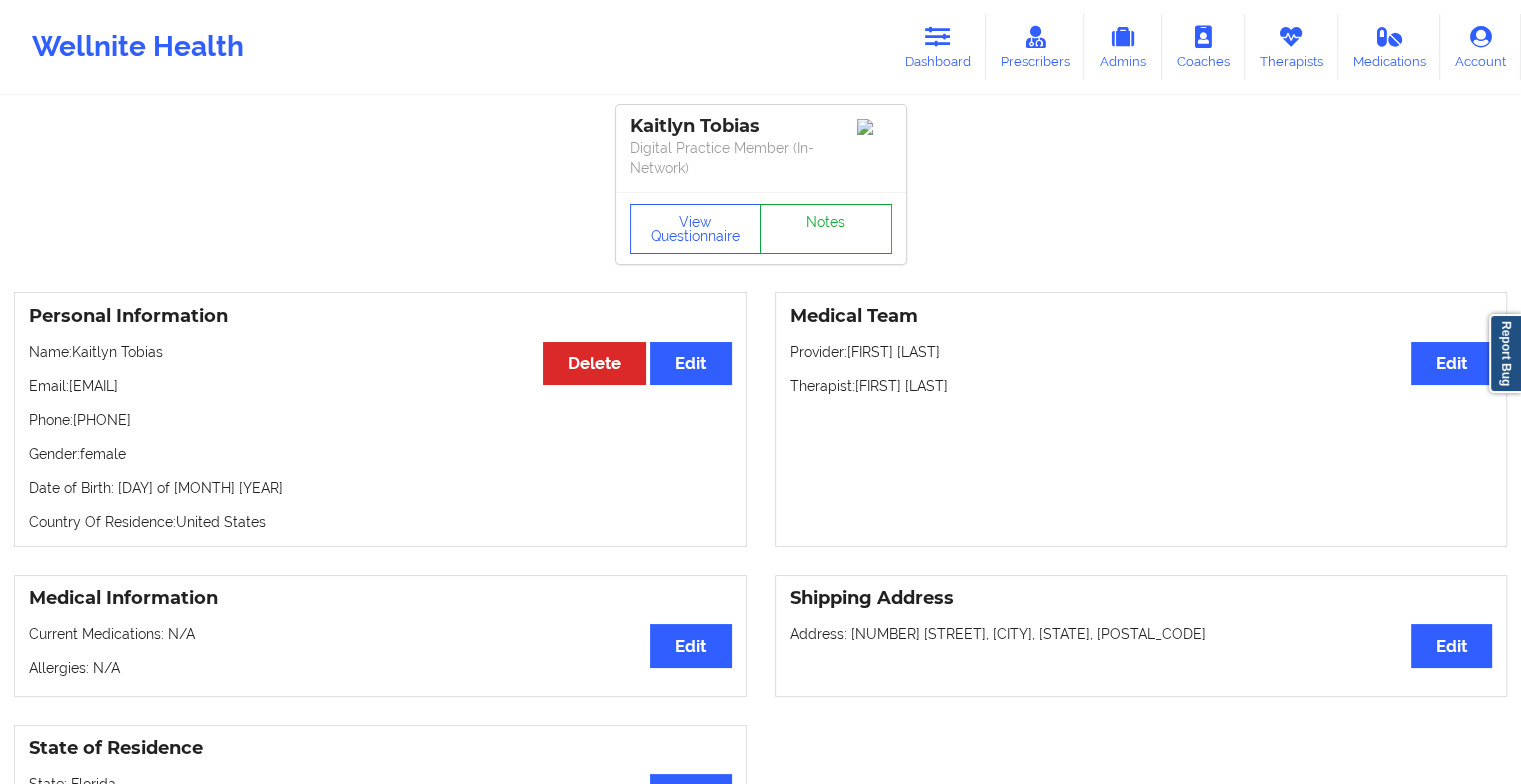 click on "Notes" at bounding box center [826, 229] 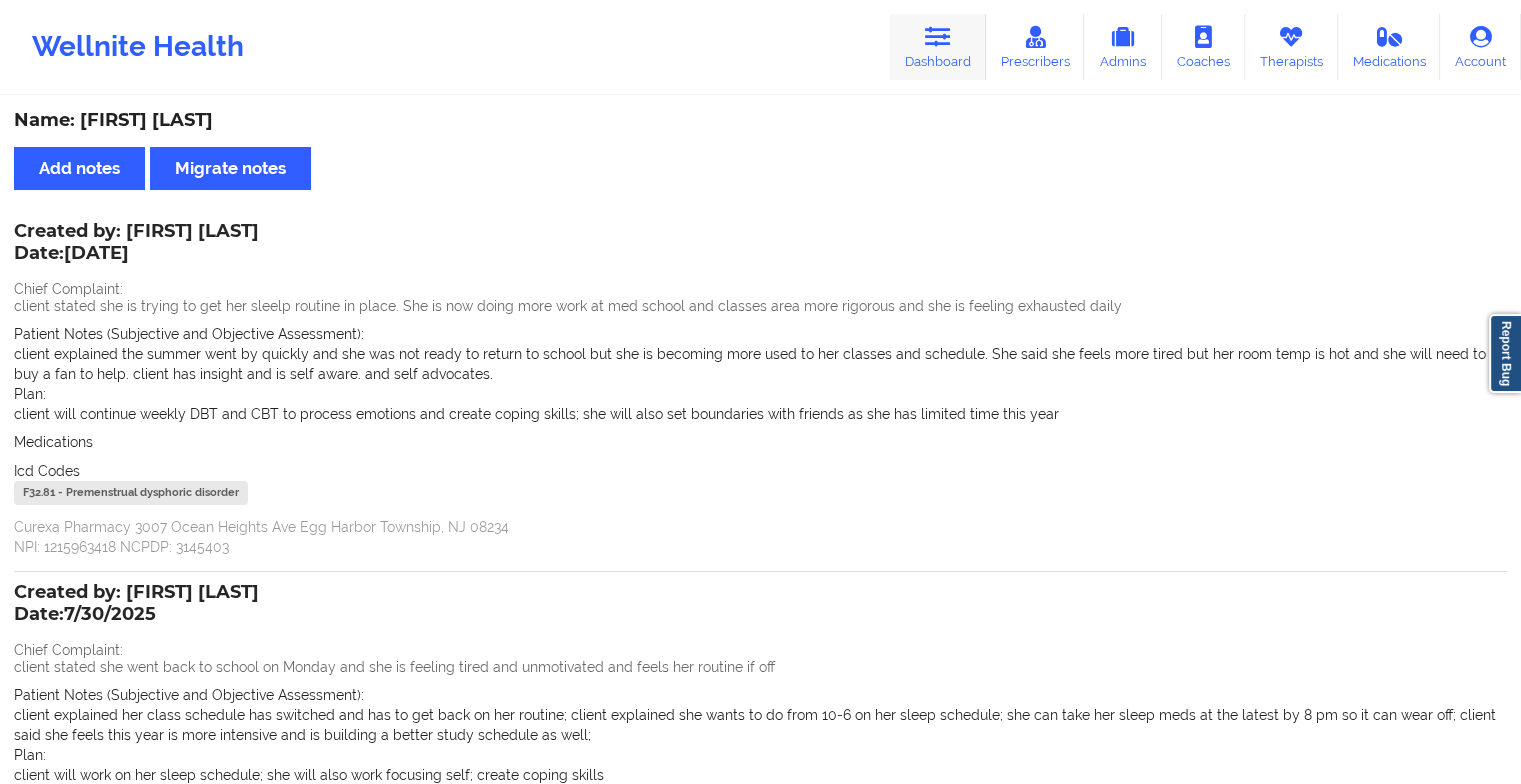 click at bounding box center [938, 37] 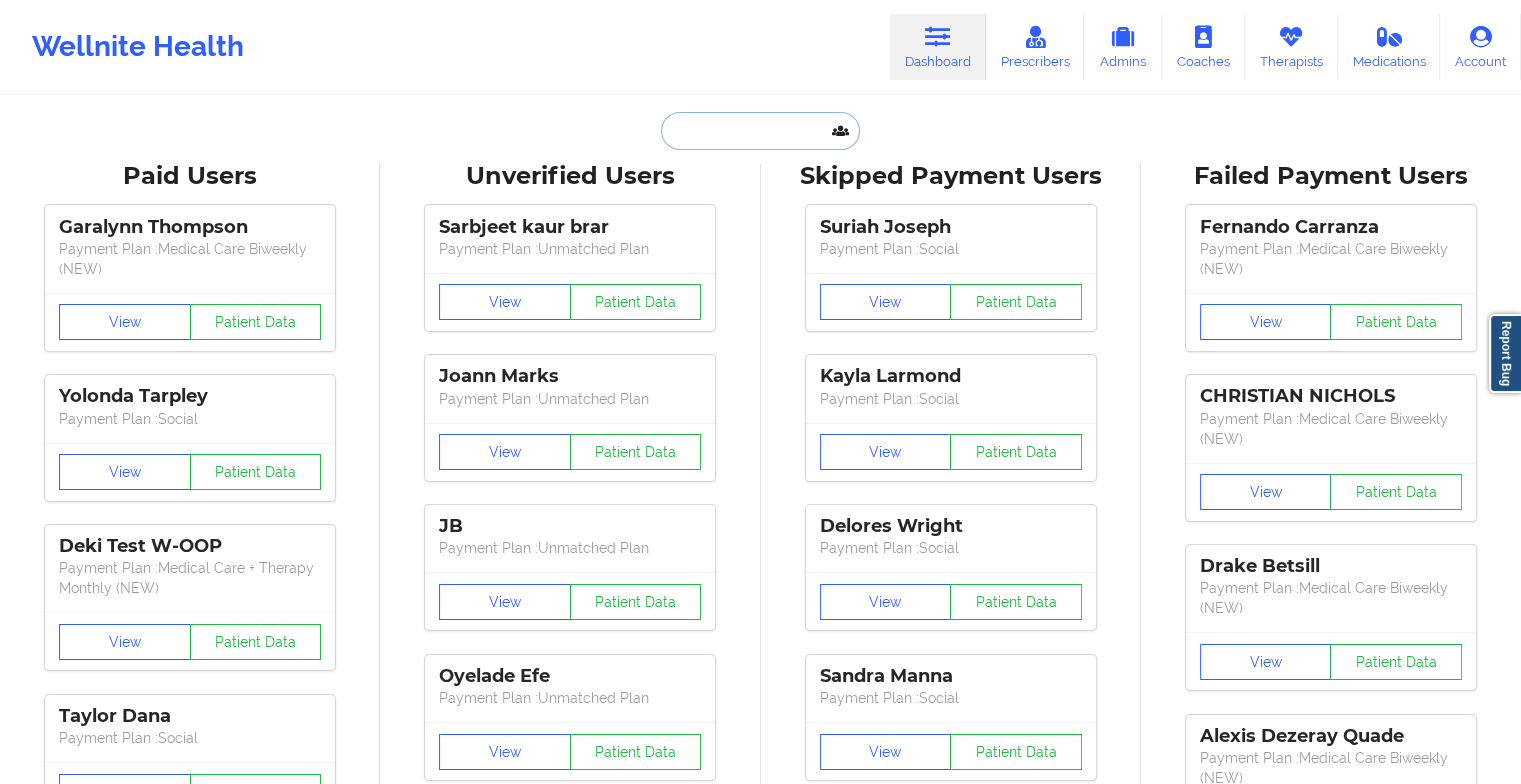 click at bounding box center [760, 131] 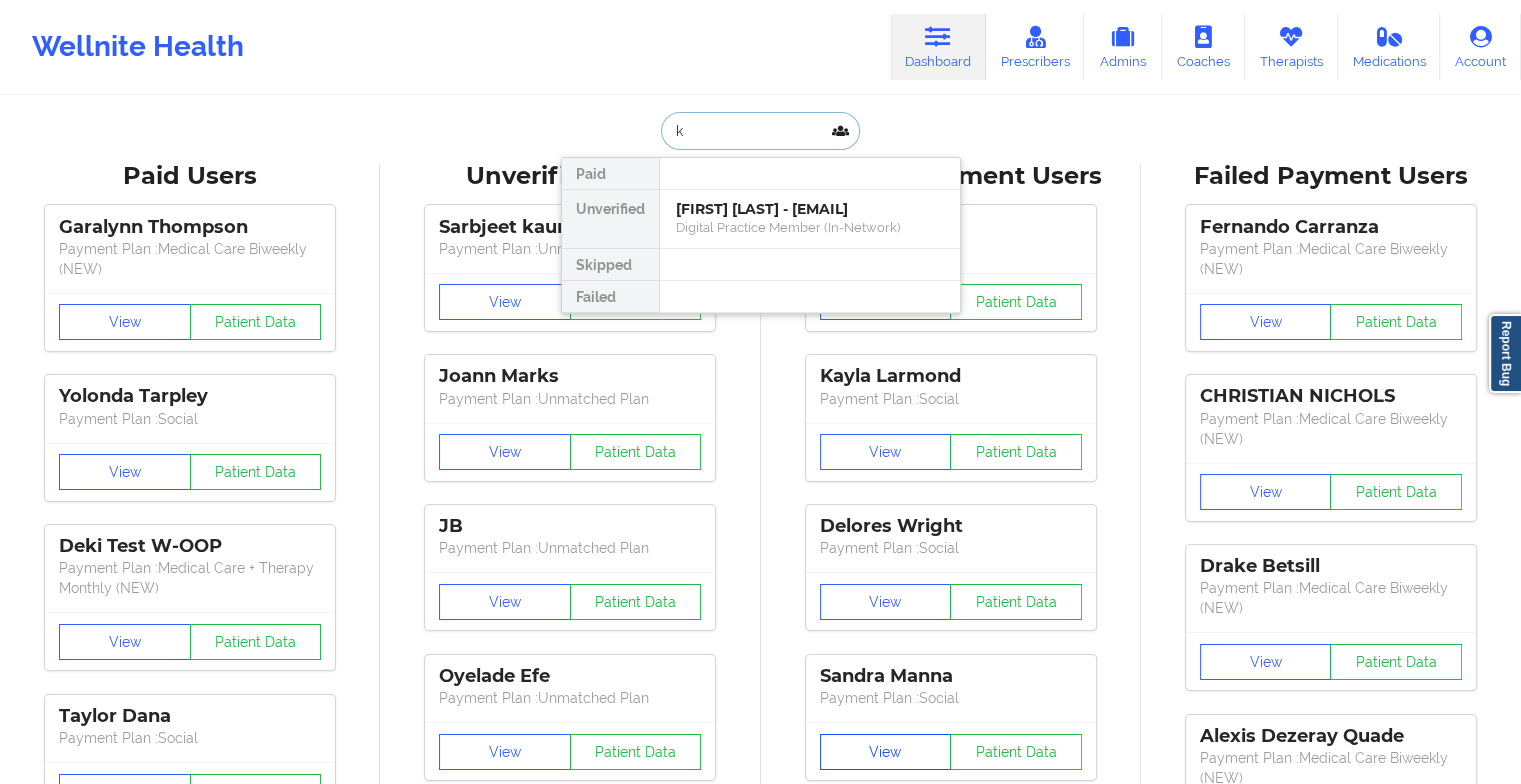 type on "k" 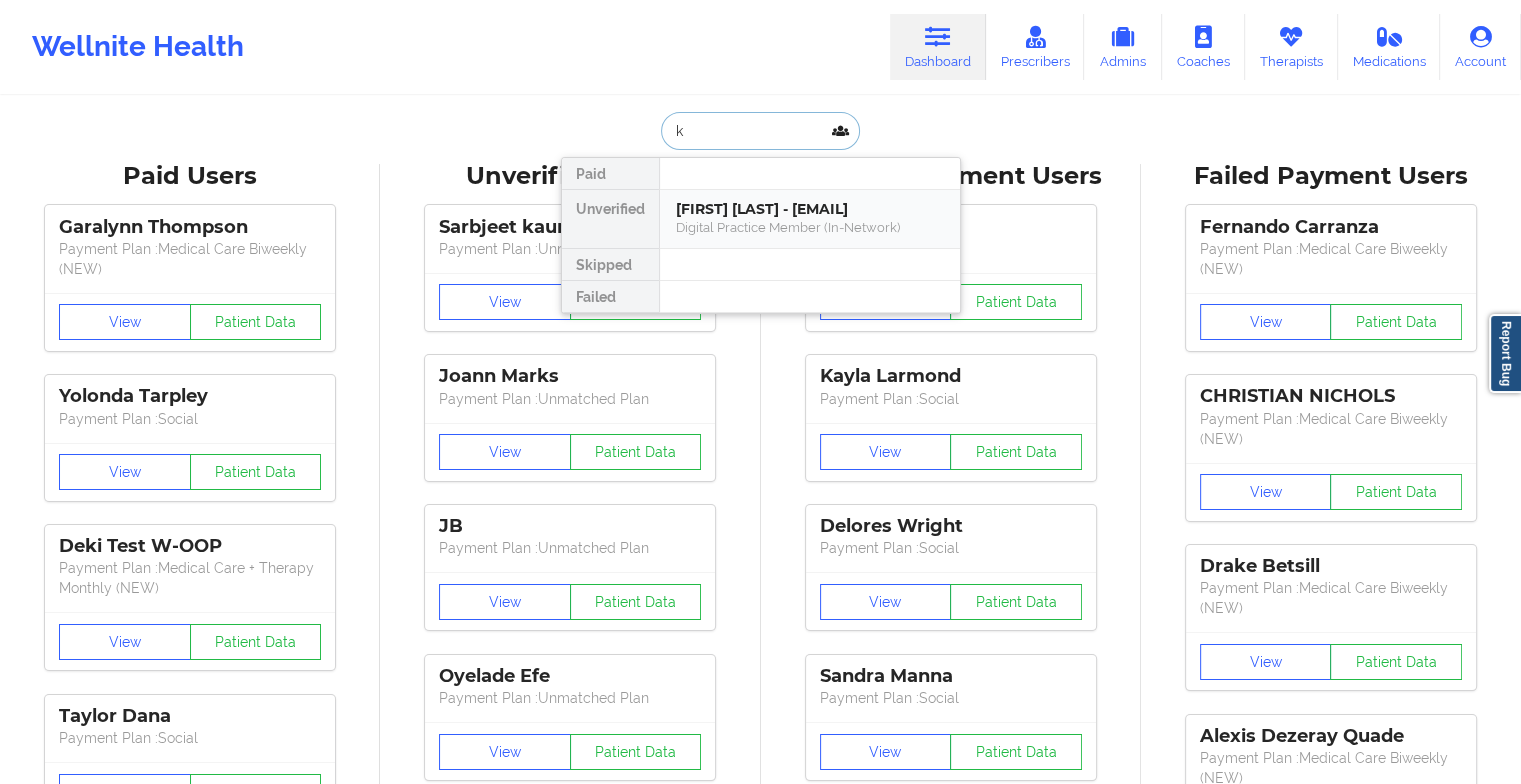 click on "[FIRST] [LAST] - [EMAIL]" at bounding box center (810, 209) 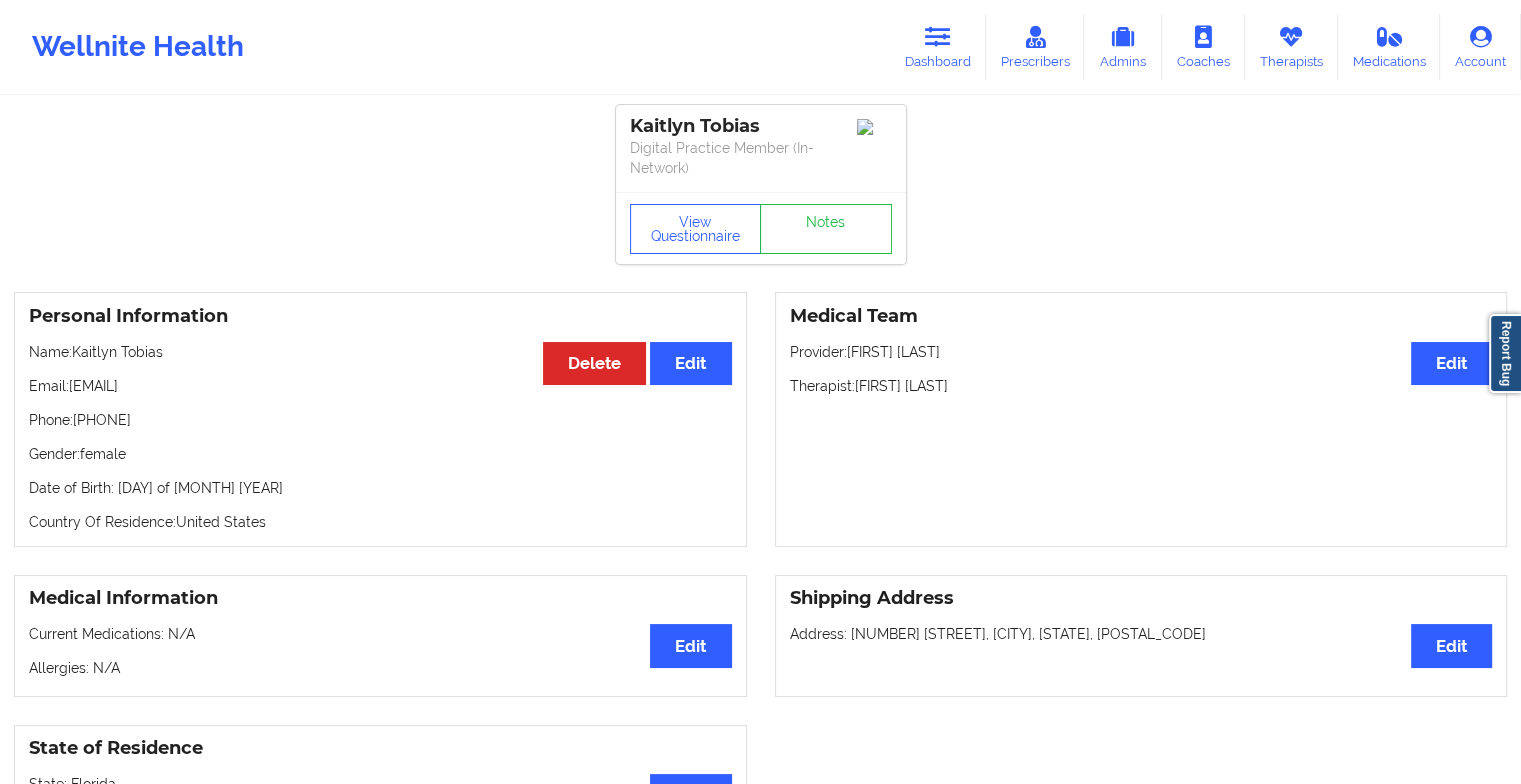 click on "View Questionnaire Notes" at bounding box center [761, 228] 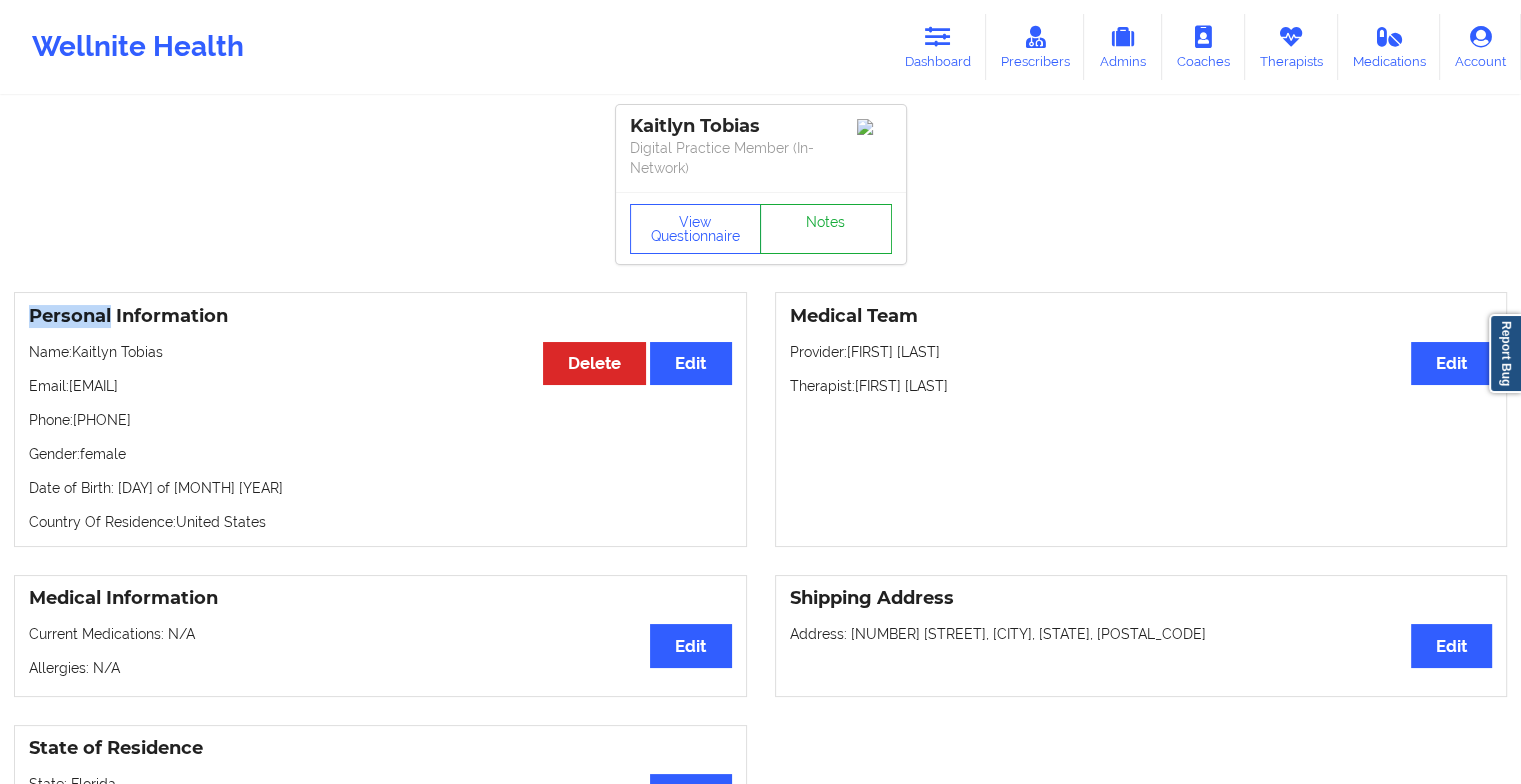 drag, startPoint x: 805, startPoint y: 194, endPoint x: 802, endPoint y: 238, distance: 44.102154 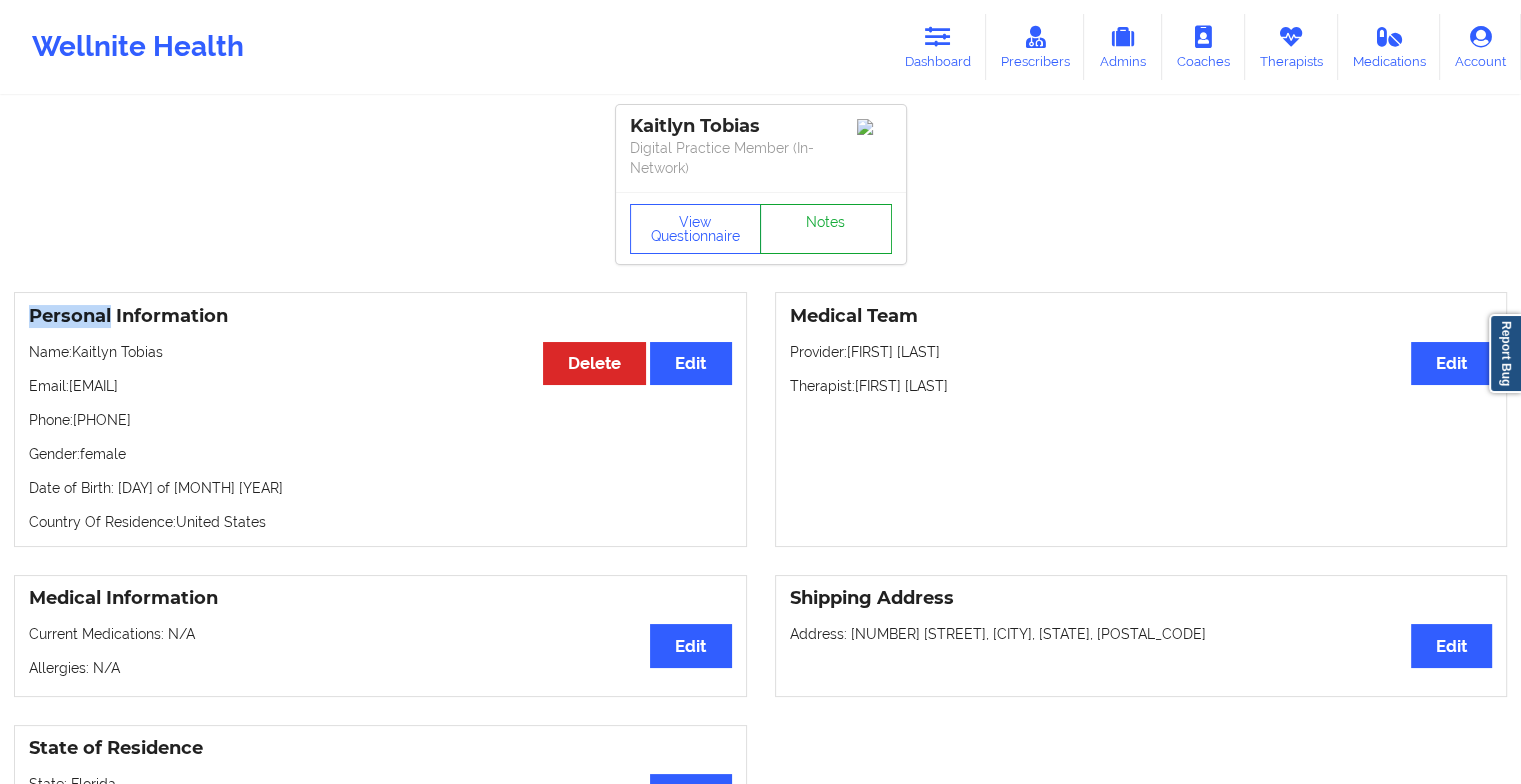 click on "Notes" at bounding box center (826, 229) 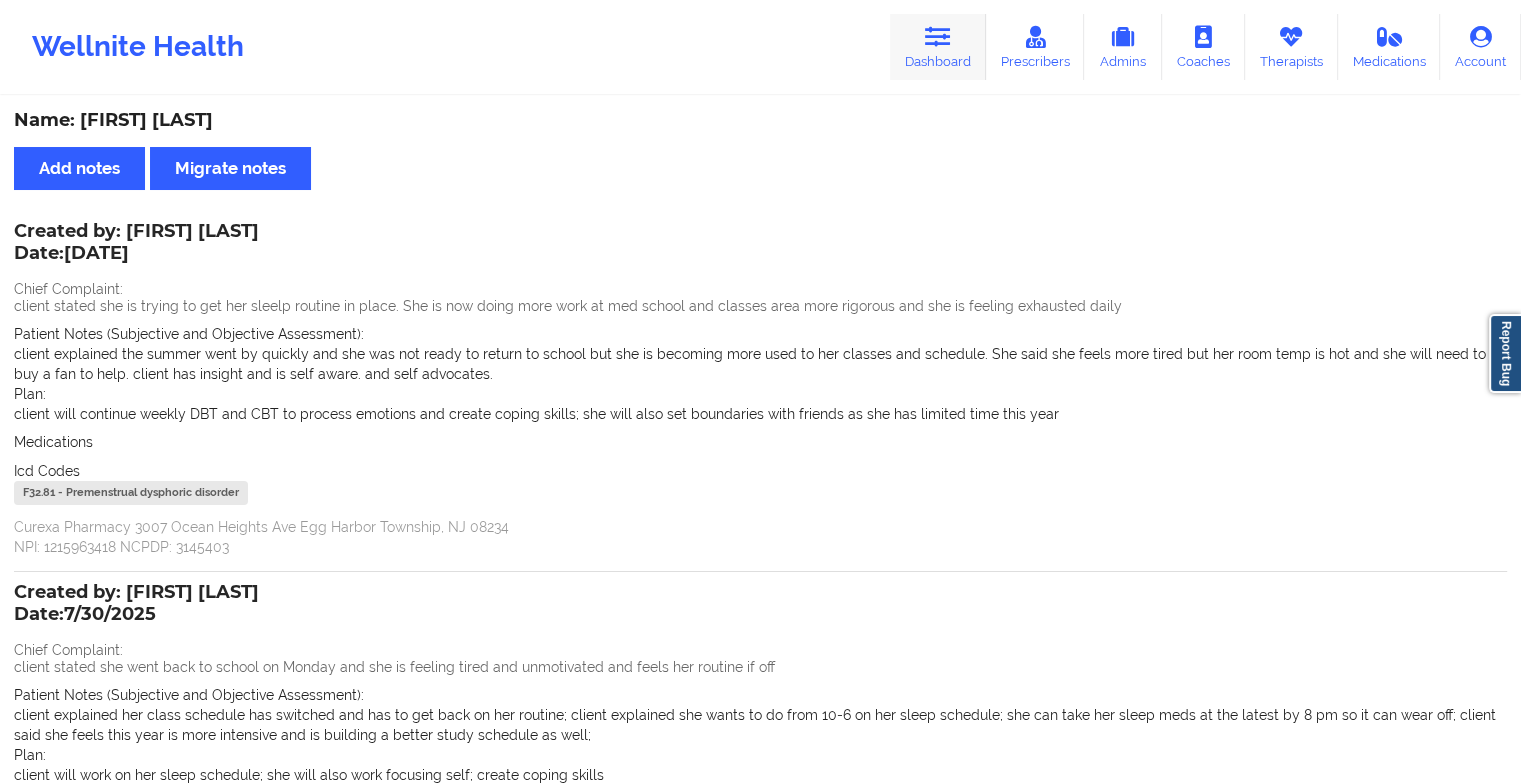 click on "Dashboard" at bounding box center (938, 47) 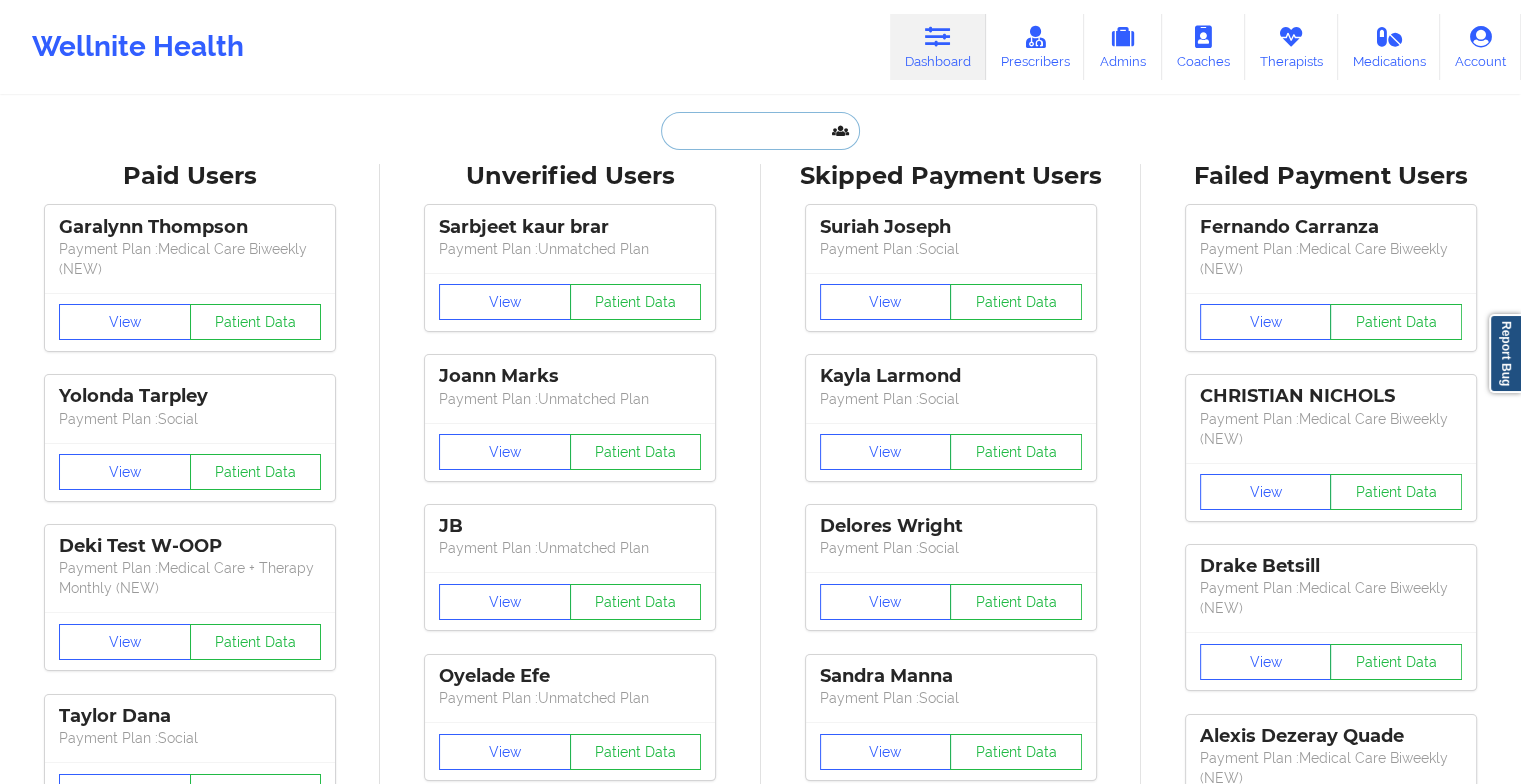 click at bounding box center (760, 131) 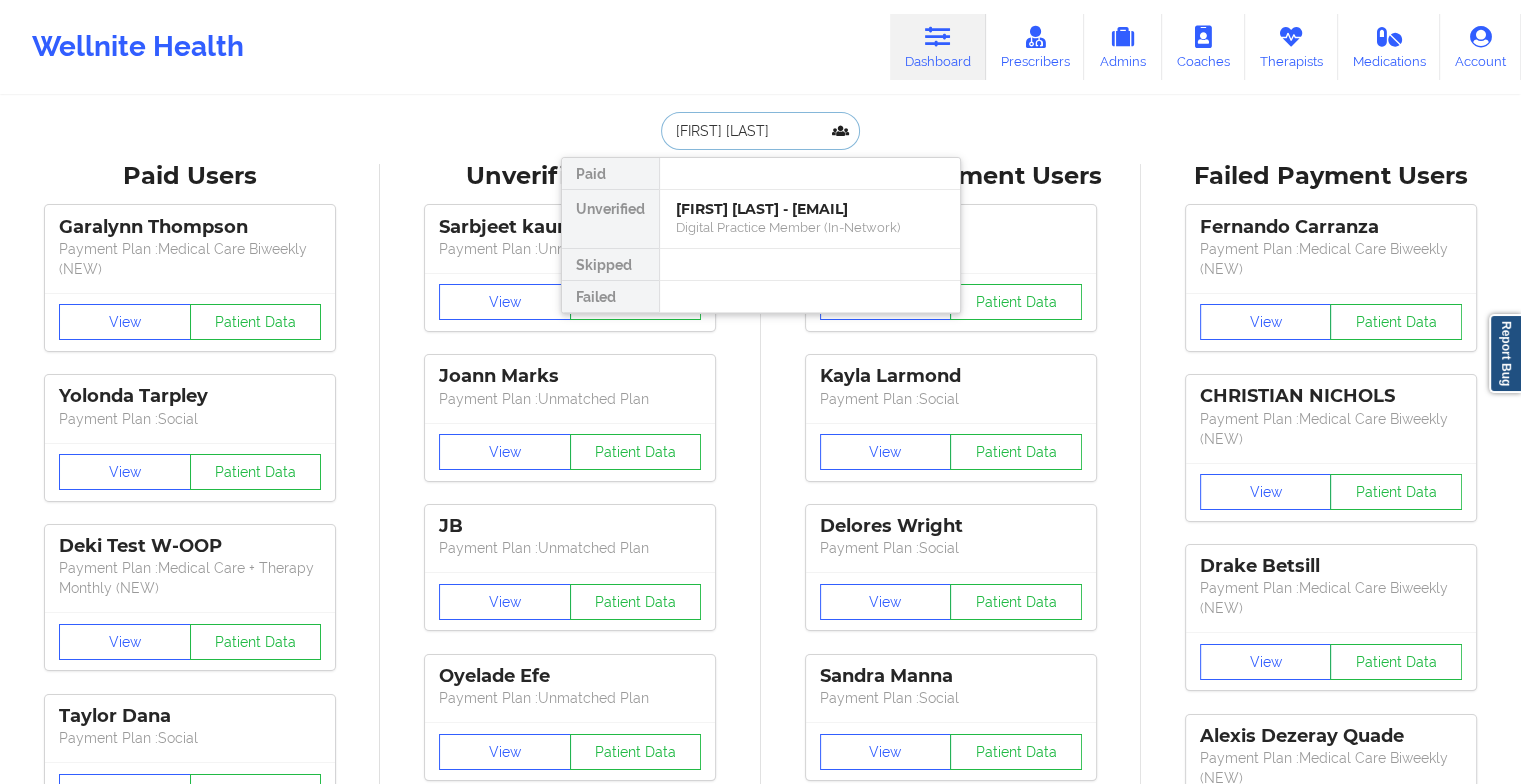 type on "[FIRST] [LAST]" 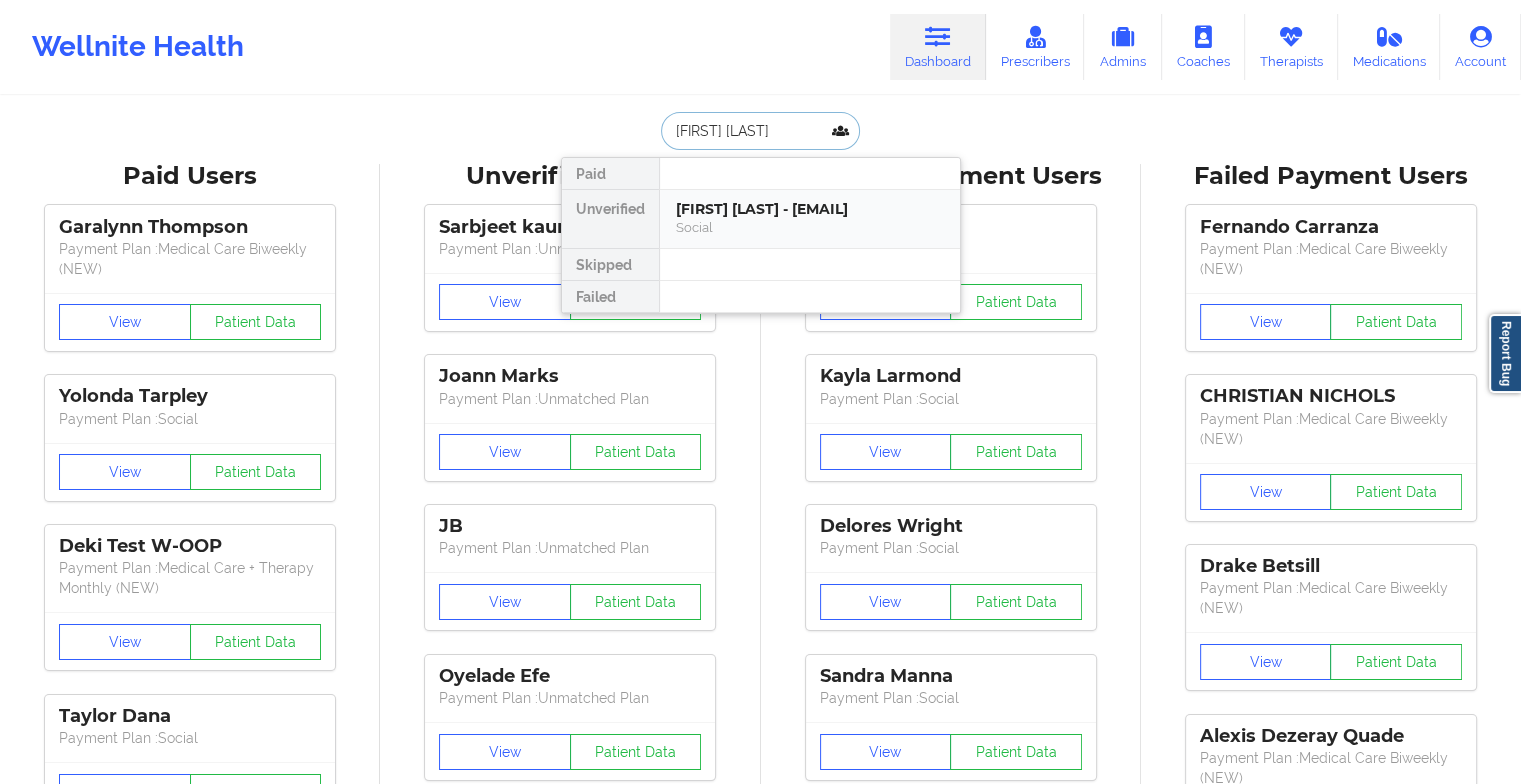 click on "[FIRST] [LAST] - [EMAIL]" at bounding box center (810, 209) 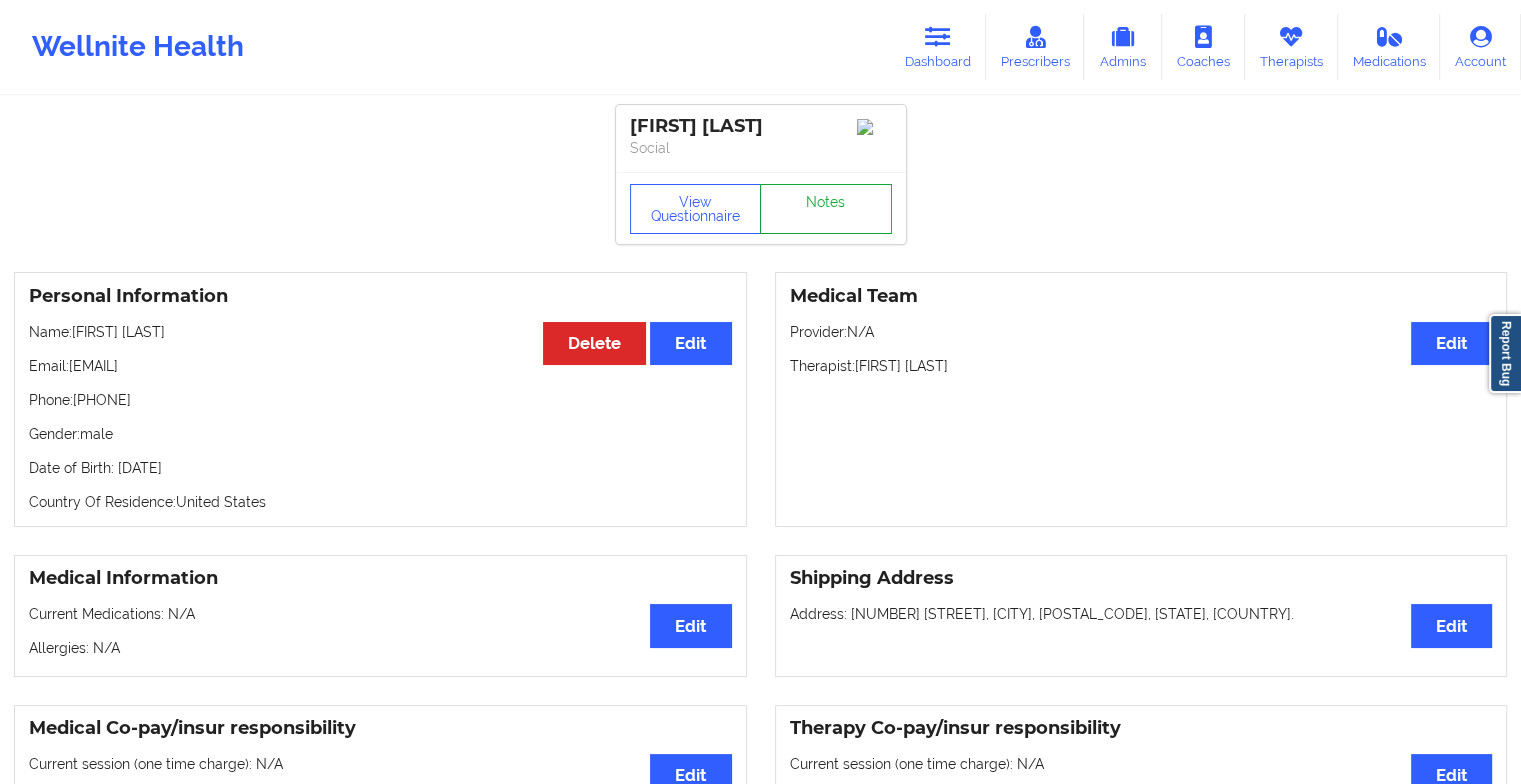 click on "Notes" at bounding box center [826, 209] 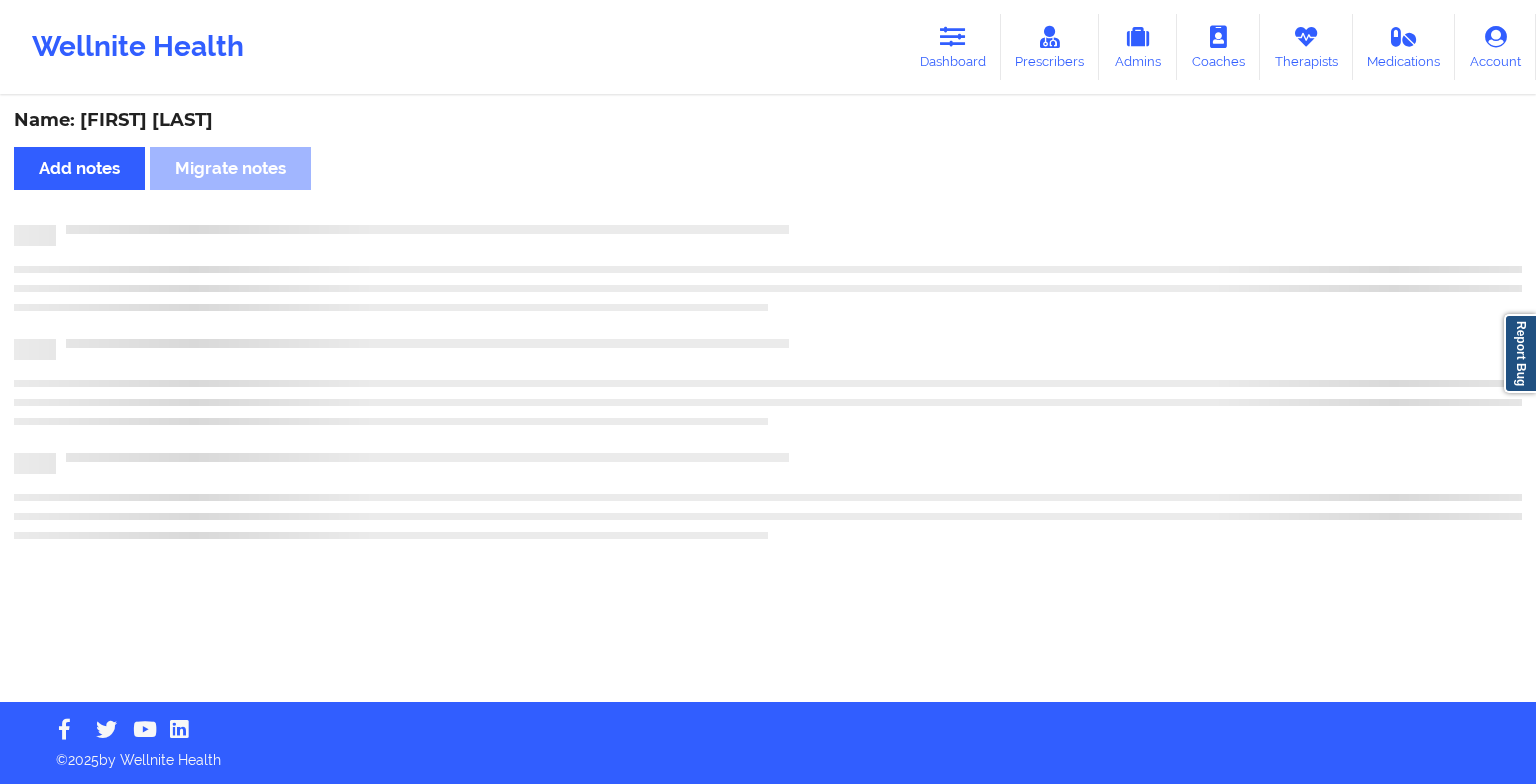click at bounding box center (789, 225) 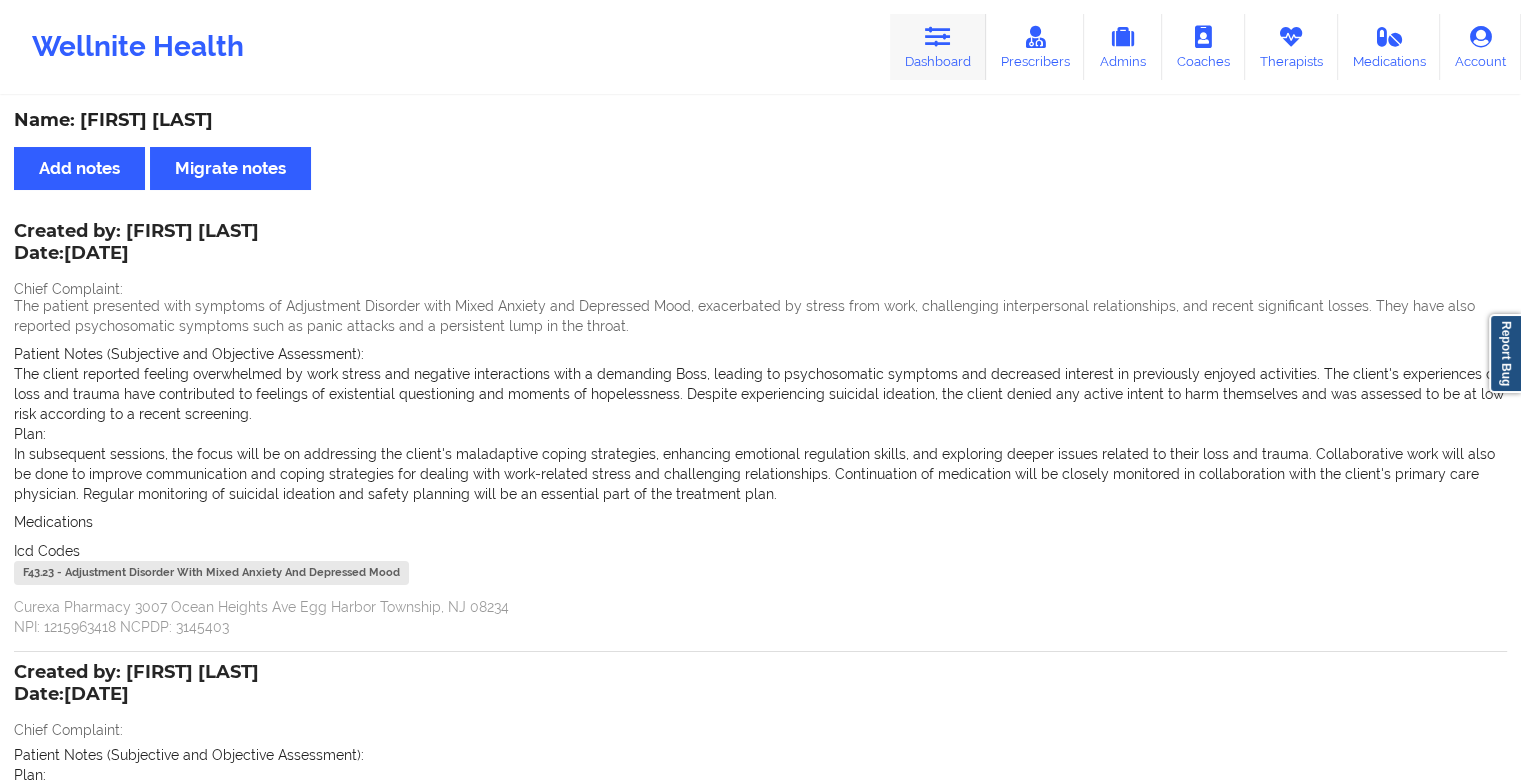 click at bounding box center [938, 37] 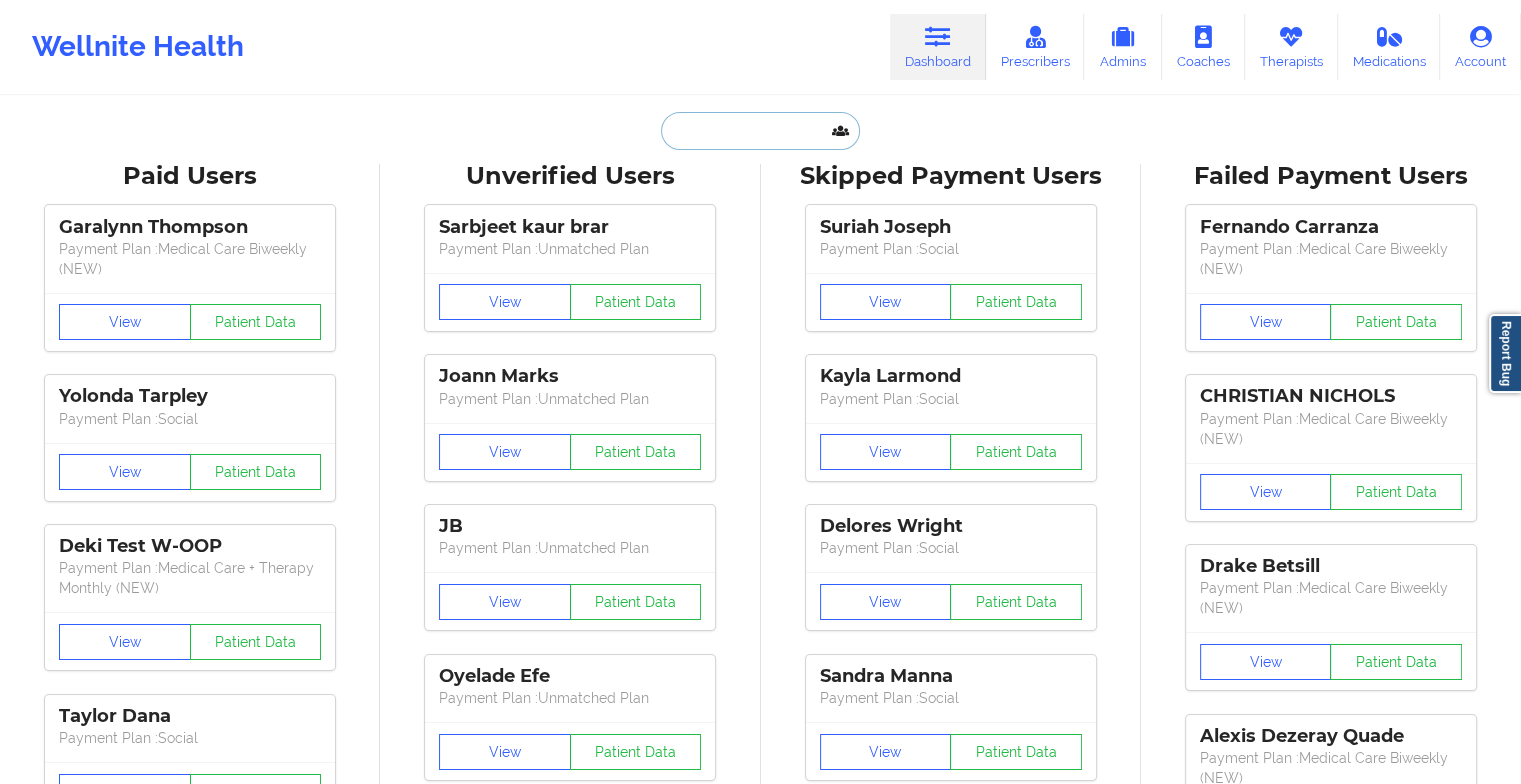 click at bounding box center [760, 131] 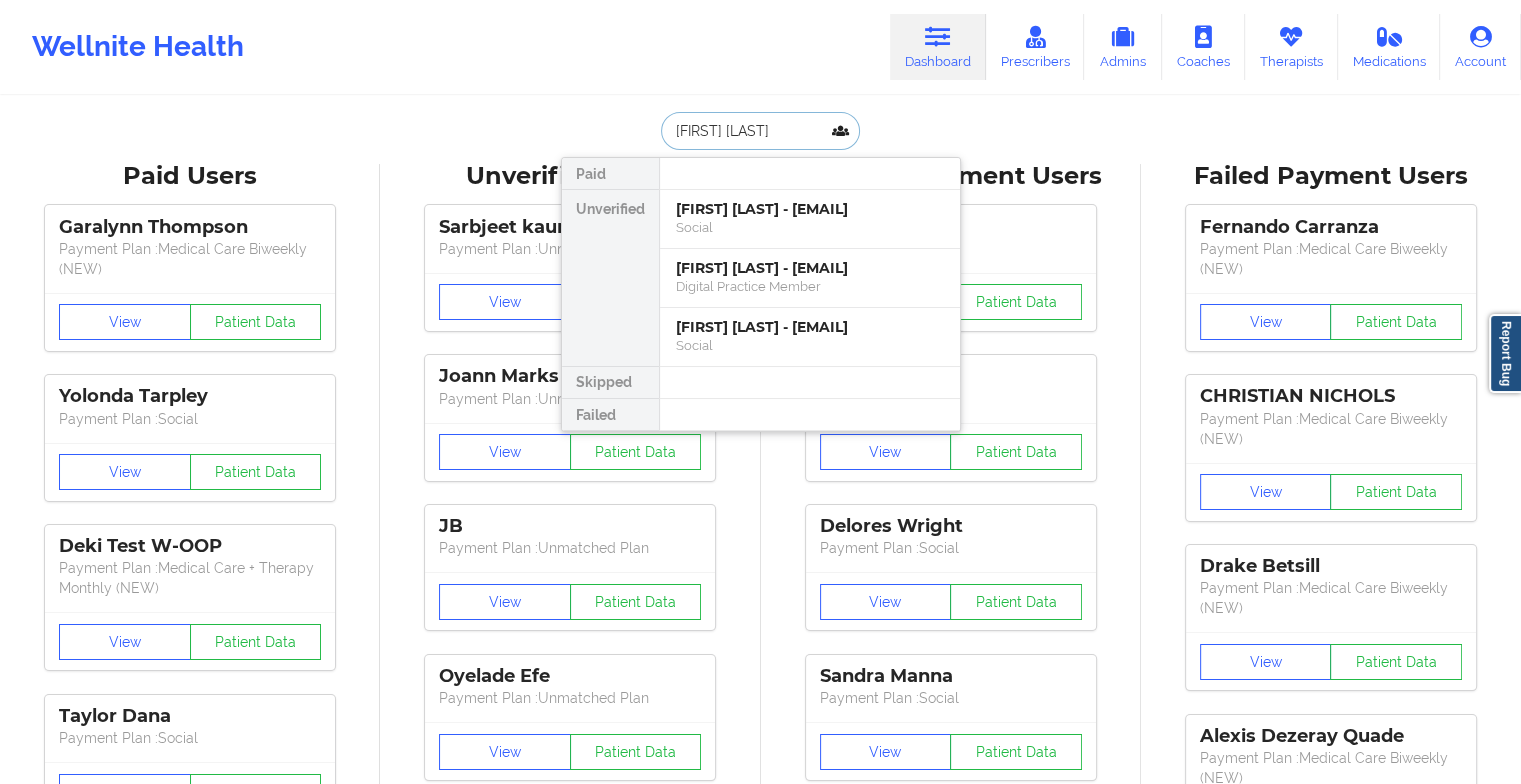 type on "[FIRST] [LAST]" 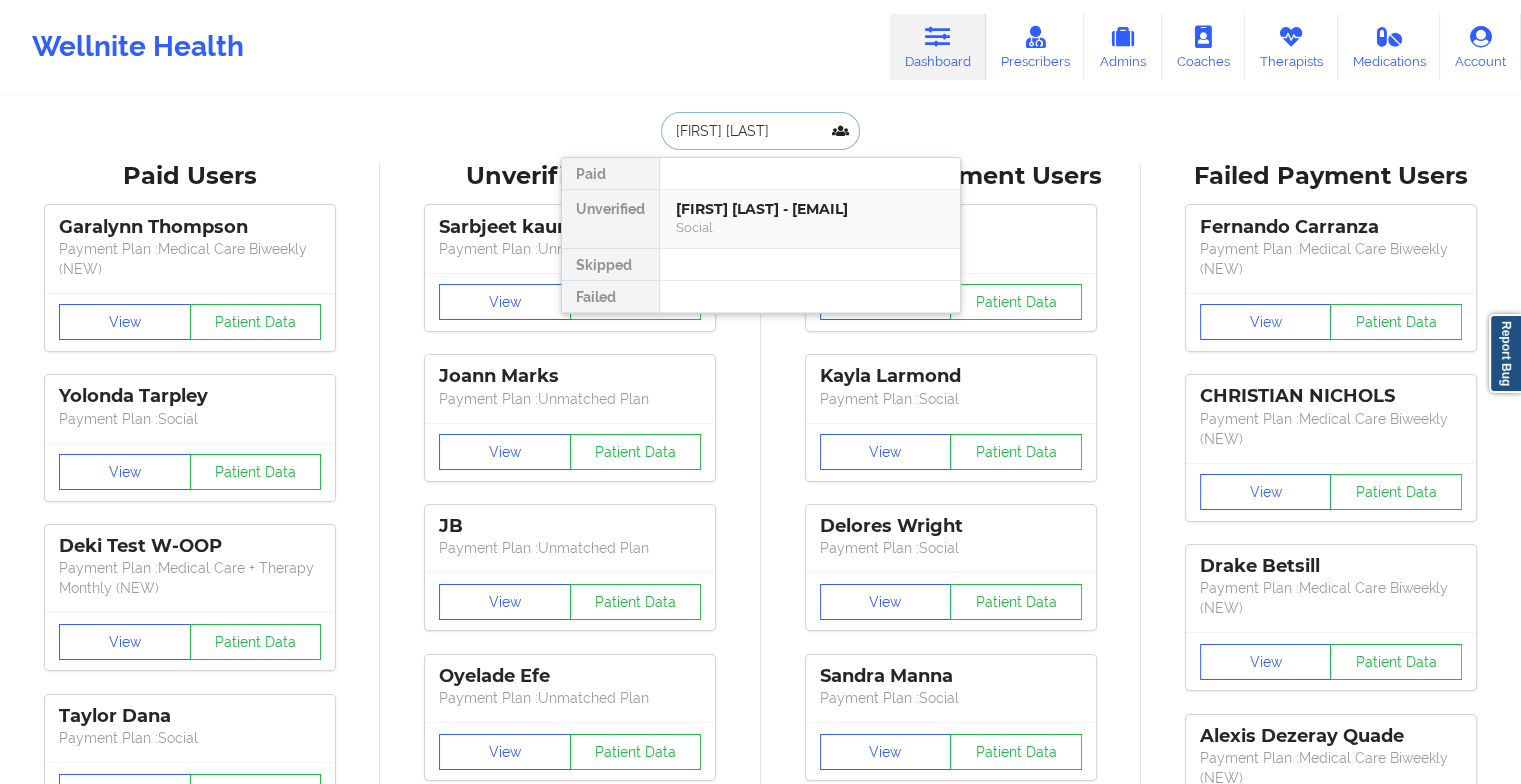 click on "[FIRST] [LAST]  - [EMAIL]" at bounding box center [810, 209] 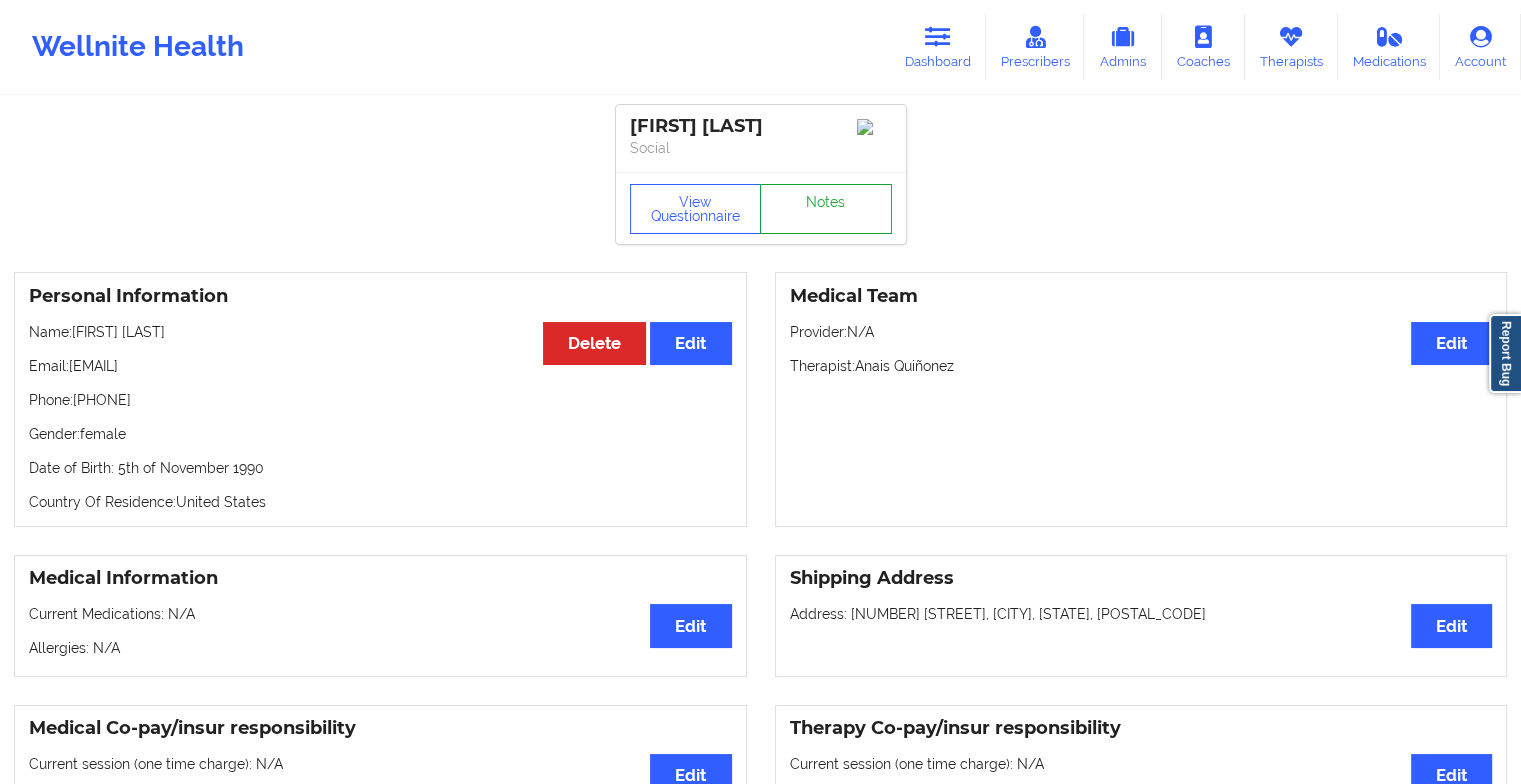 click on "Notes" at bounding box center [826, 209] 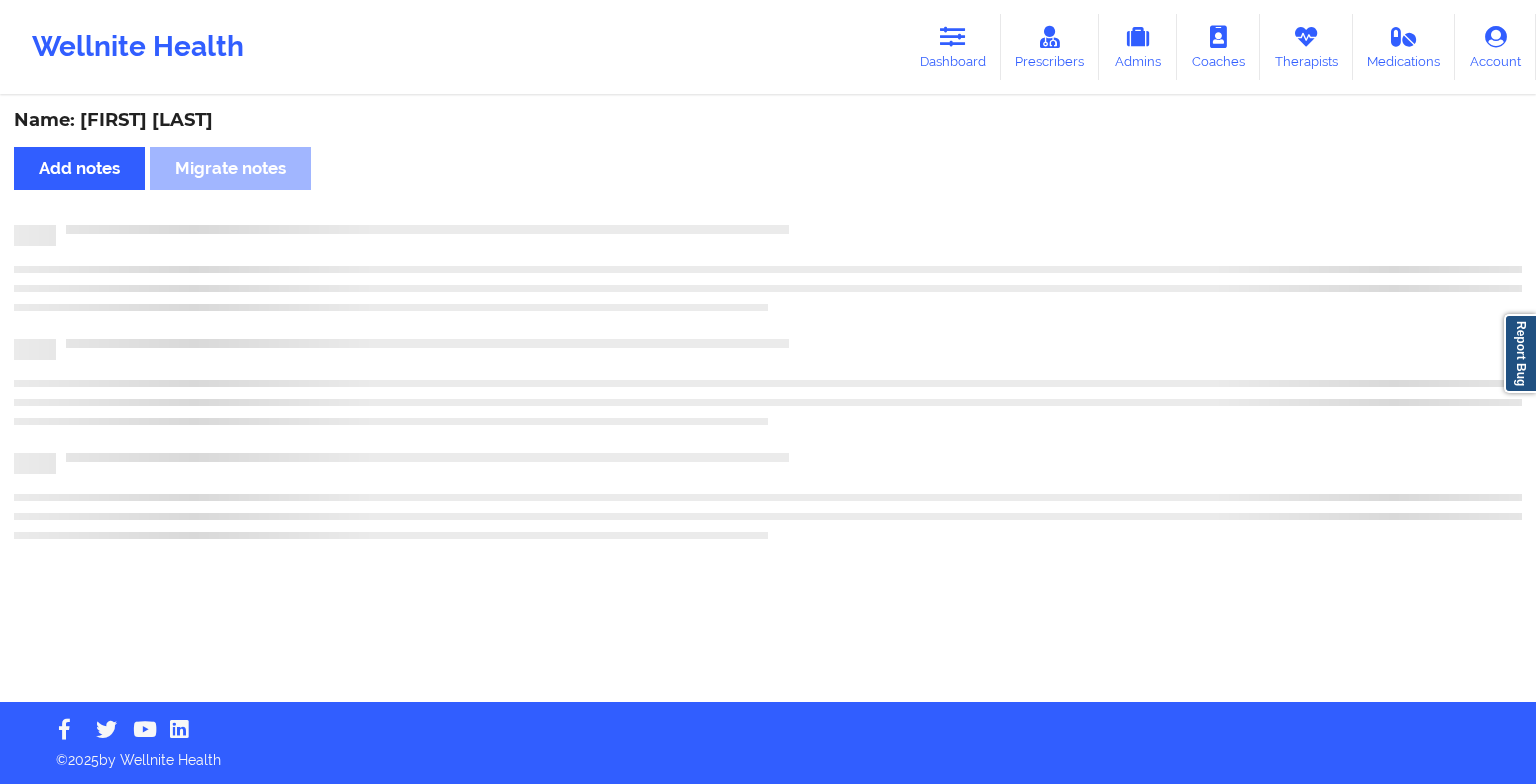 click on "Name: [FIRST] [LAST] Add notes Migrate notes" at bounding box center (768, 400) 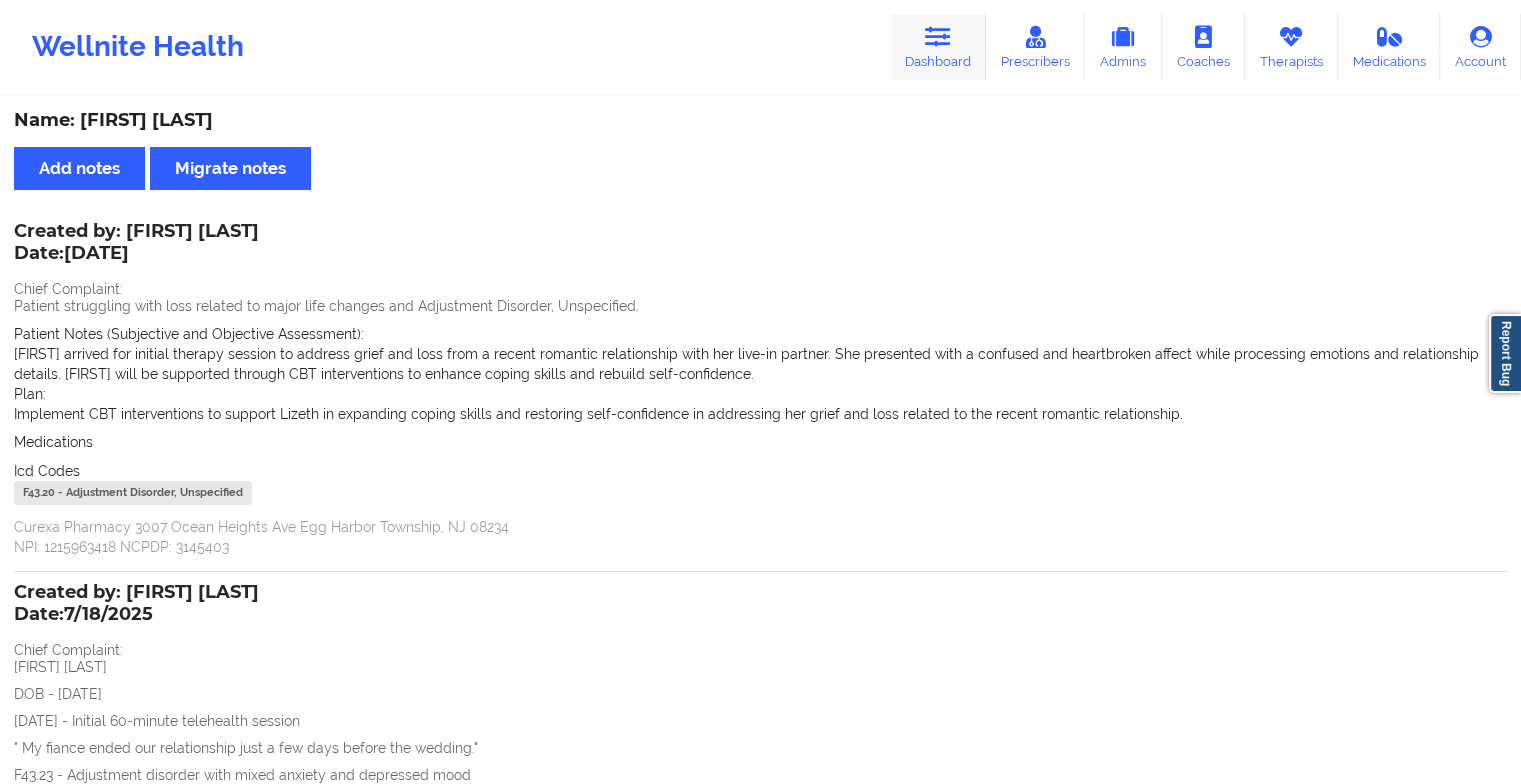click at bounding box center (938, 37) 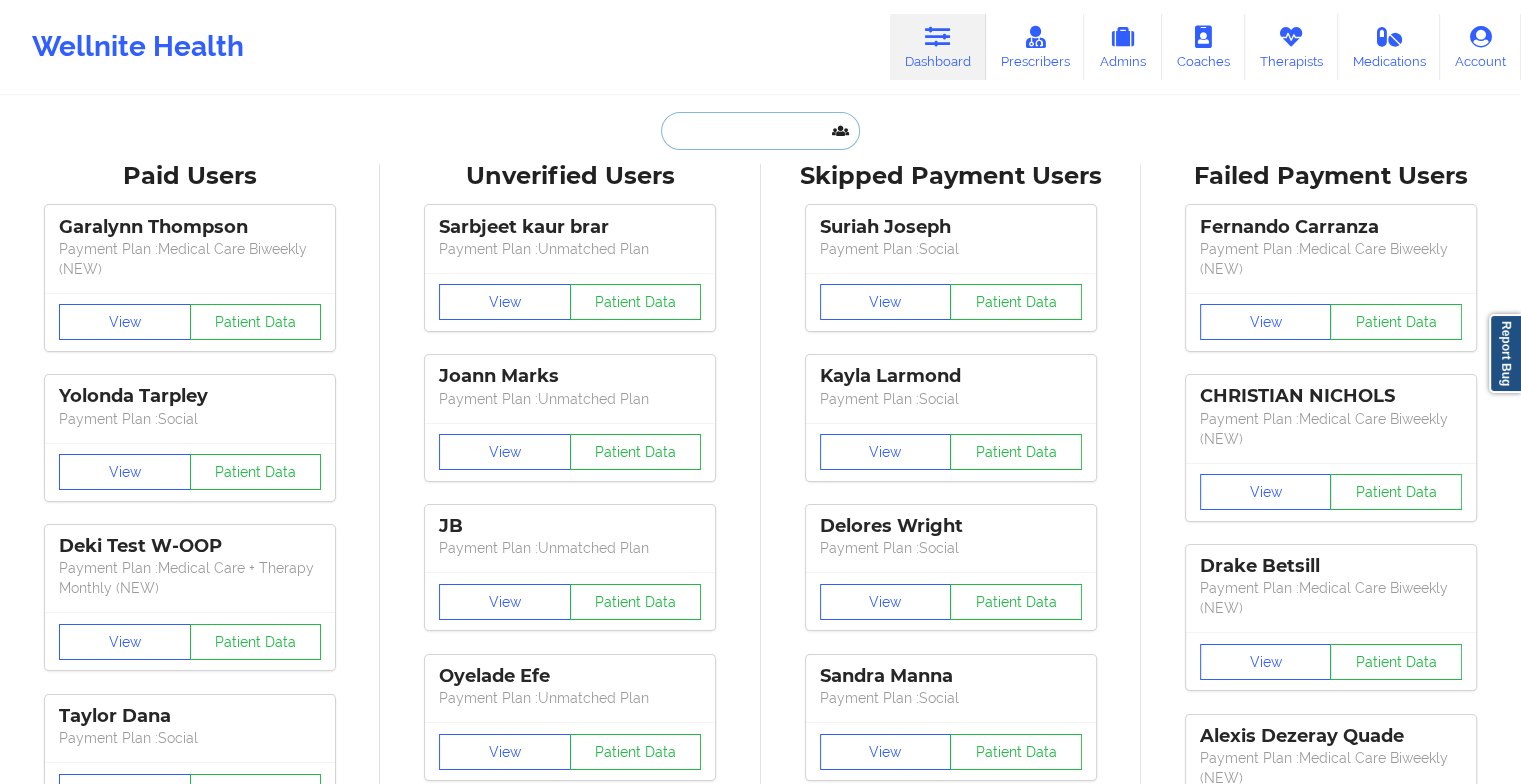 click at bounding box center (760, 131) 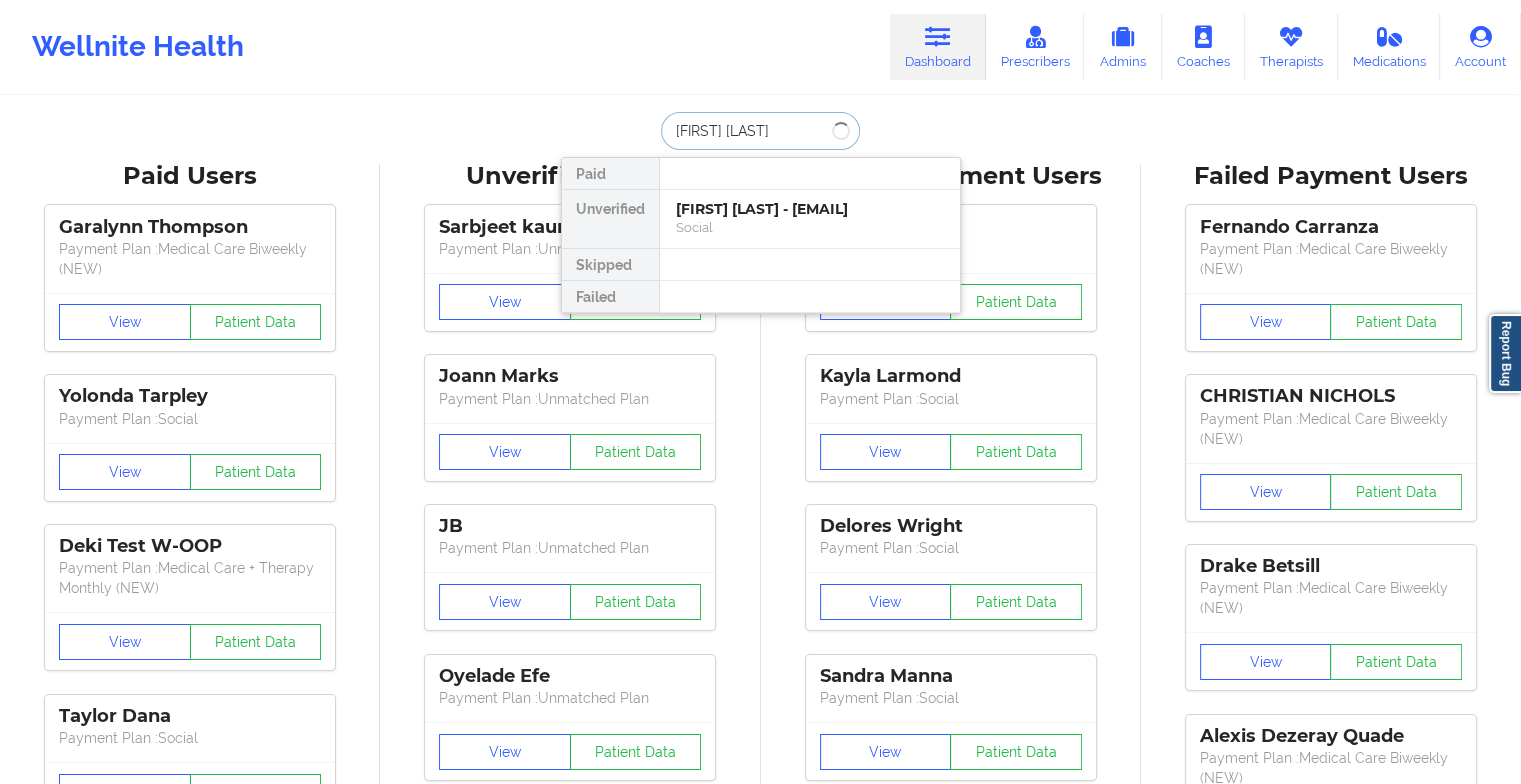 type on "[FIRST] [LAST]" 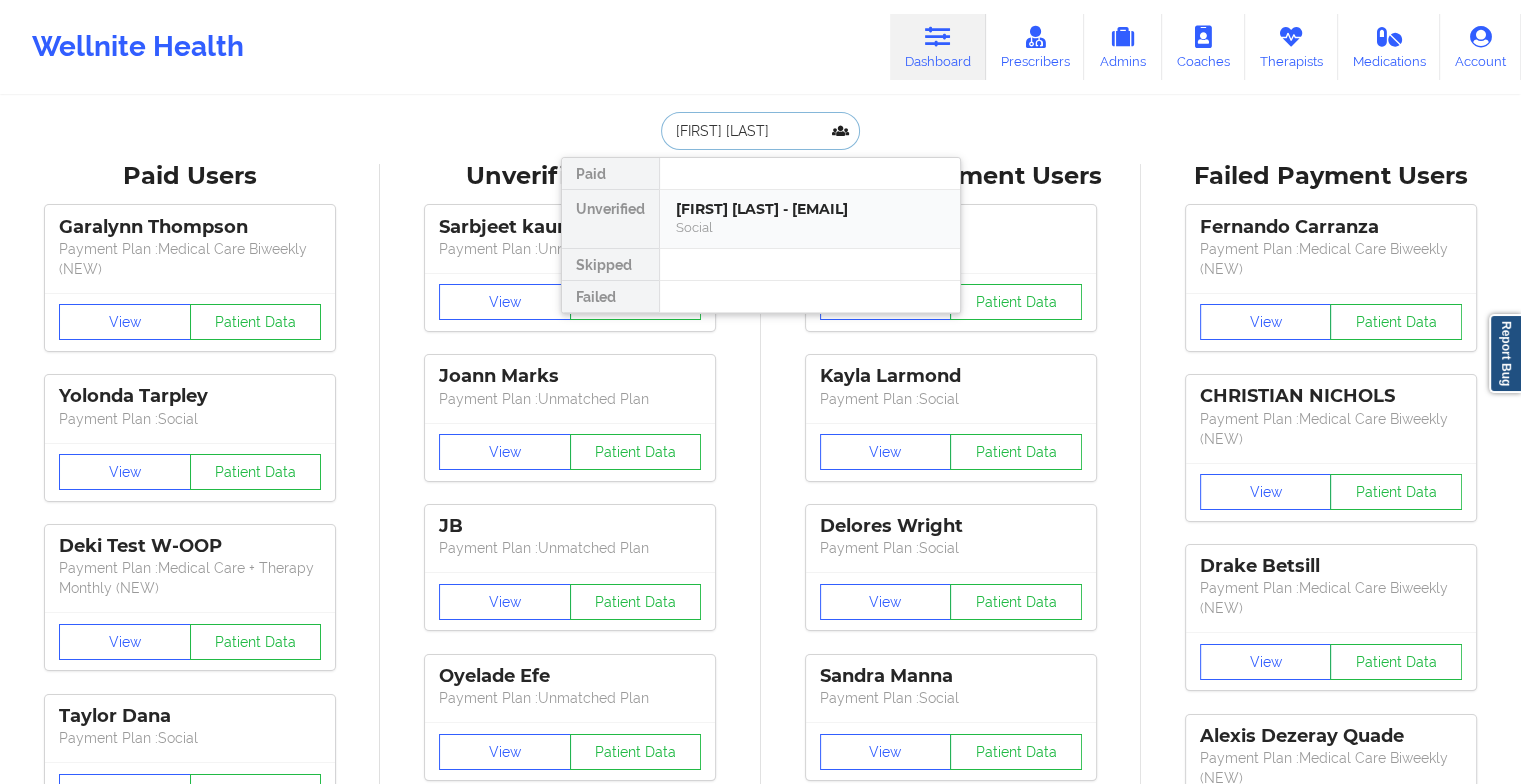 click on "[FIRST] [LAST] - [EMAIL]" at bounding box center (810, 209) 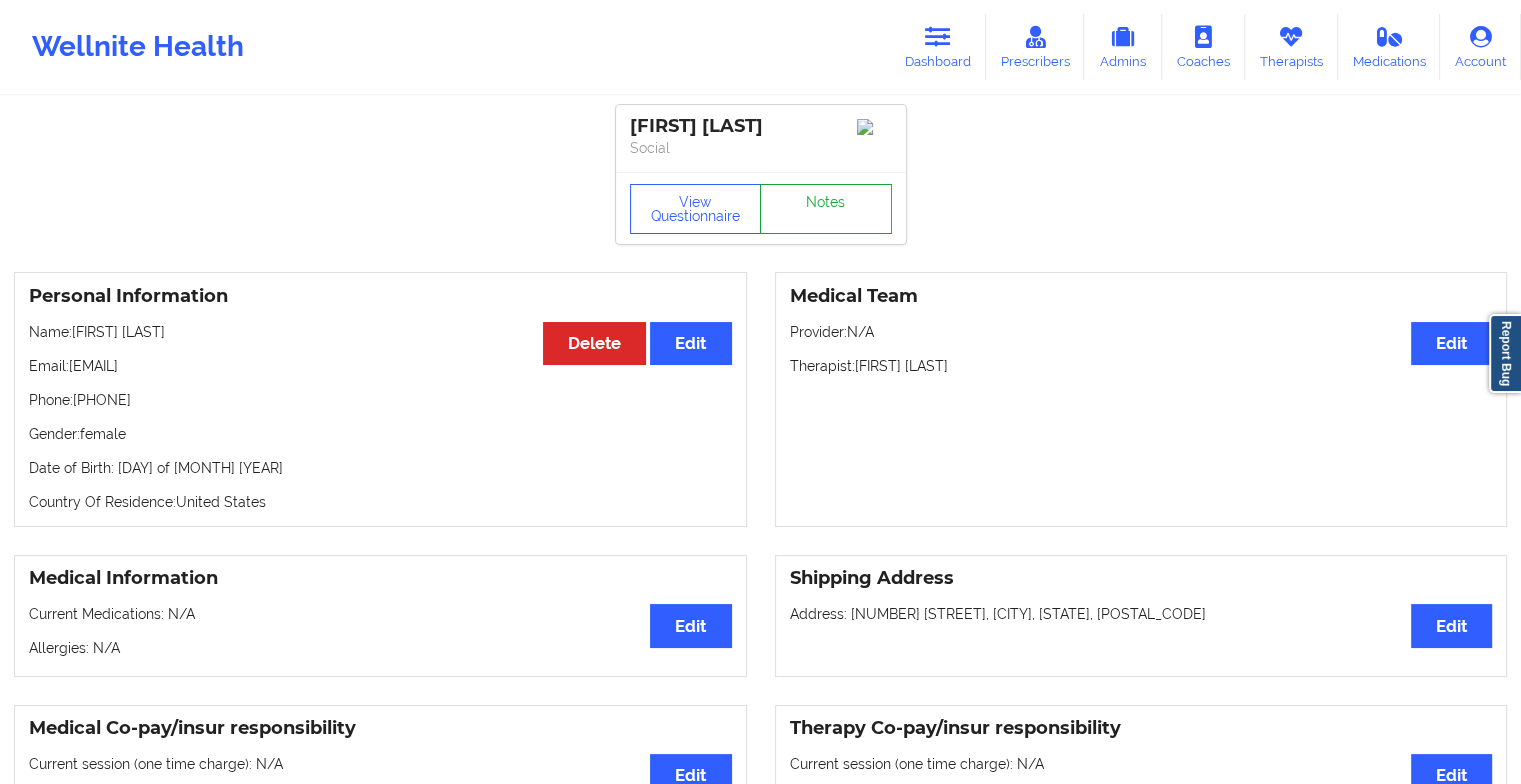click on "Notes" at bounding box center (826, 209) 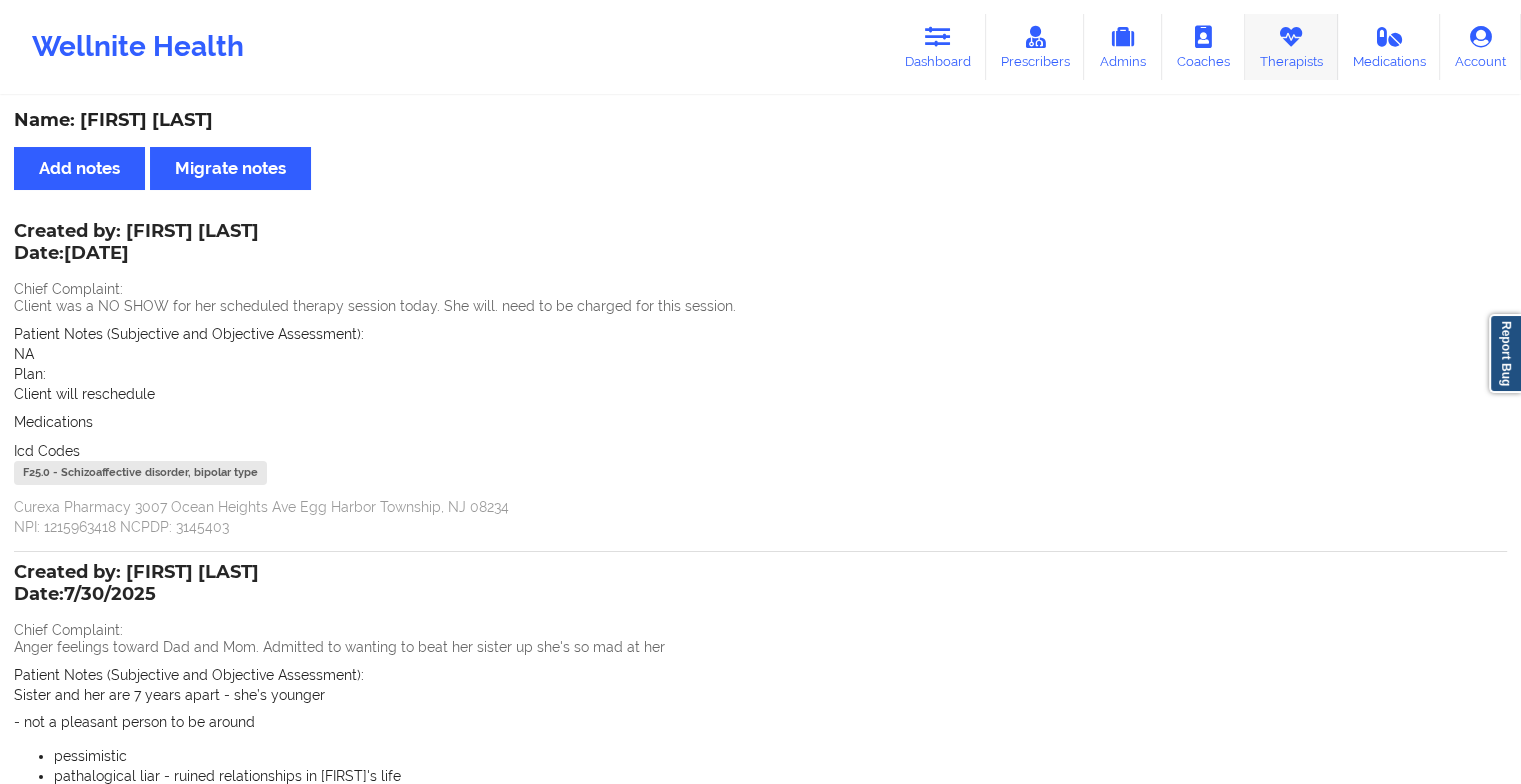 click on "Therapists" at bounding box center [1291, 47] 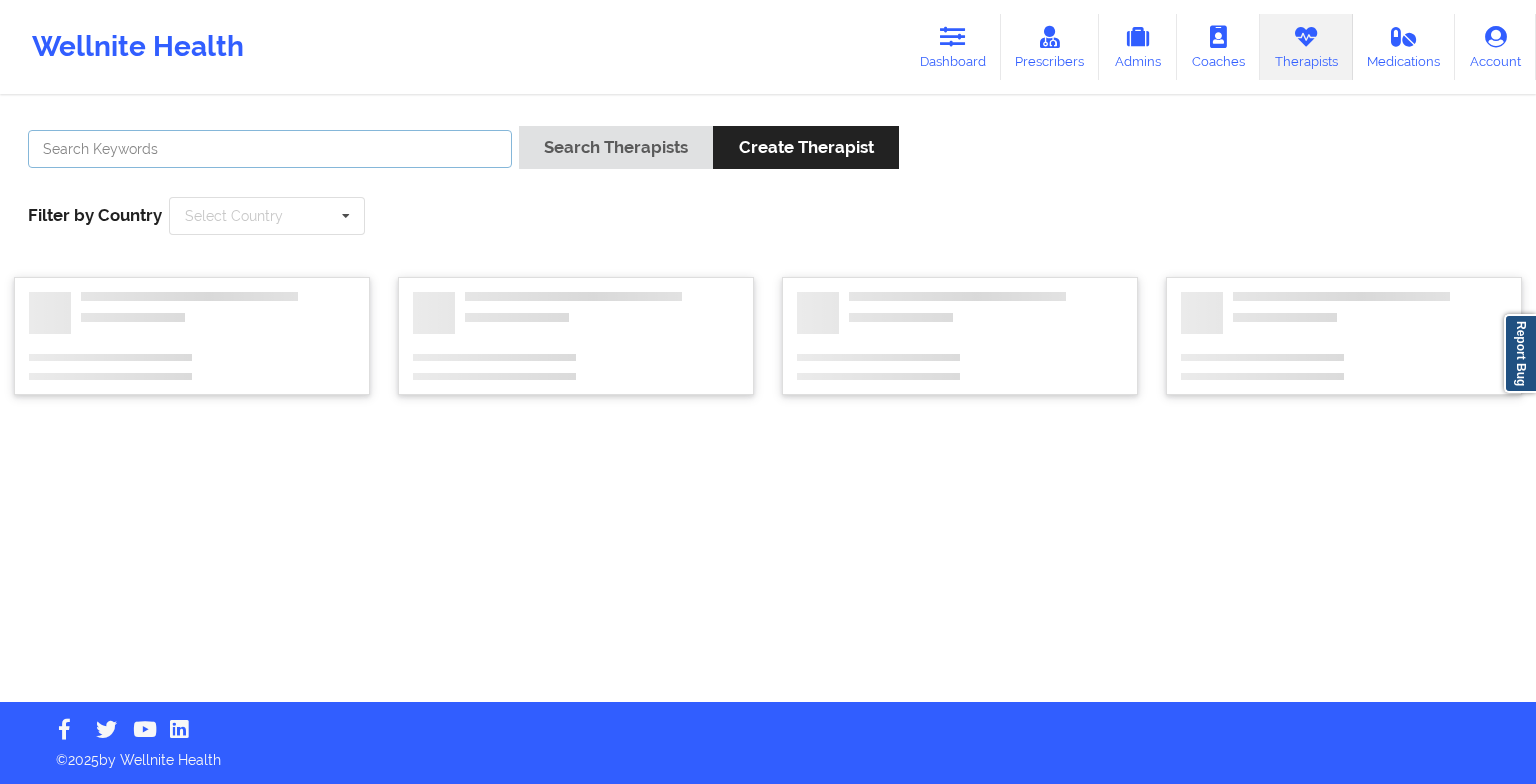 click at bounding box center (270, 149) 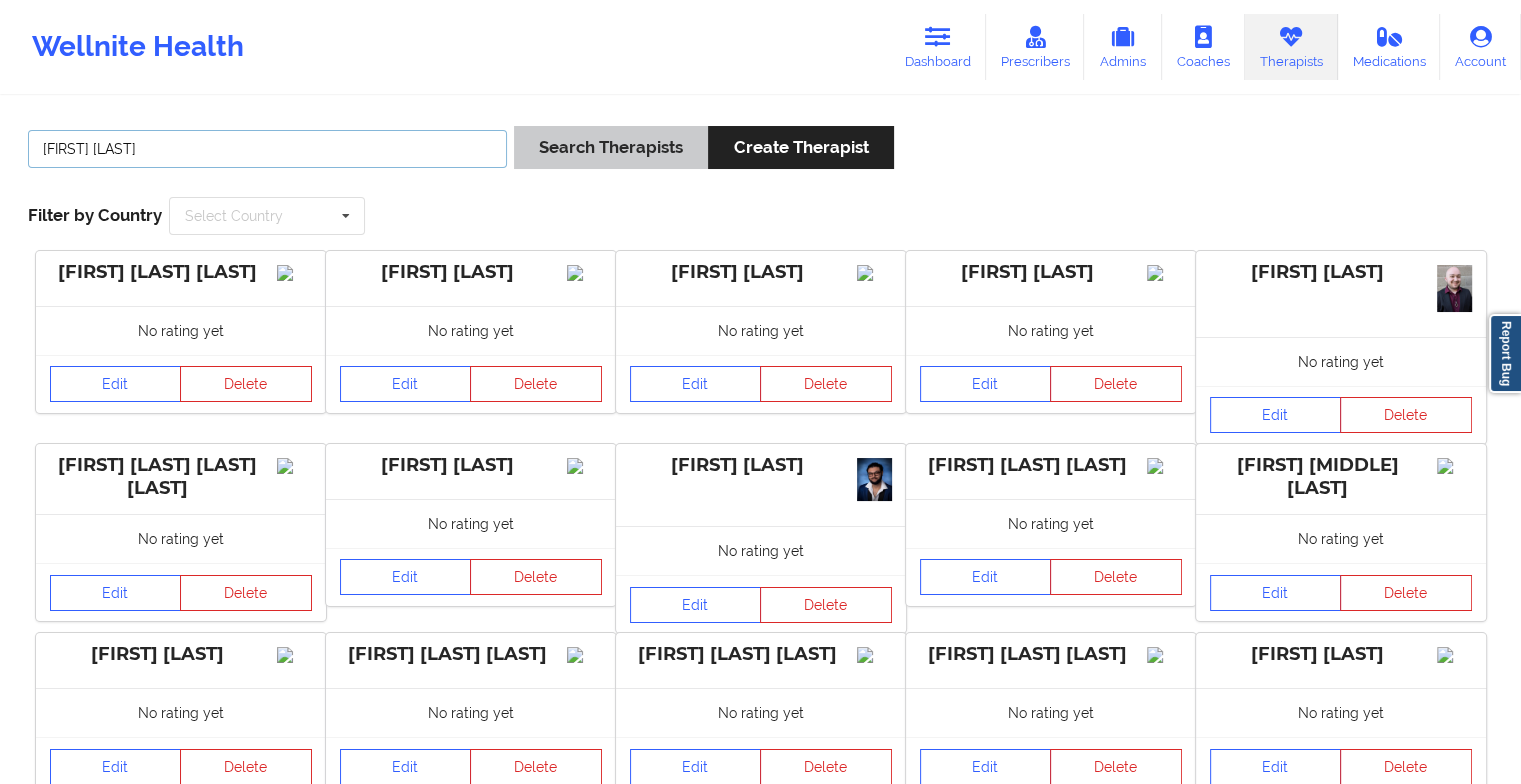 type on "[FIRST] [LAST]" 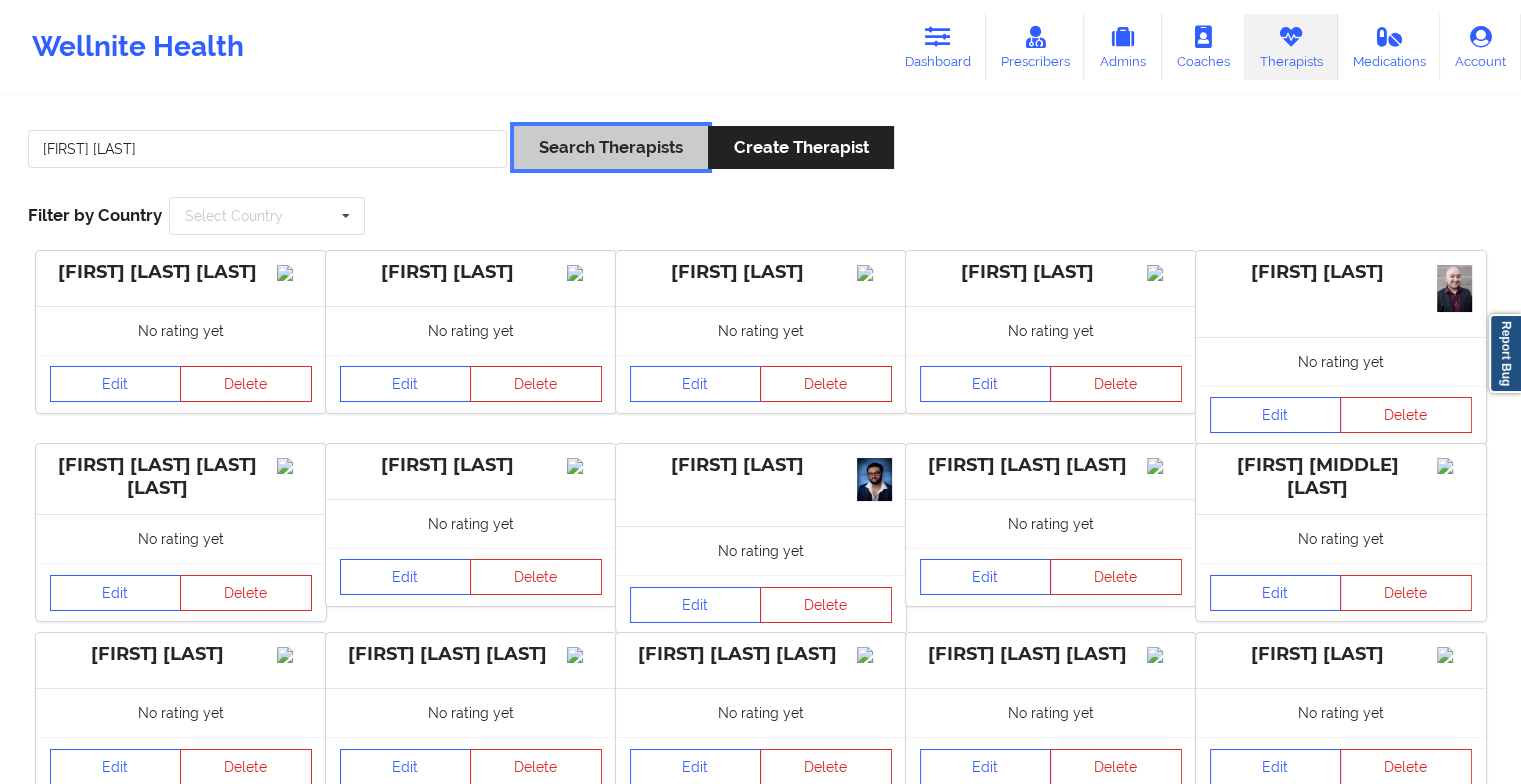 click on "Search Therapists" at bounding box center [611, 147] 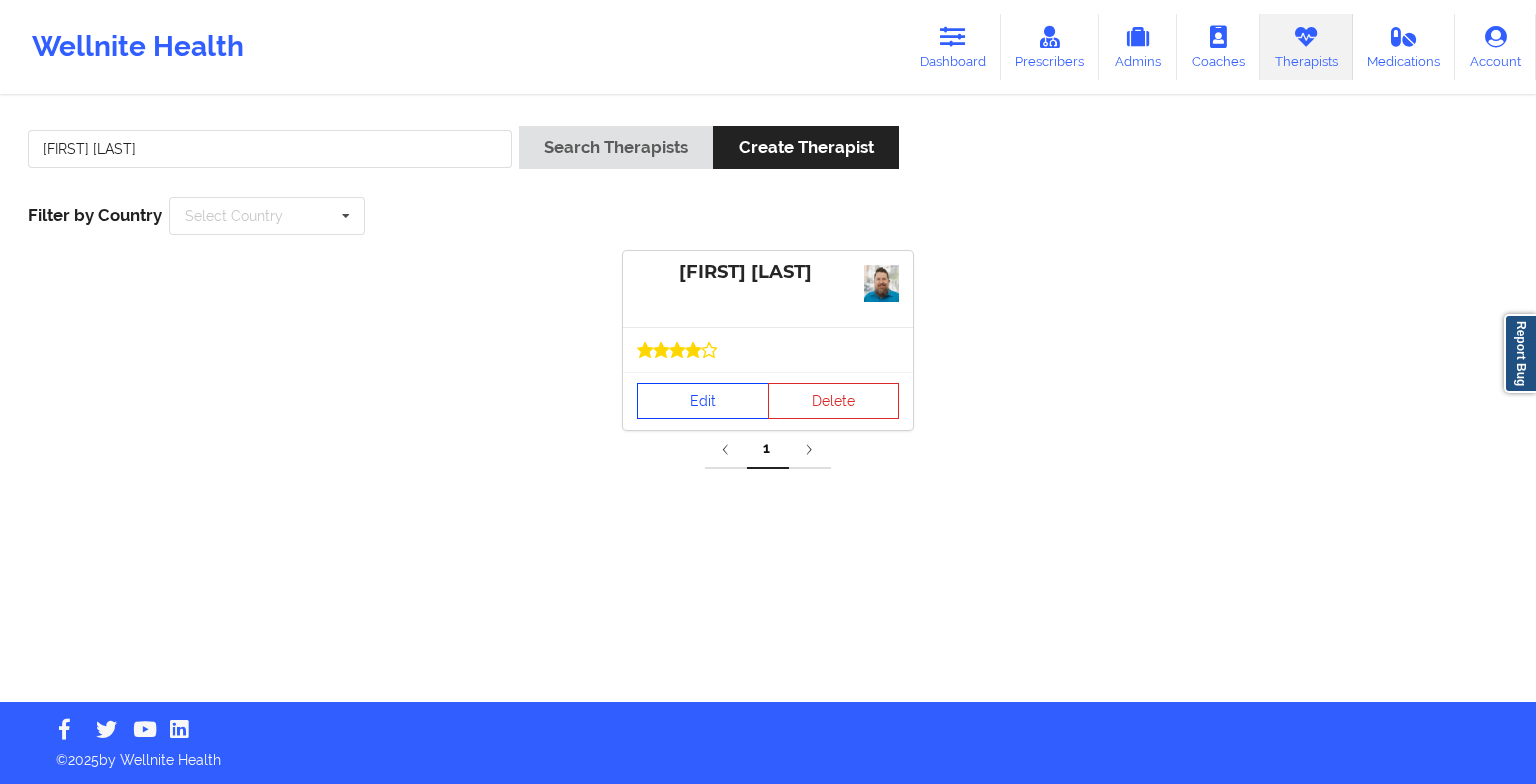 click on "Edit" at bounding box center [703, 401] 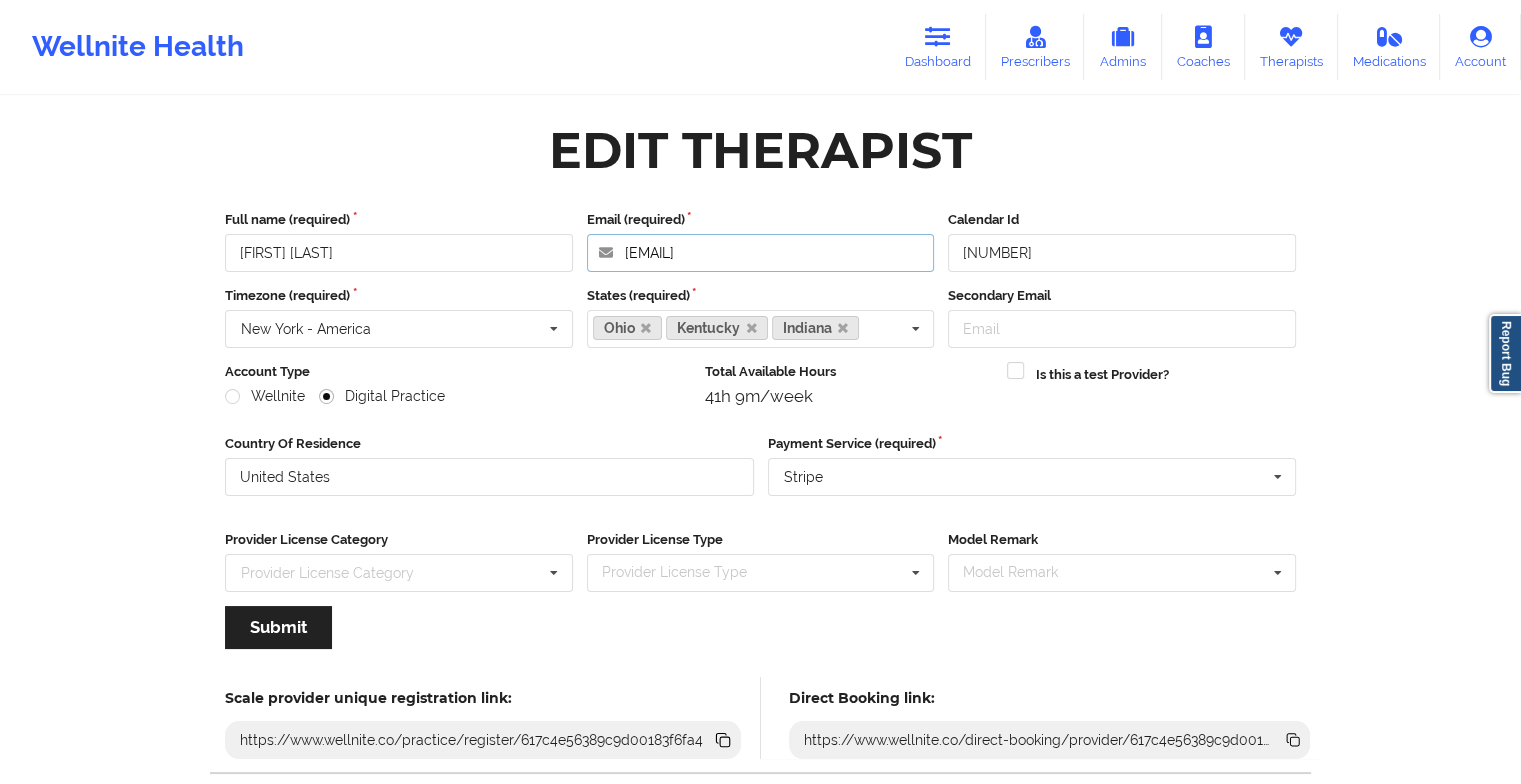 drag, startPoint x: 839, startPoint y: 246, endPoint x: 558, endPoint y: 269, distance: 281.9397 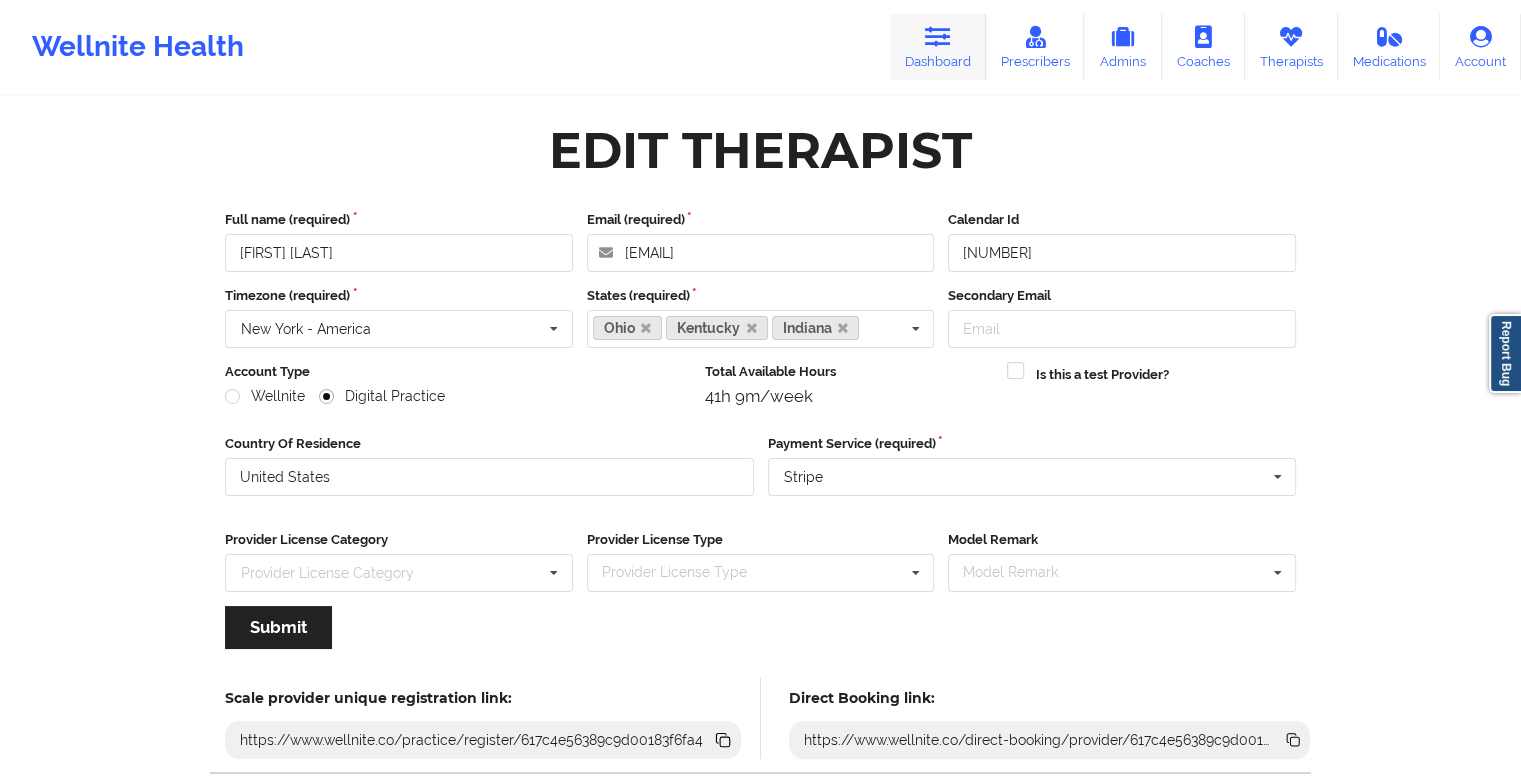 click at bounding box center (938, 37) 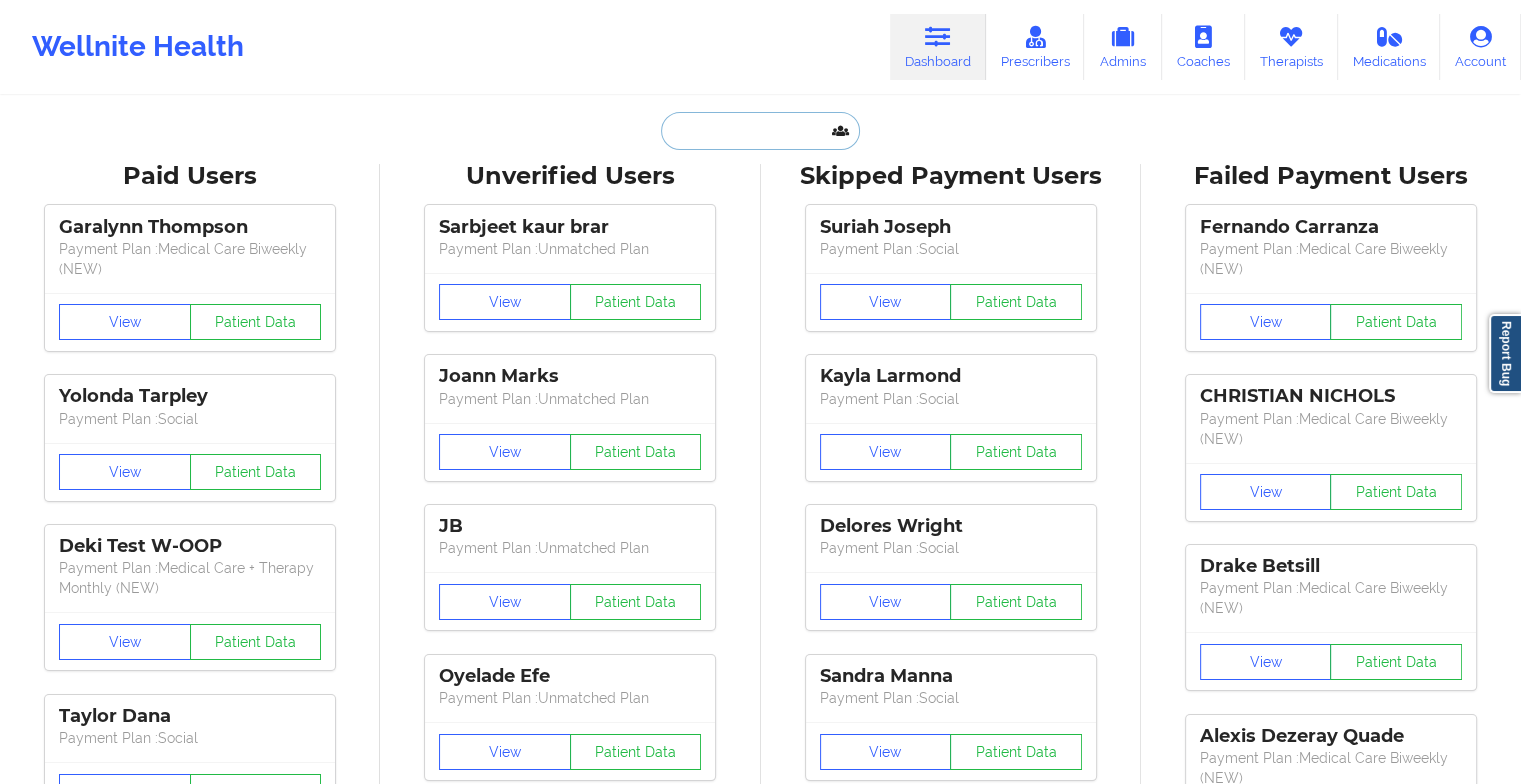 click at bounding box center [760, 131] 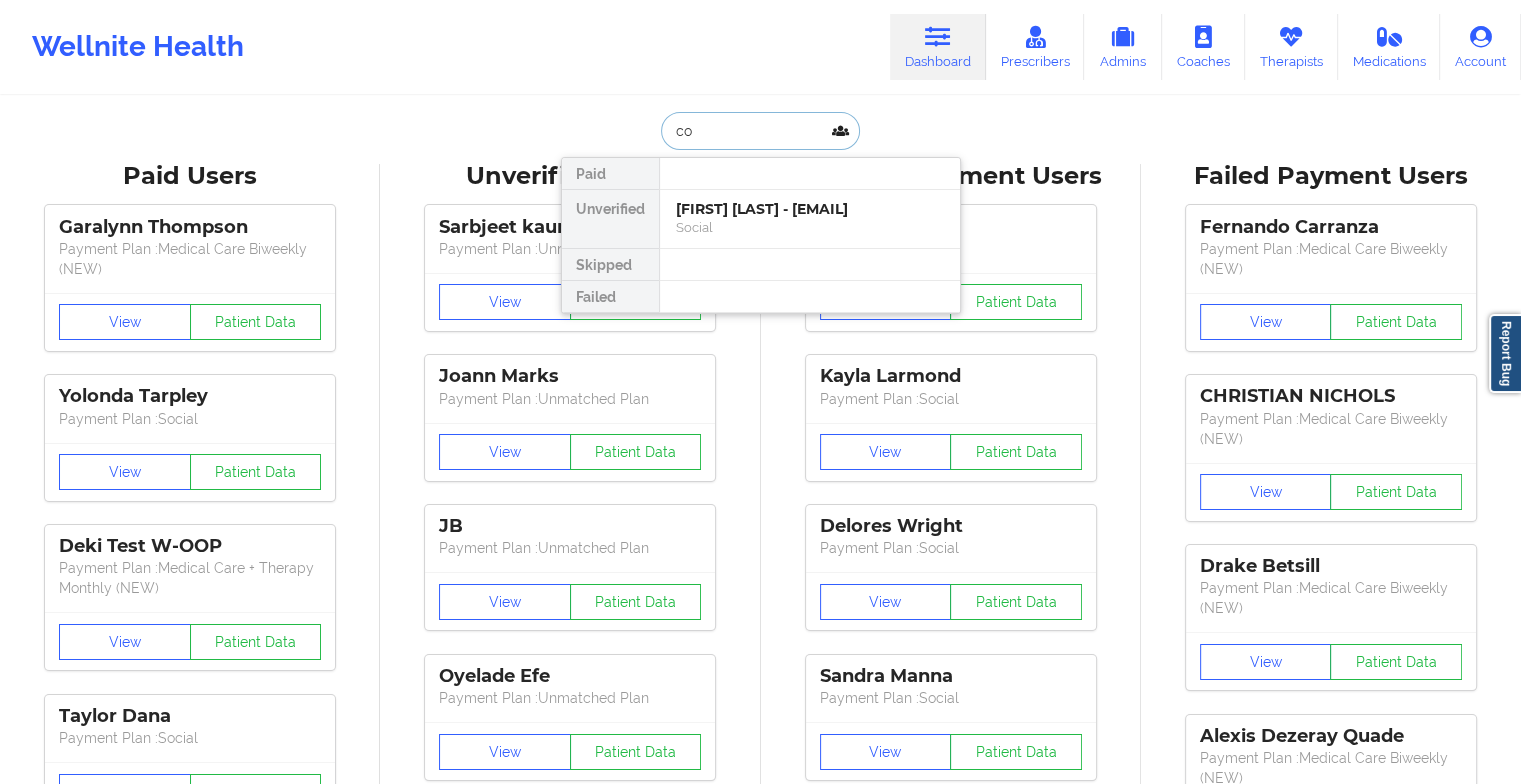type on "cou" 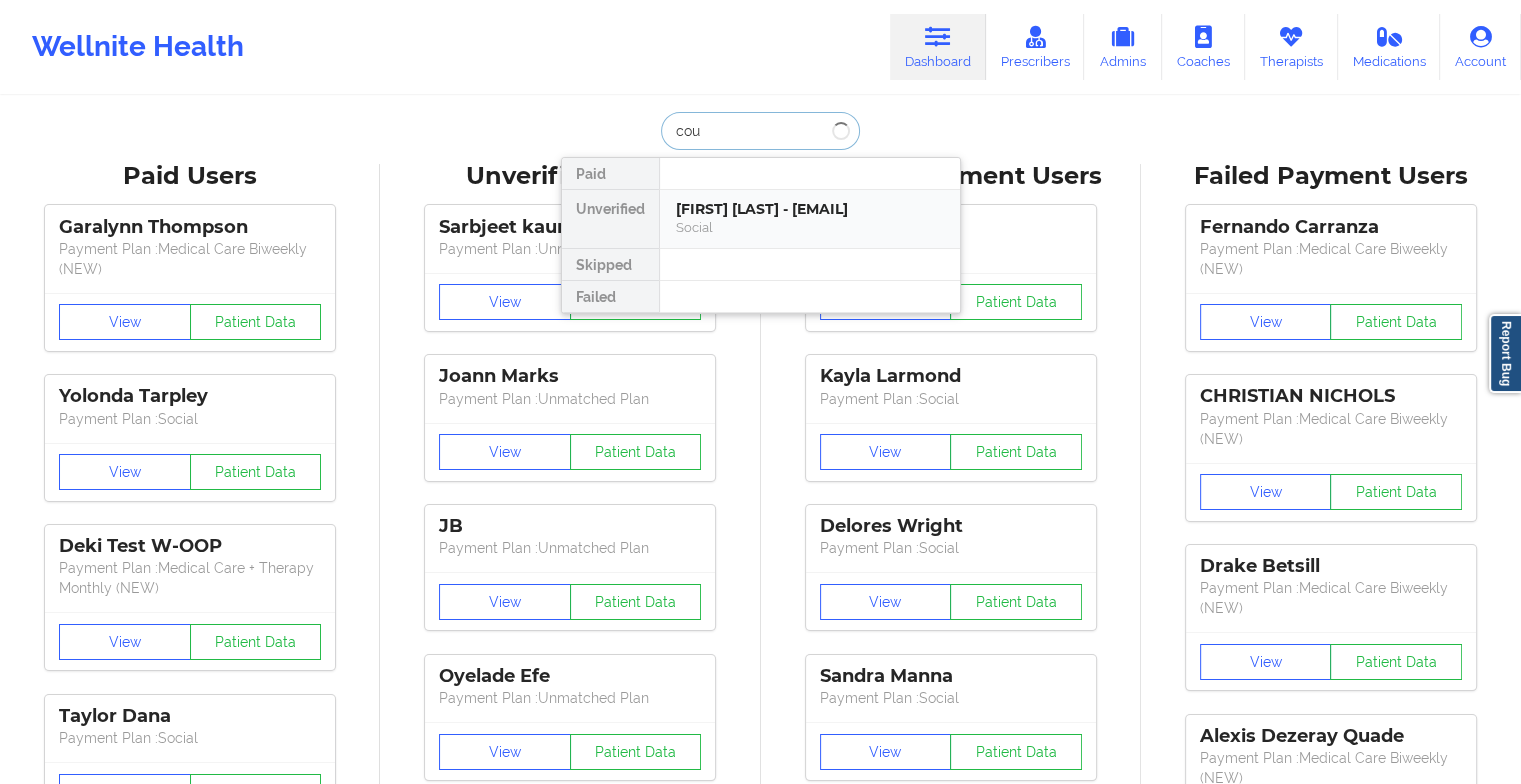 click on "[FIRST] [LAST] - [EMAIL]" at bounding box center (810, 209) 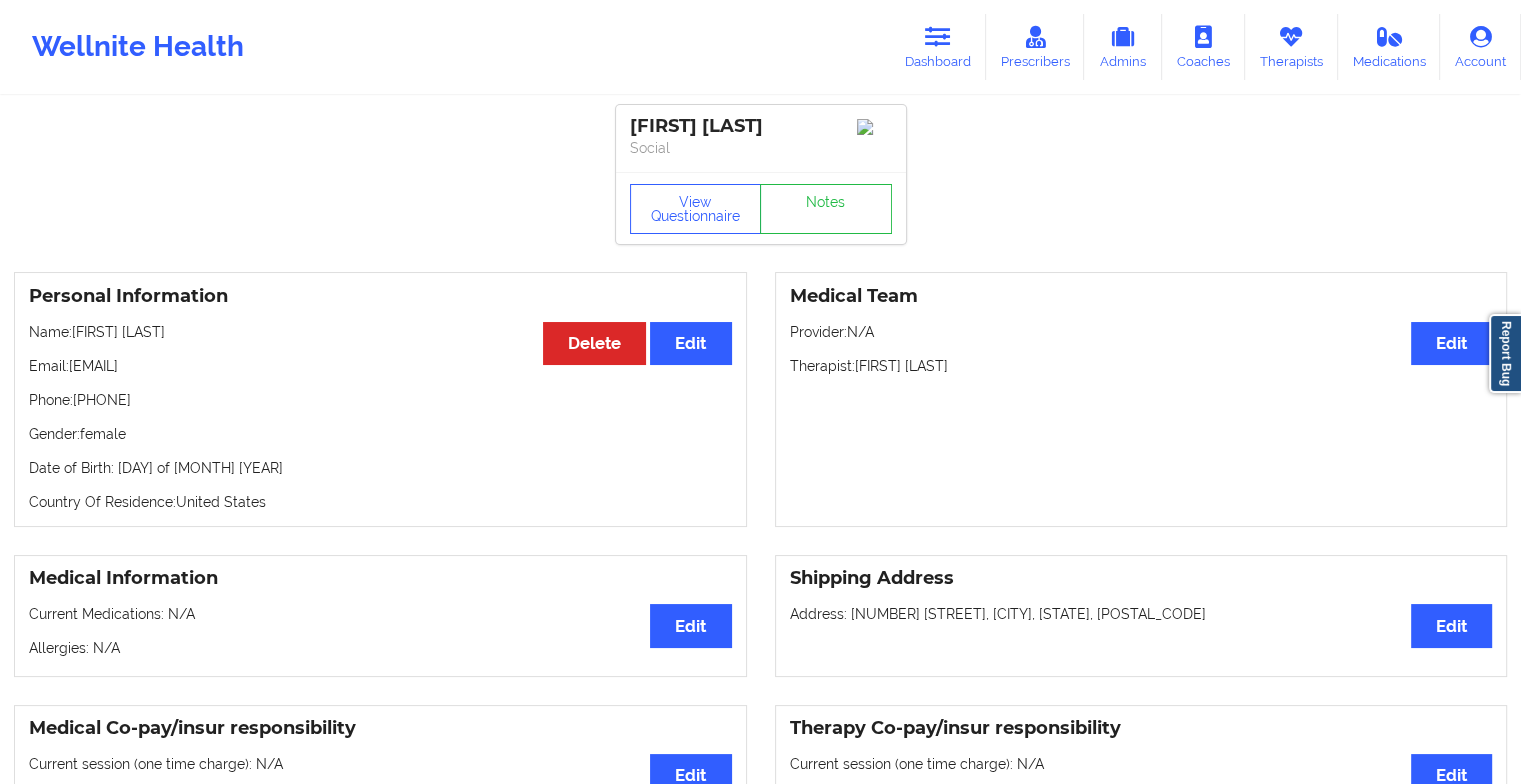 drag, startPoint x: 69, startPoint y: 364, endPoint x: 272, endPoint y: 358, distance: 203.08865 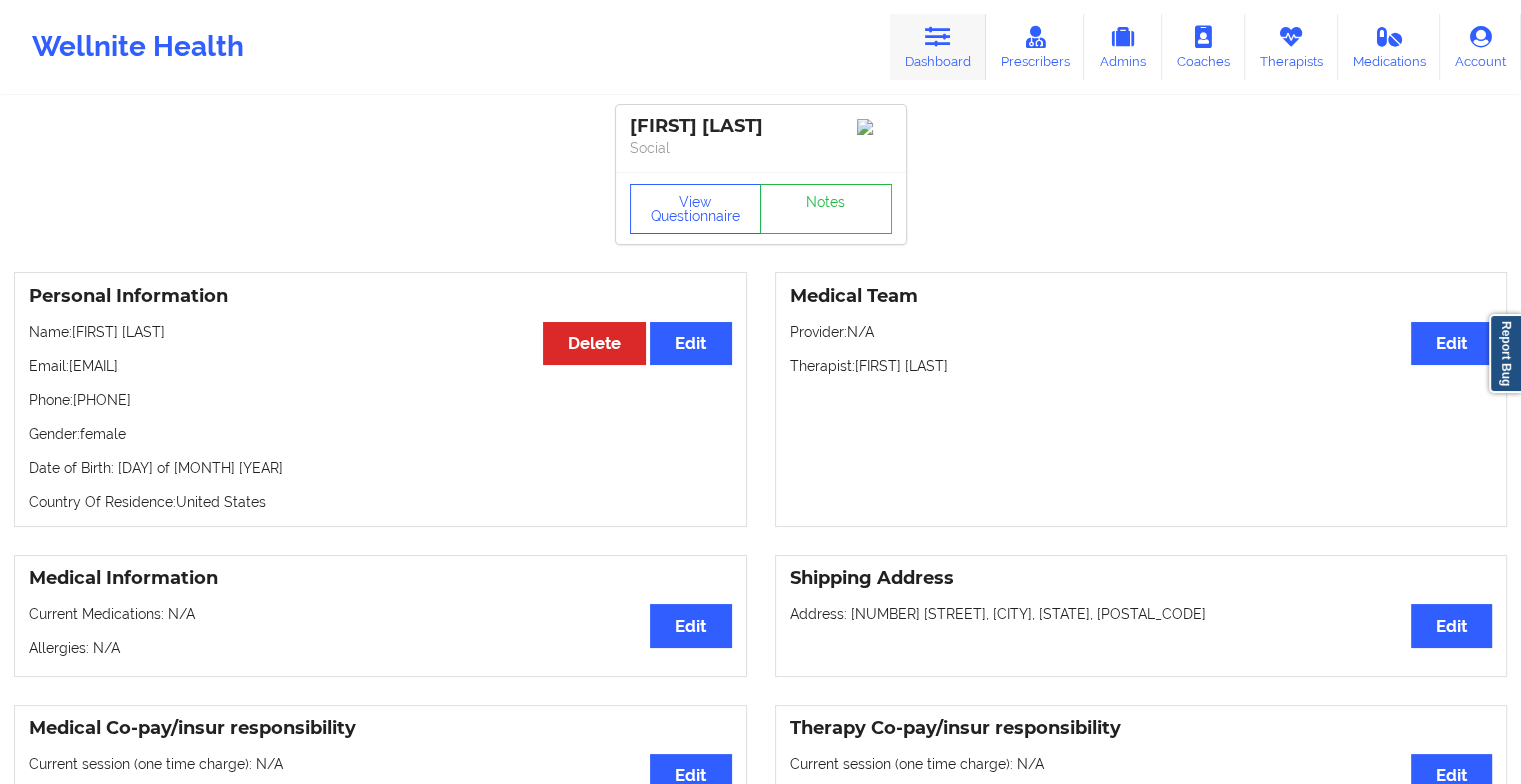 click on "Dashboard" at bounding box center (938, 47) 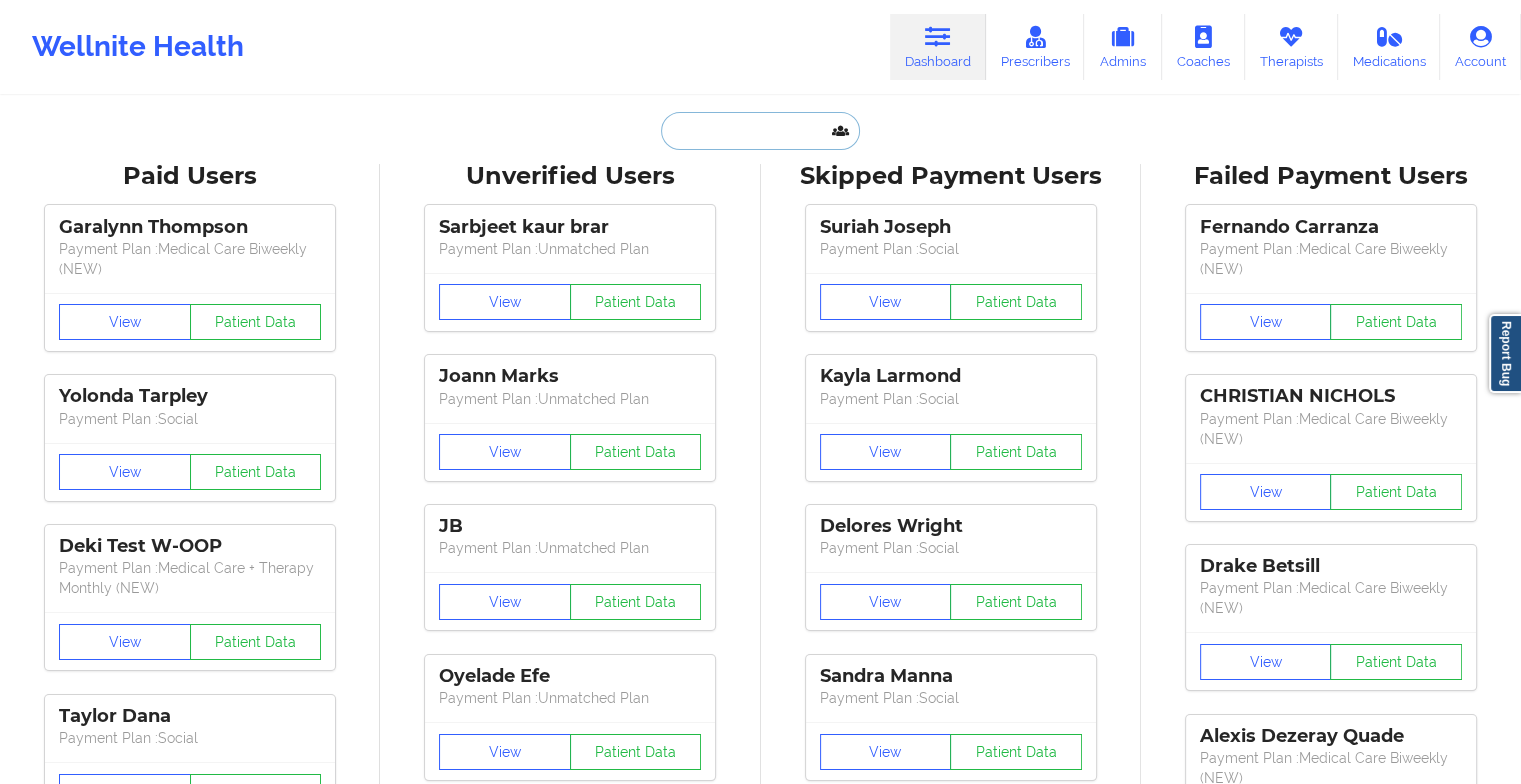 click at bounding box center [760, 131] 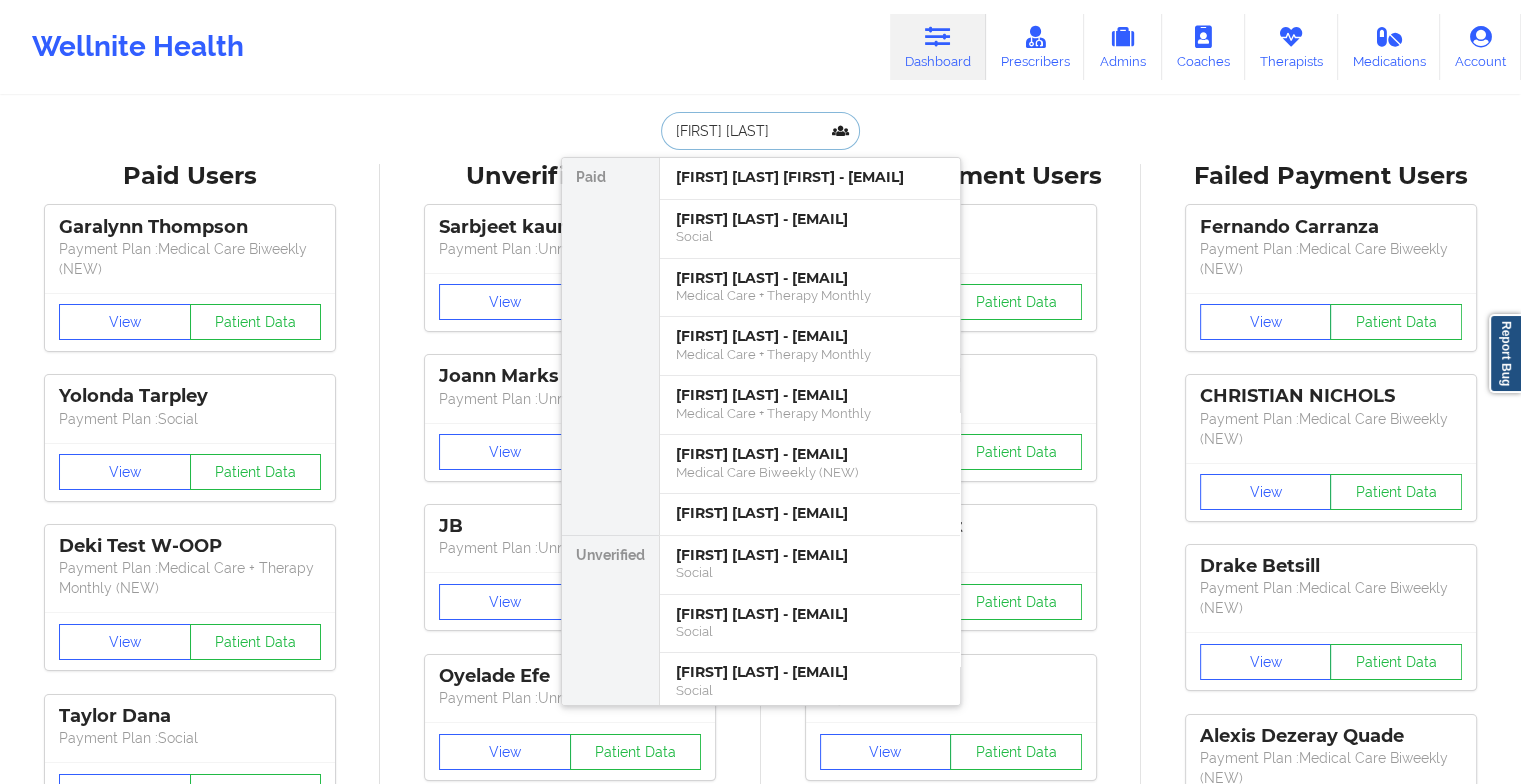 type on "[FIRST] [LAST]" 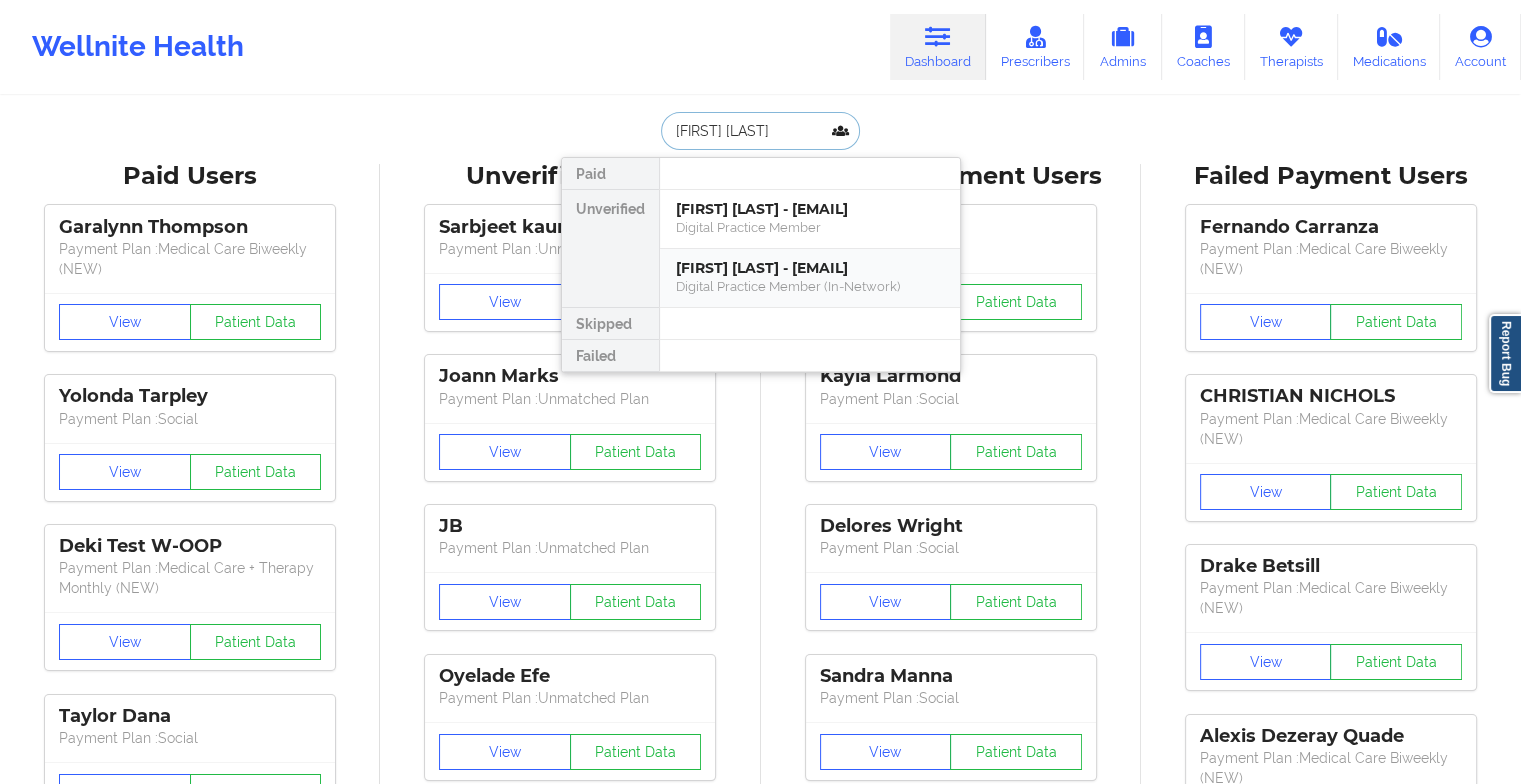 click on "[FIRST] [LAST]  - [EMAIL]" at bounding box center (810, 268) 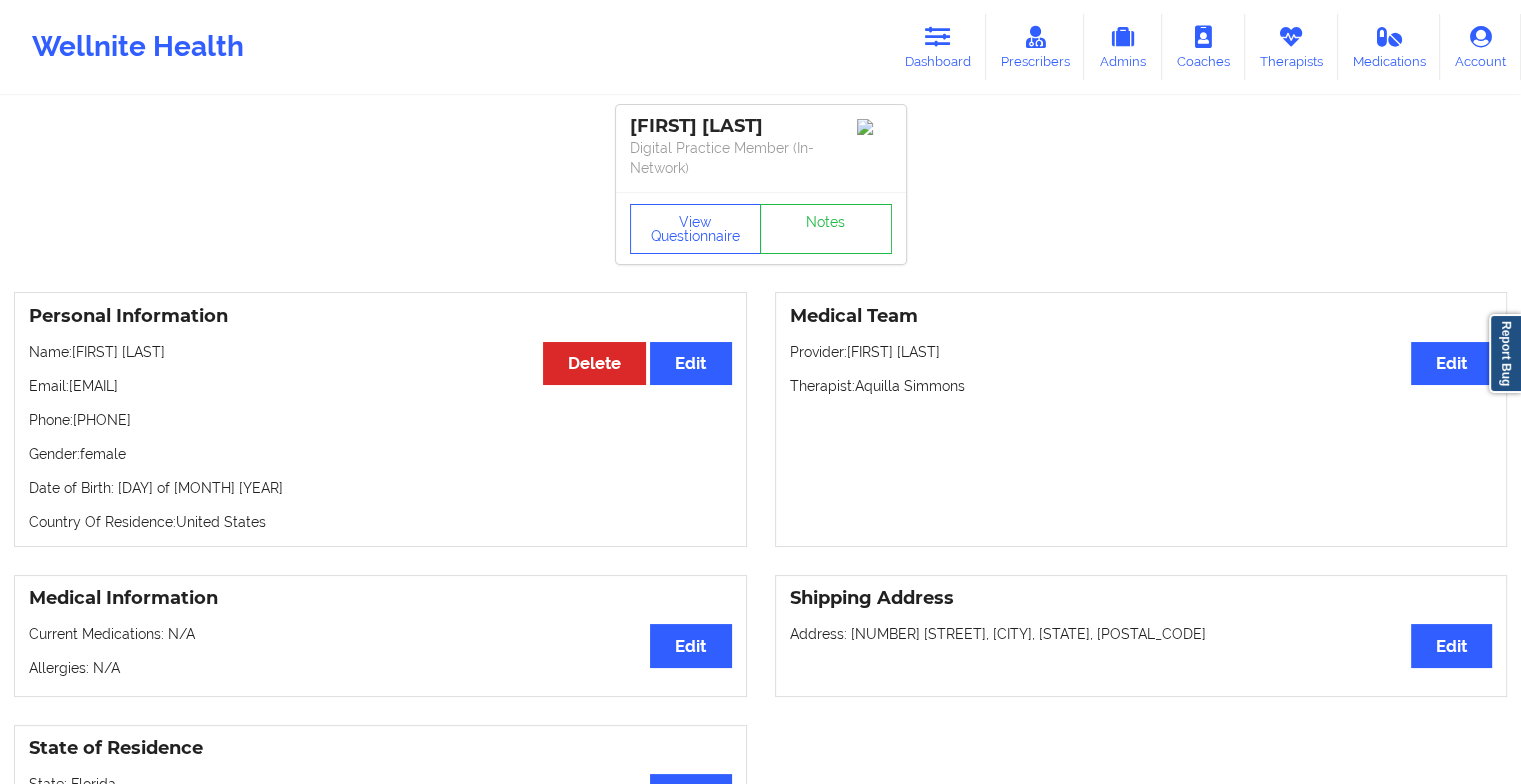 click on "[FIRST] [LAST] Digital Practice Member  (In-Network)" at bounding box center (761, 148) 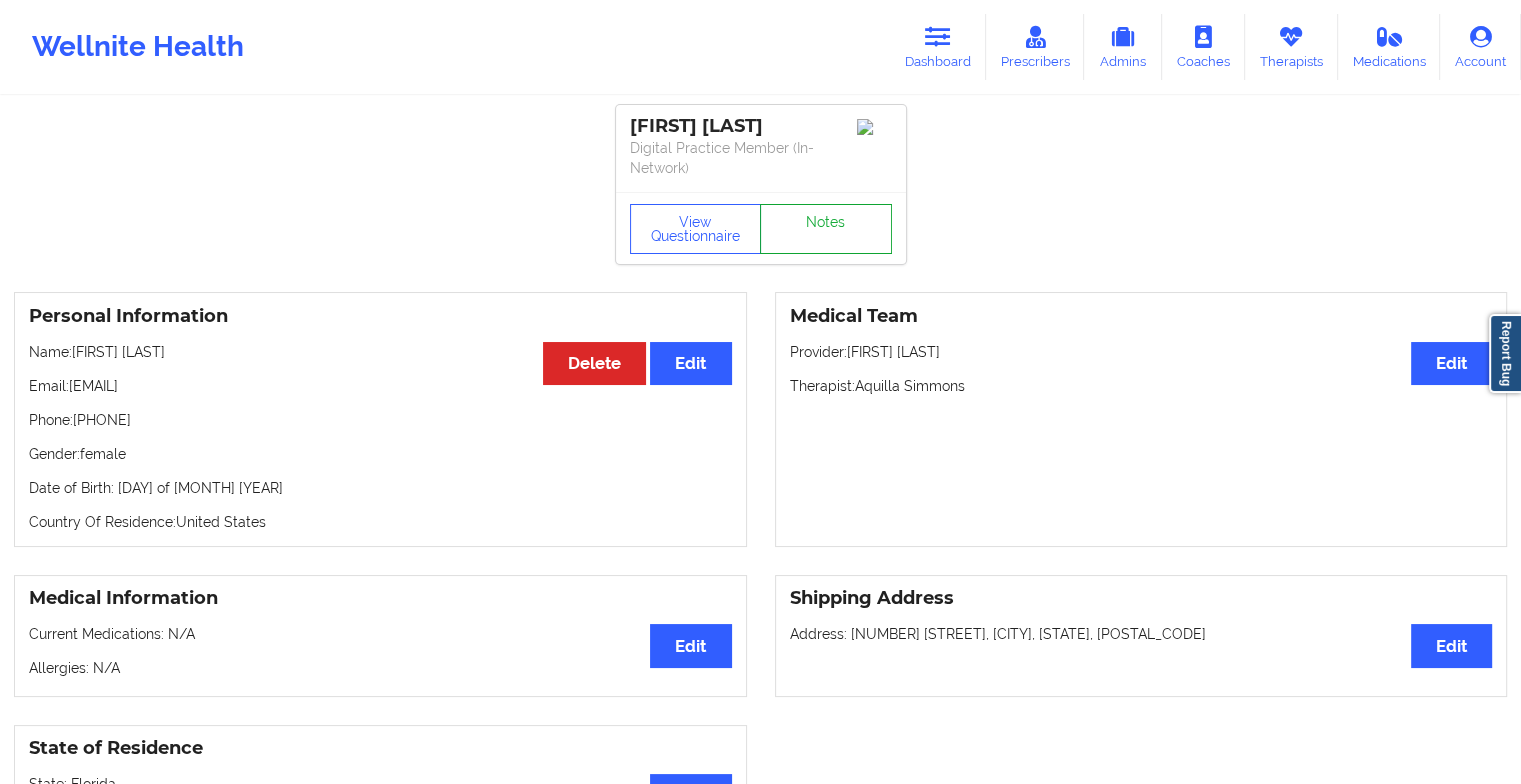 click on "Notes" at bounding box center [826, 229] 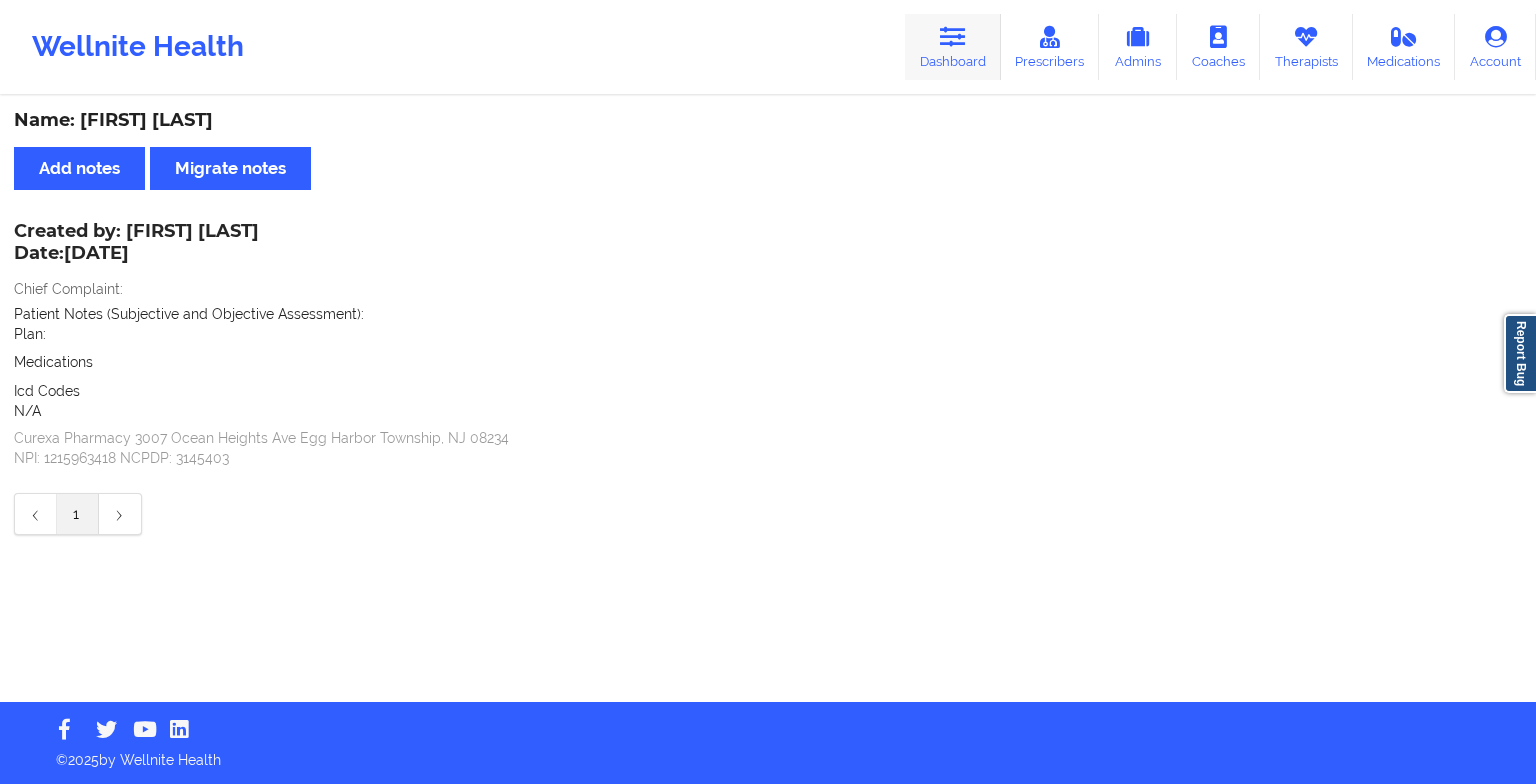 click on "Dashboard" at bounding box center (953, 47) 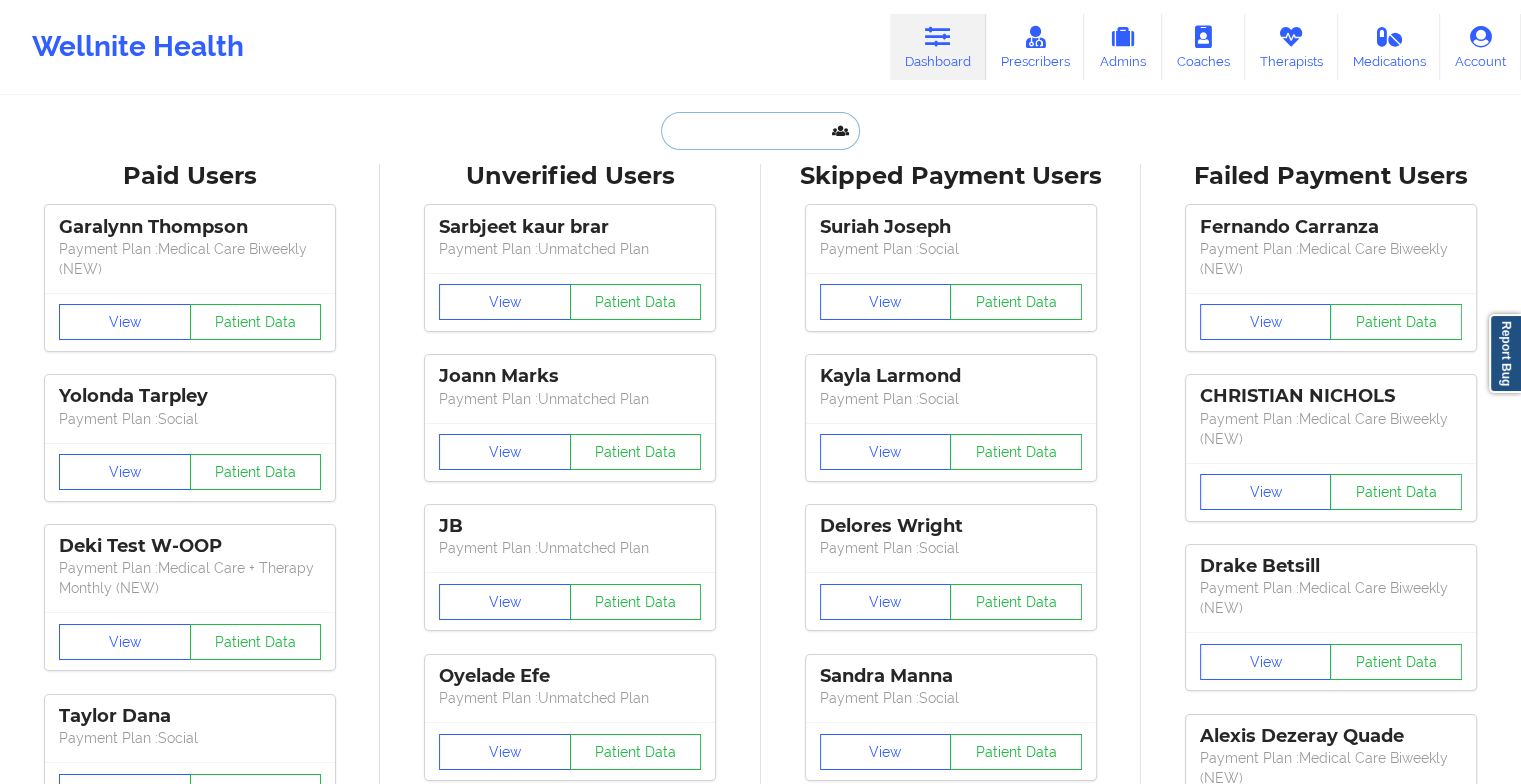 click at bounding box center (760, 131) 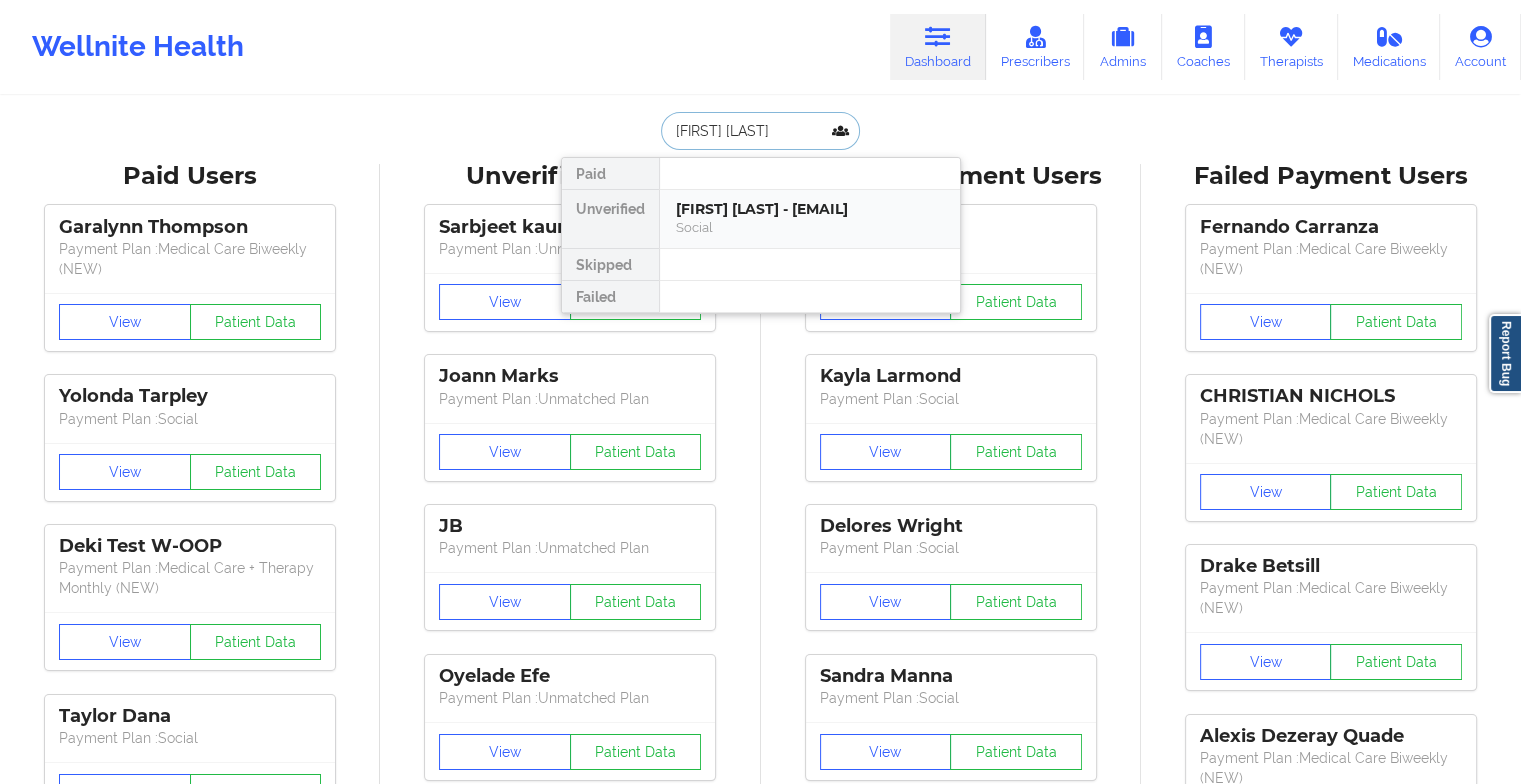 click on "[FIRST] [LAST] - [EMAIL]" at bounding box center (810, 209) 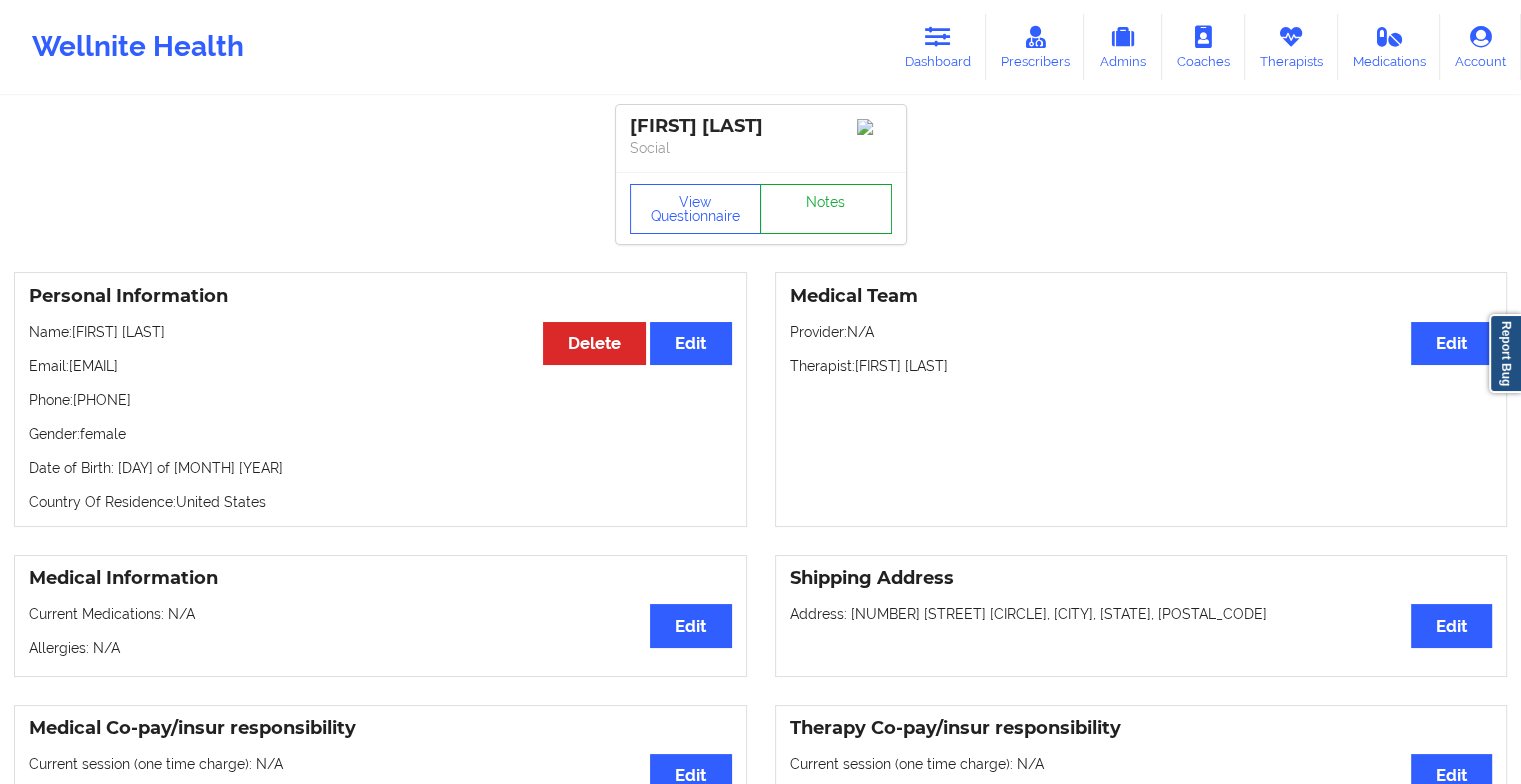 click on "Notes" at bounding box center [826, 209] 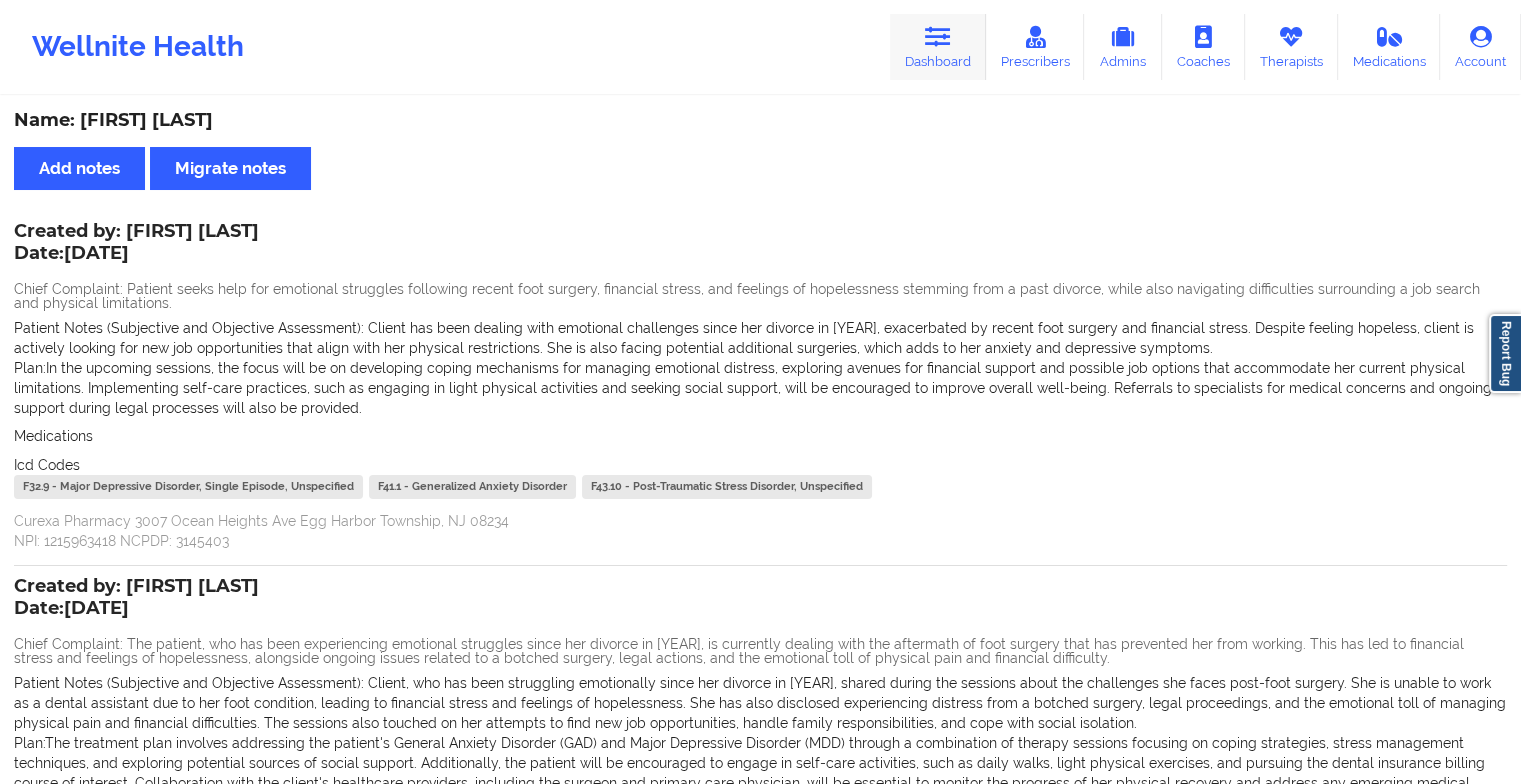 click on "Dashboard" at bounding box center [938, 47] 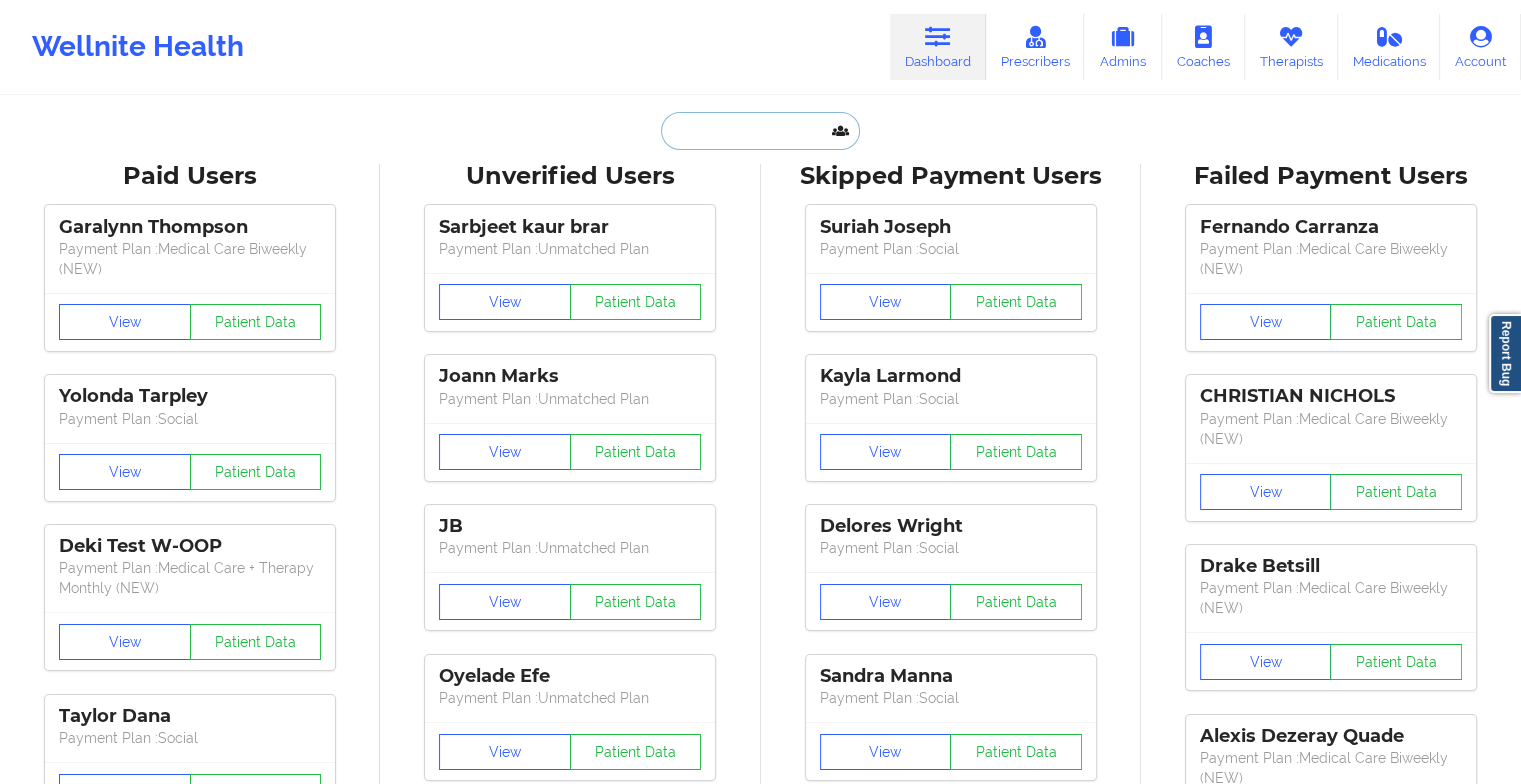 click at bounding box center [760, 131] 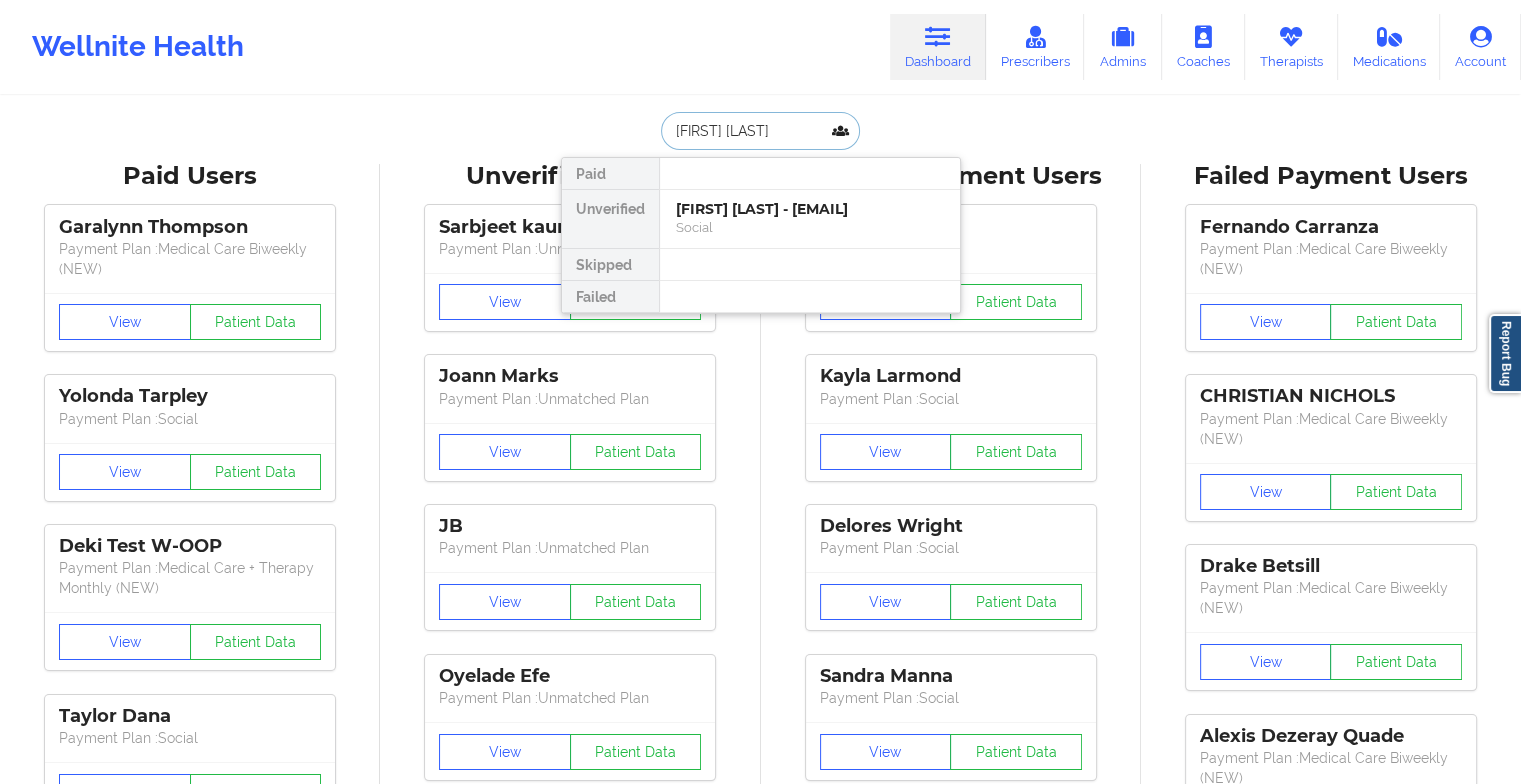 type on "[FIRST] [LAST]" 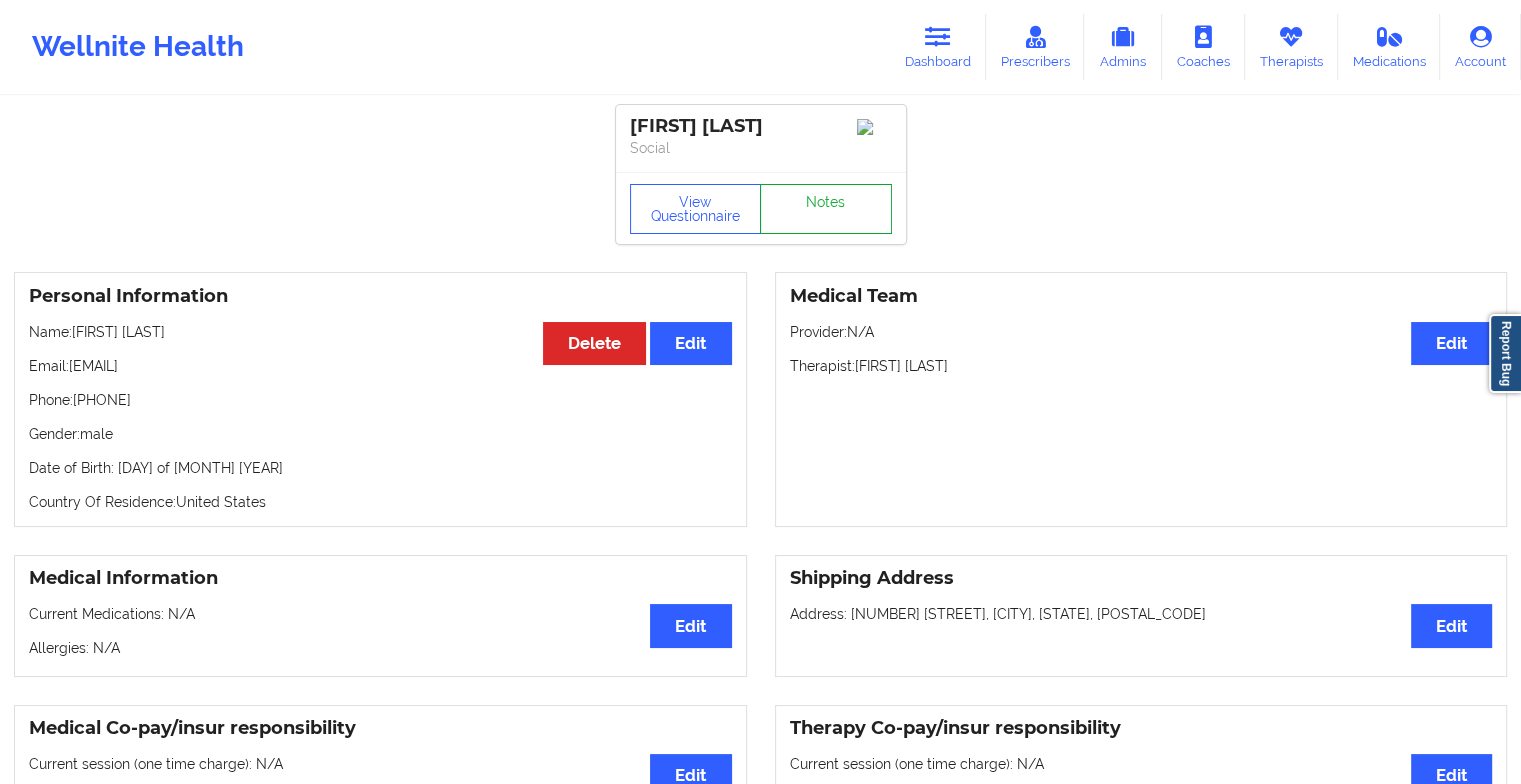 click on "Notes" at bounding box center (826, 209) 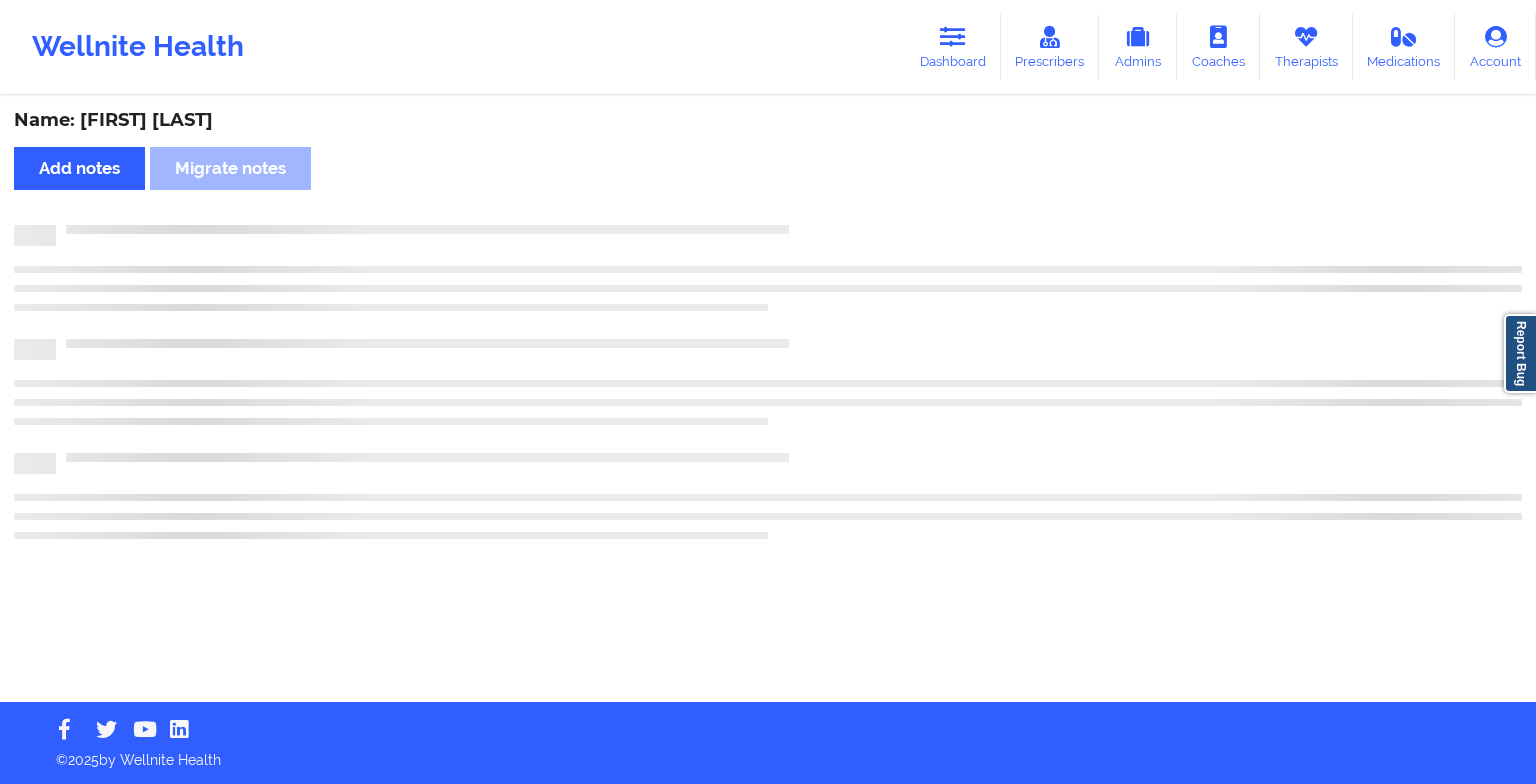 click on "Name: [FIRST] [LAST] Add notes Migrate notes" at bounding box center [768, 400] 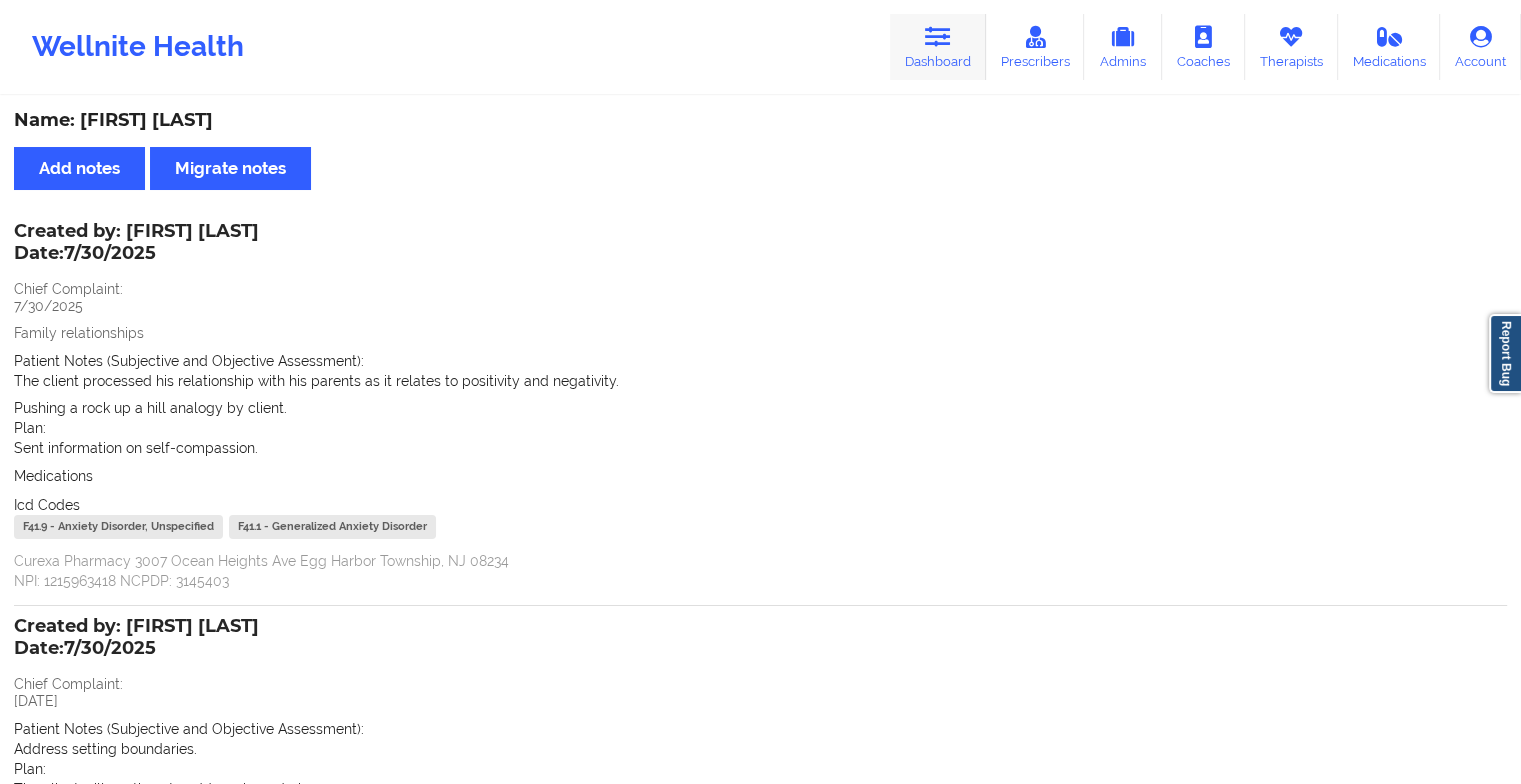 click on "Dashboard" at bounding box center (938, 47) 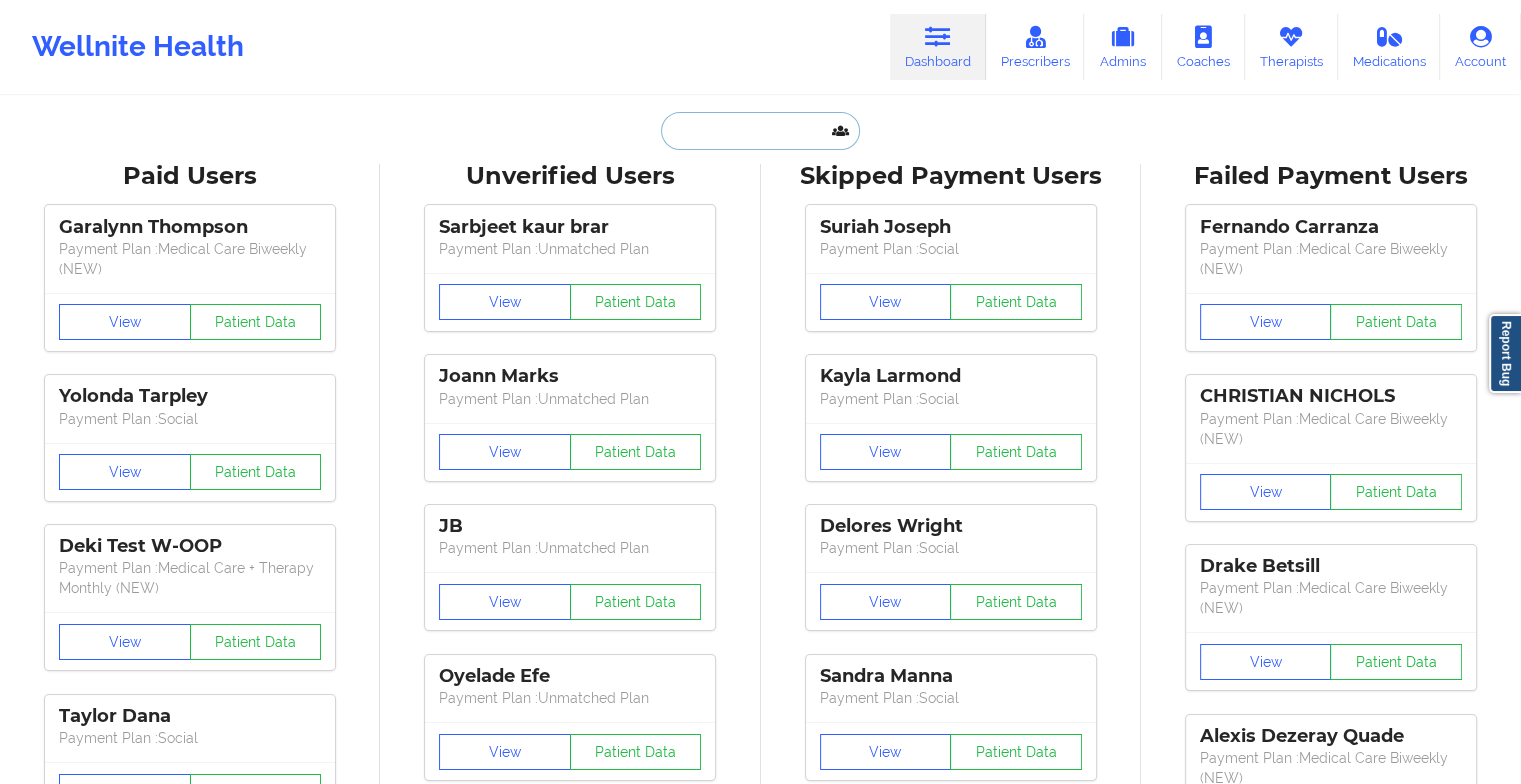 click at bounding box center [760, 131] 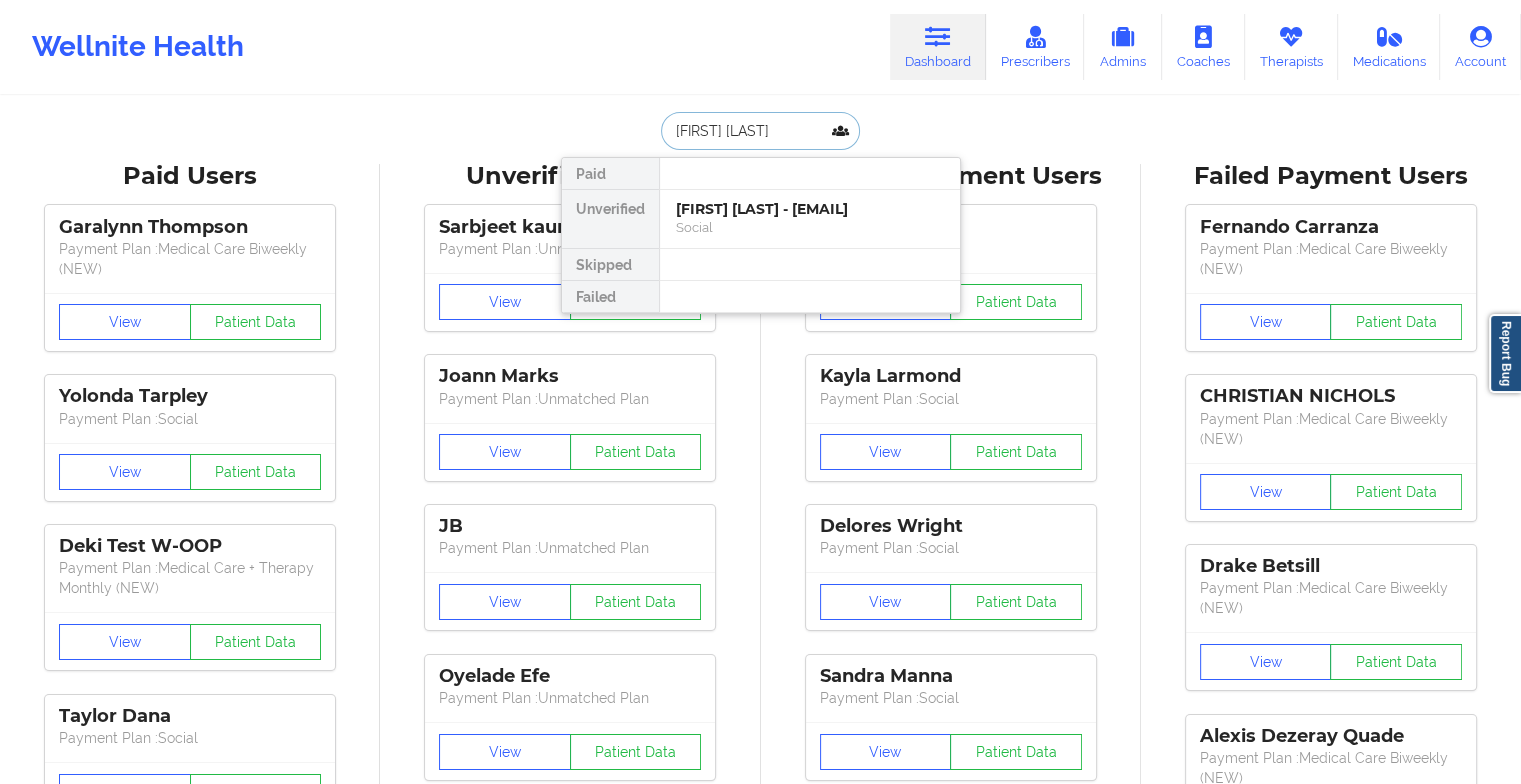 type on "[FIRST] [LAST]" 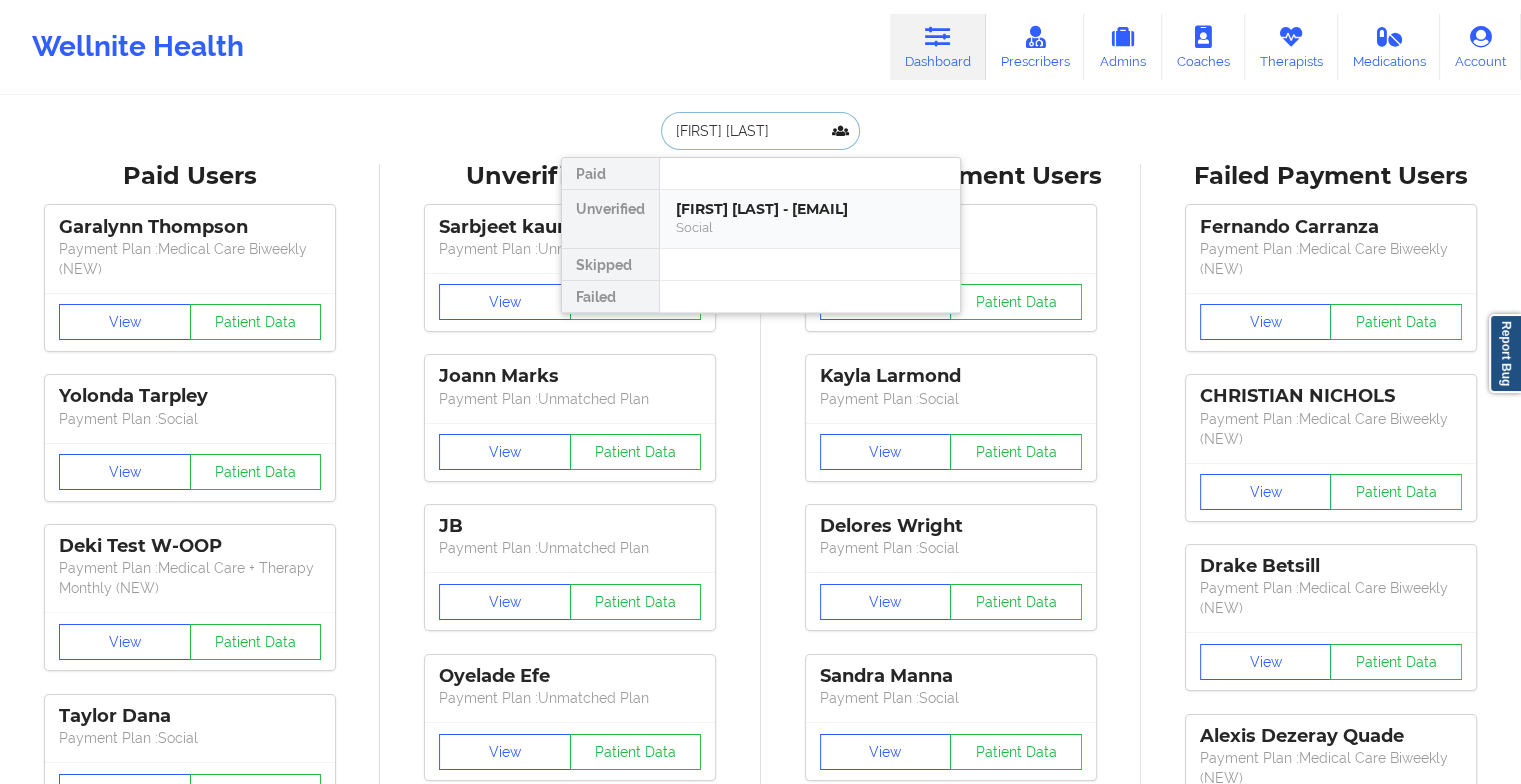 click on "[FIRST] [LAST] - [EMAIL] Social" at bounding box center [810, 219] 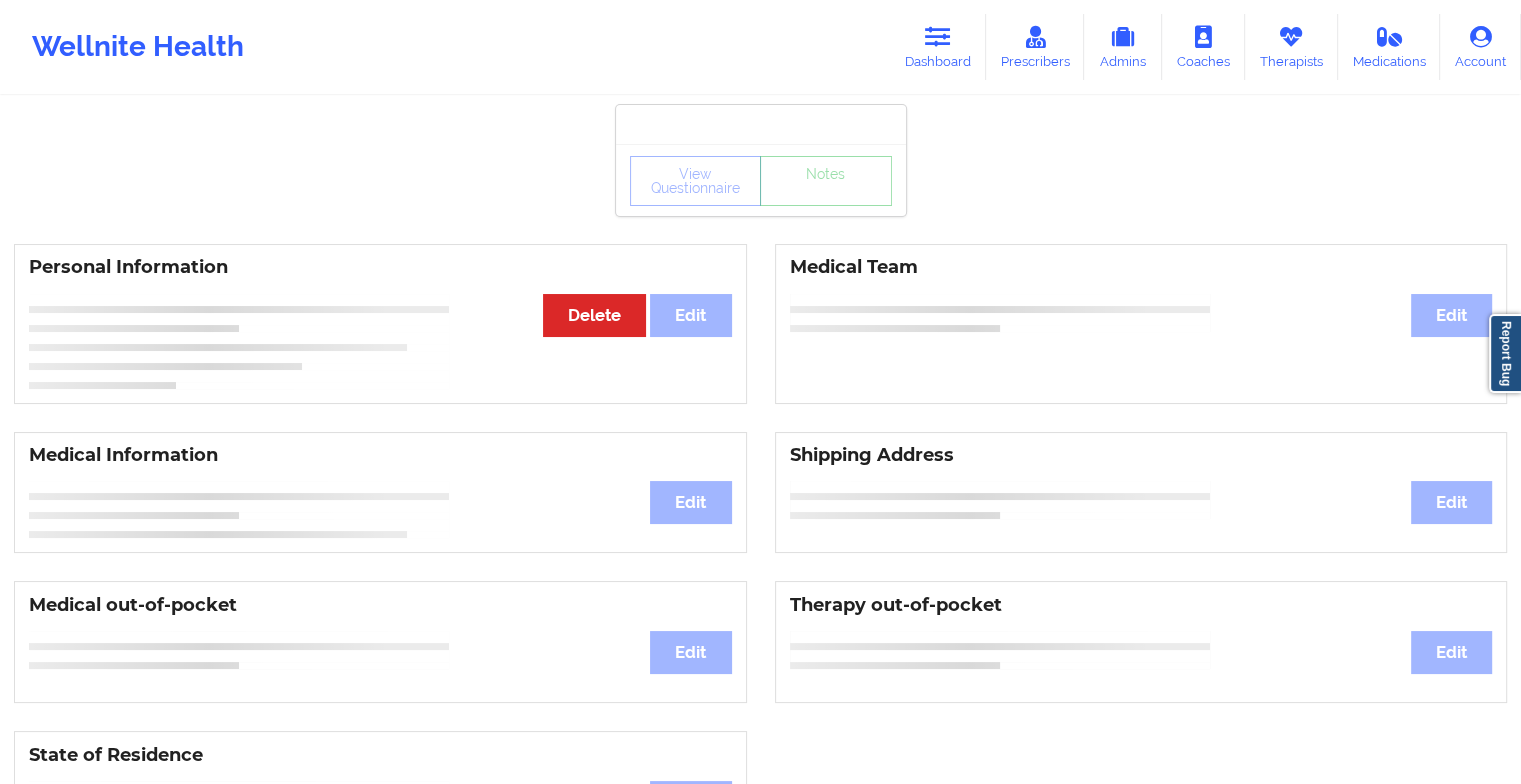 click on "View Questionnaire Notes Personal Information Edit Delete Medical Team Edit Medical Information Edit Shipping Address Edit Medical out-of-pocket Edit Therapy out-of-pocket Edit State of Residence Edit Payment Information Edit Cancel Plan Minor Consent Insurance Information Edit" at bounding box center (760, 835) 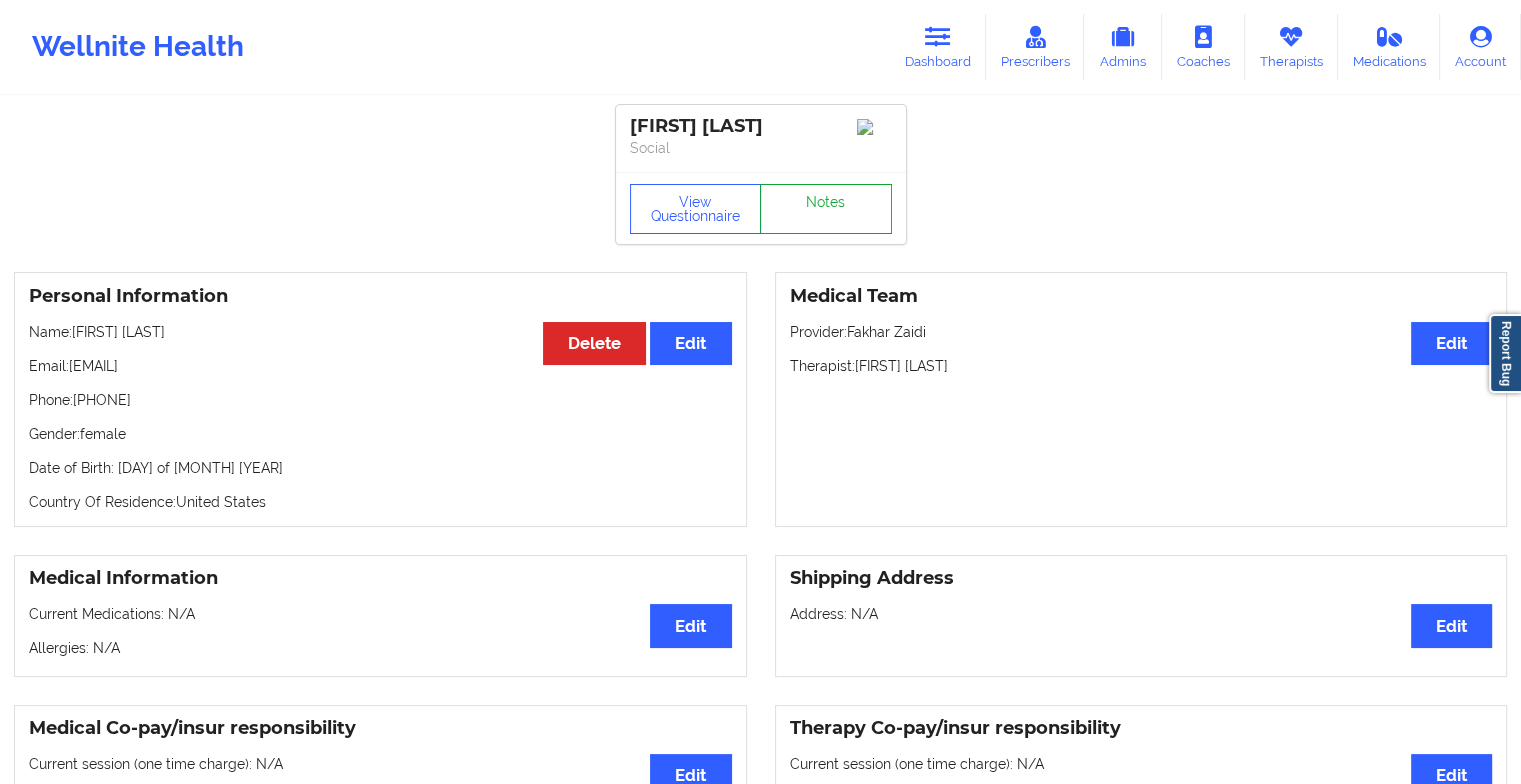 click on "Notes" at bounding box center [826, 209] 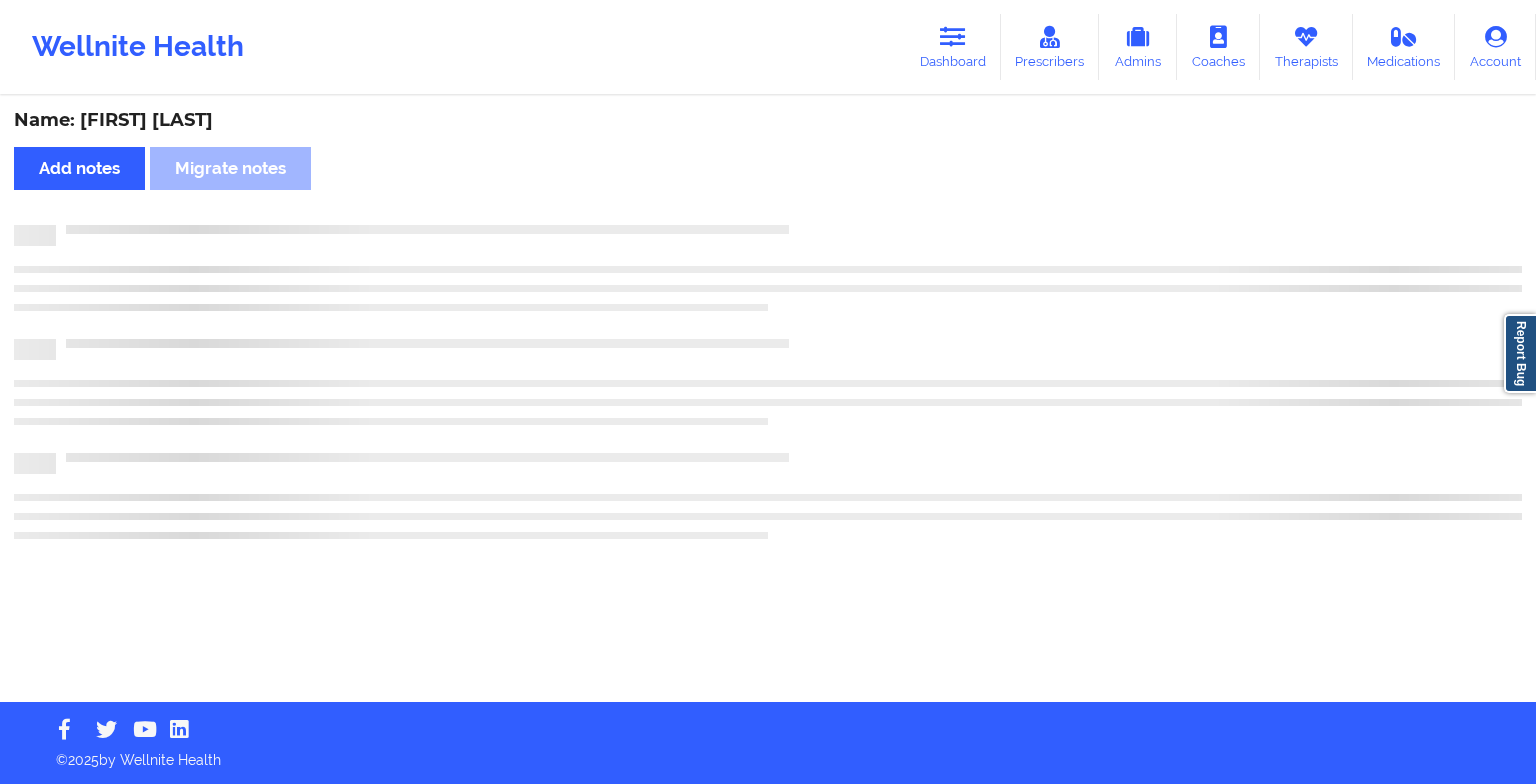 click at bounding box center [789, 225] 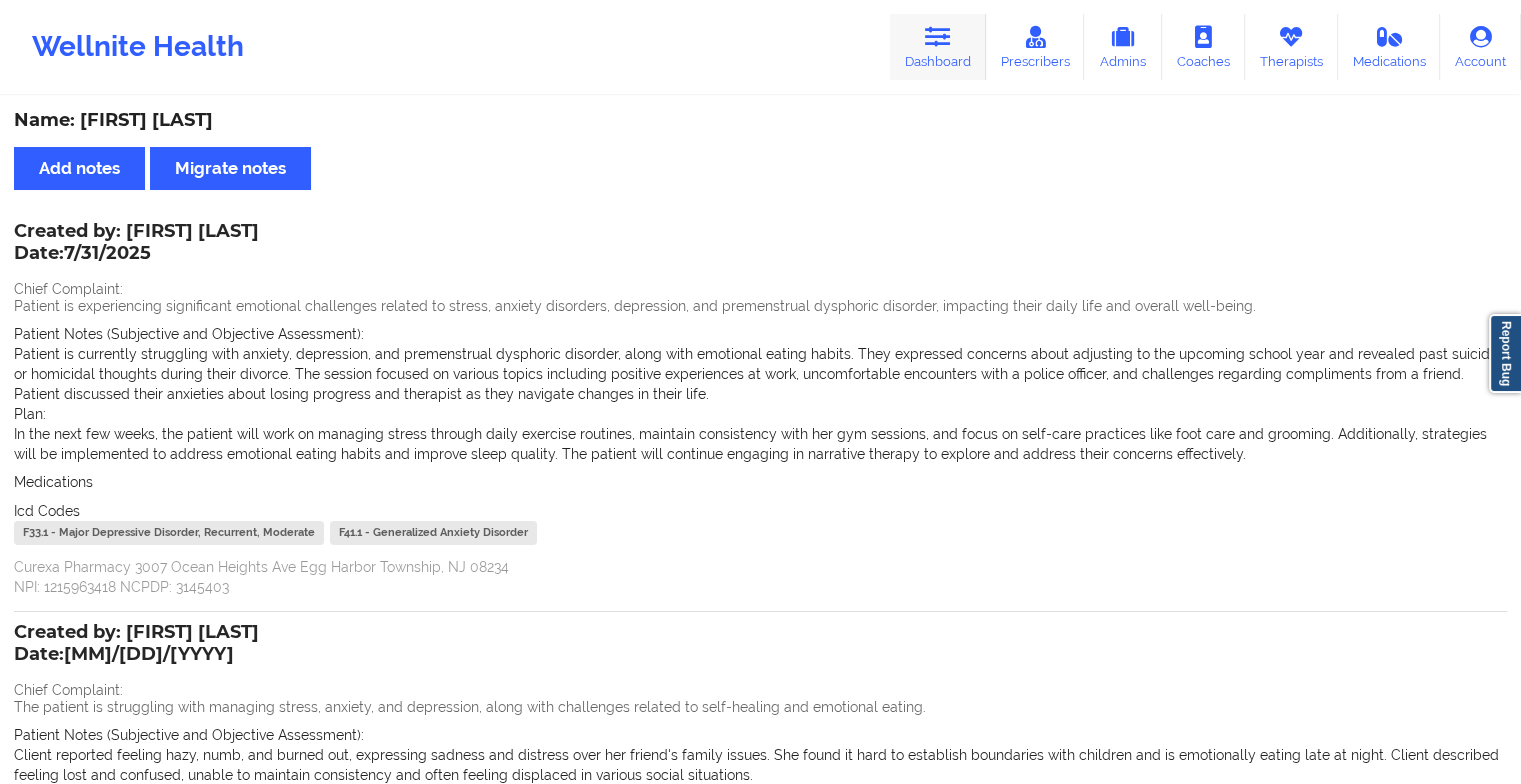 click on "Dashboard" at bounding box center [938, 47] 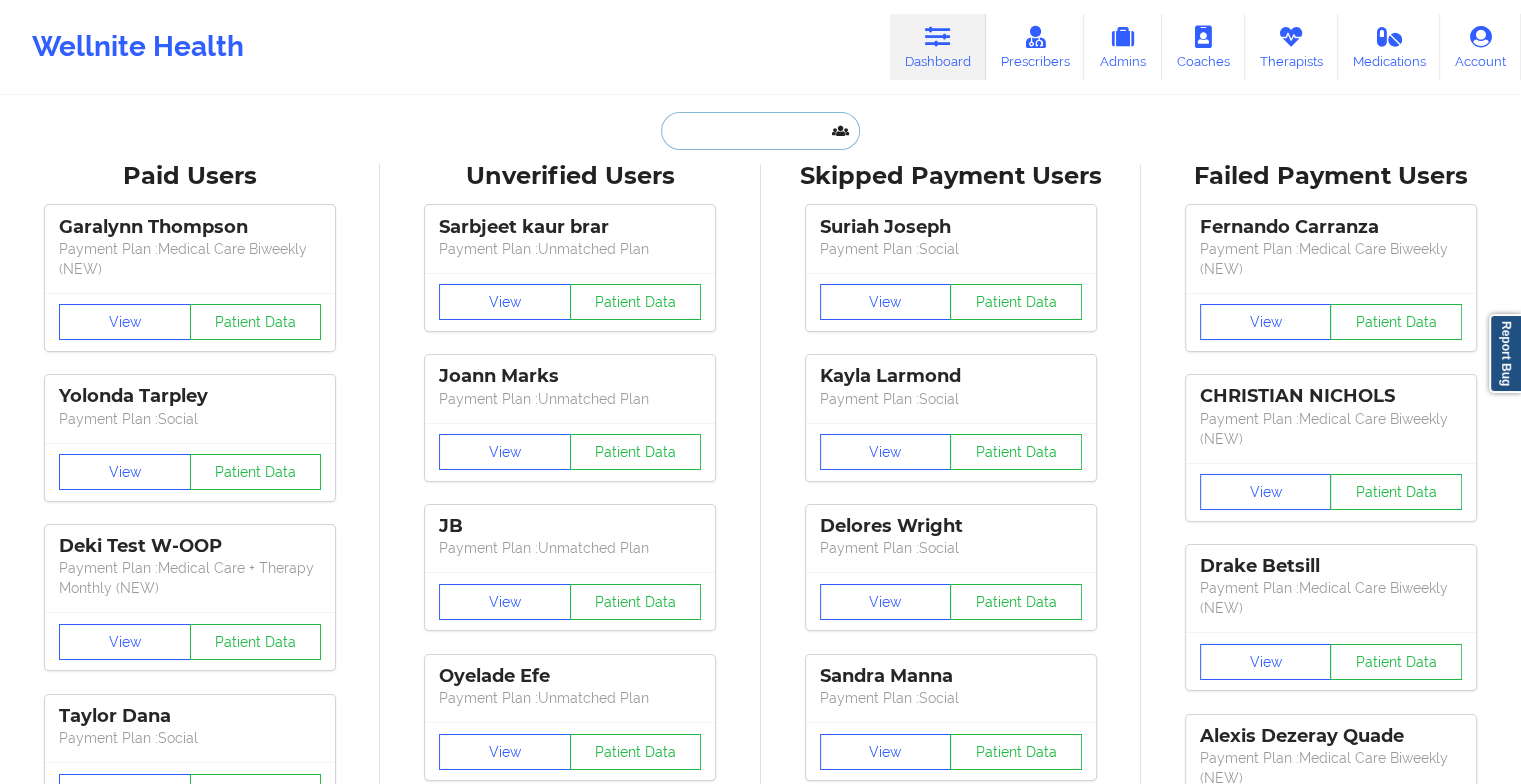 click at bounding box center (760, 131) 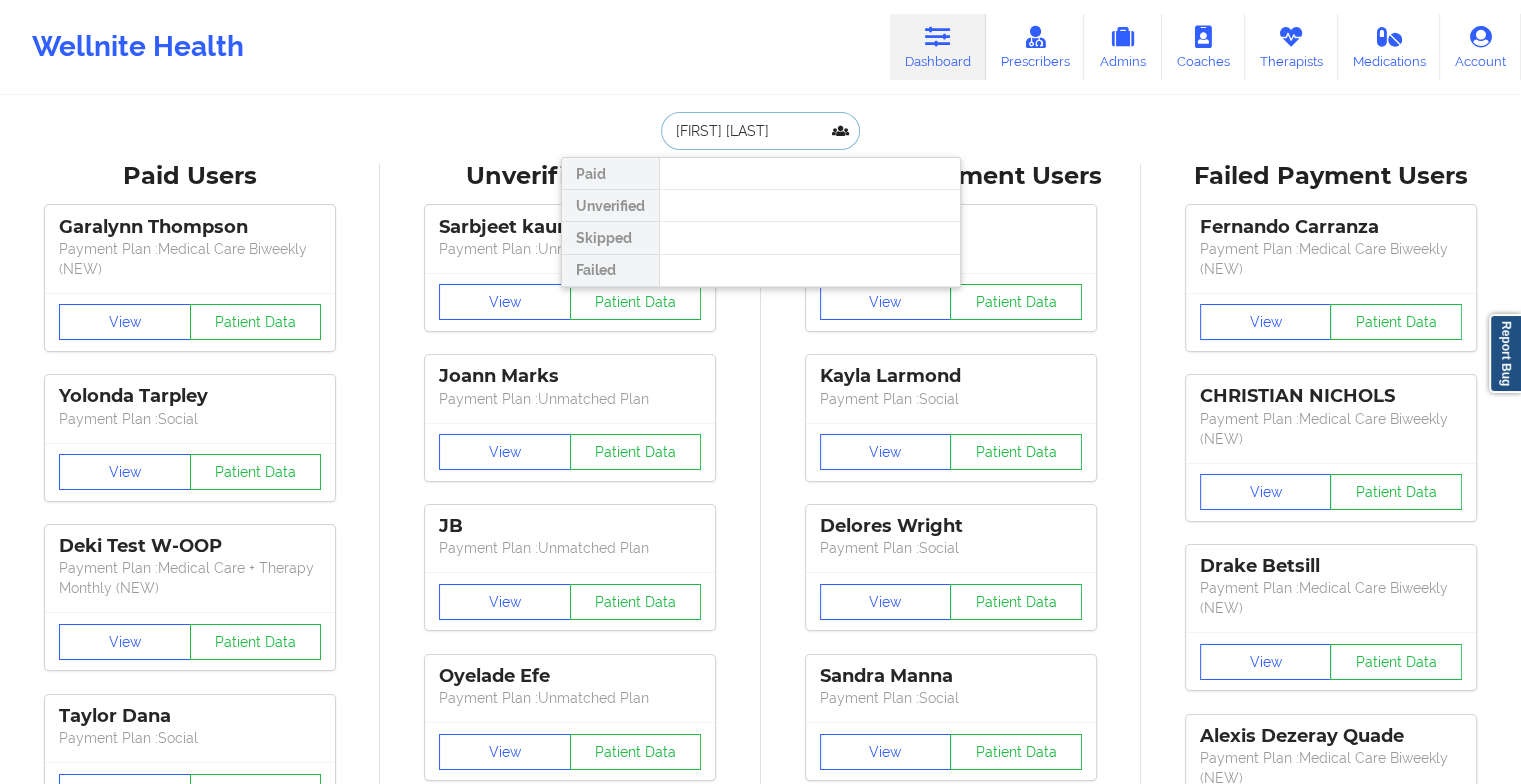 type on "[FIRST] [LAST]" 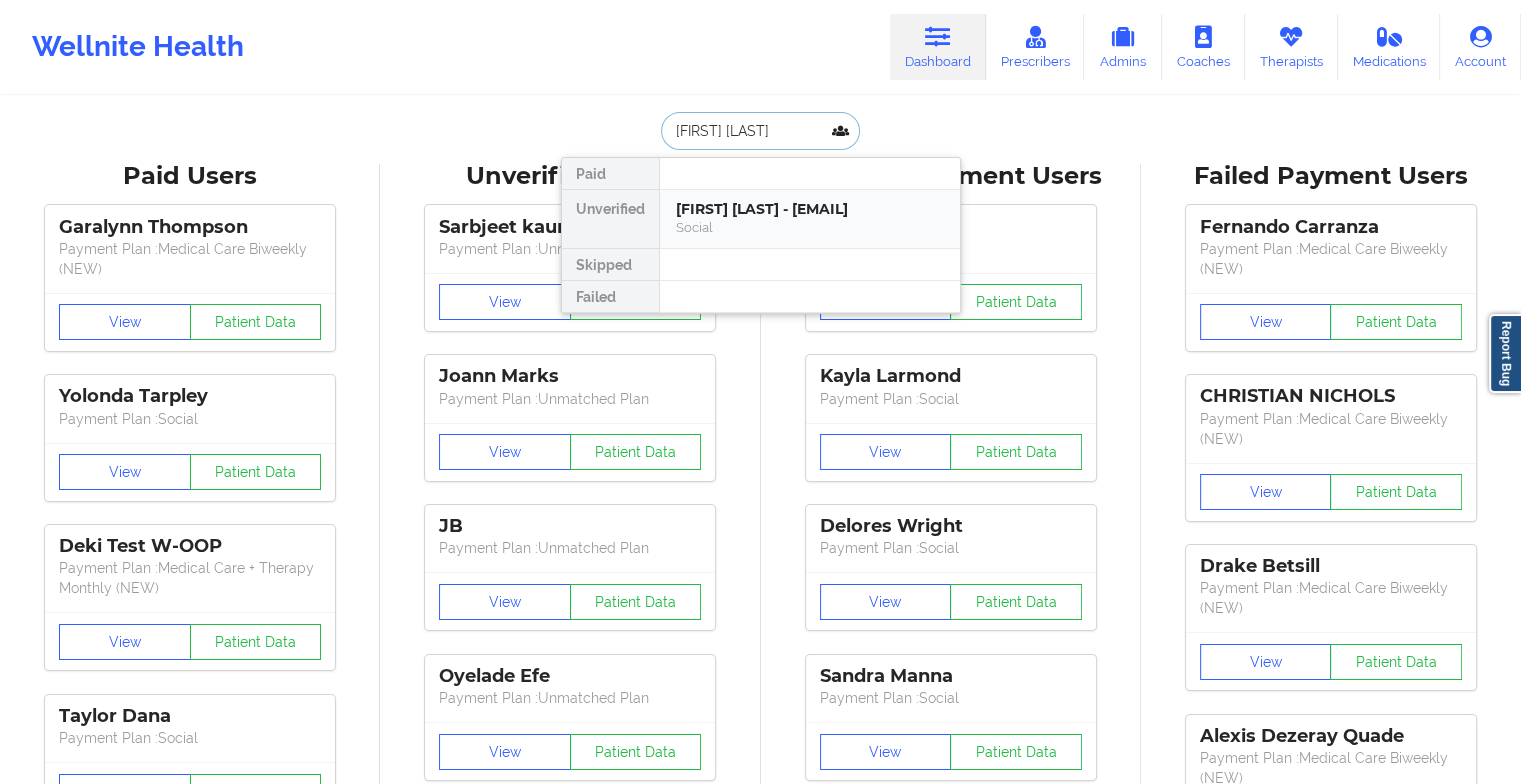 click on "[FIRST] [LAST] - [EMAIL]" at bounding box center [810, 209] 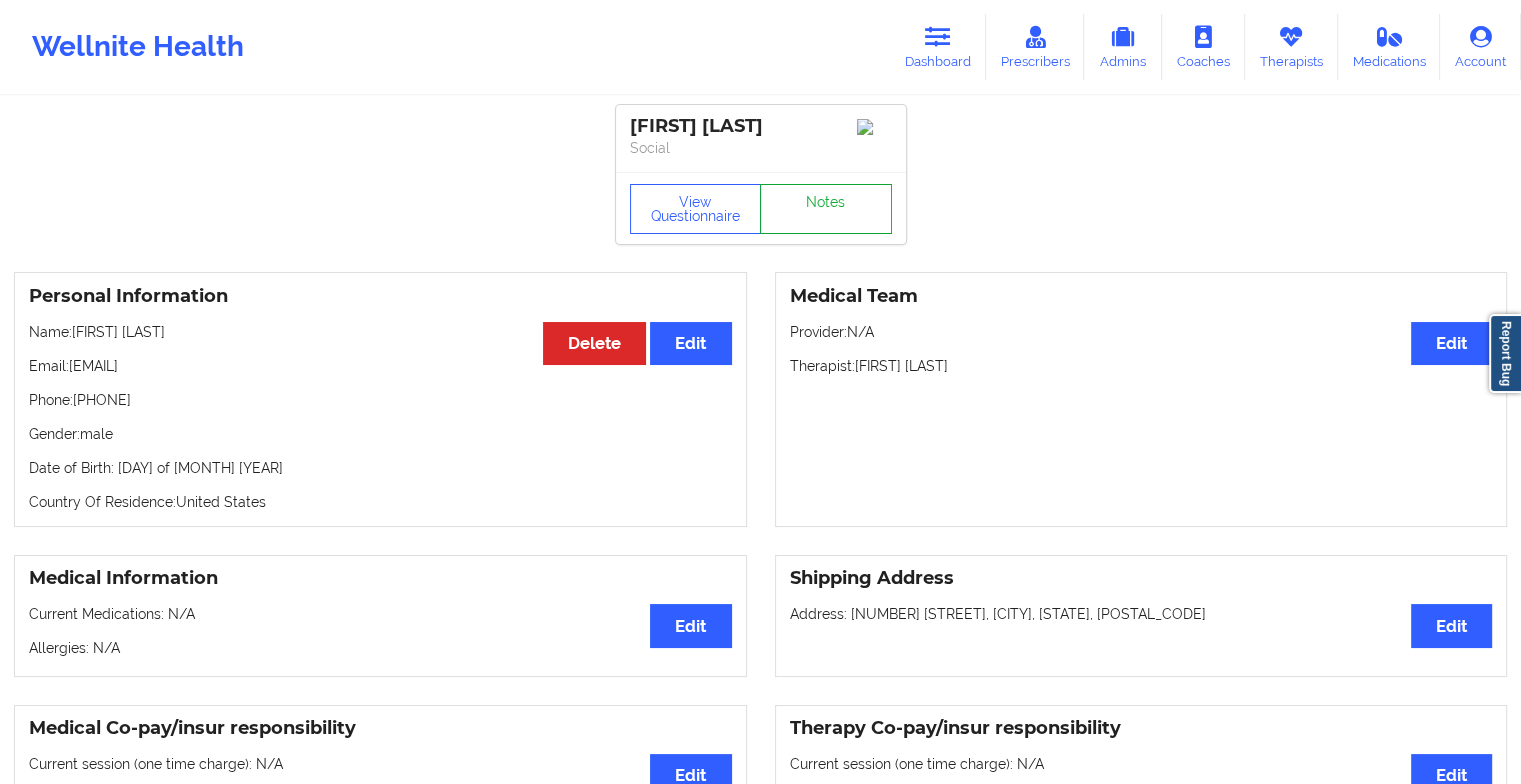 click on "Notes" at bounding box center [826, 209] 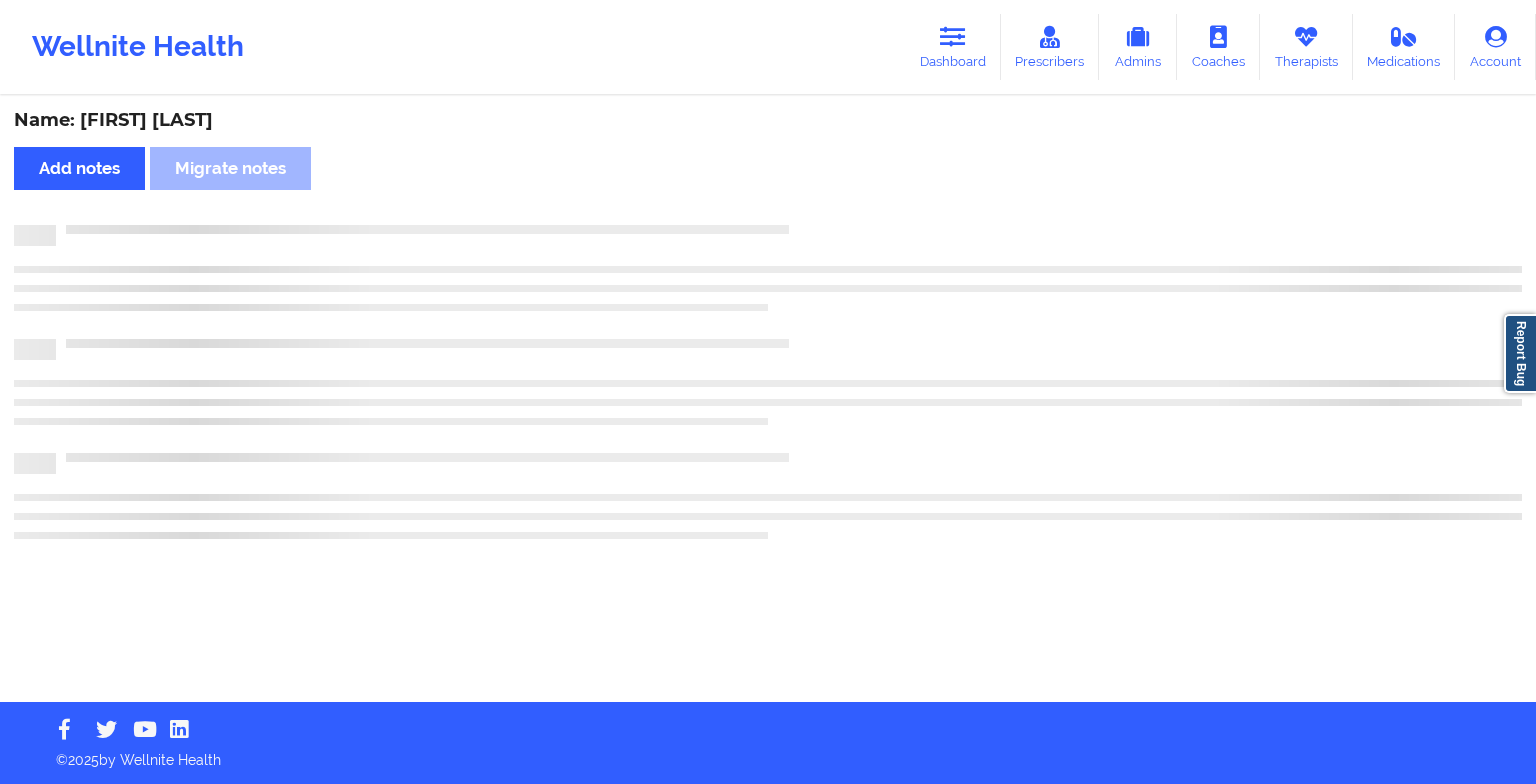 click on "Name: [FIRST] [LAST] Add notes Migrate notes" at bounding box center (768, 400) 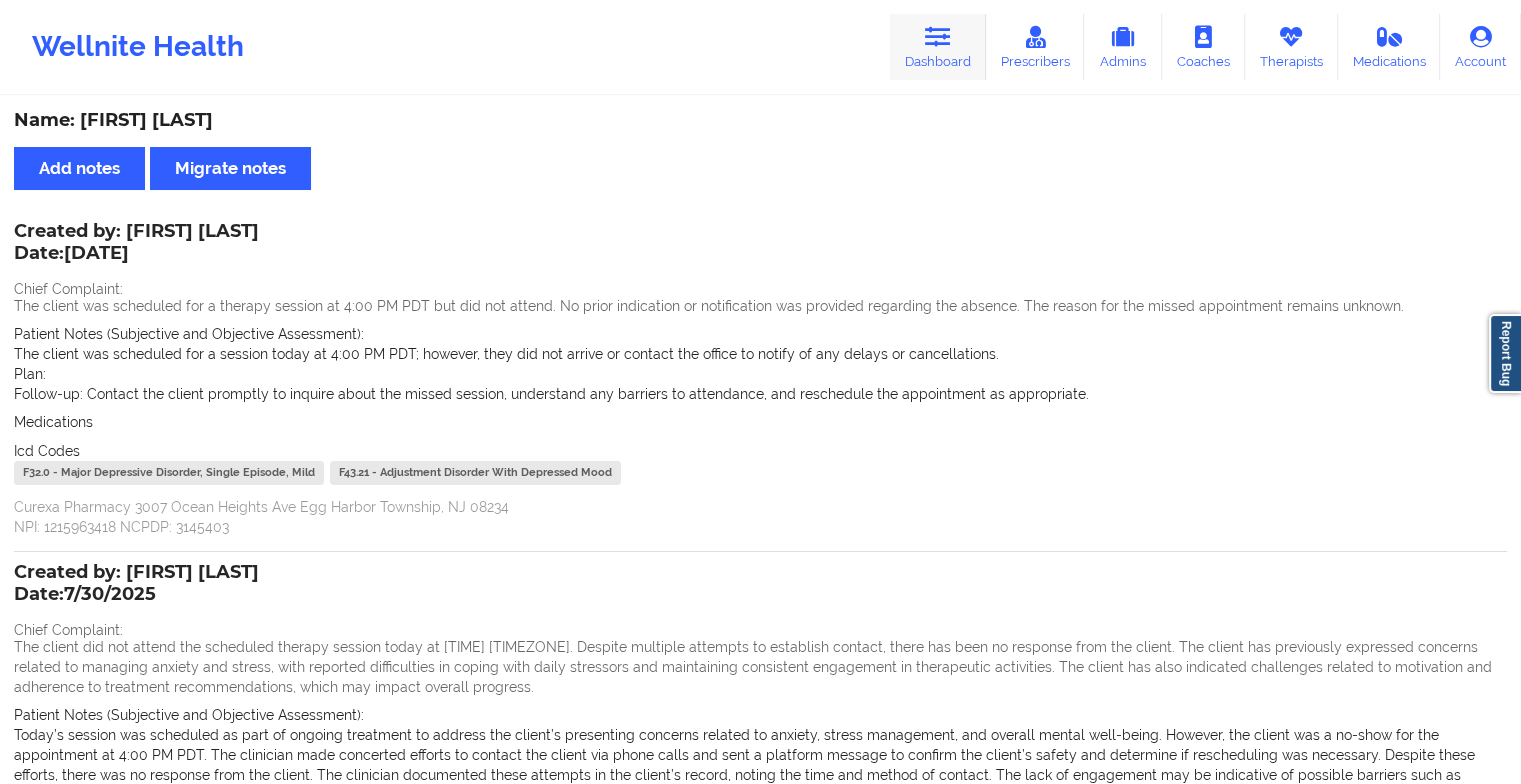 click on "Dashboard" at bounding box center [938, 47] 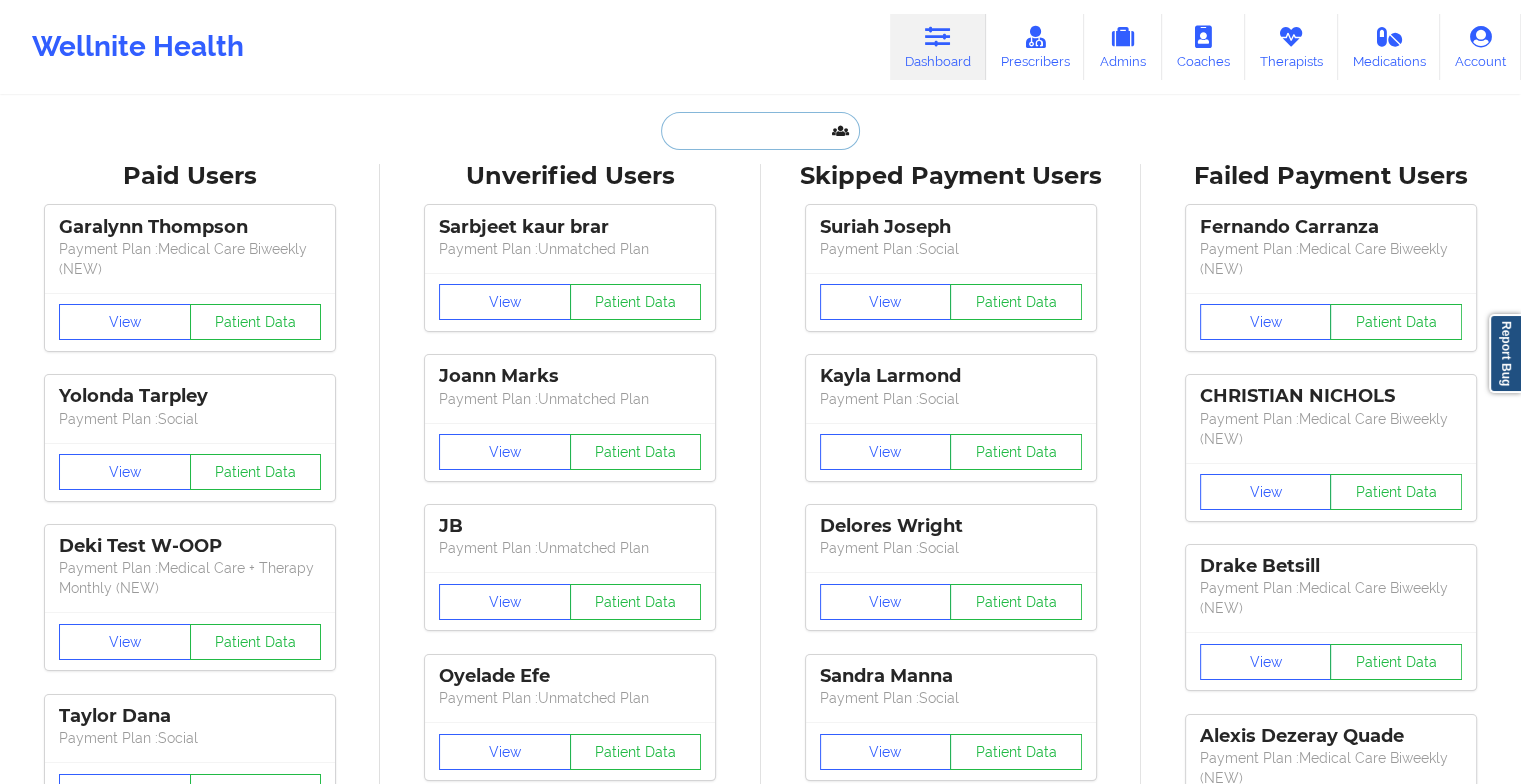 click at bounding box center (760, 131) 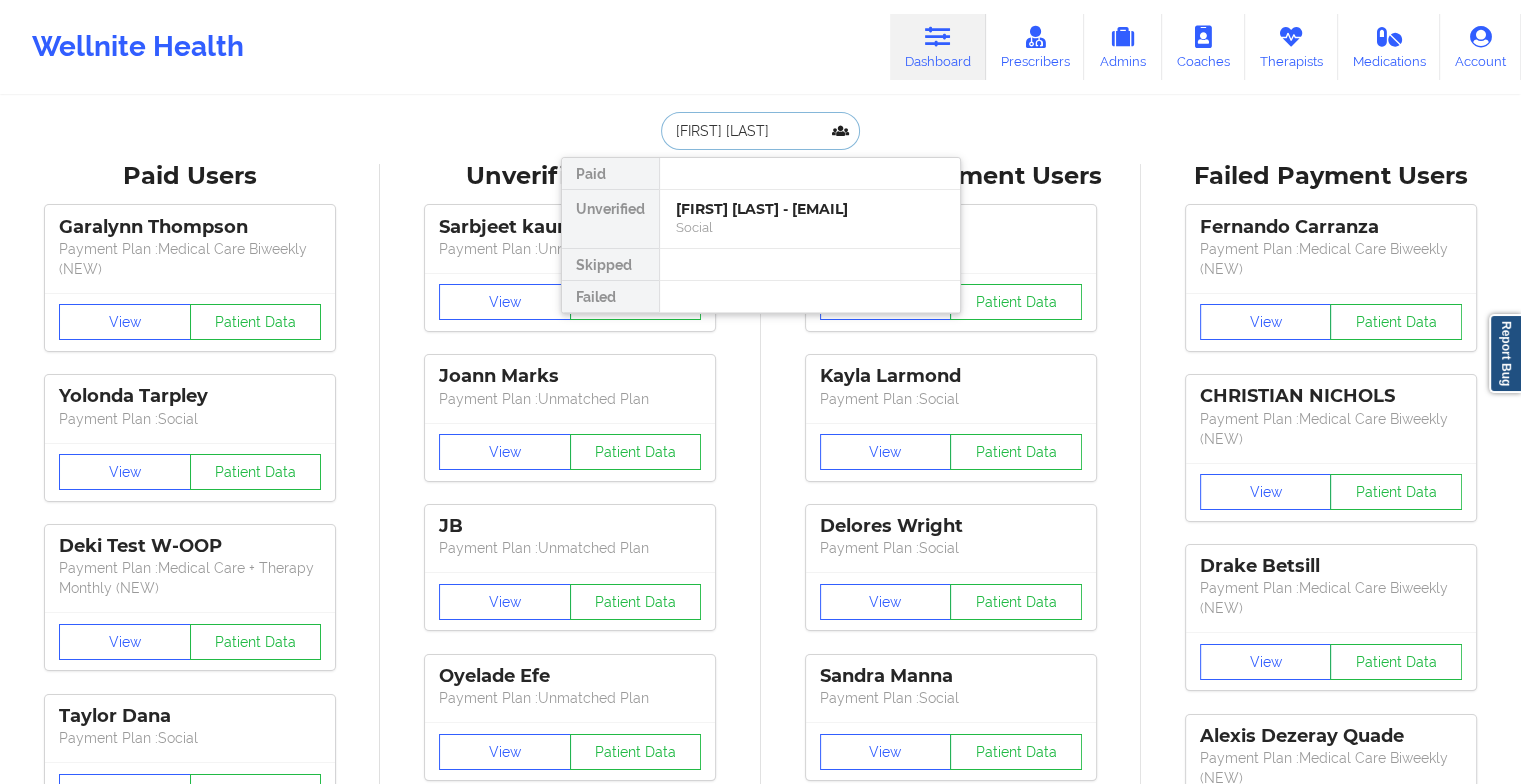 type on "[FIRST] [LAST] [LAST]" 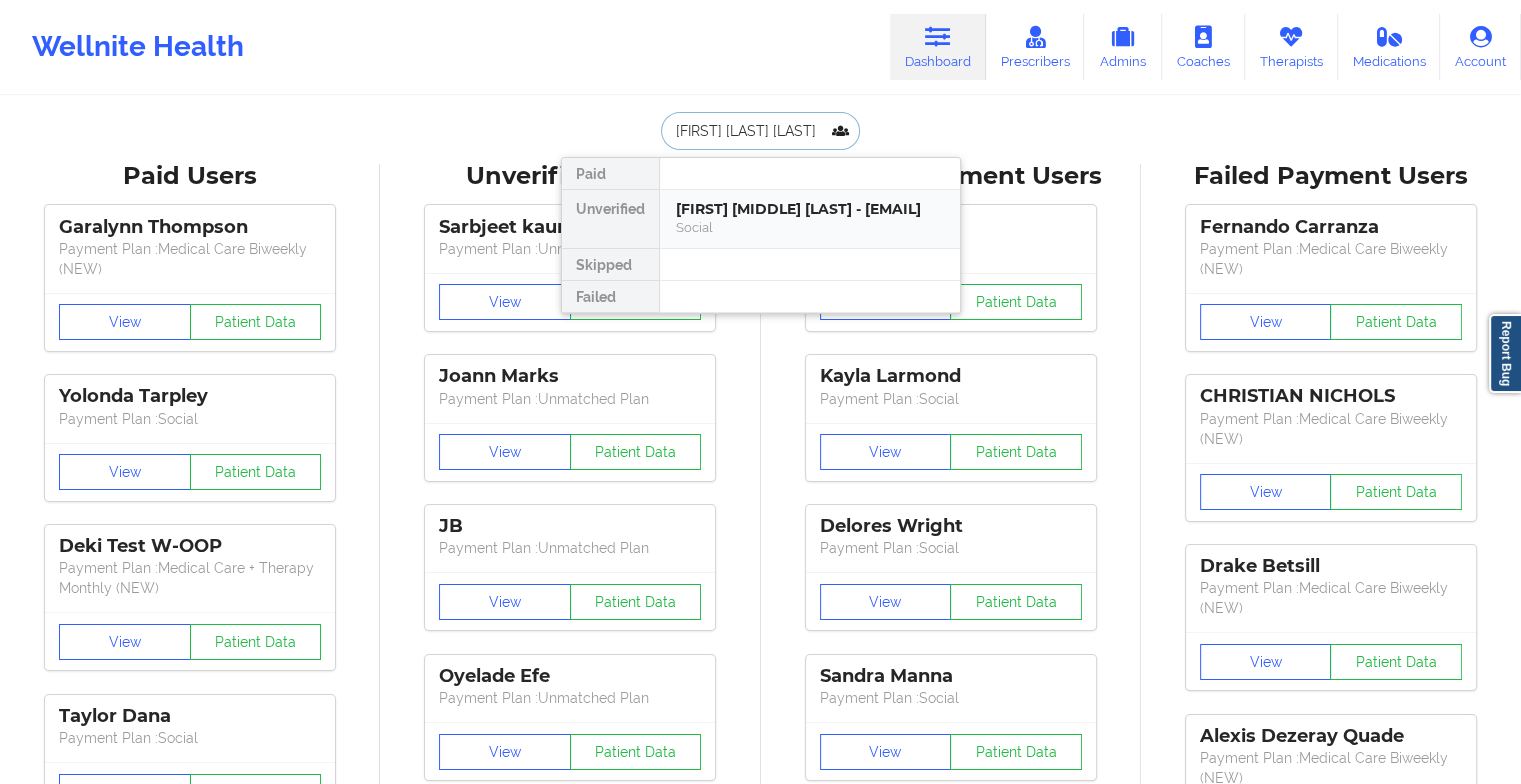 click on "[FIRST] [MIDDLE] [LAST]  - [EMAIL]" at bounding box center [810, 209] 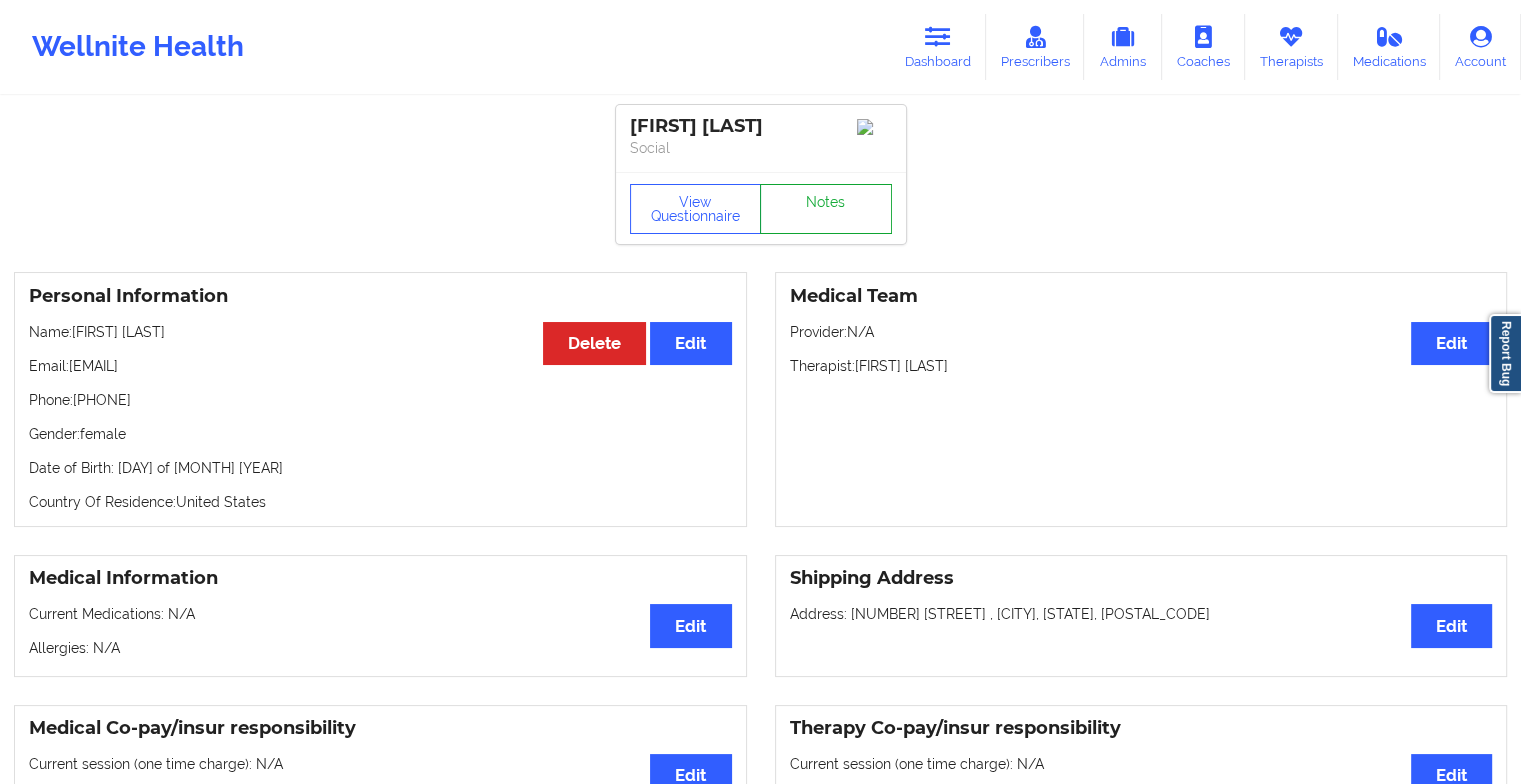 click on "Notes" at bounding box center (826, 209) 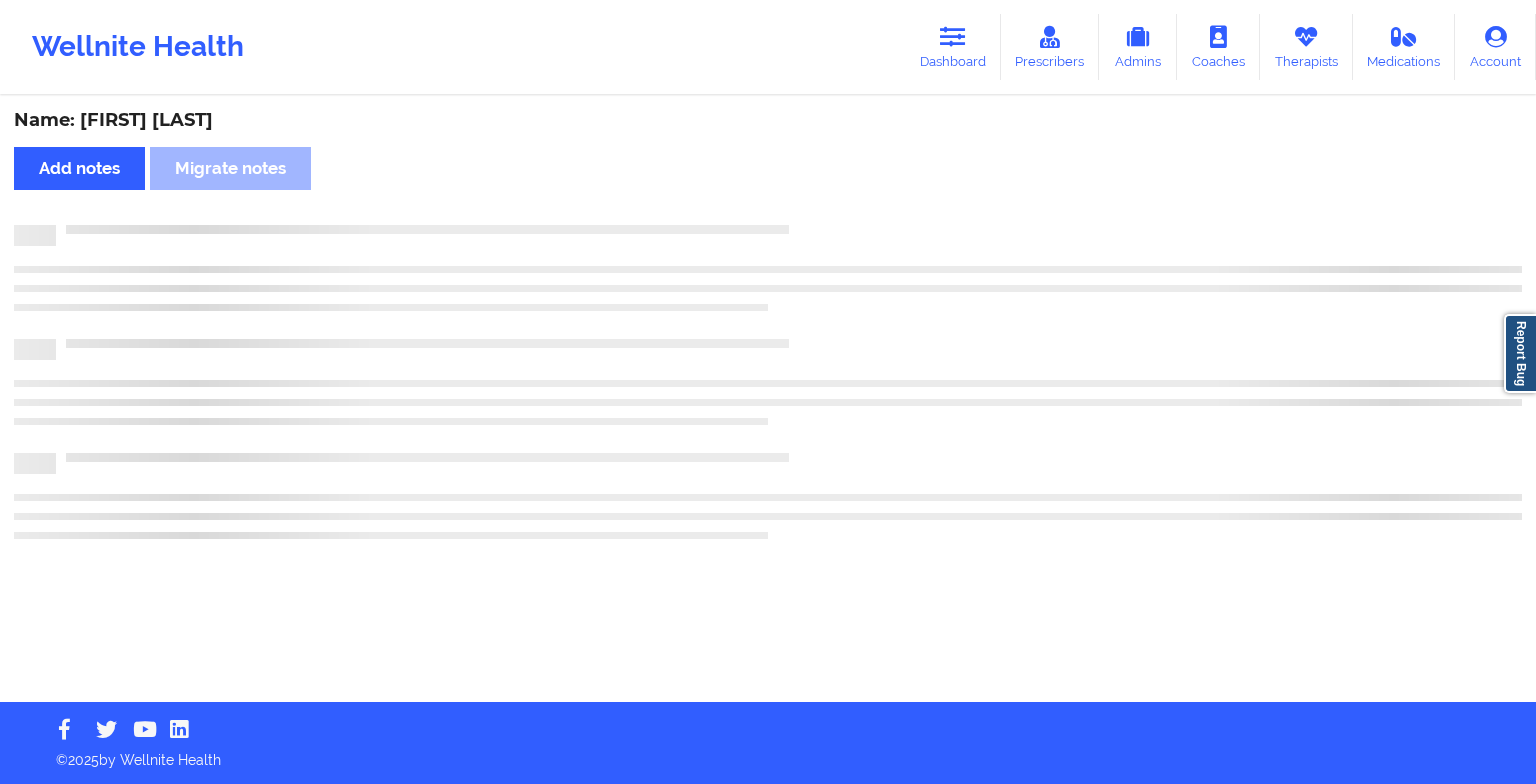 click on "Name: [FIRST] [LAST] Add notes Migrate notes" at bounding box center (768, 400) 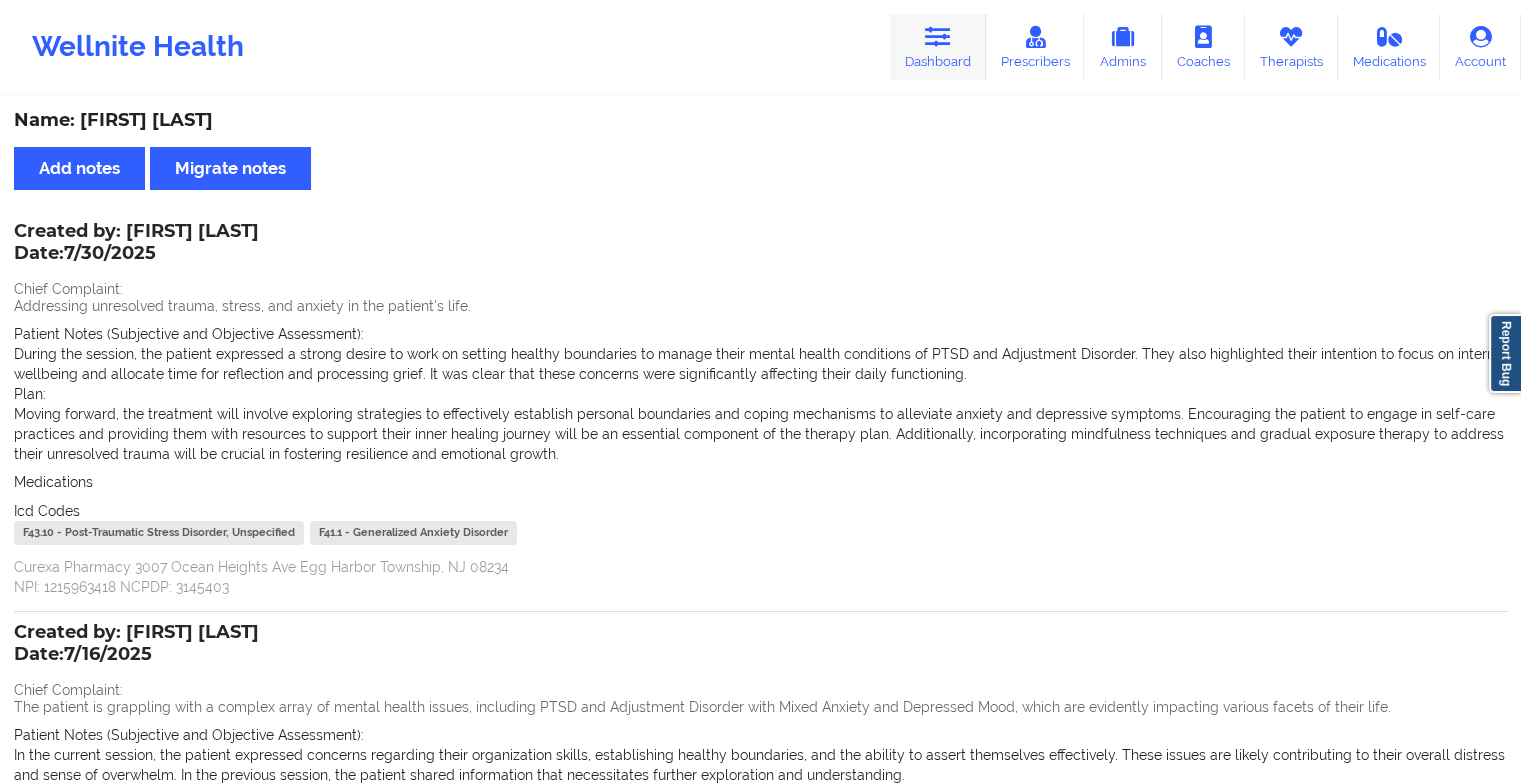 click at bounding box center (938, 37) 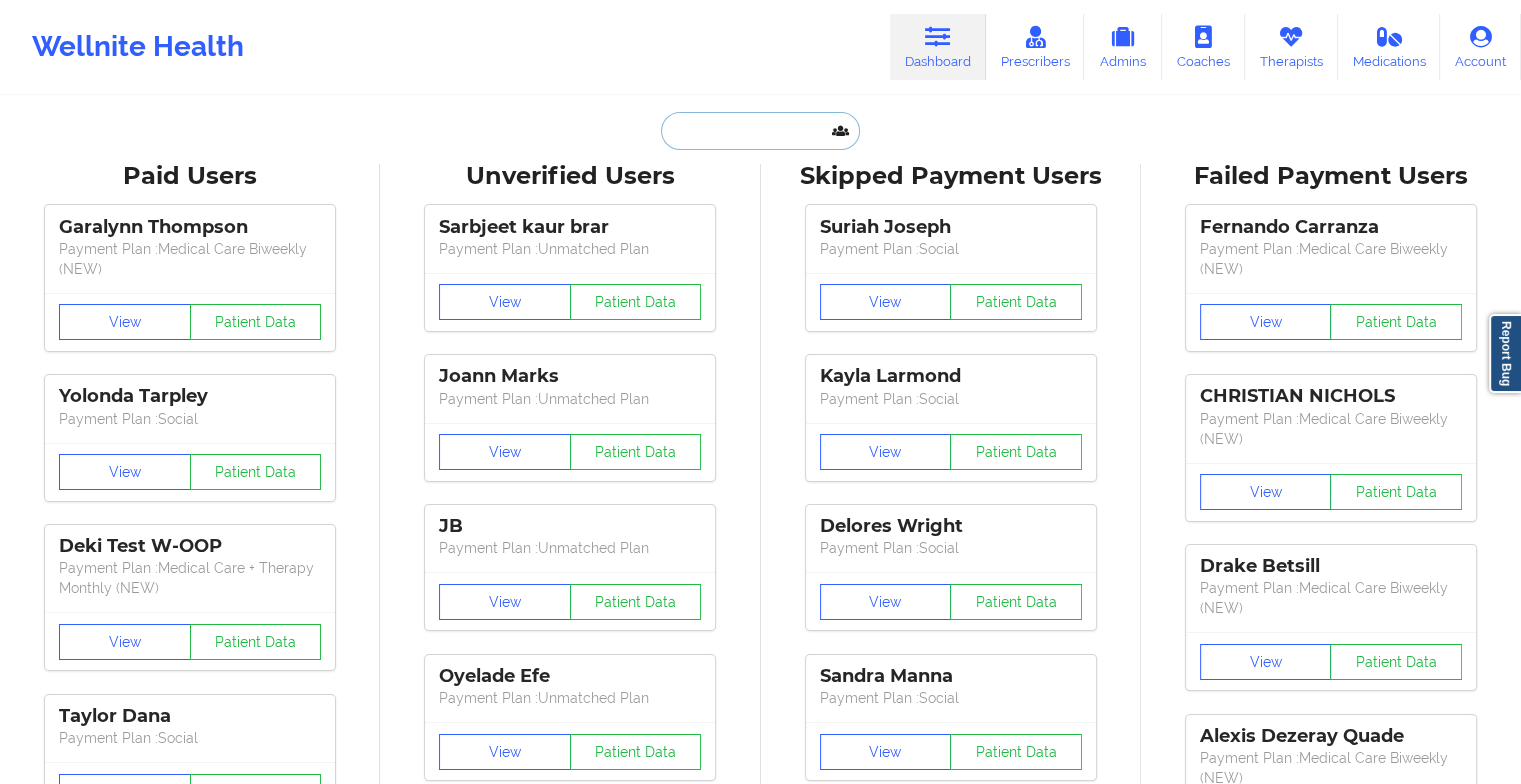 click at bounding box center [760, 131] 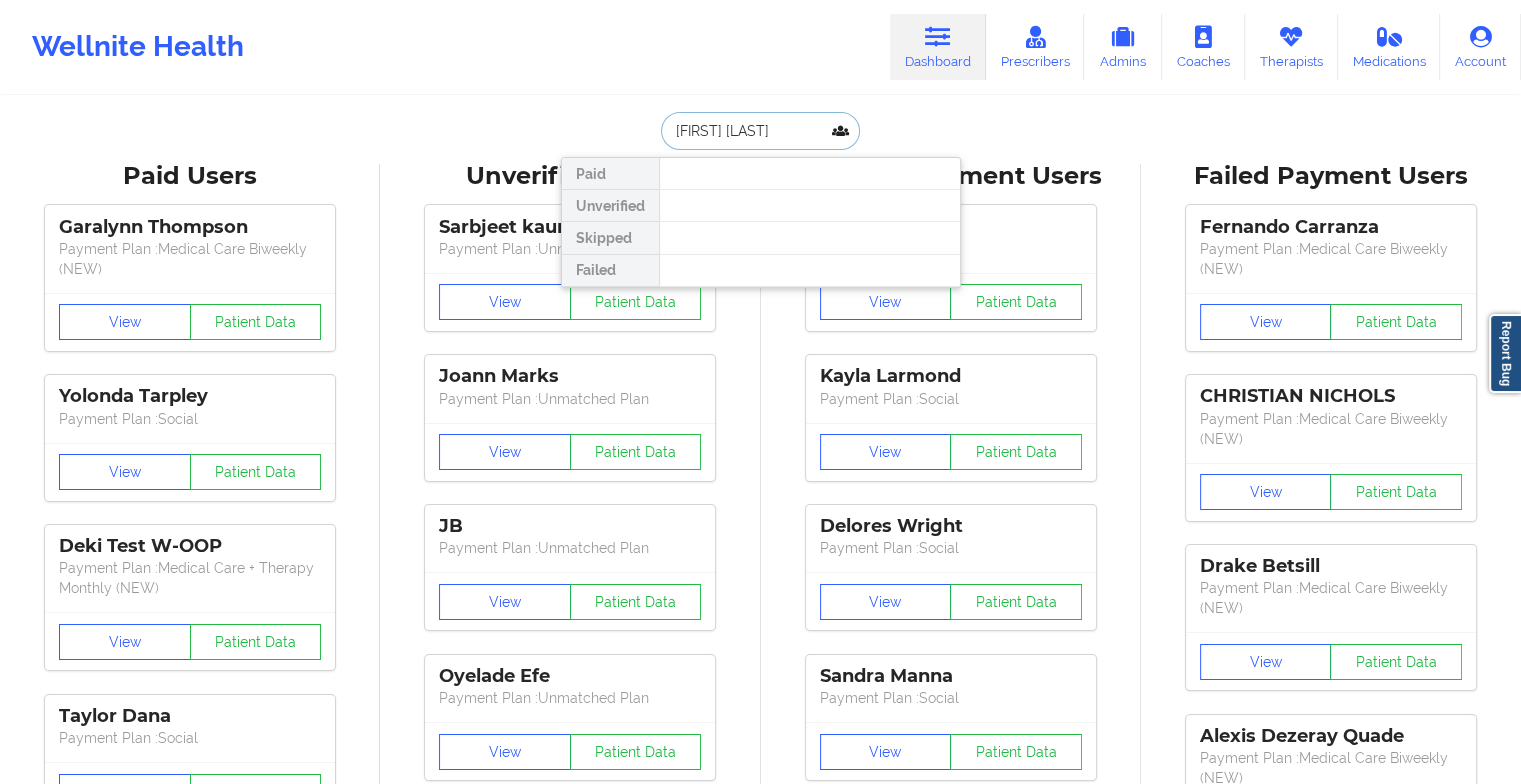 type on "[FIRST] [LAST]" 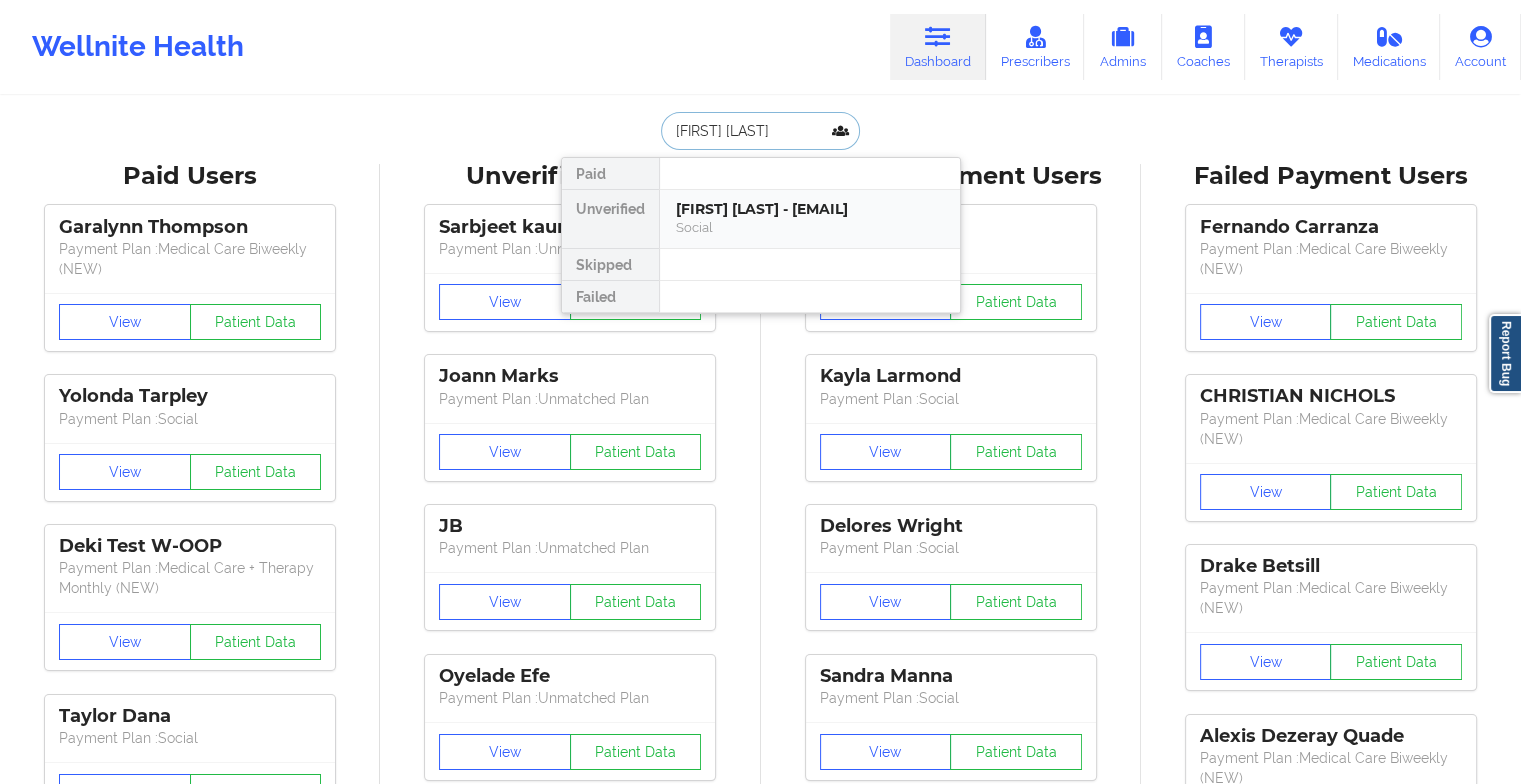 click on "[FIRST] [LAST]  - [EMAIL]" at bounding box center (810, 209) 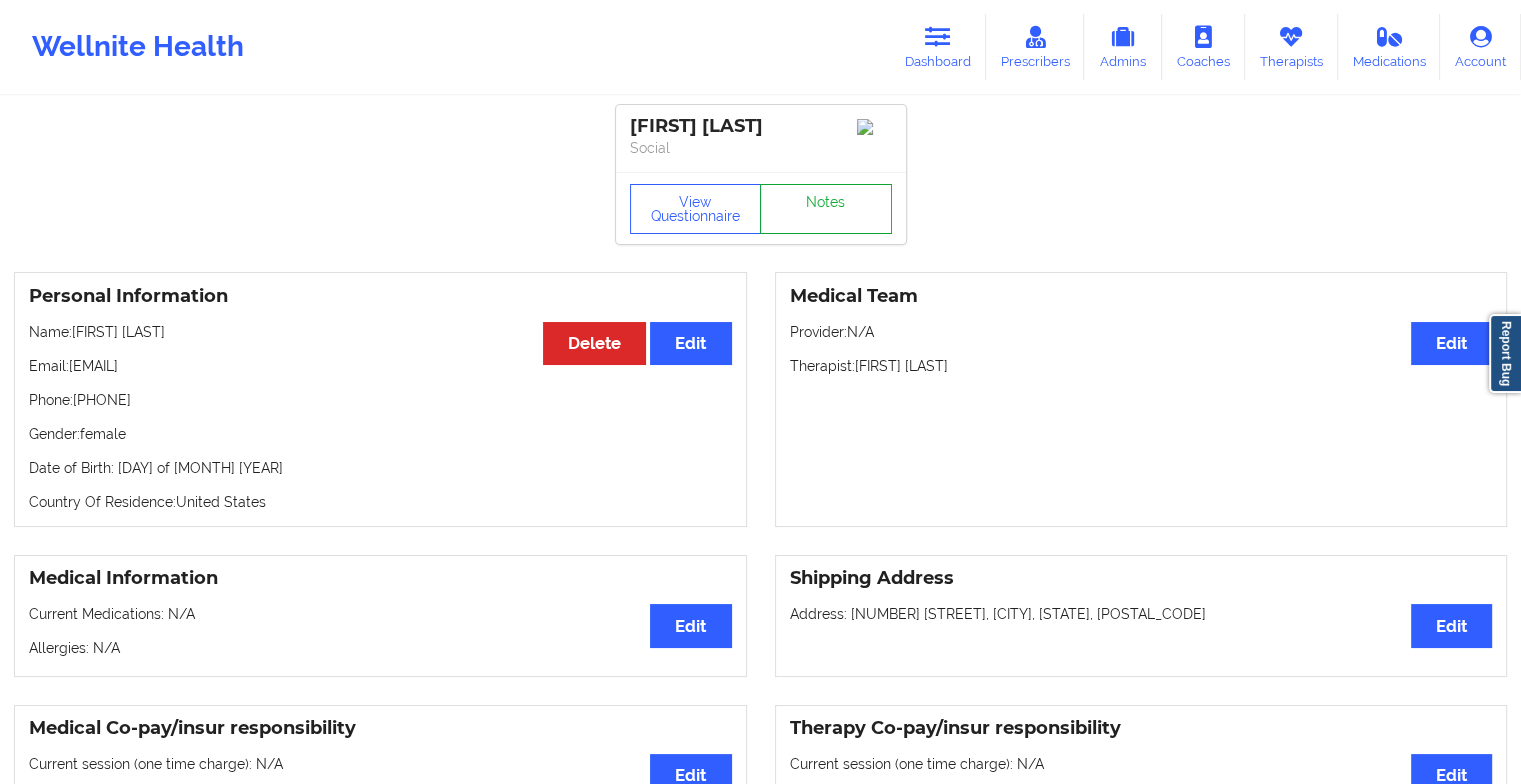 click on "Notes" at bounding box center (826, 209) 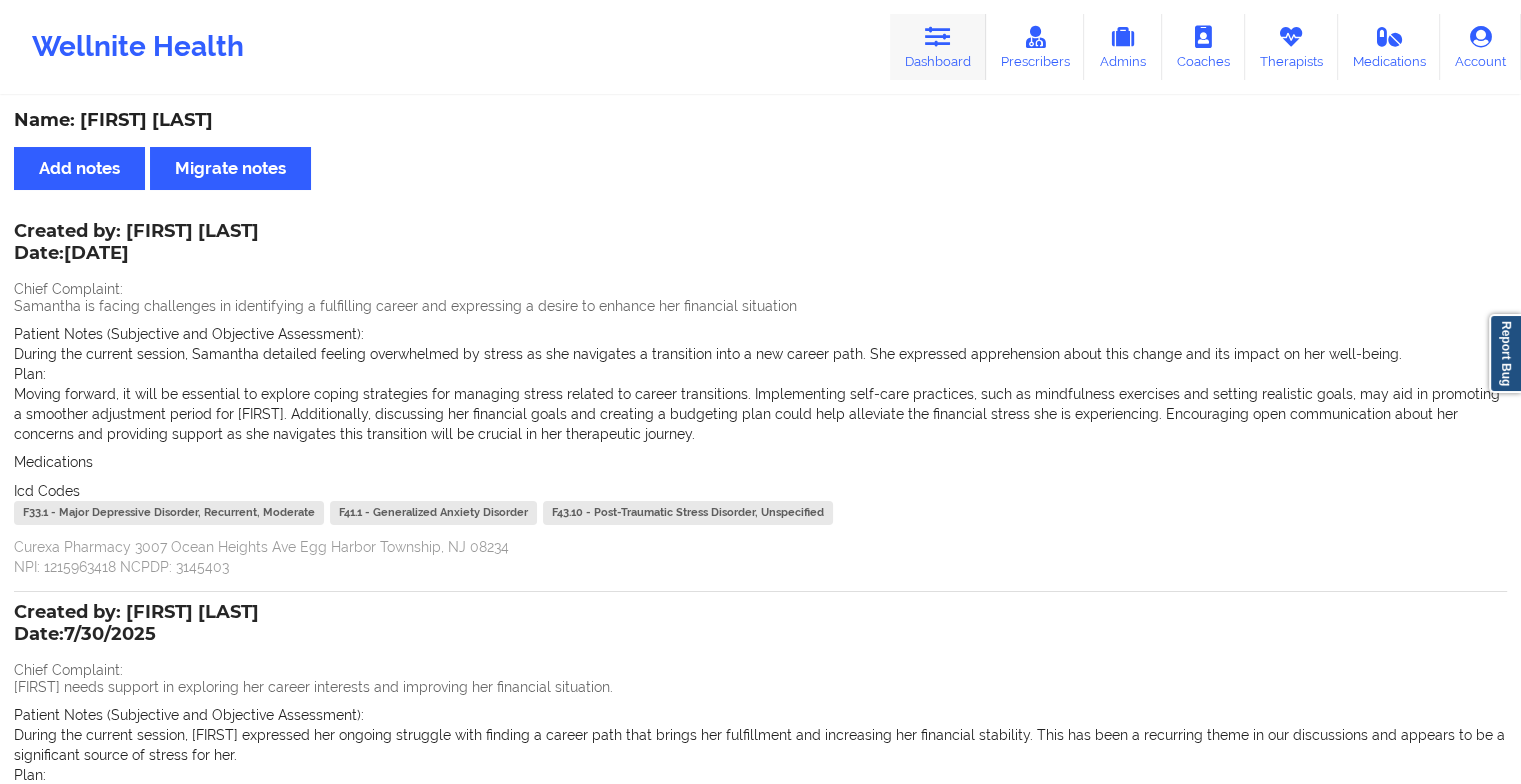 click on "Dashboard" at bounding box center [938, 47] 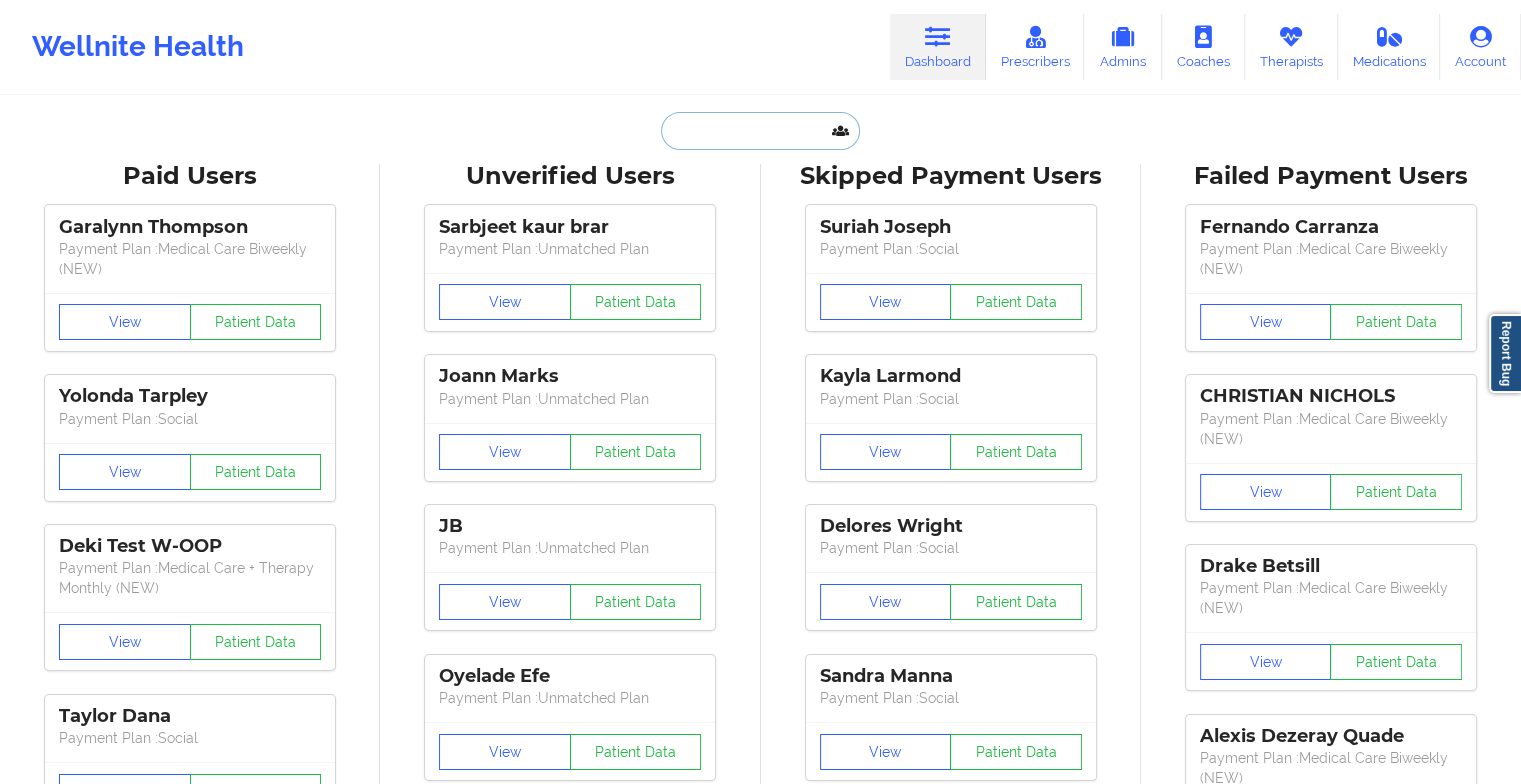 click at bounding box center [760, 131] 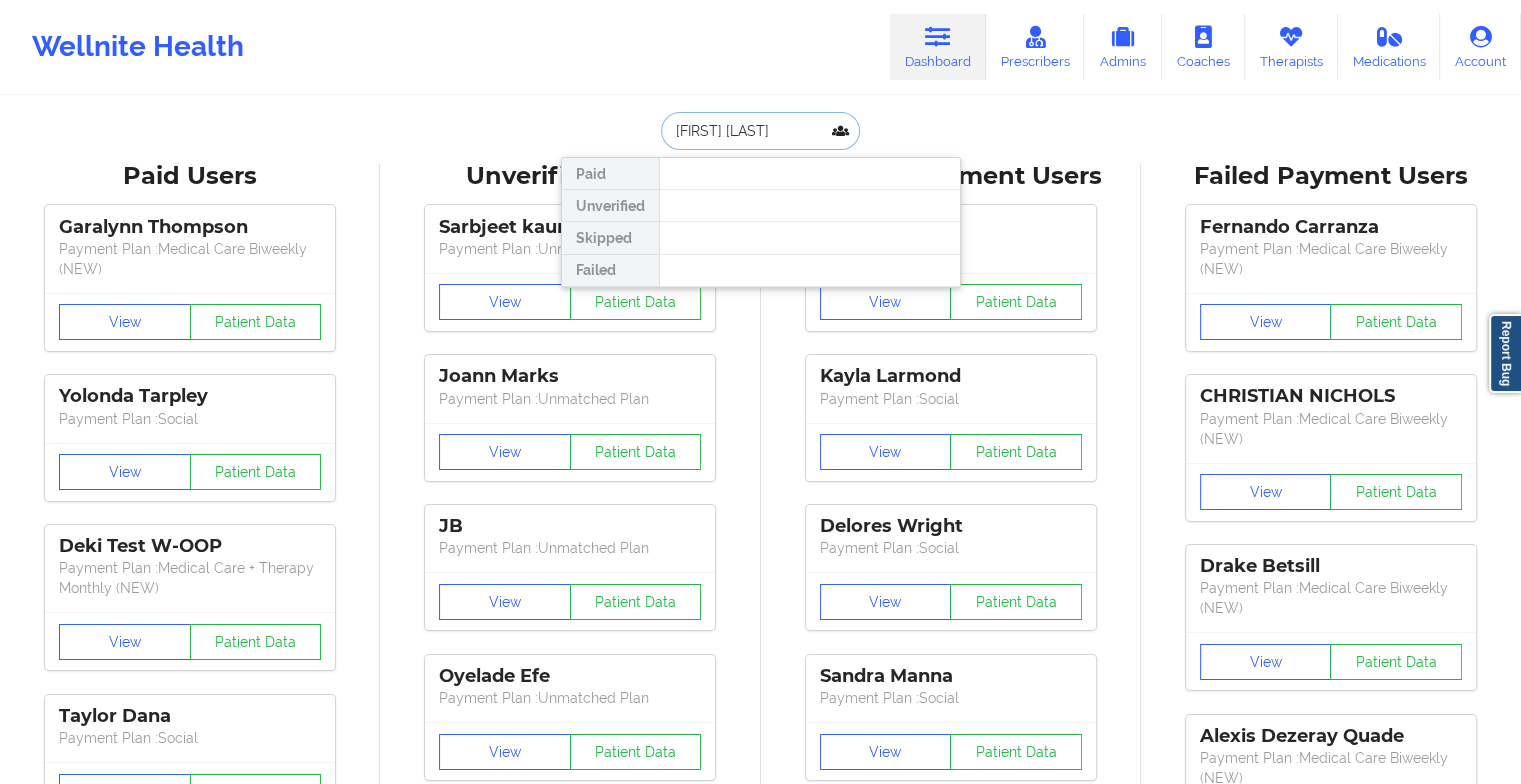 type on "[FIRST]" 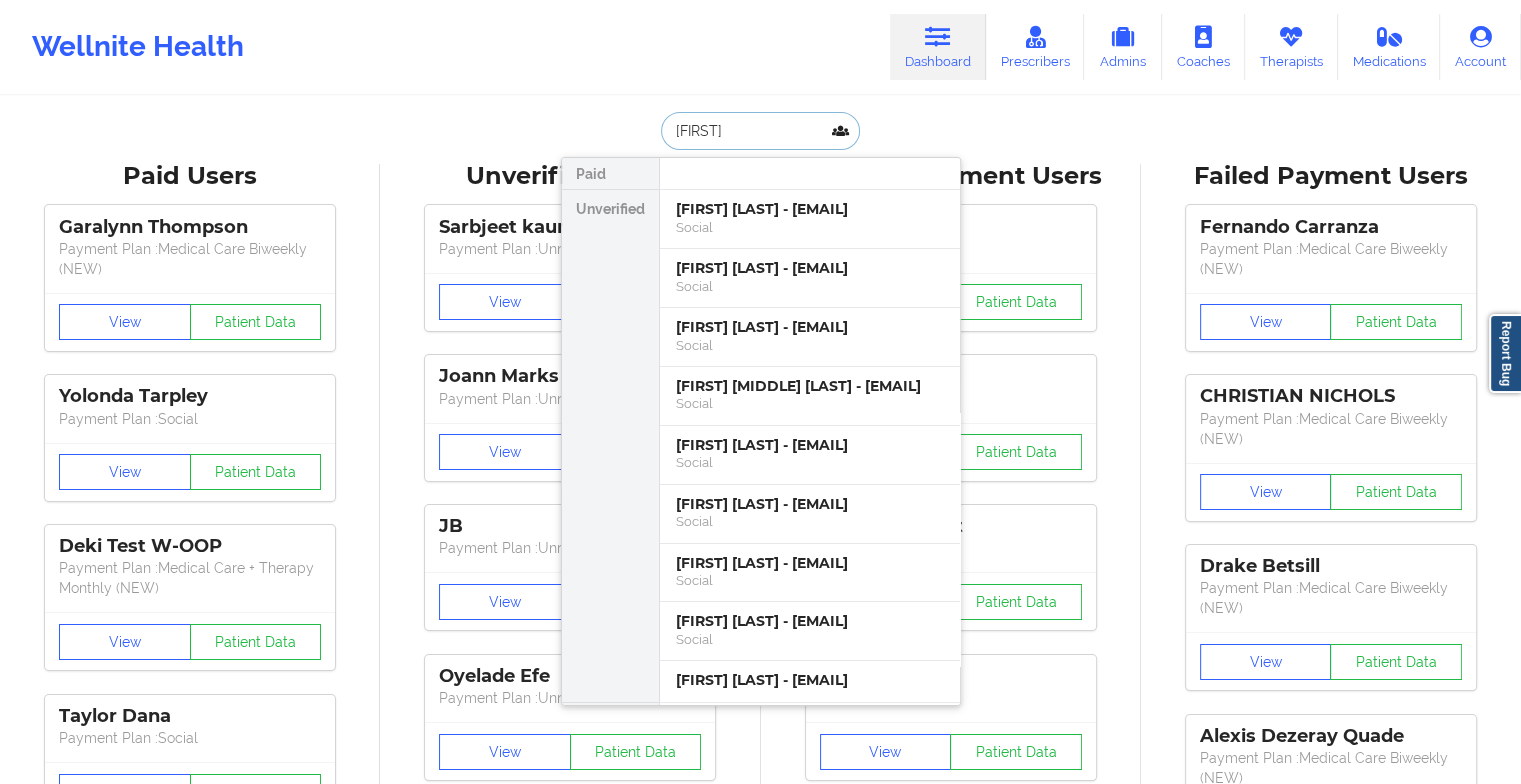 click on "[FIRST] [LAST] - [EMAIL]" at bounding box center [810, 209] 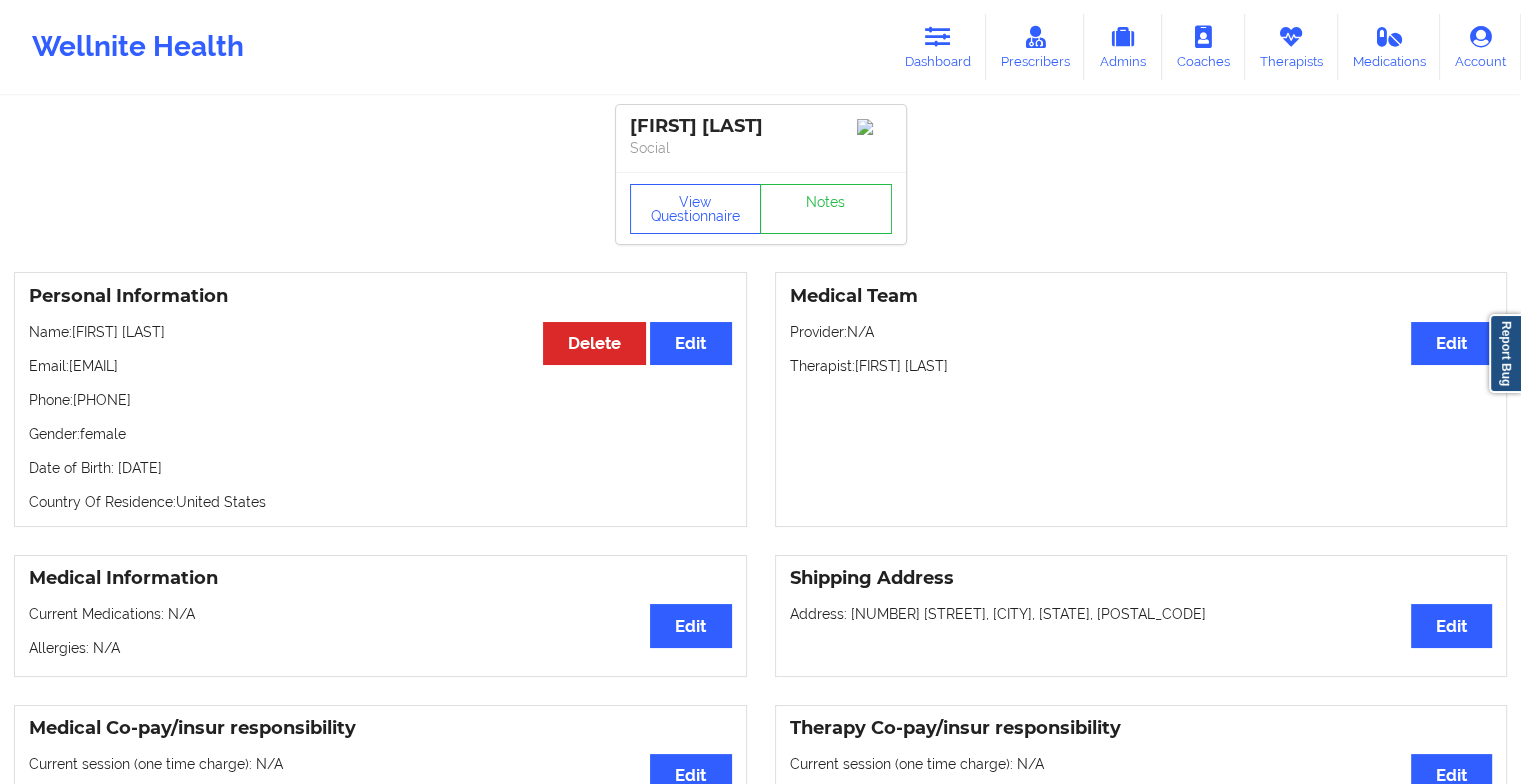 click on "View Questionnaire Notes" at bounding box center [761, 208] 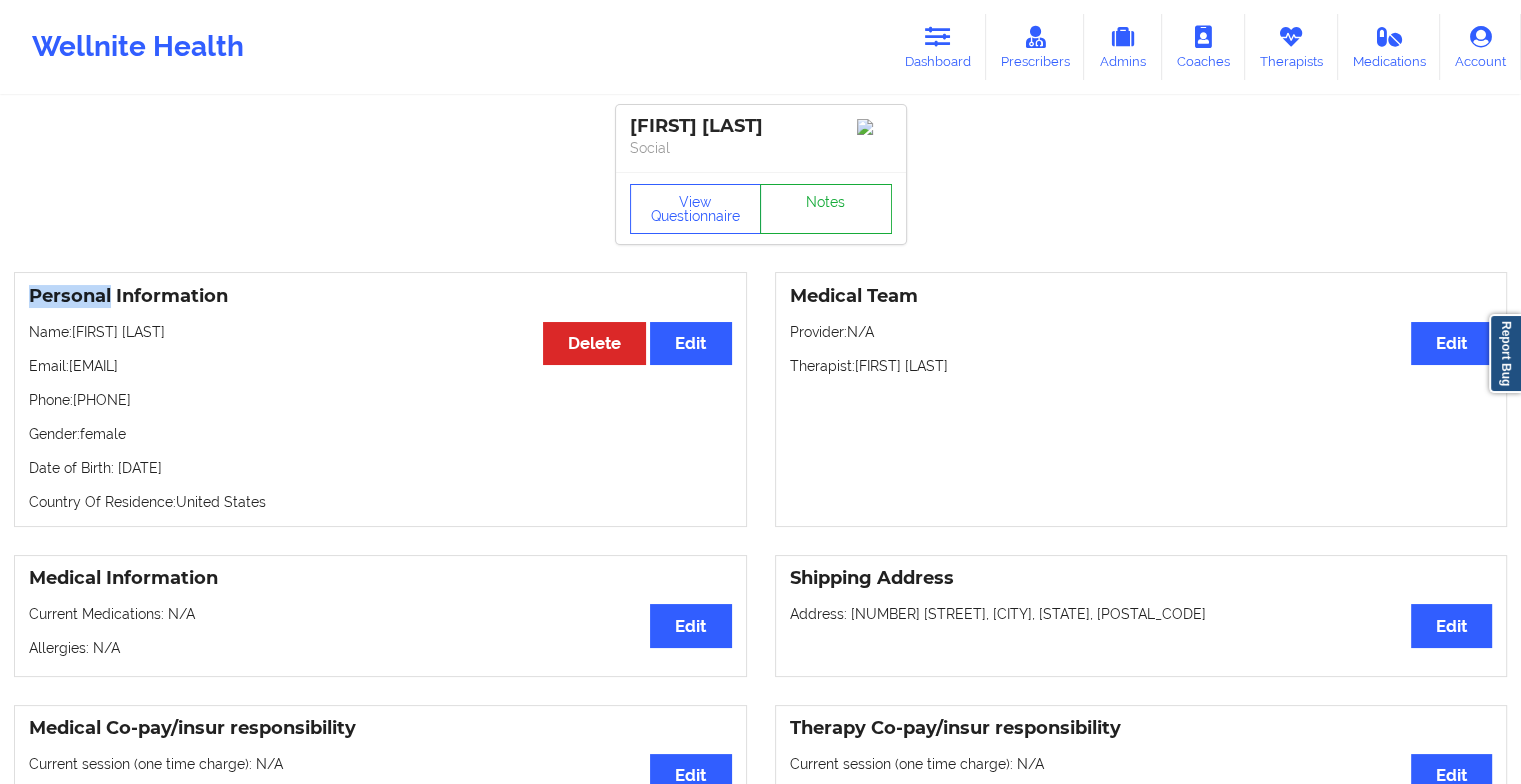 drag, startPoint x: 838, startPoint y: 186, endPoint x: 838, endPoint y: 202, distance: 16 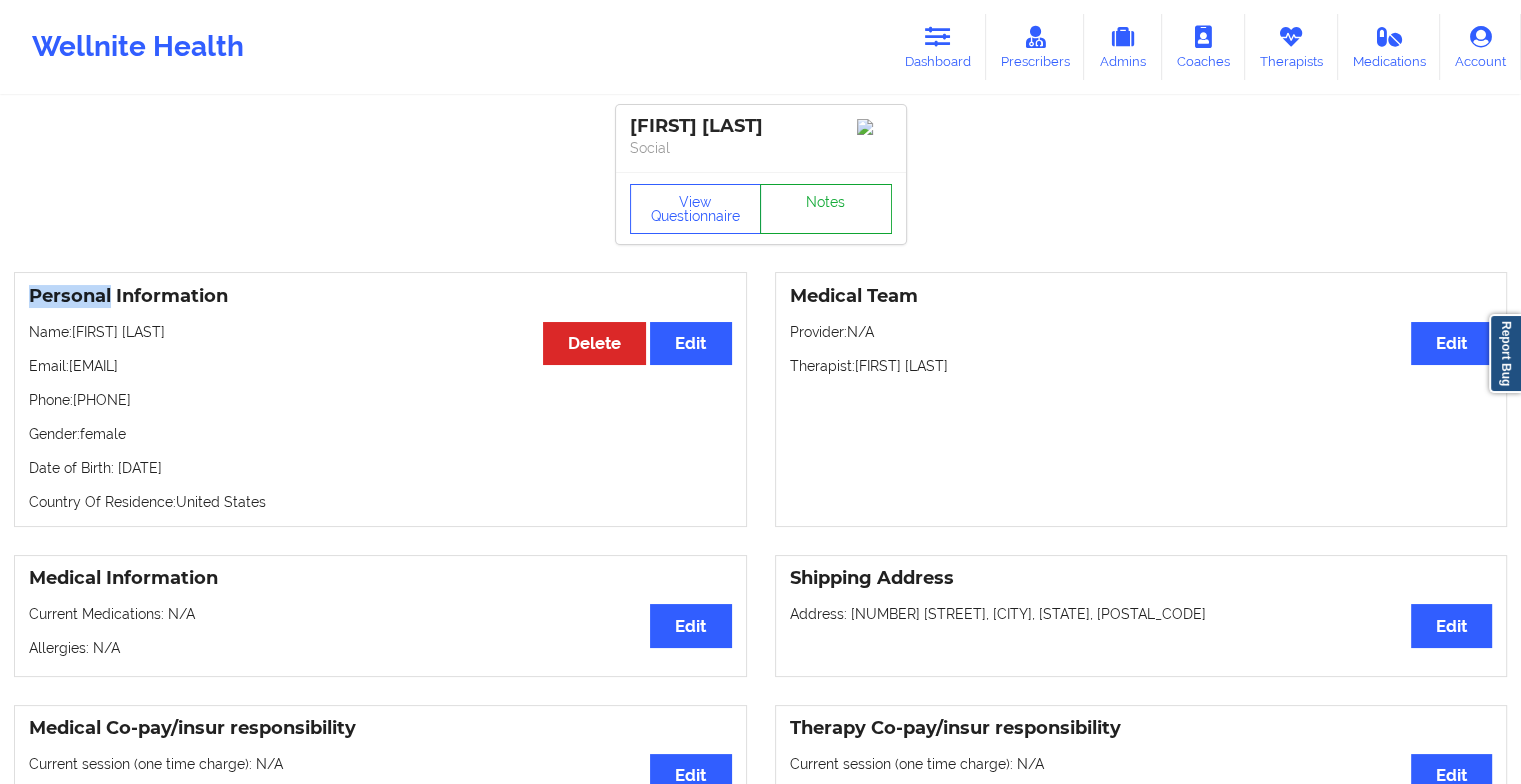 click on "Notes" at bounding box center [826, 209] 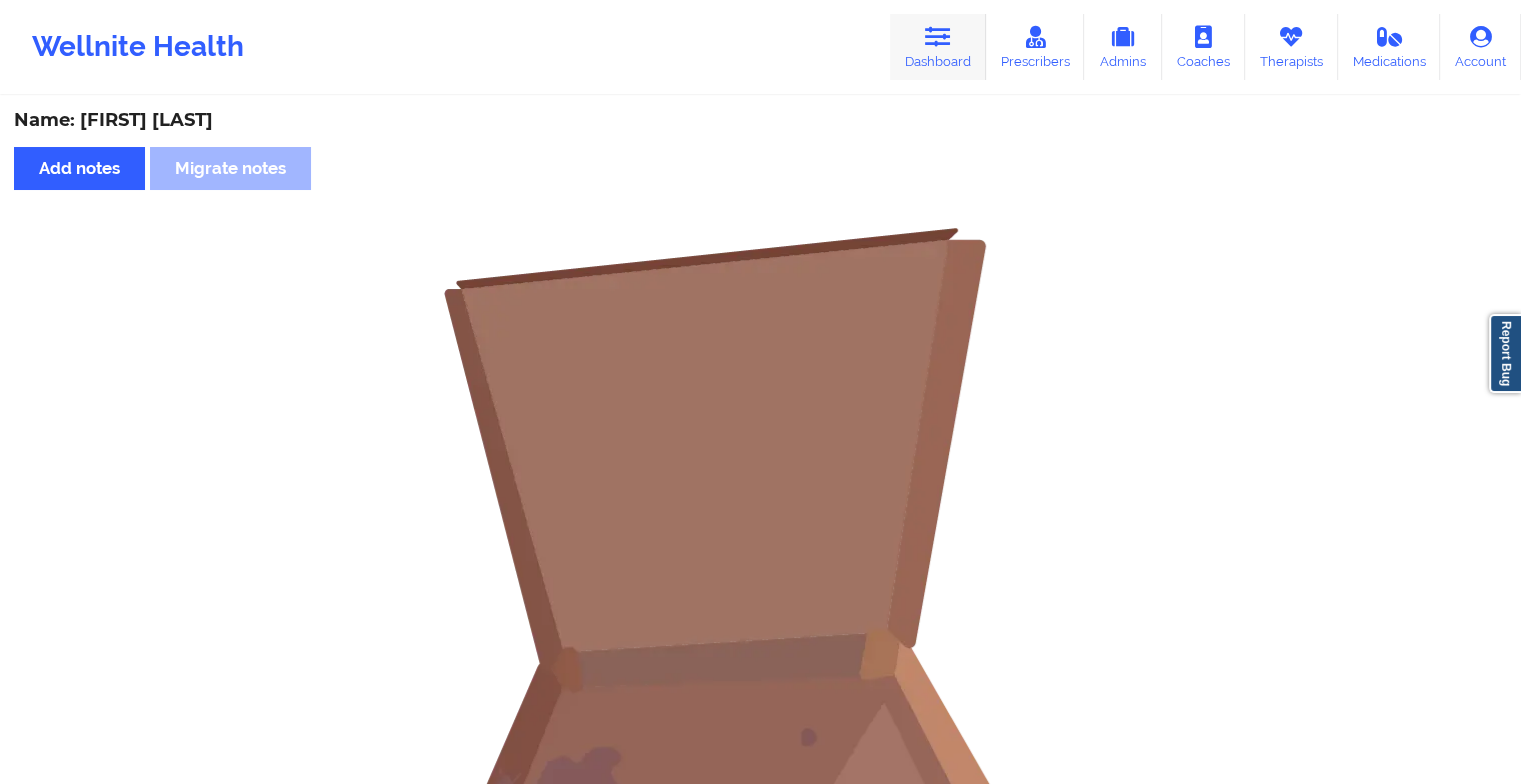 click on "Dashboard" at bounding box center [938, 47] 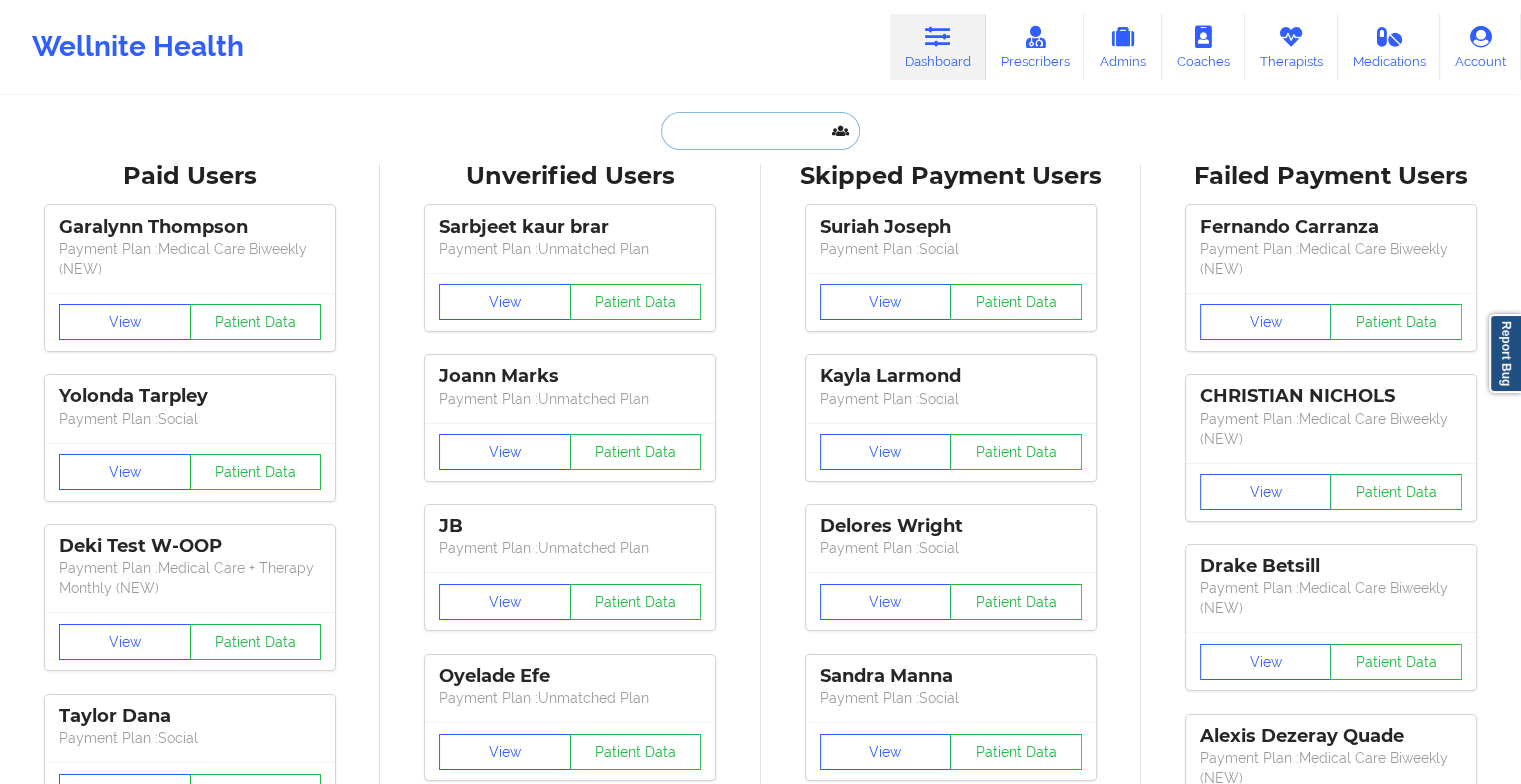 click at bounding box center (760, 131) 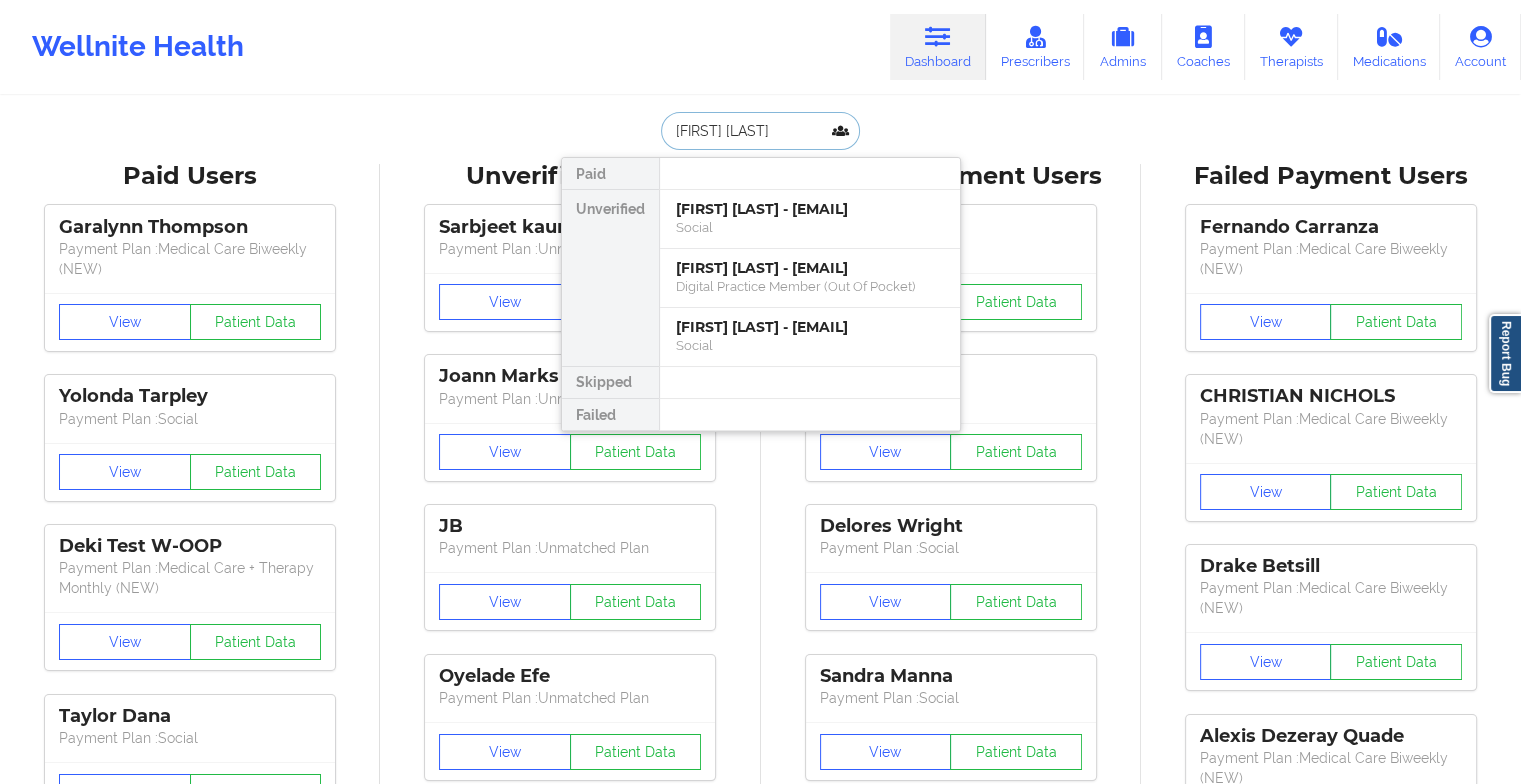 type on "[FIRST] [LAST]" 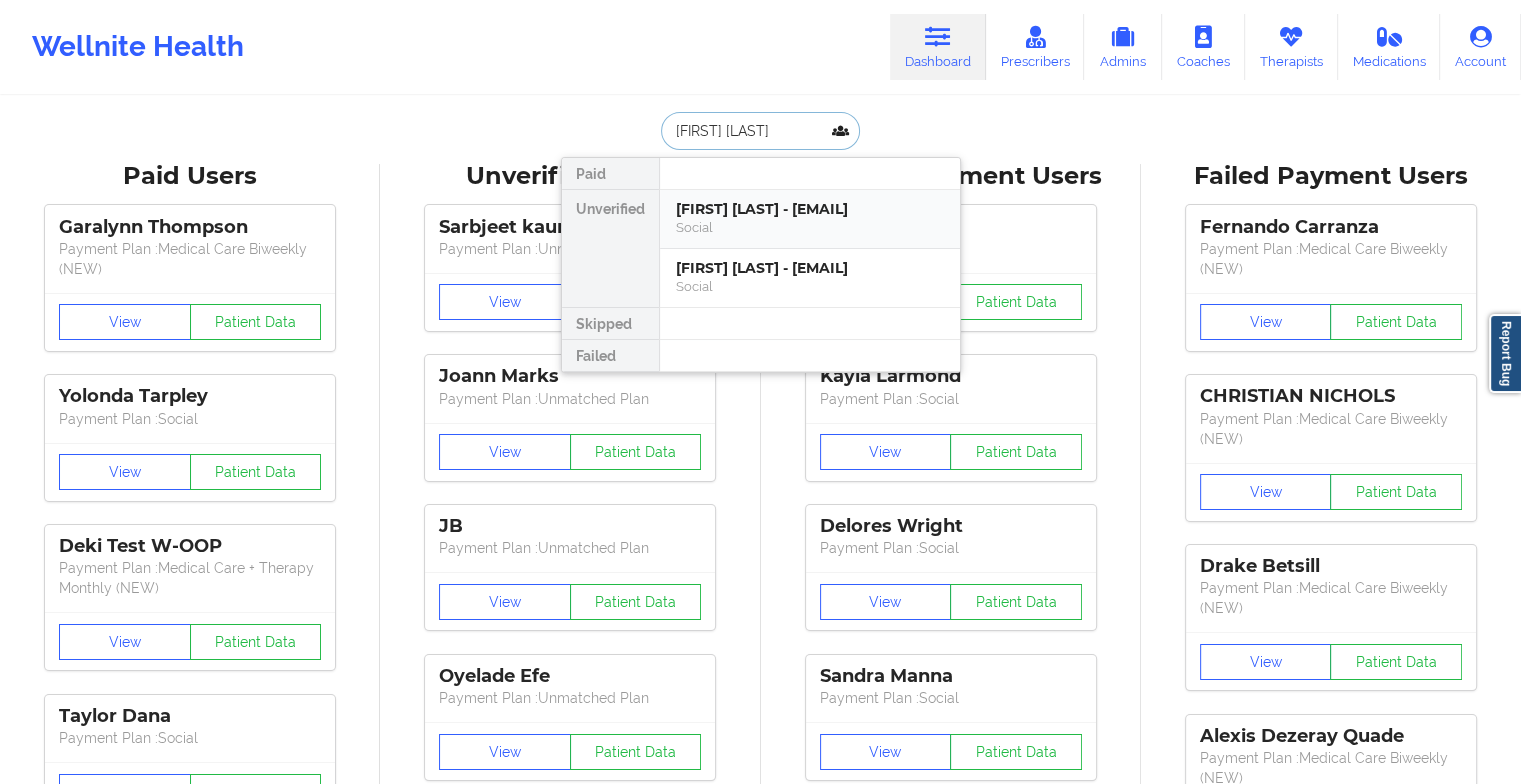 click on "[FIRST] [LAST] - [EMAIL] Social" at bounding box center (810, 219) 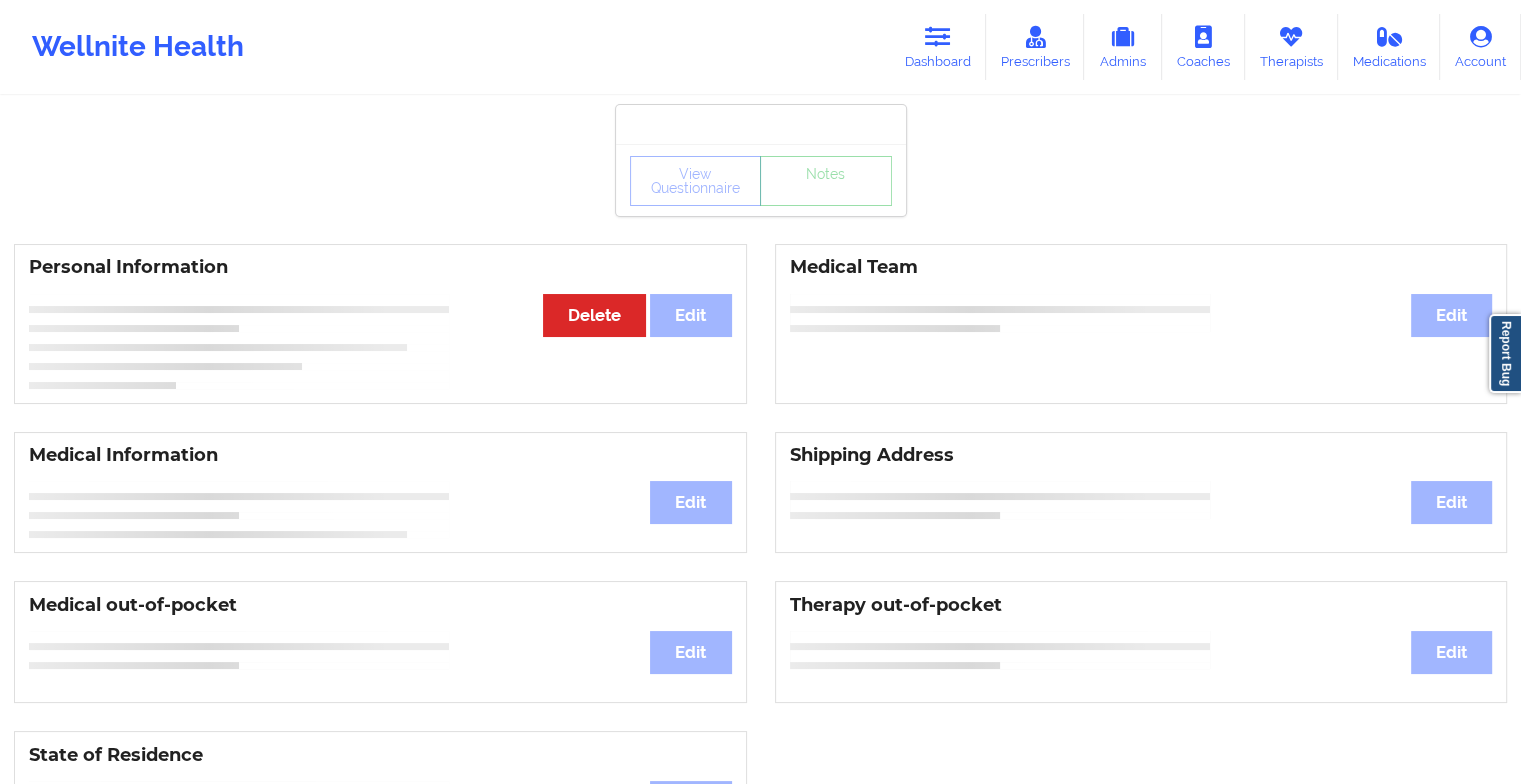 click on "Medical Team" at bounding box center (1141, 267) 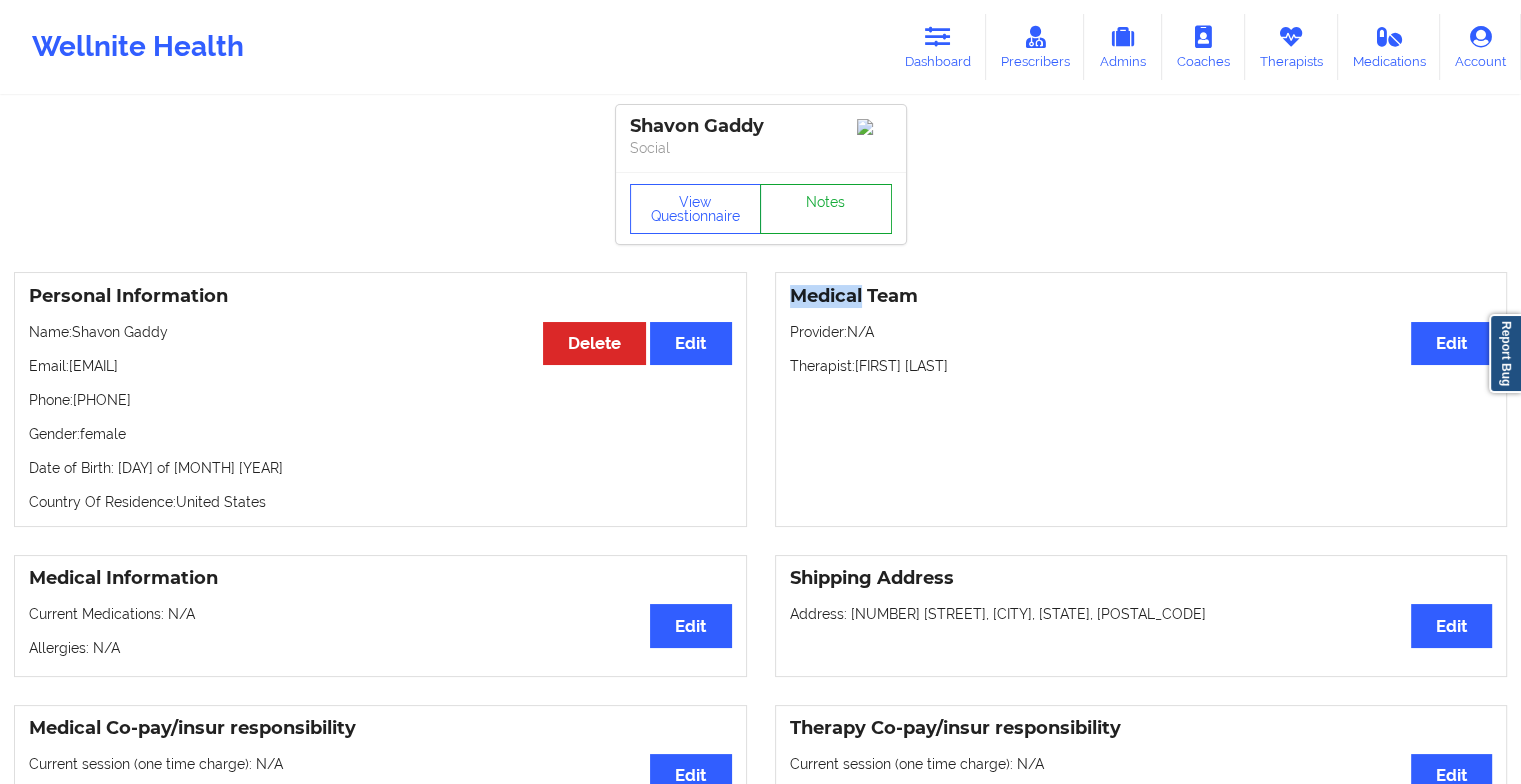 drag, startPoint x: 830, startPoint y: 257, endPoint x: 800, endPoint y: 201, distance: 63.529522 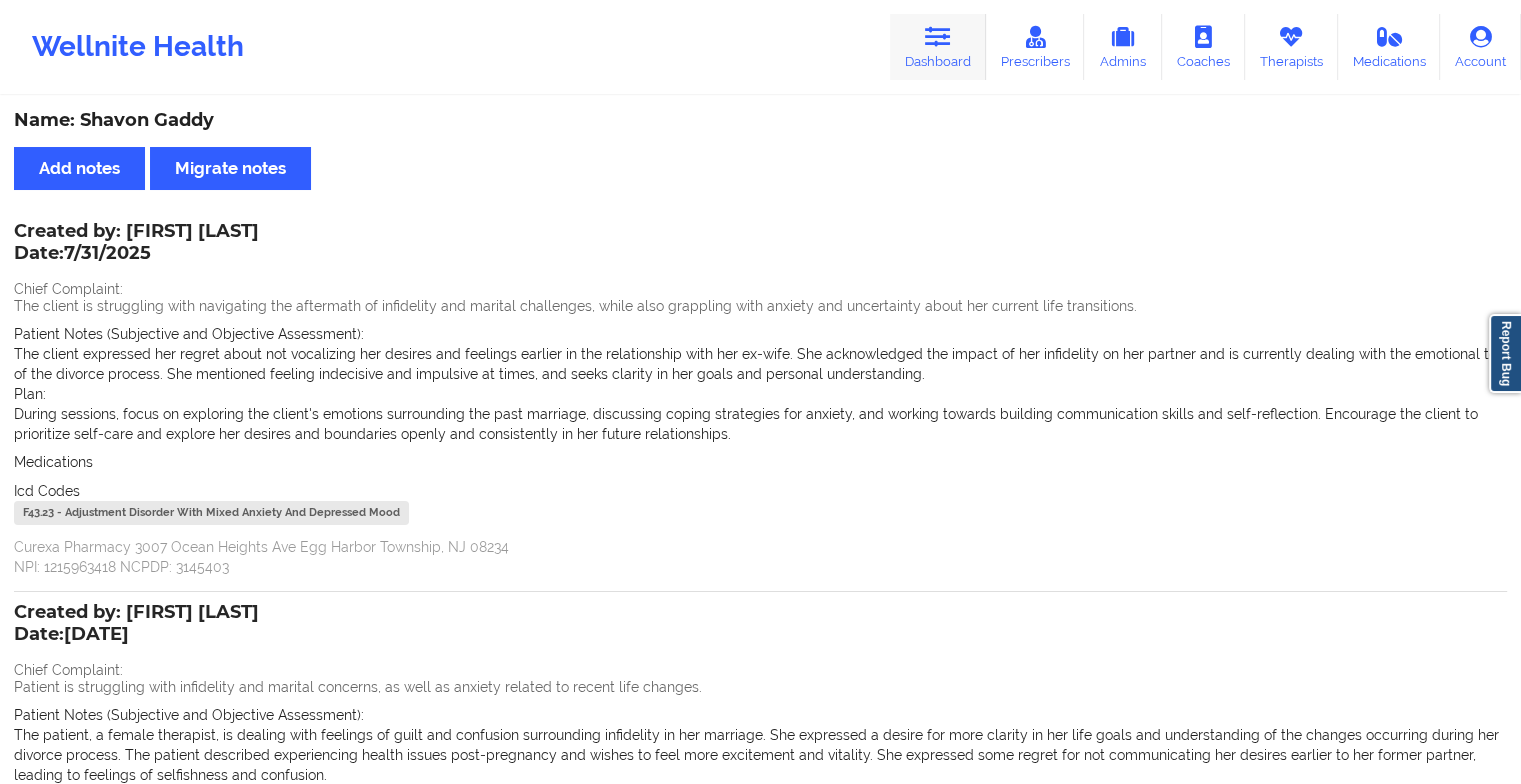 click on "Dashboard" at bounding box center [938, 47] 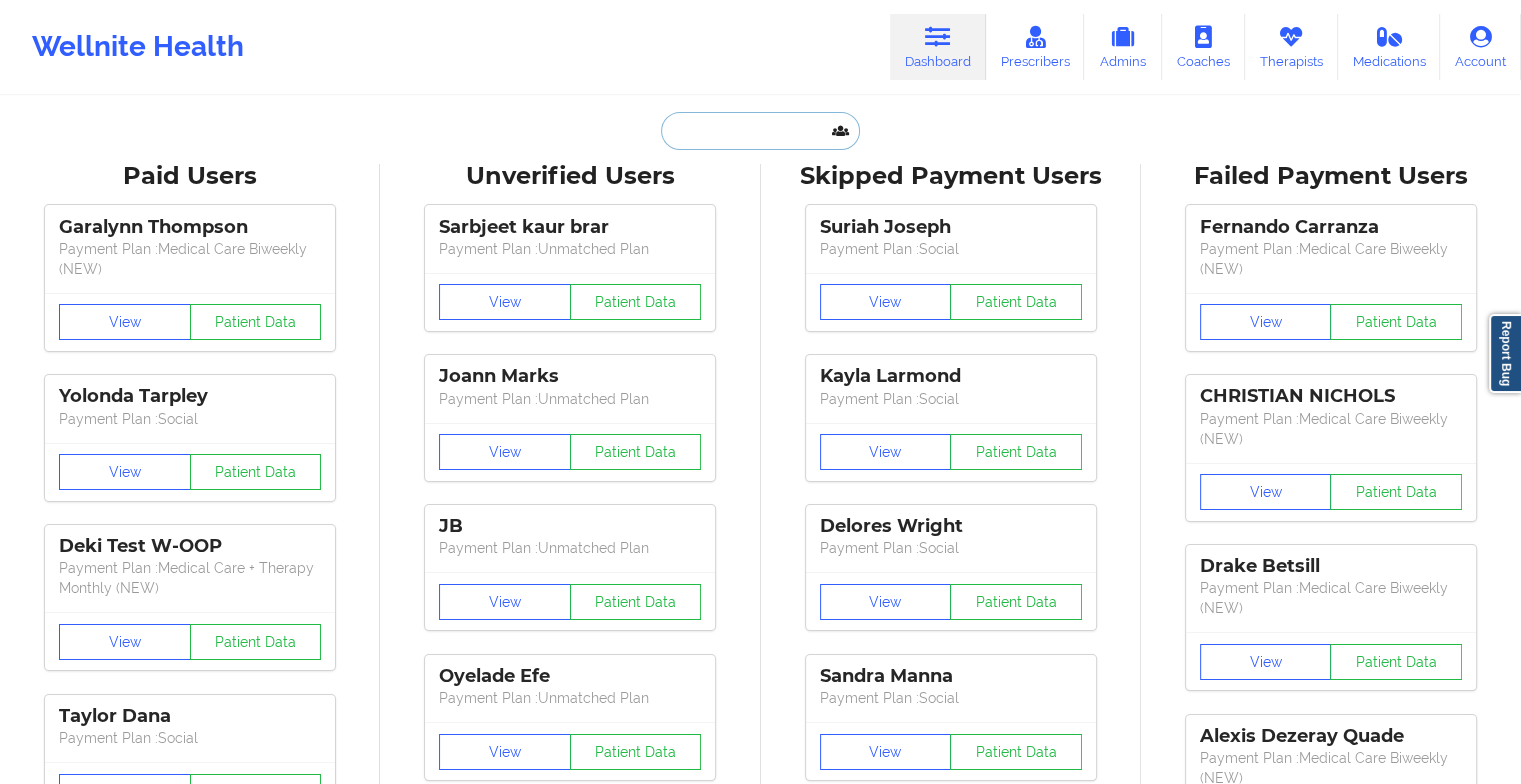 type on "s" 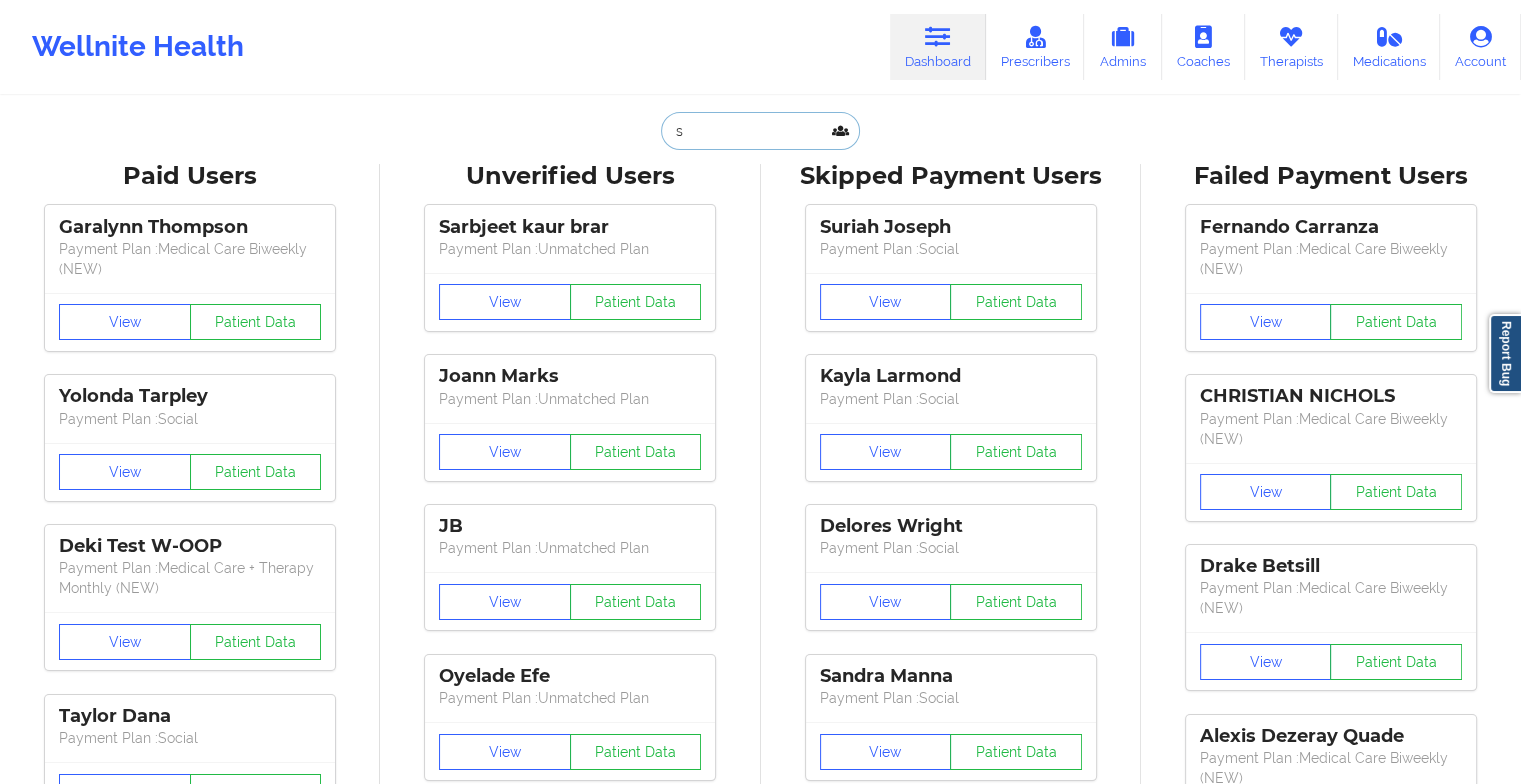 click on "s" at bounding box center (760, 131) 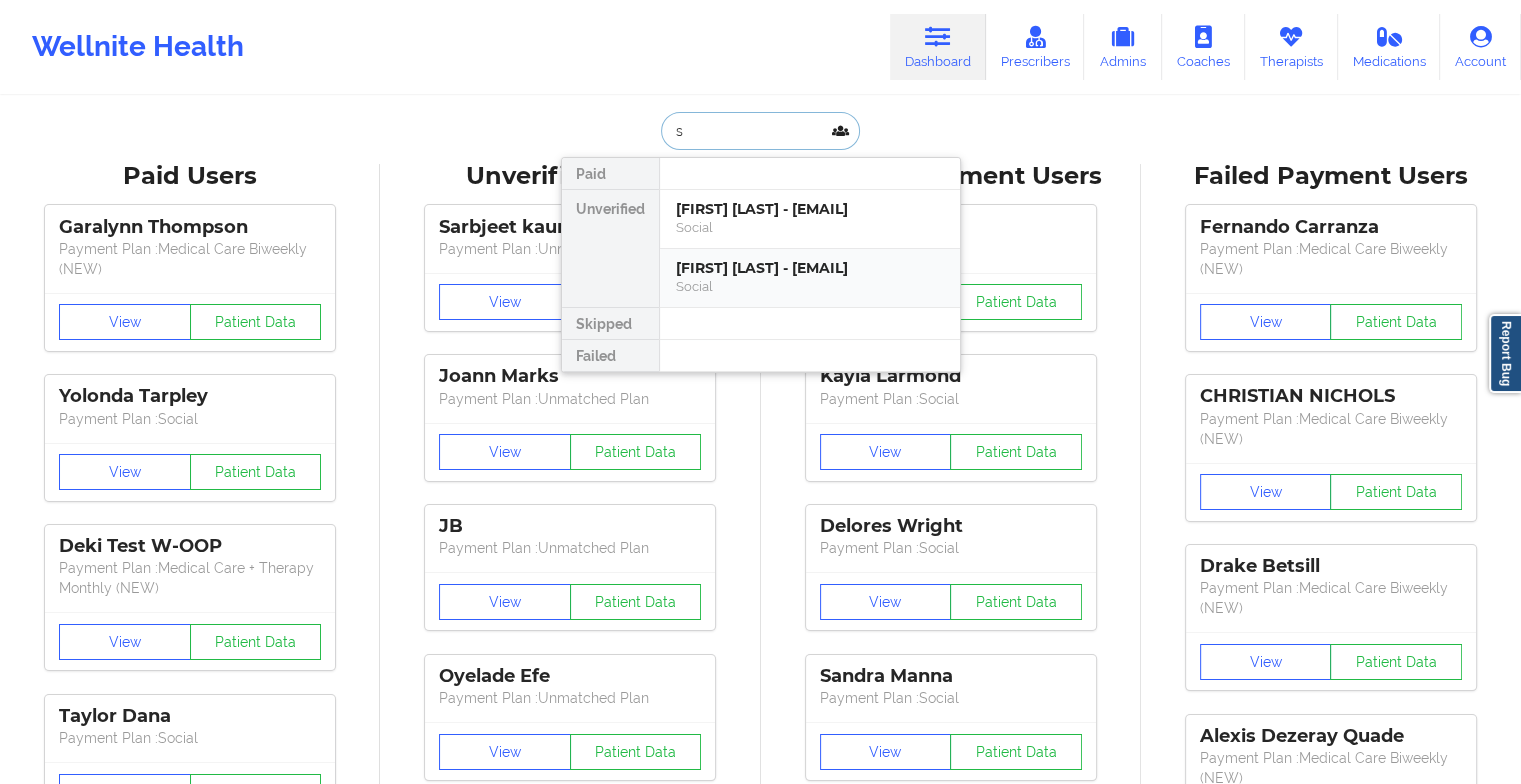 click on "[FIRST] [LAST]  - [EMAIL]" at bounding box center (810, 268) 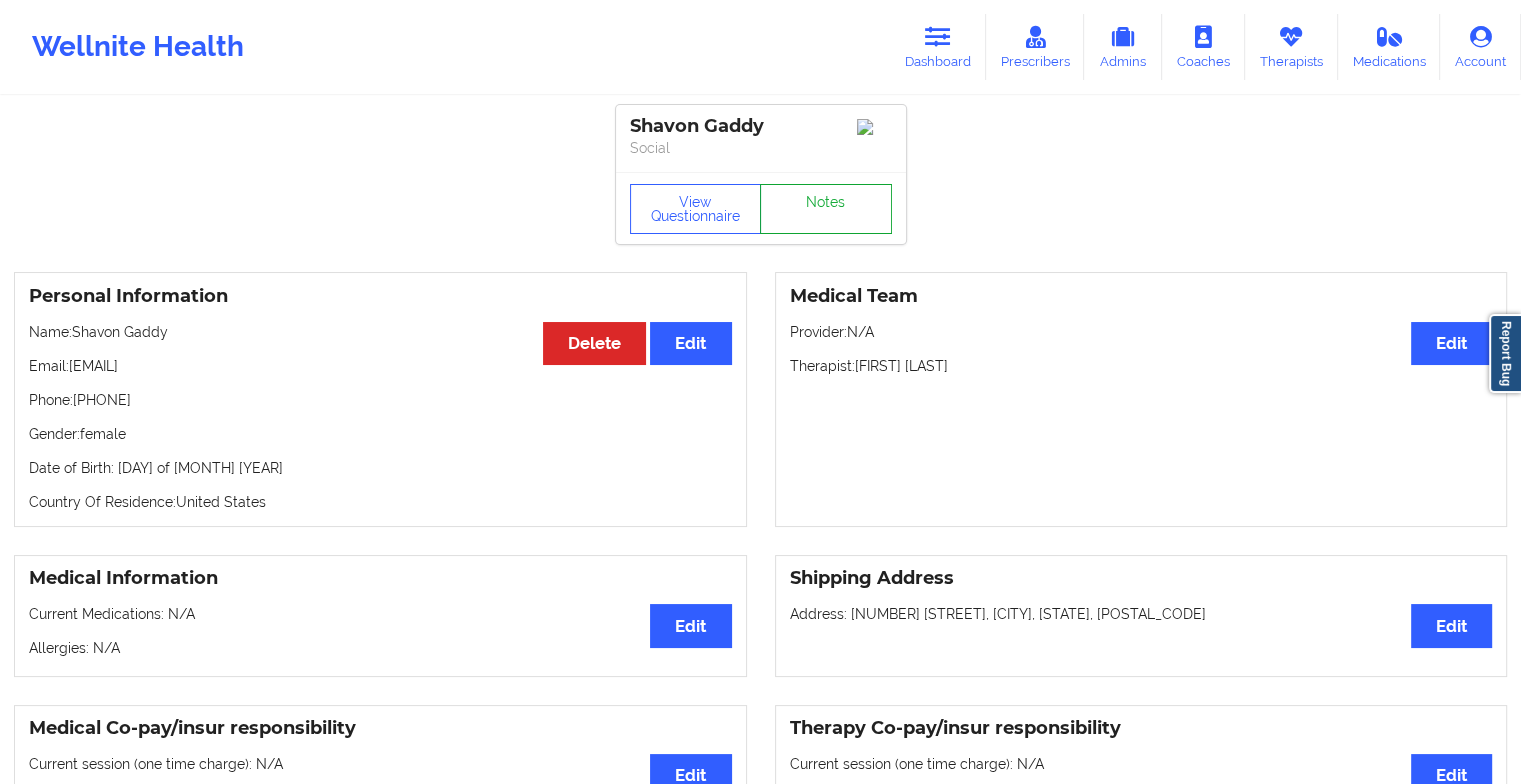 click on "Notes" at bounding box center [826, 209] 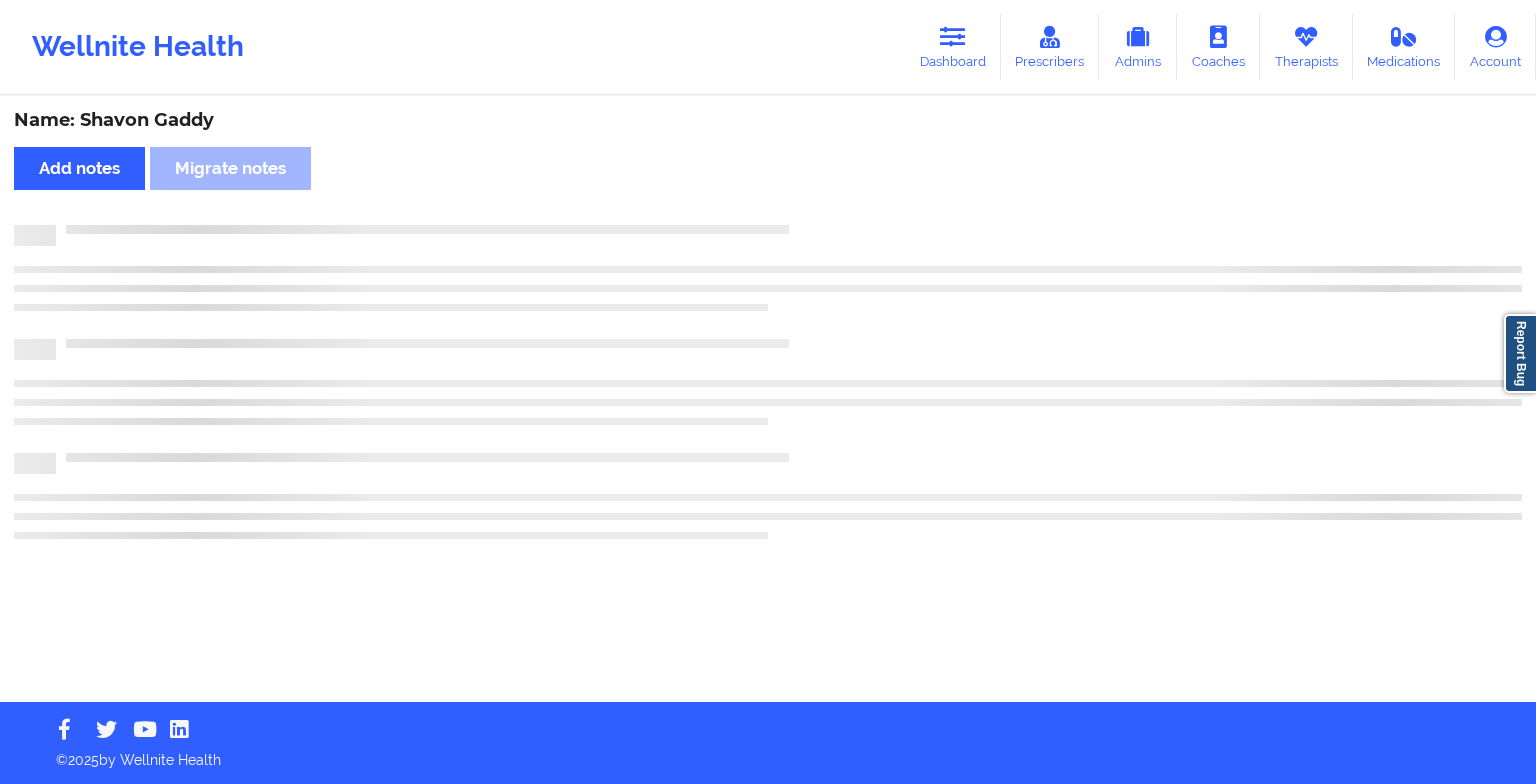 click on "Name: [FIRST] [LAST]  Add notes Migrate notes" at bounding box center (768, 400) 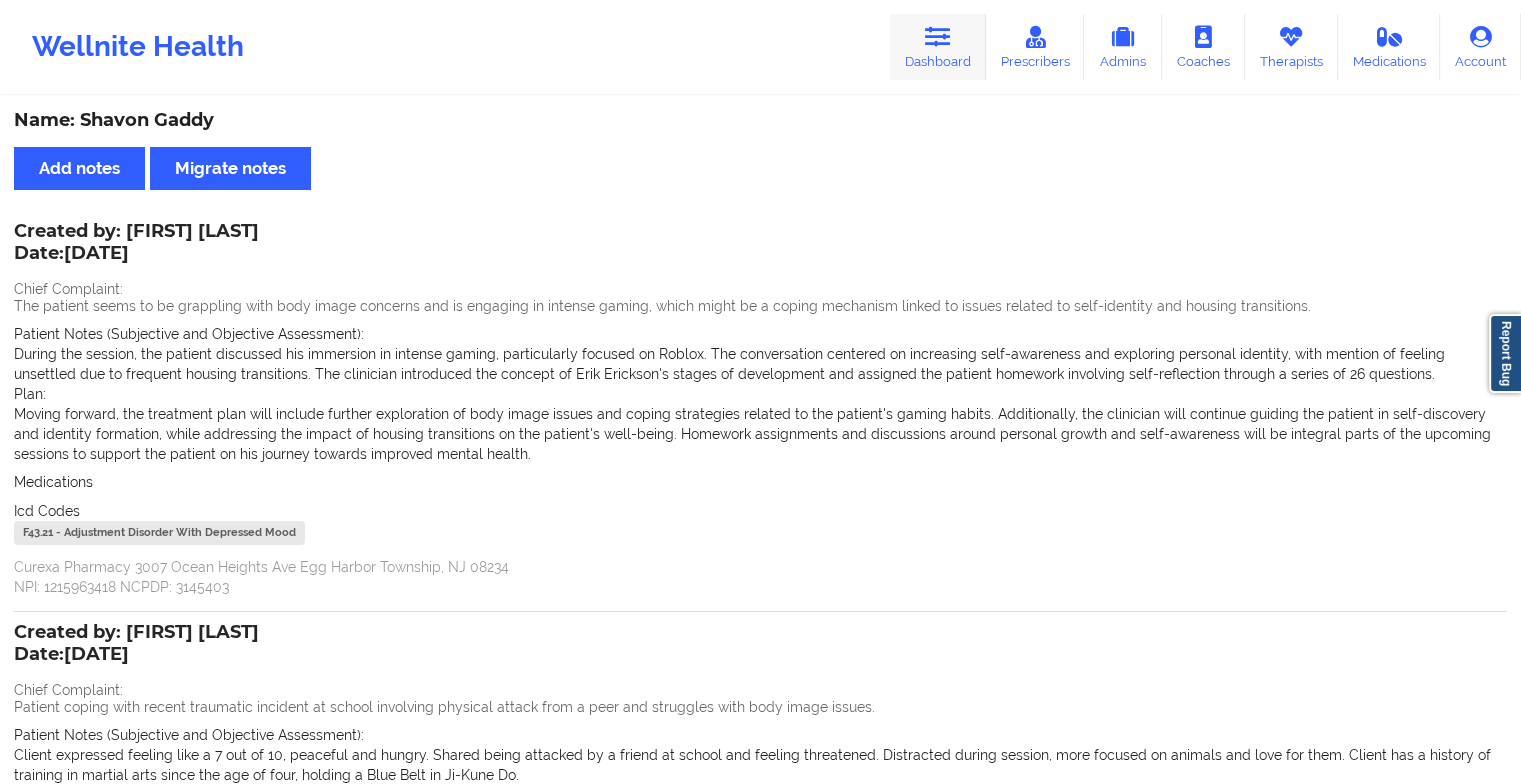 click on "Dashboard" at bounding box center [938, 47] 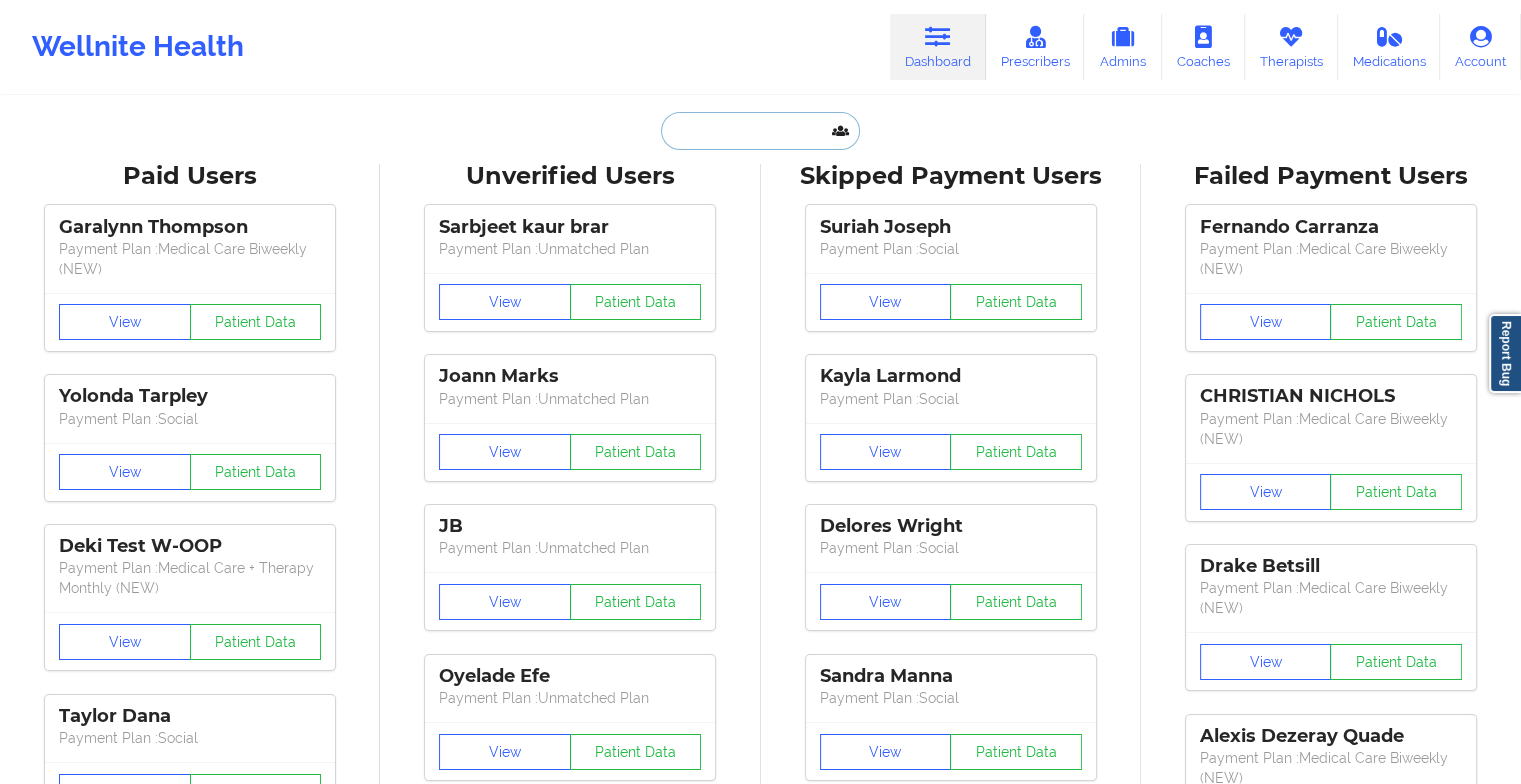 click at bounding box center [760, 131] 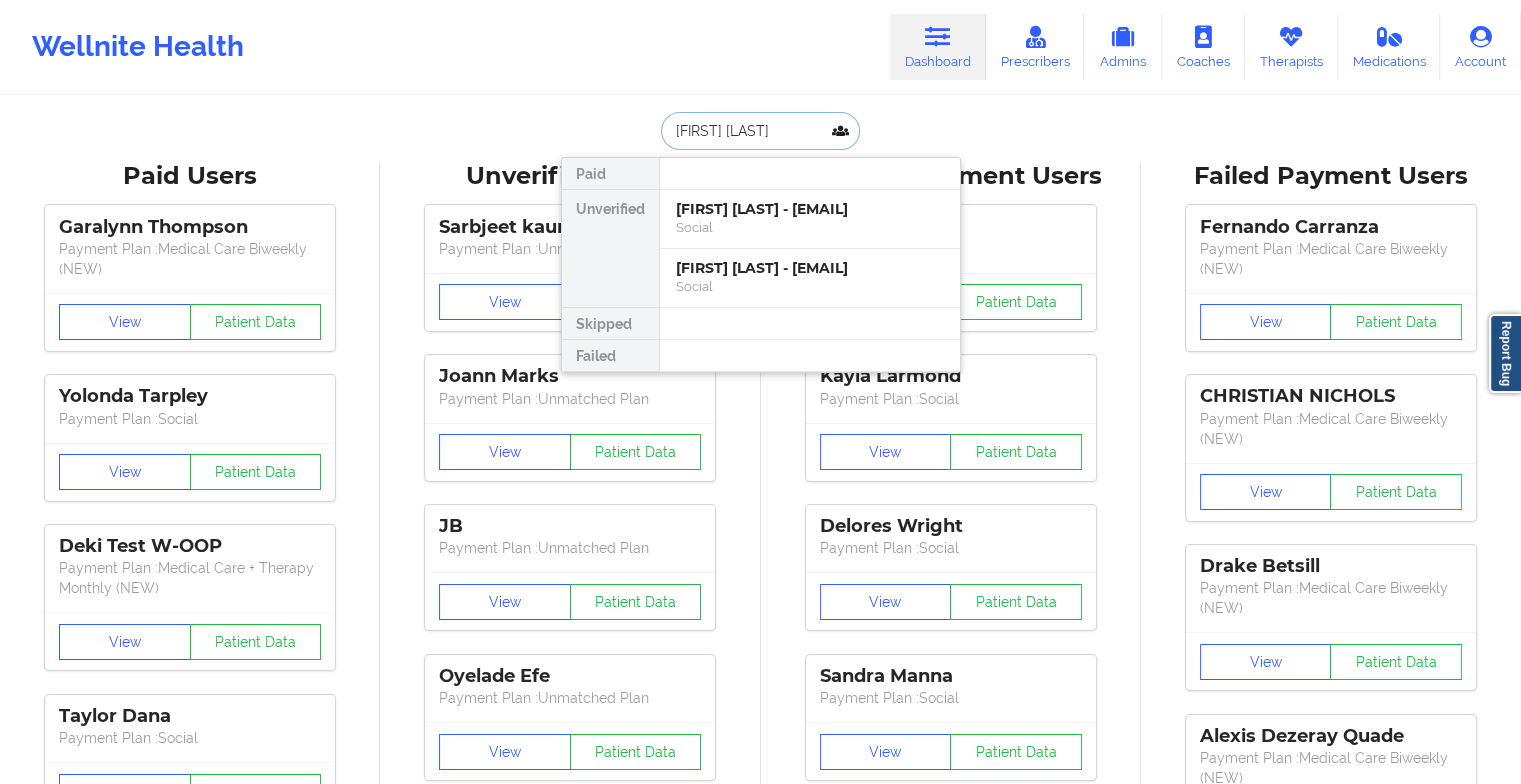 type on "[FIRST] [LAST]" 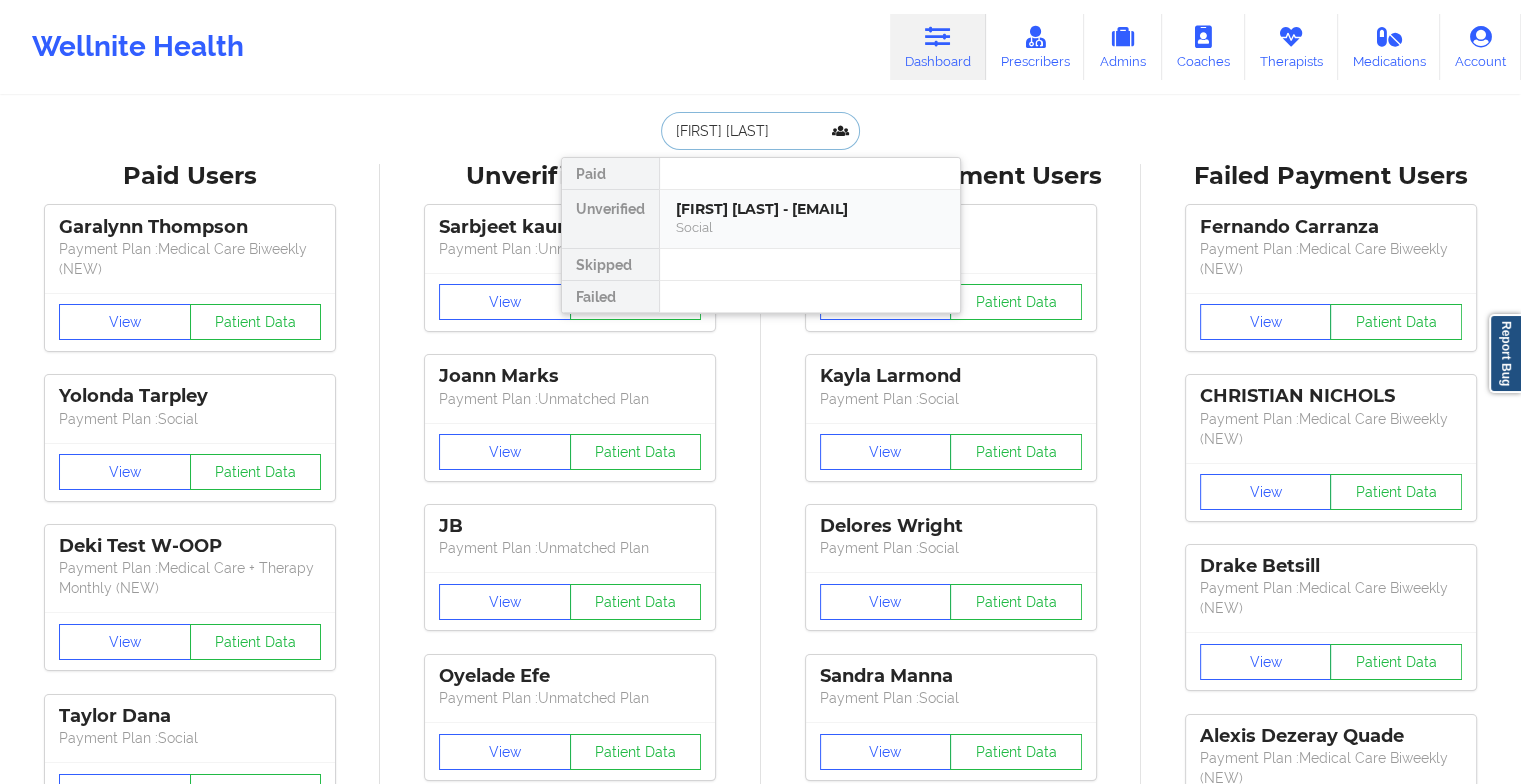 click on "[FIRST] [LAST] - [EMAIL]" at bounding box center (810, 209) 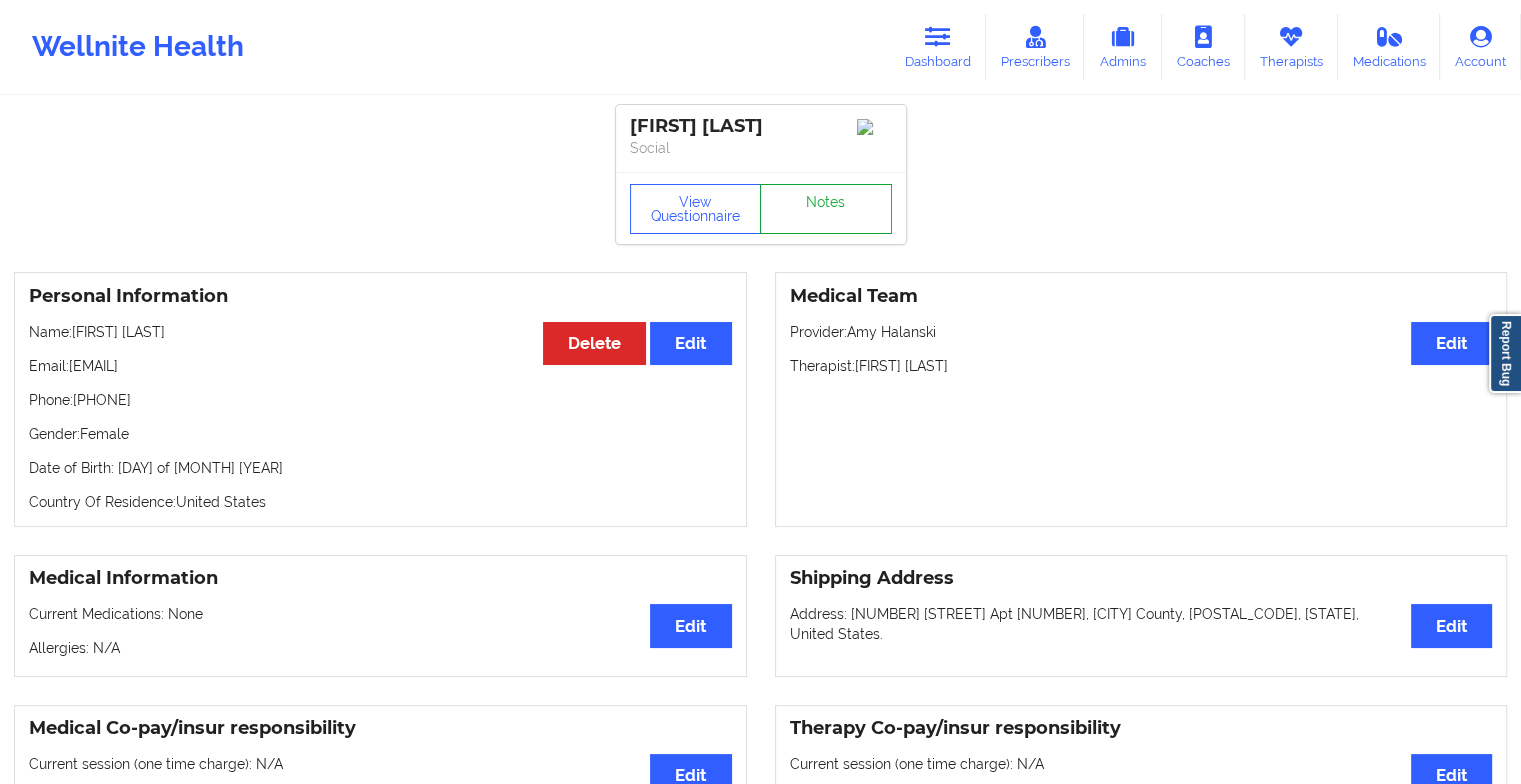 click on "Notes" at bounding box center [826, 209] 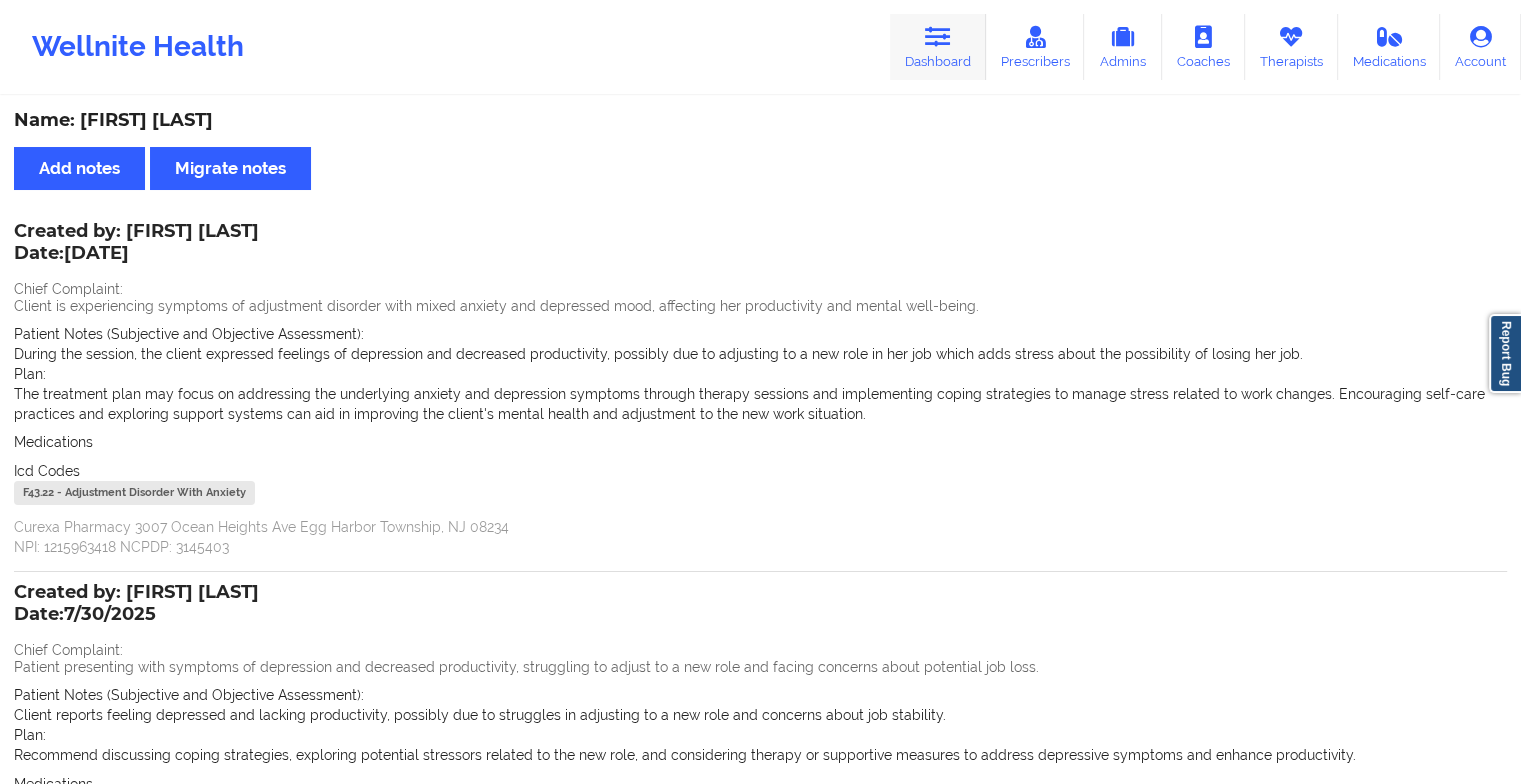click on "Dashboard" at bounding box center [938, 47] 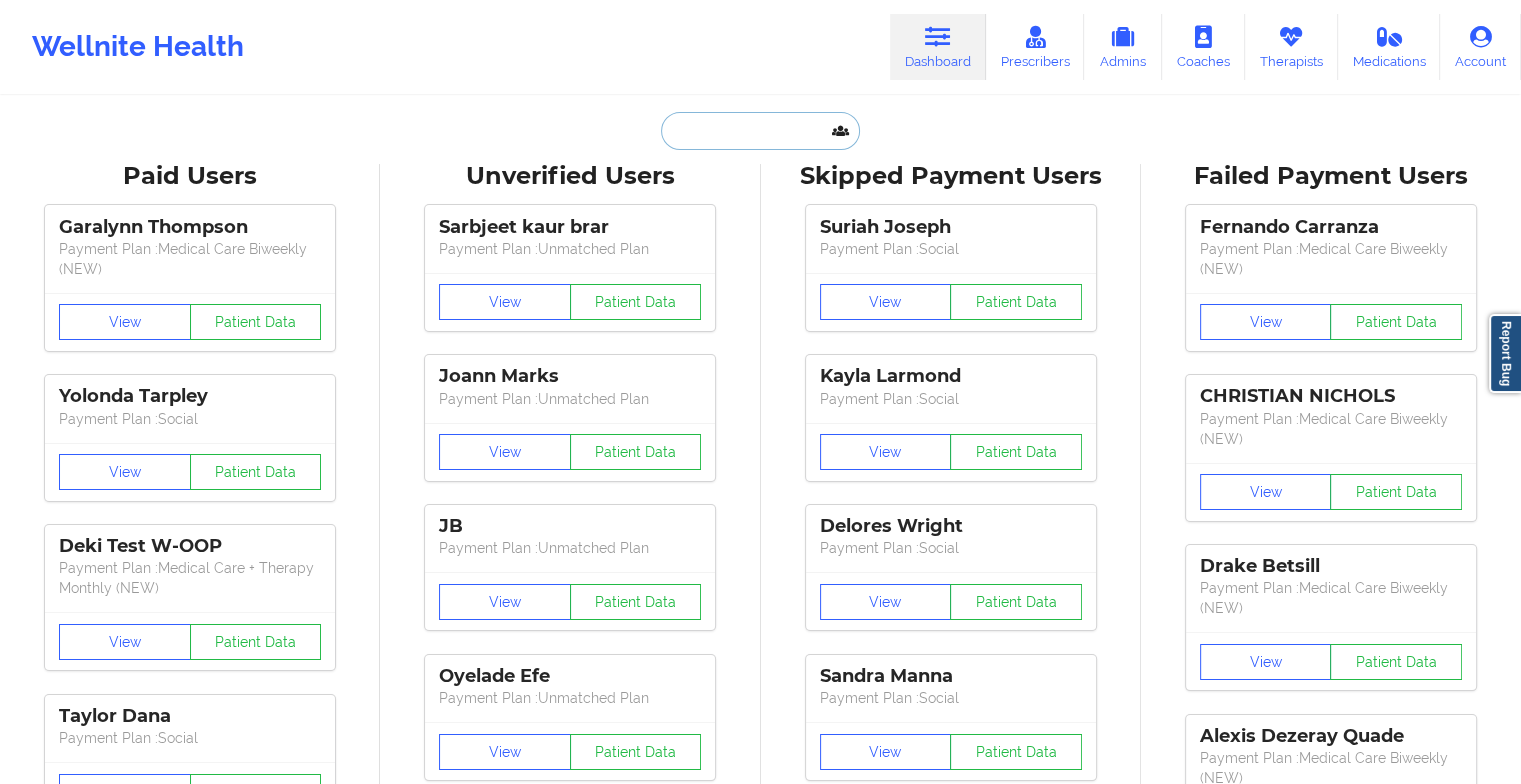 click at bounding box center [760, 131] 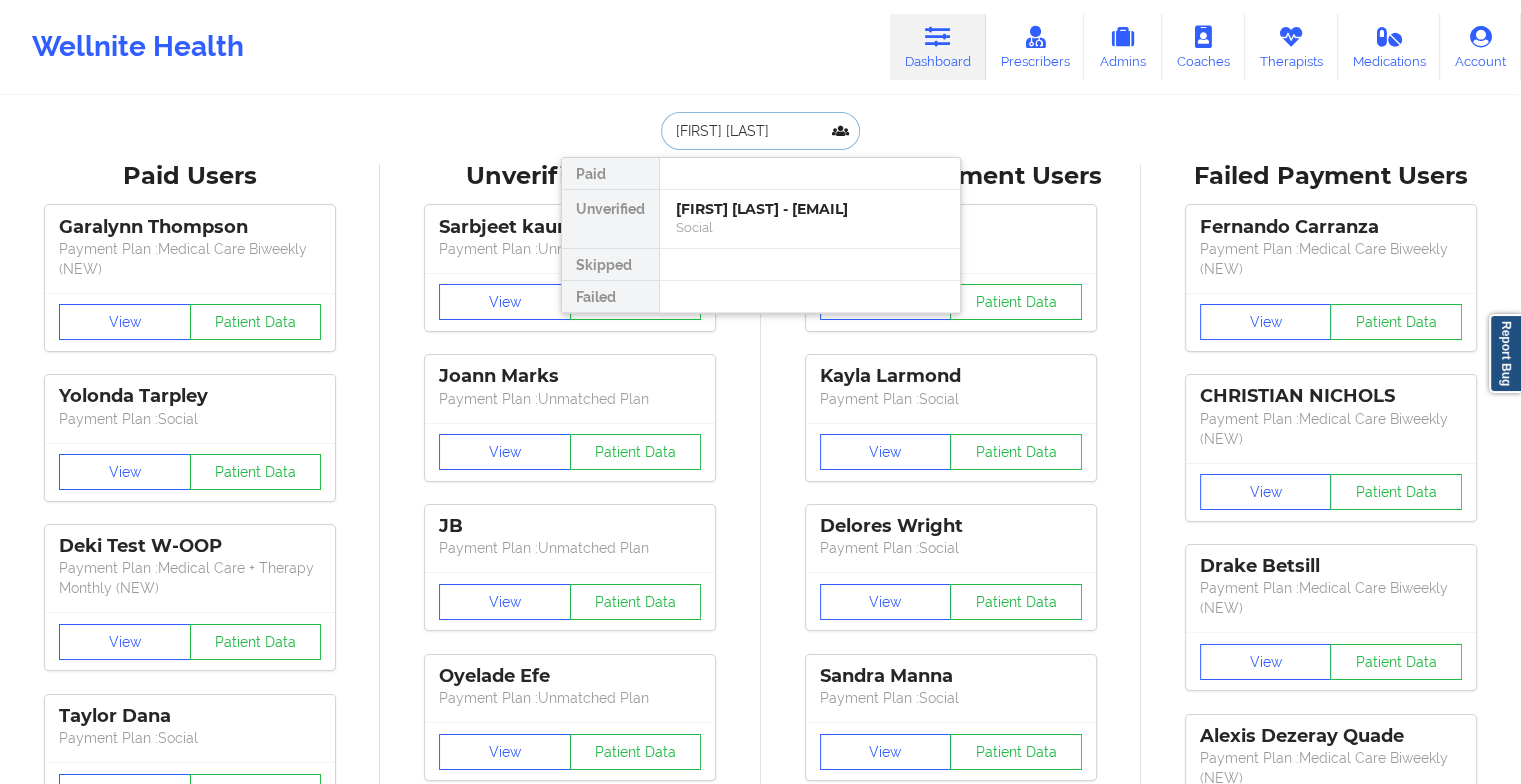 type on "[FIRST] [LAST]" 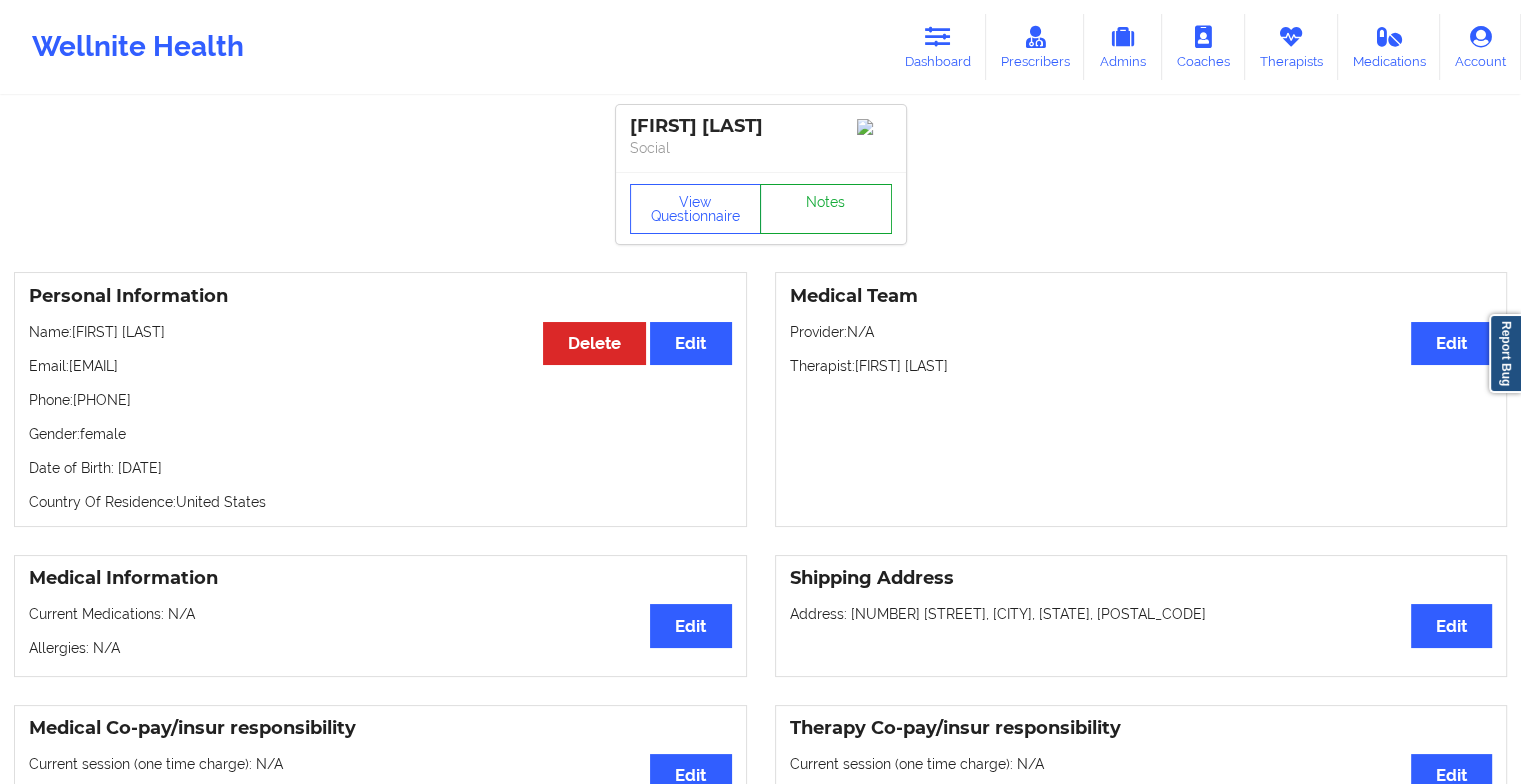 click on "Notes" at bounding box center (826, 209) 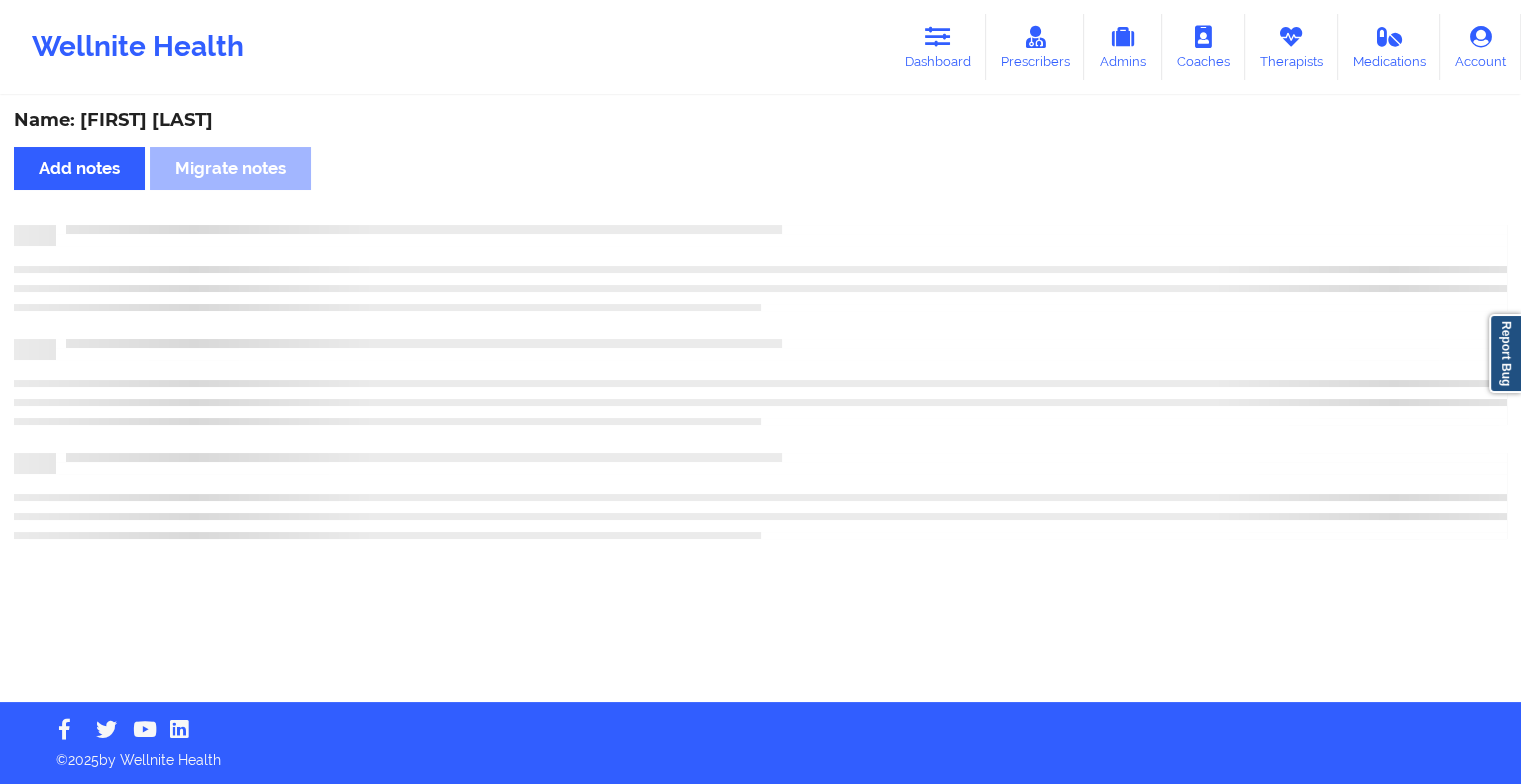 click on "Name: [FIRST] [LAST] Add notes Migrate notes" at bounding box center (760, 400) 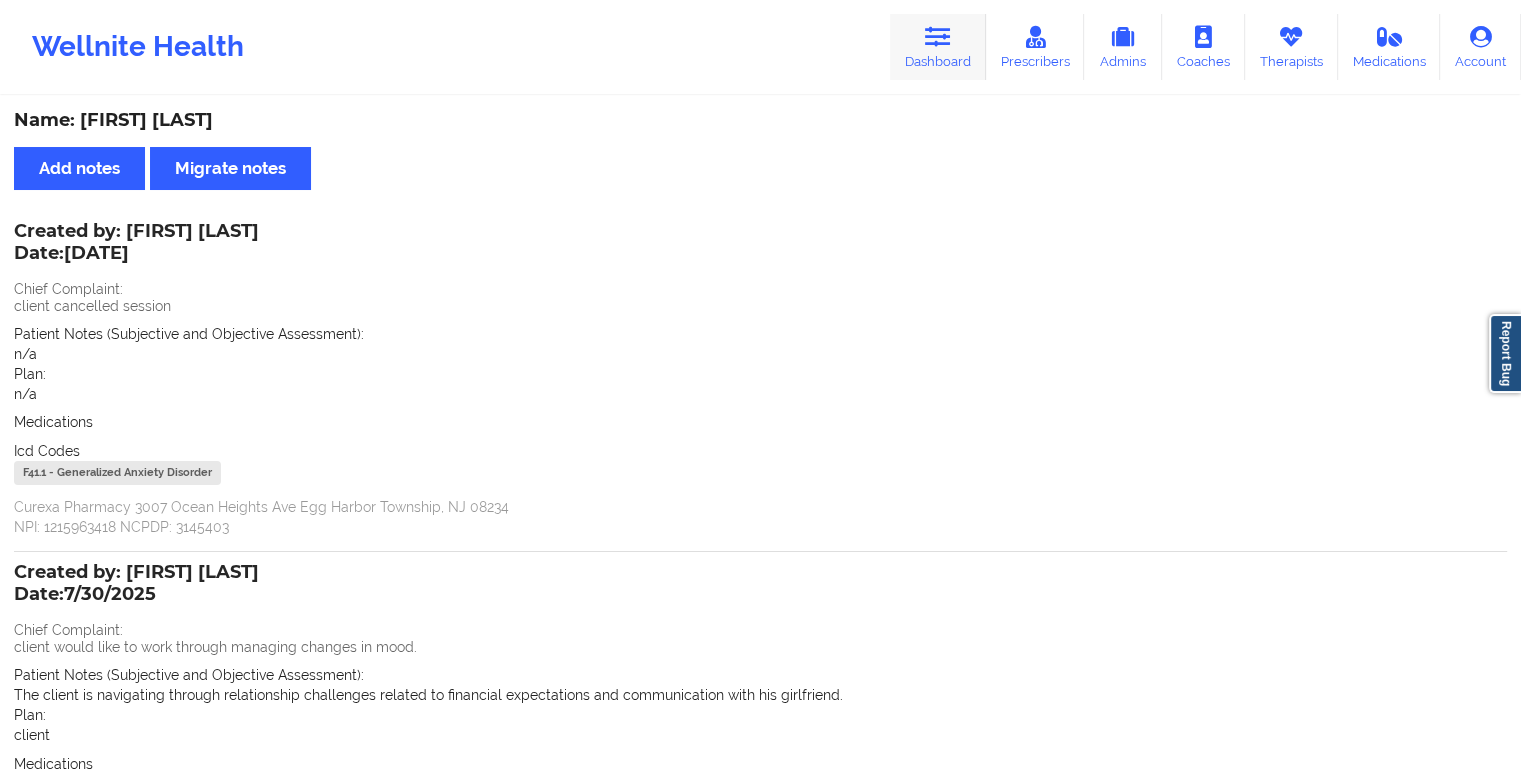 click at bounding box center (938, 37) 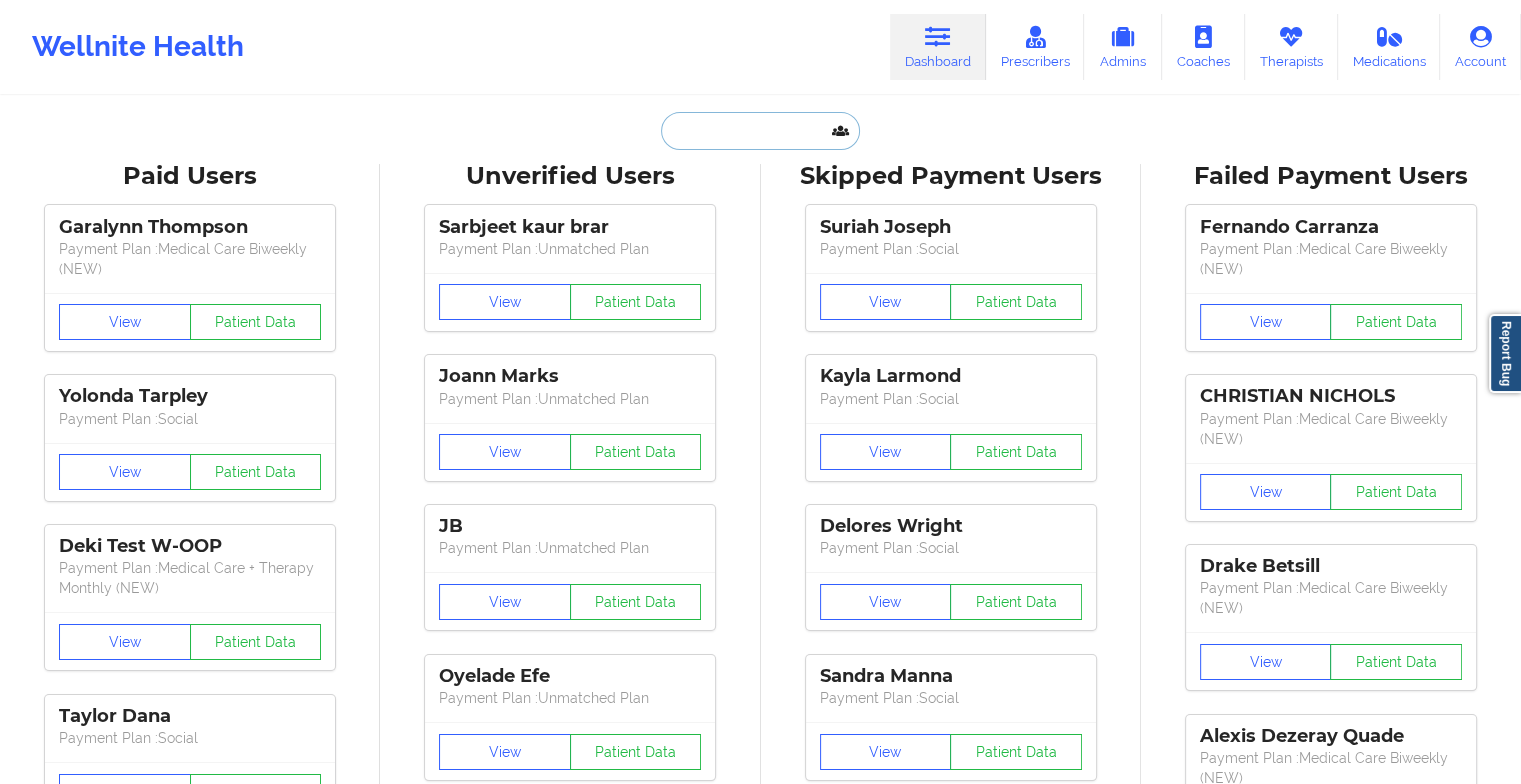 click at bounding box center [760, 131] 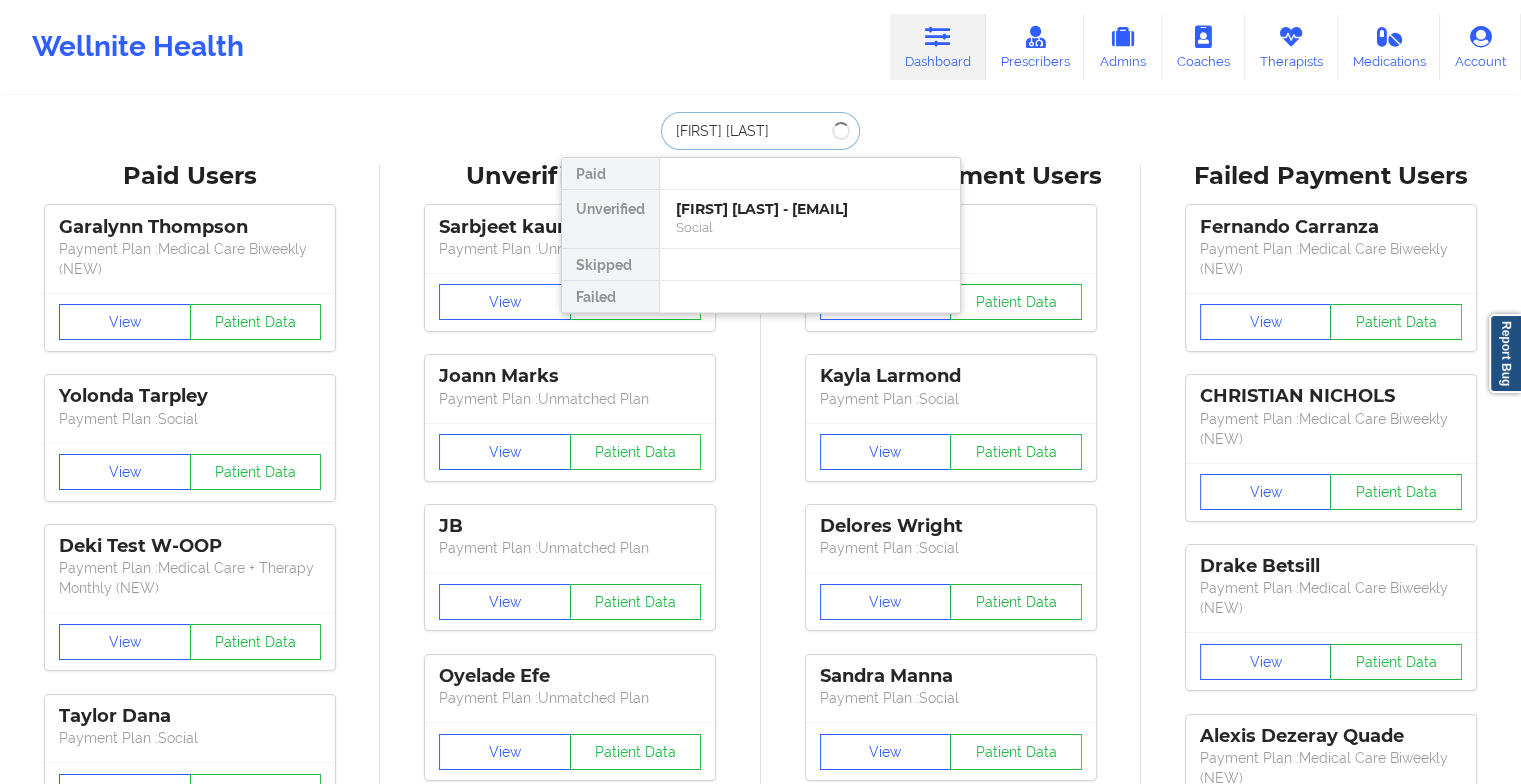 type on "[FIRST] [LAST]" 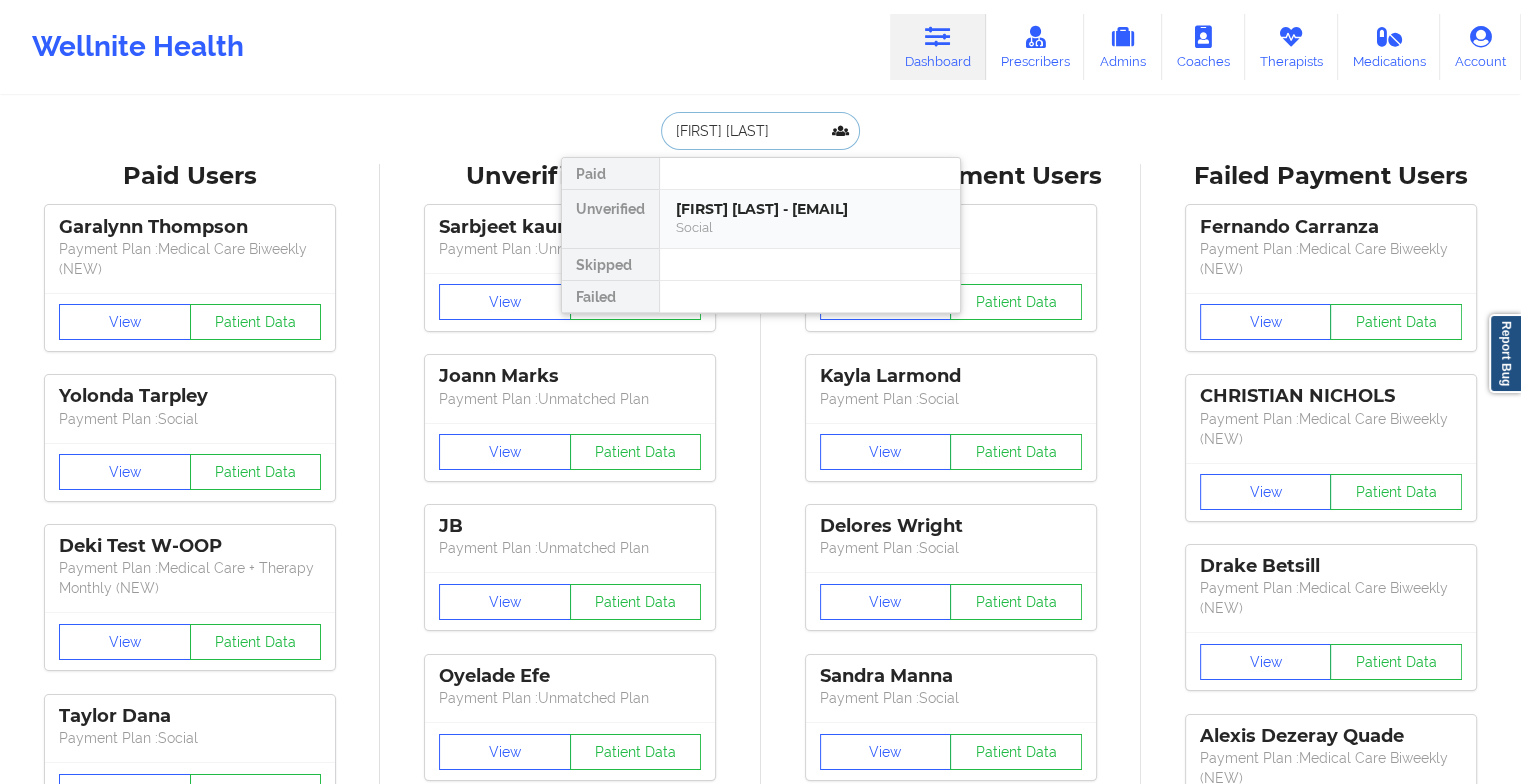 click on "Social" at bounding box center (810, 227) 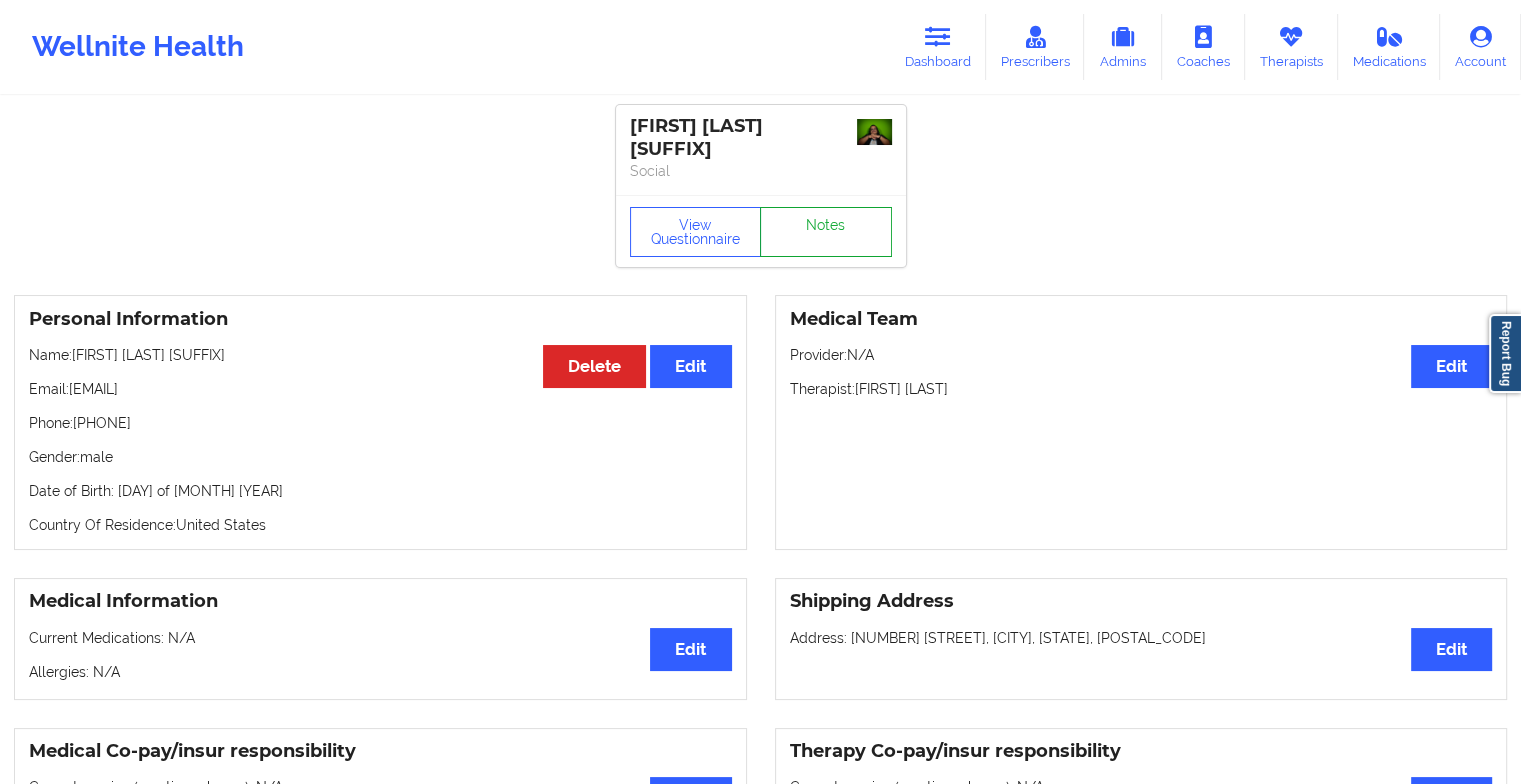 click on "Notes" at bounding box center [826, 232] 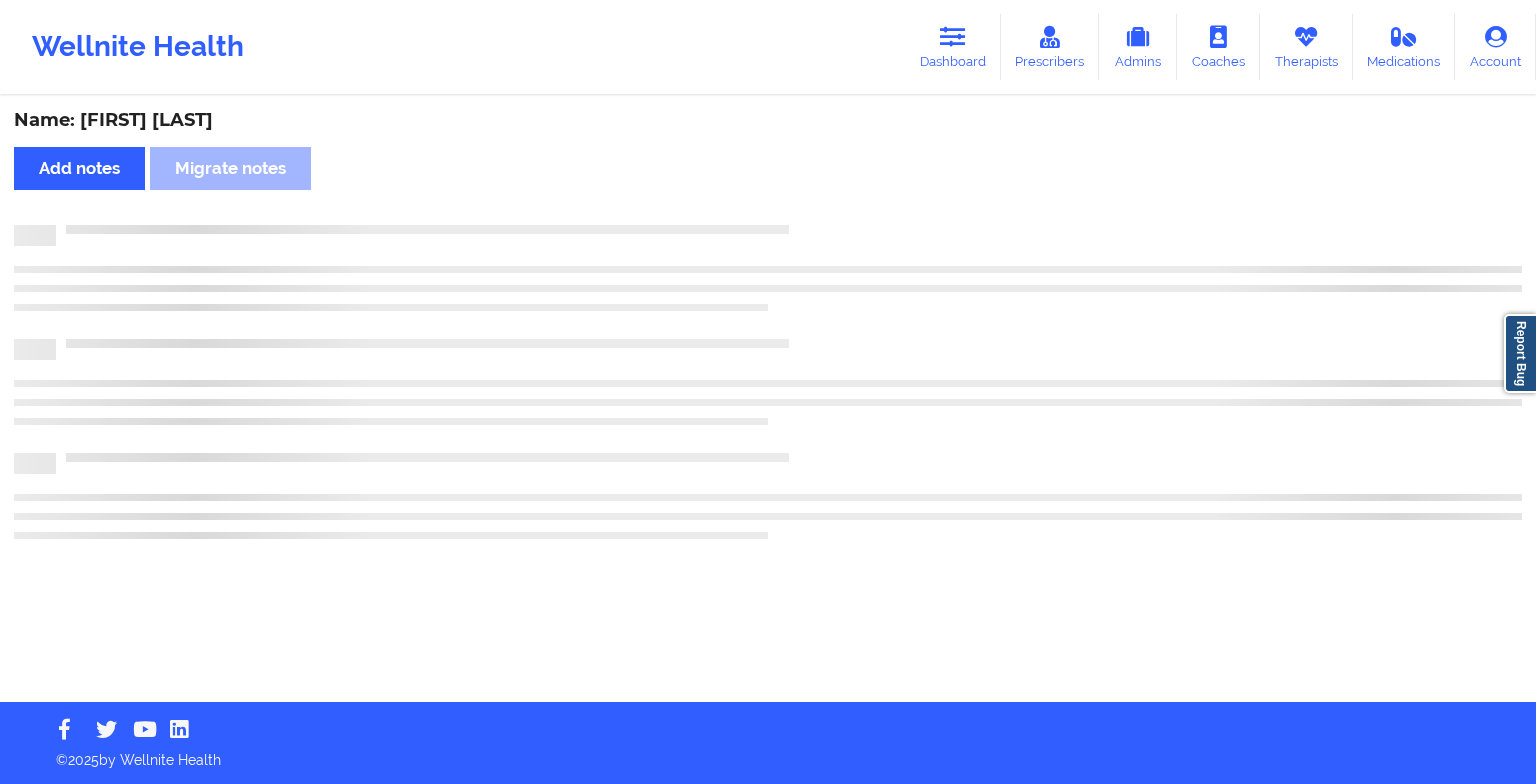 click on "Name: [FIRST] [LAST] Add notes Migrate notes" at bounding box center [768, 400] 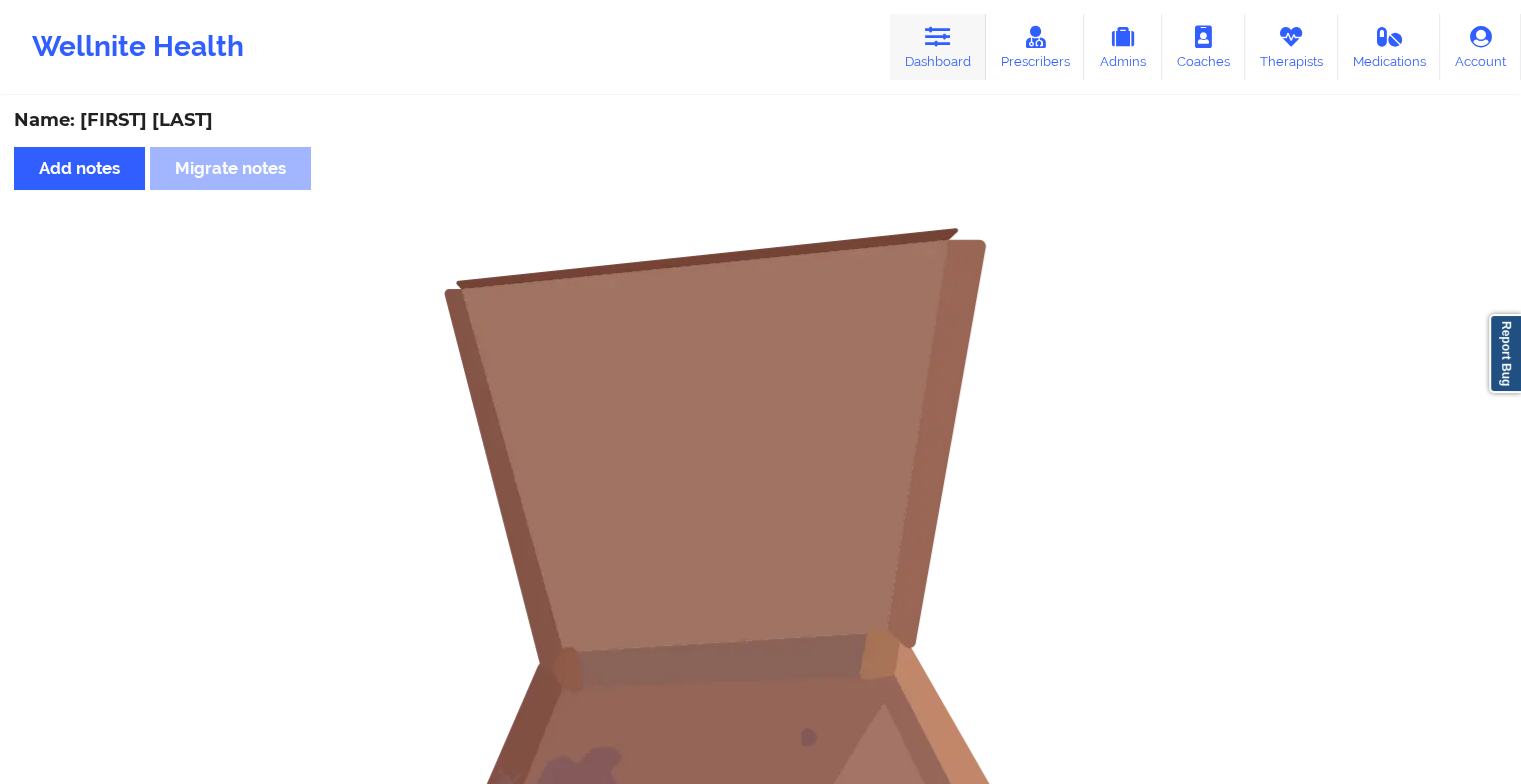 click at bounding box center (938, 37) 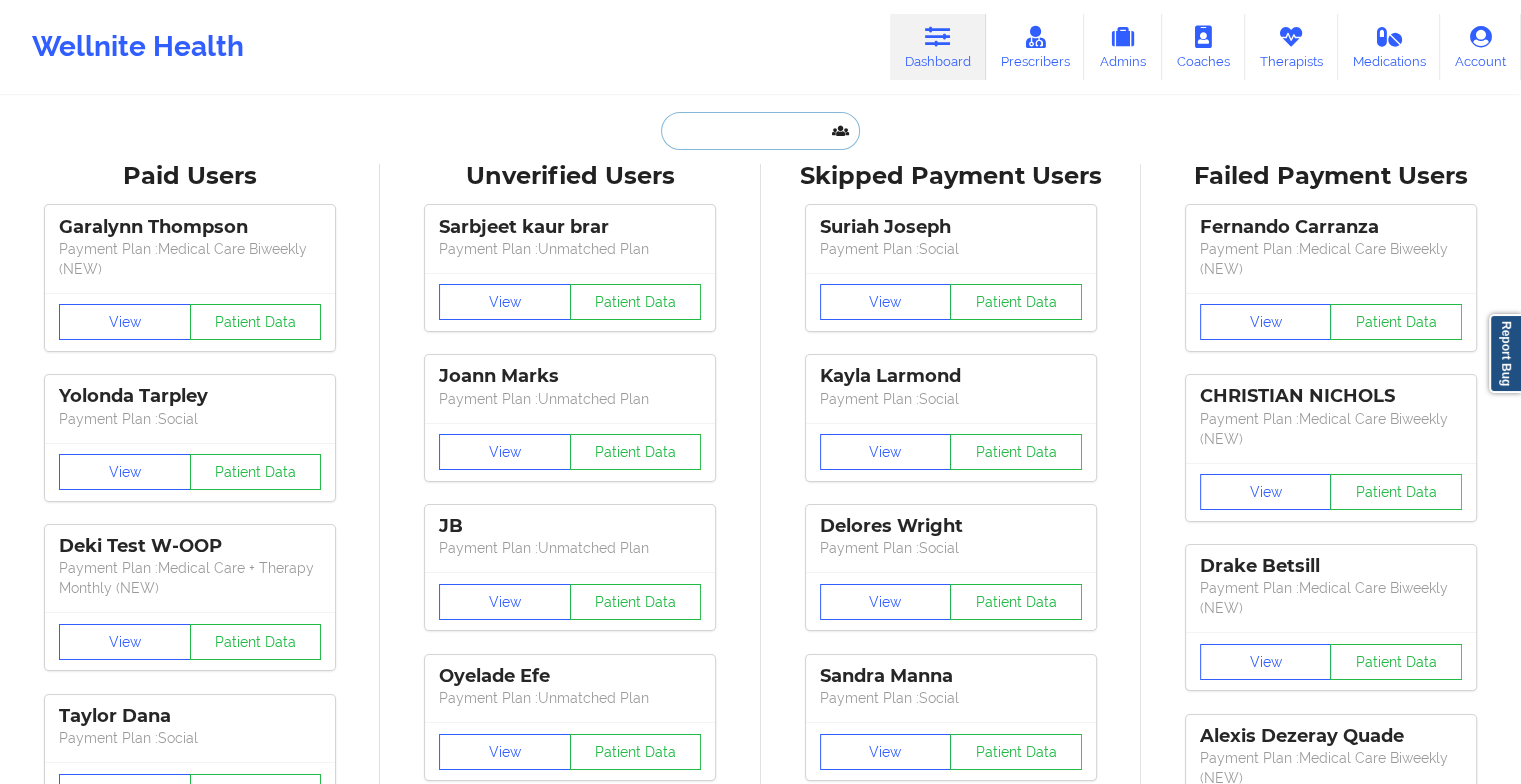 click at bounding box center (760, 131) 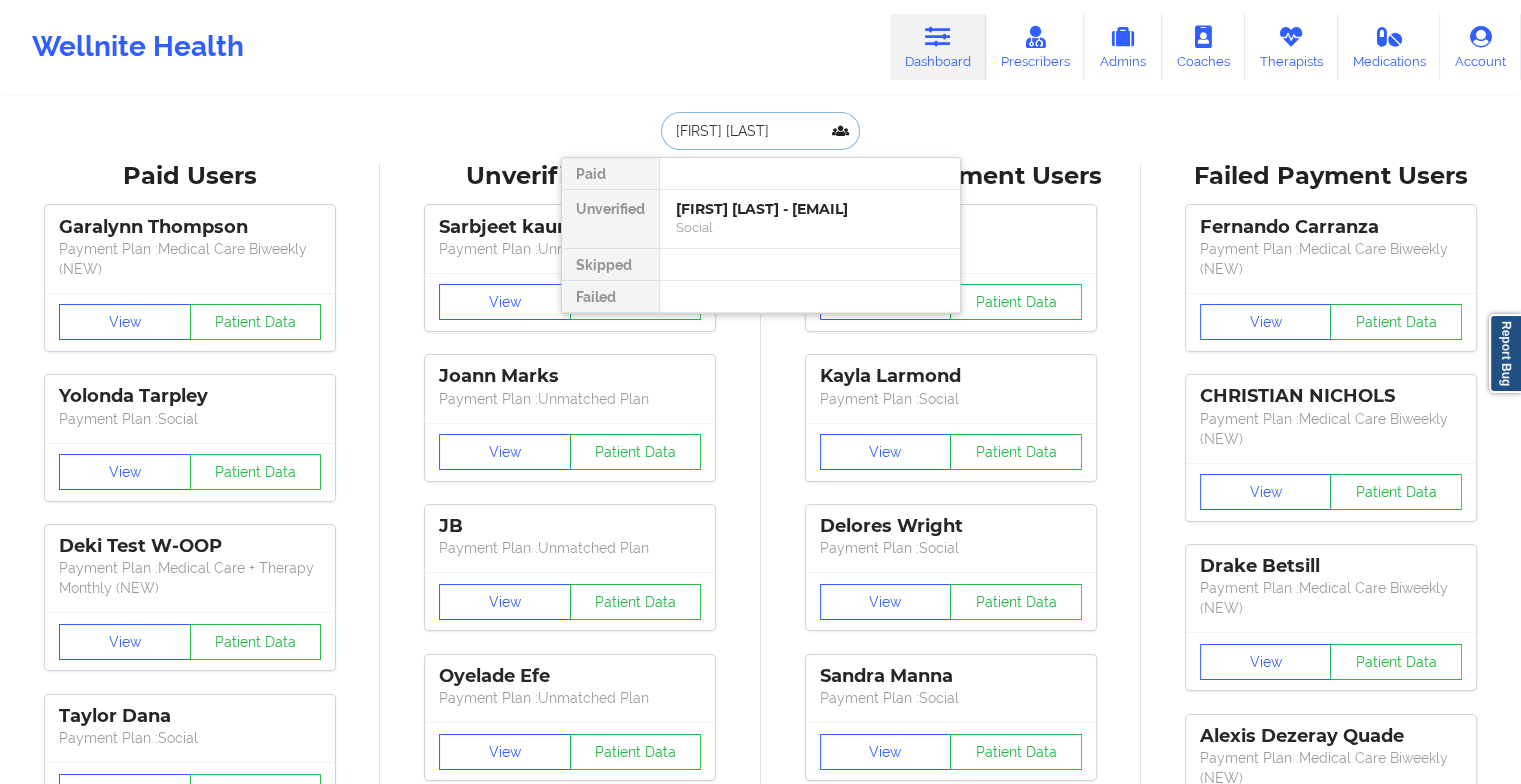 type on "[FIRST] [LAST]" 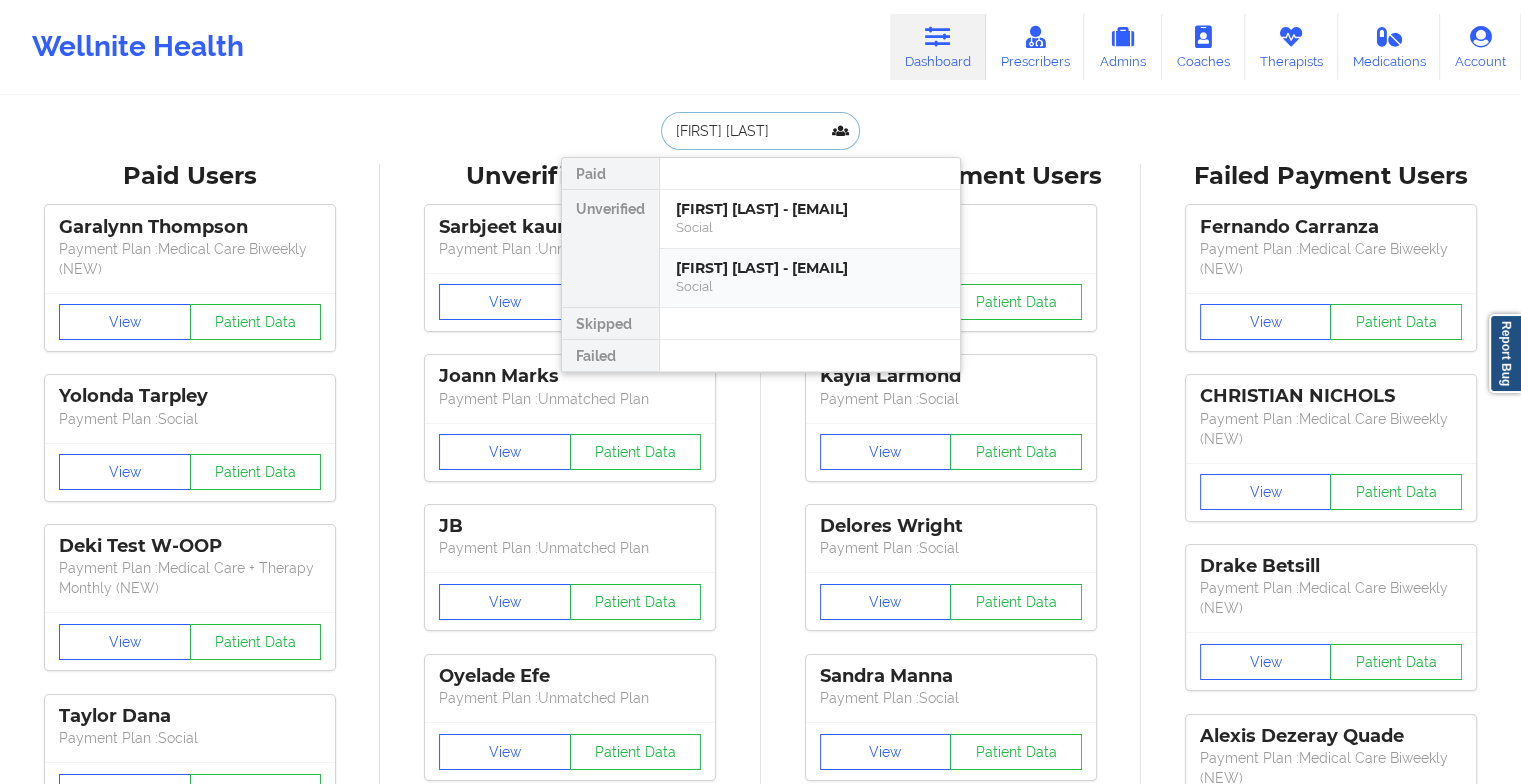 click on "[FIRST] [LAST] - [EMAIL]" at bounding box center [810, 268] 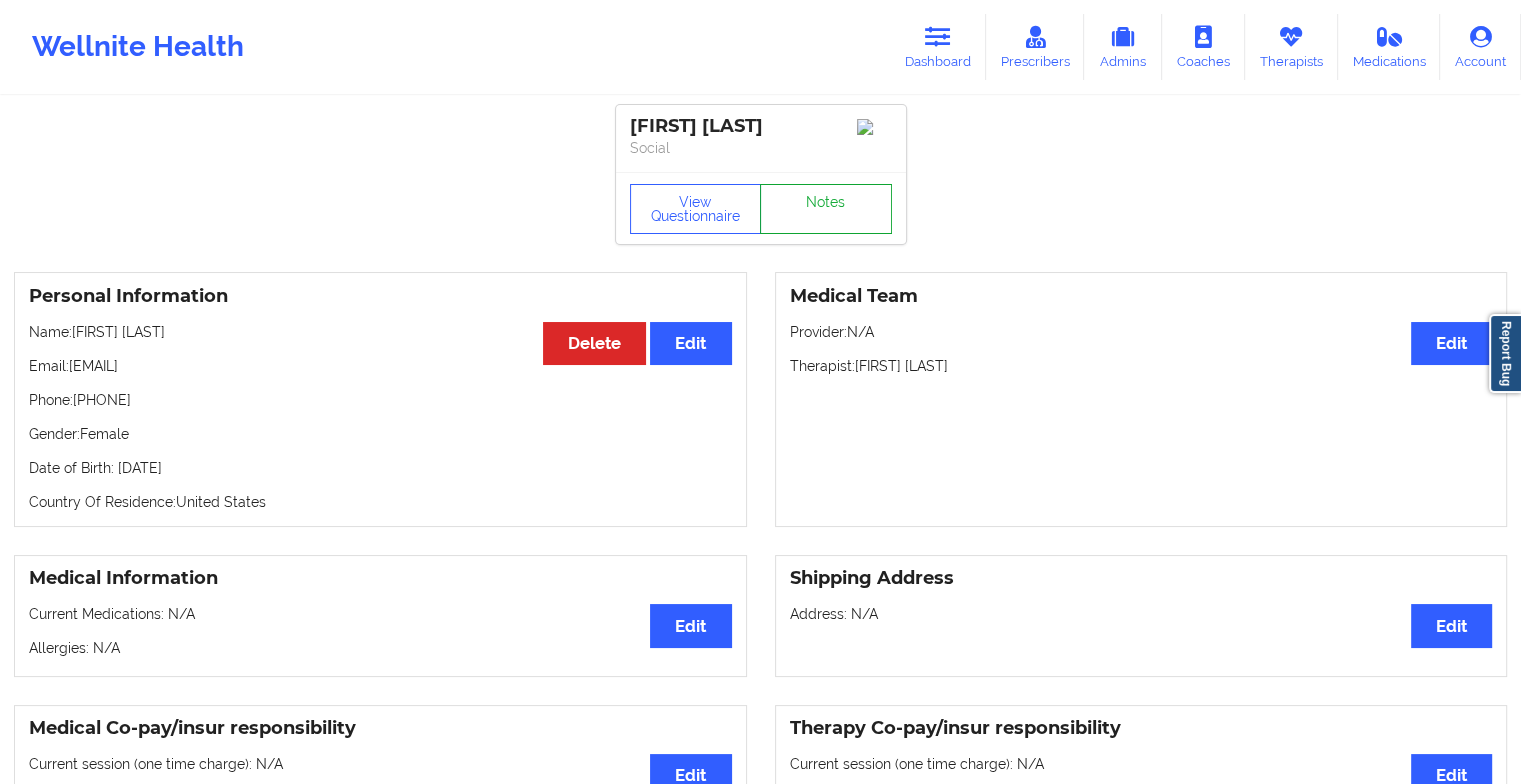 click on "Notes" at bounding box center (826, 209) 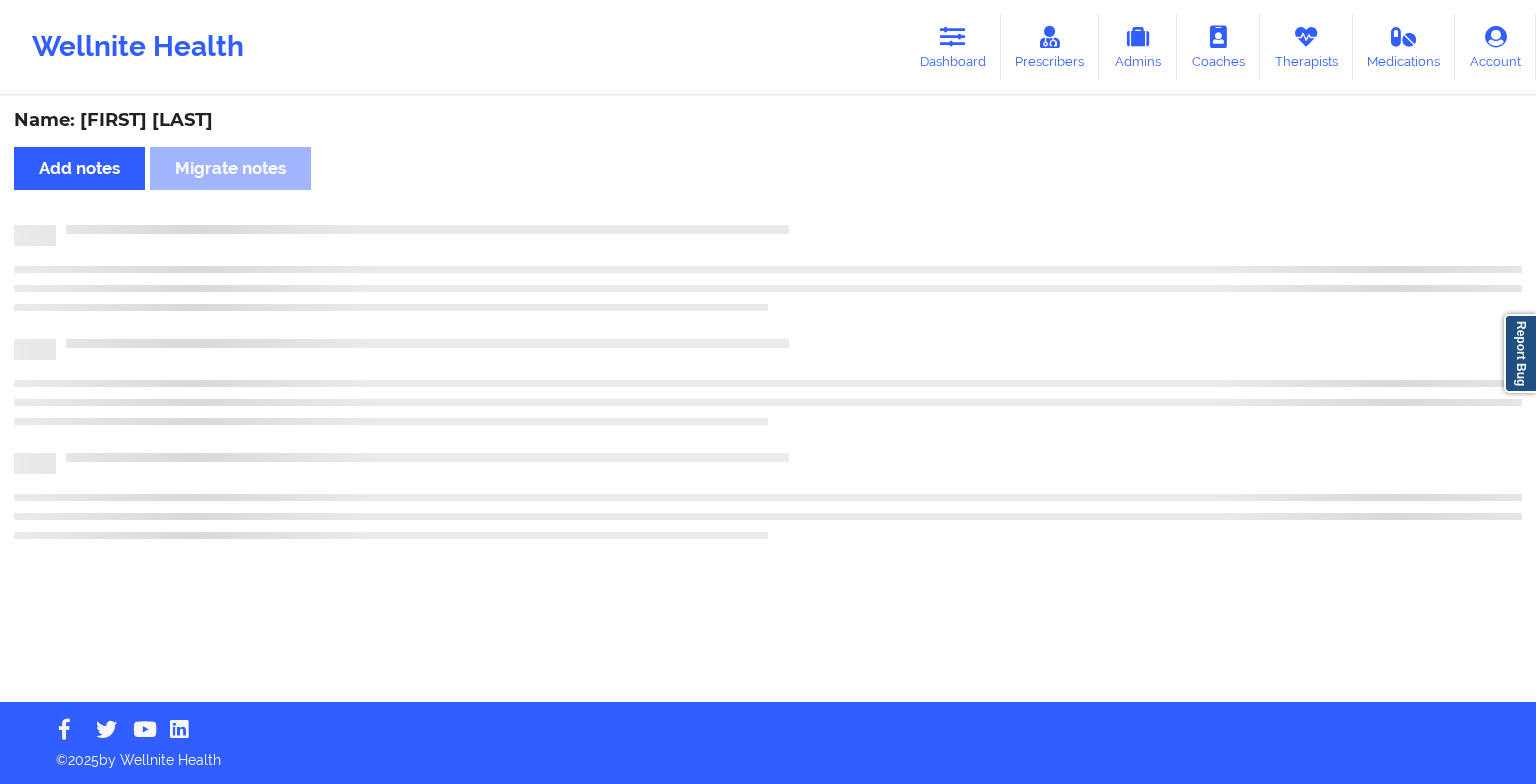click at bounding box center [768, 235] 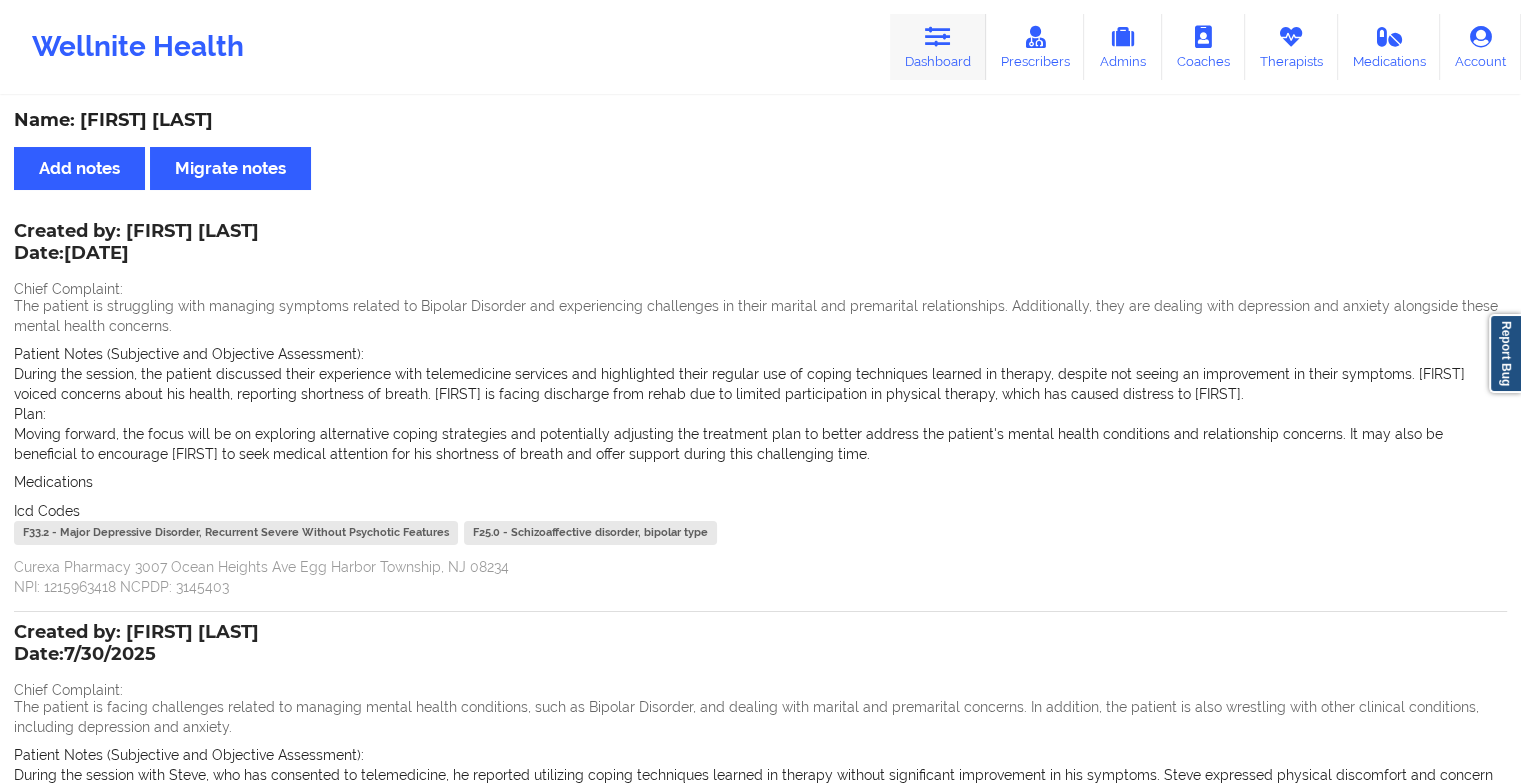 click on "Dashboard" at bounding box center [938, 47] 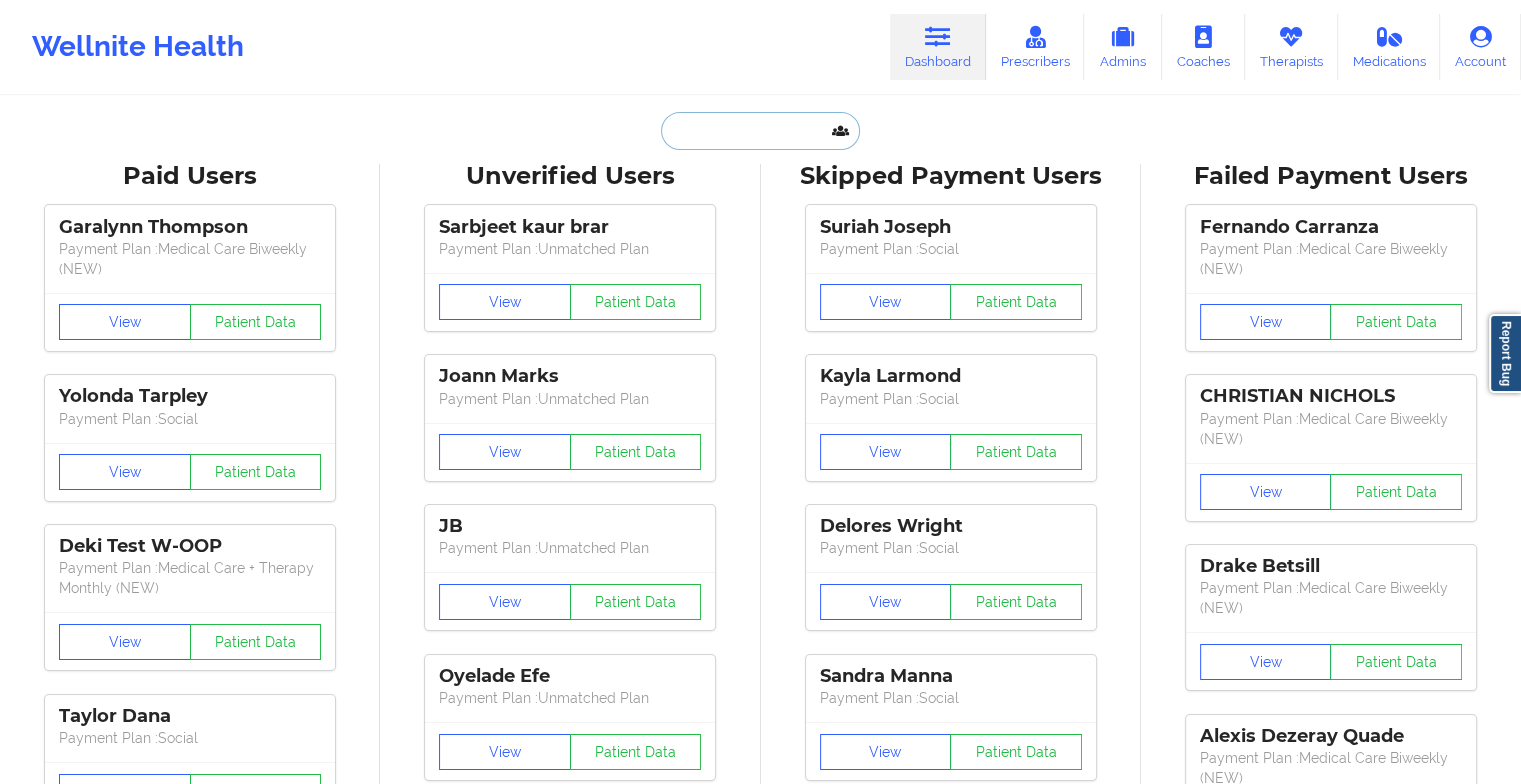 click at bounding box center (760, 131) 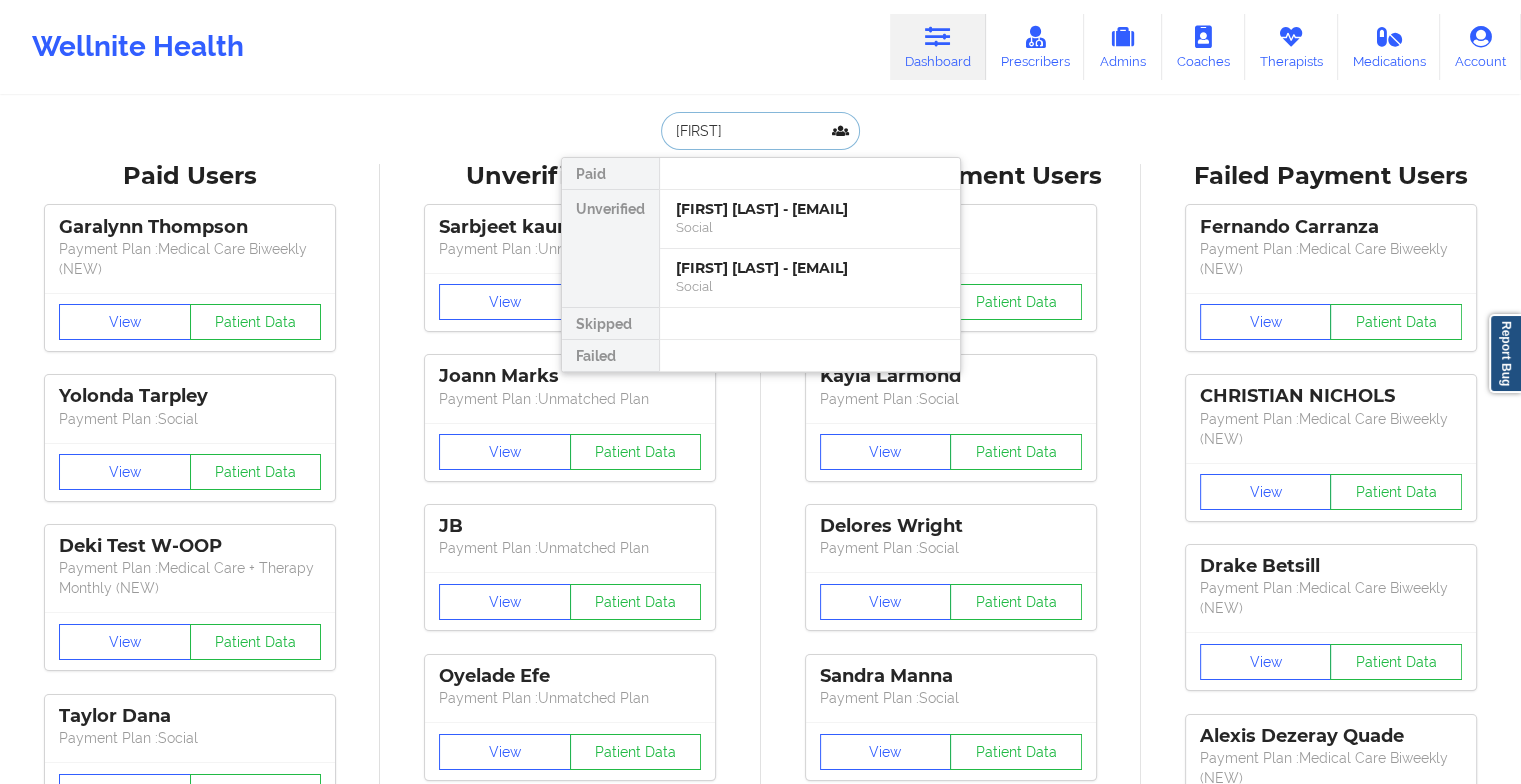 type on "[FIRST]" 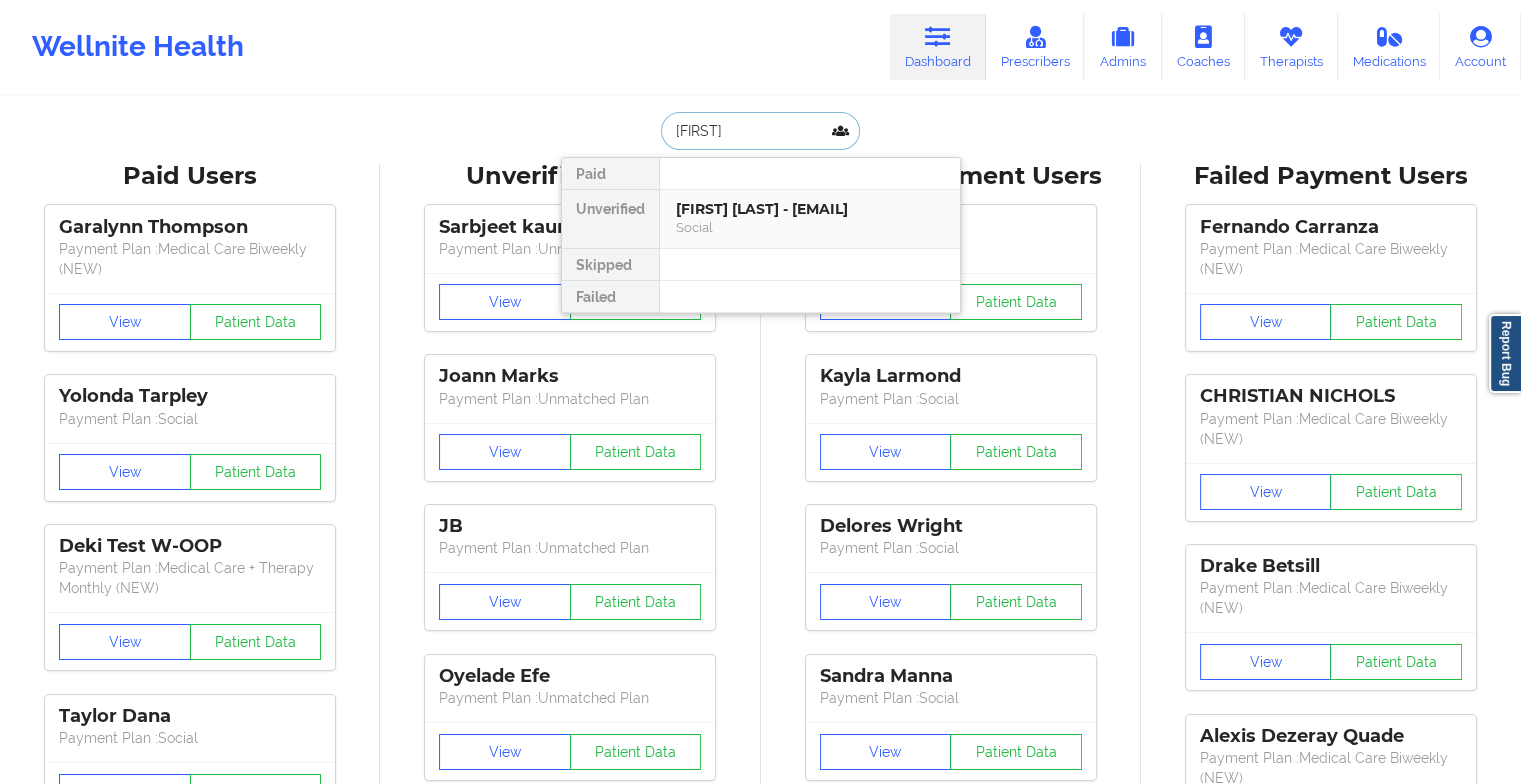 click on "[FIRST] [LAST] - [EMAIL]" at bounding box center [810, 209] 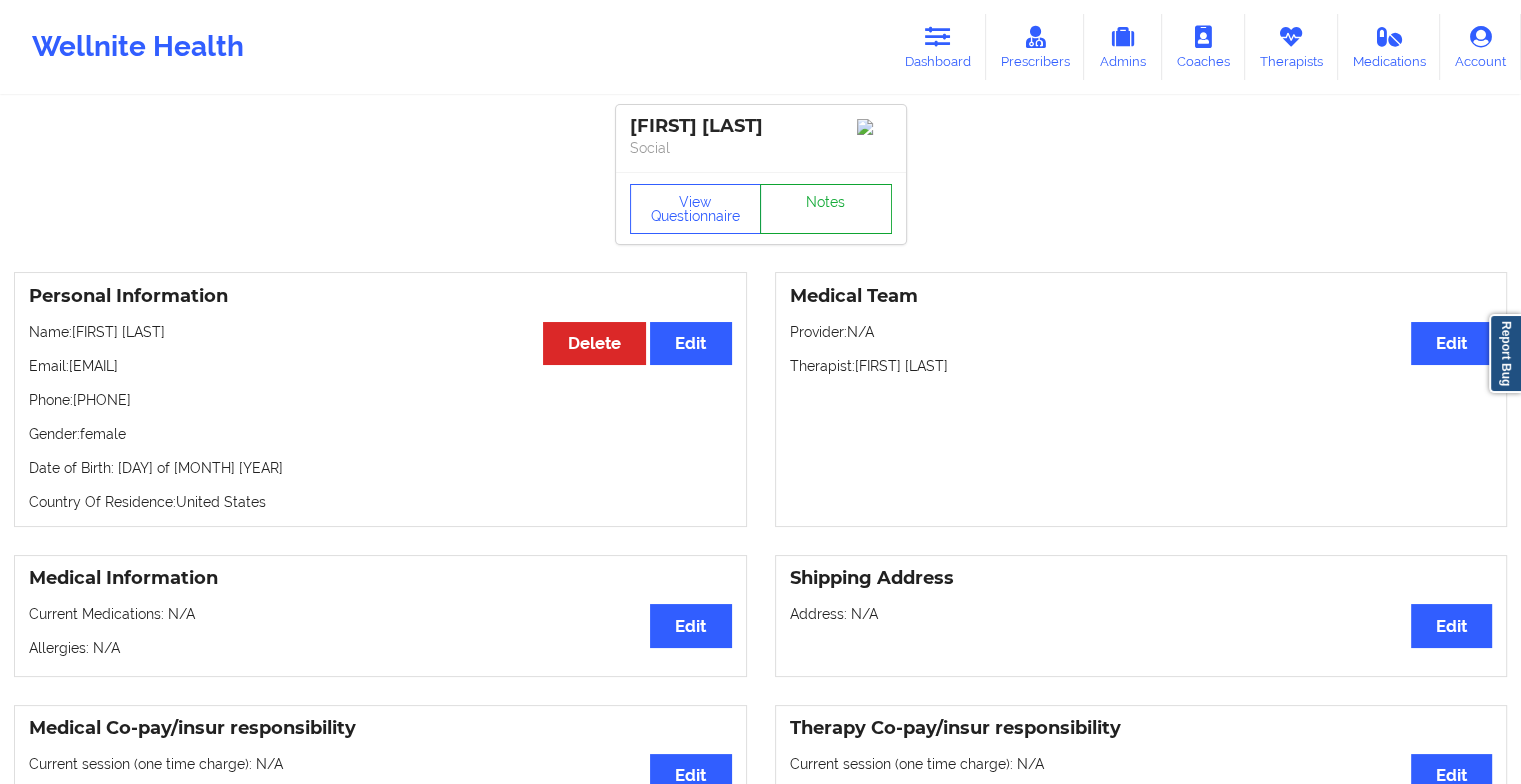 click on "Notes" at bounding box center (826, 209) 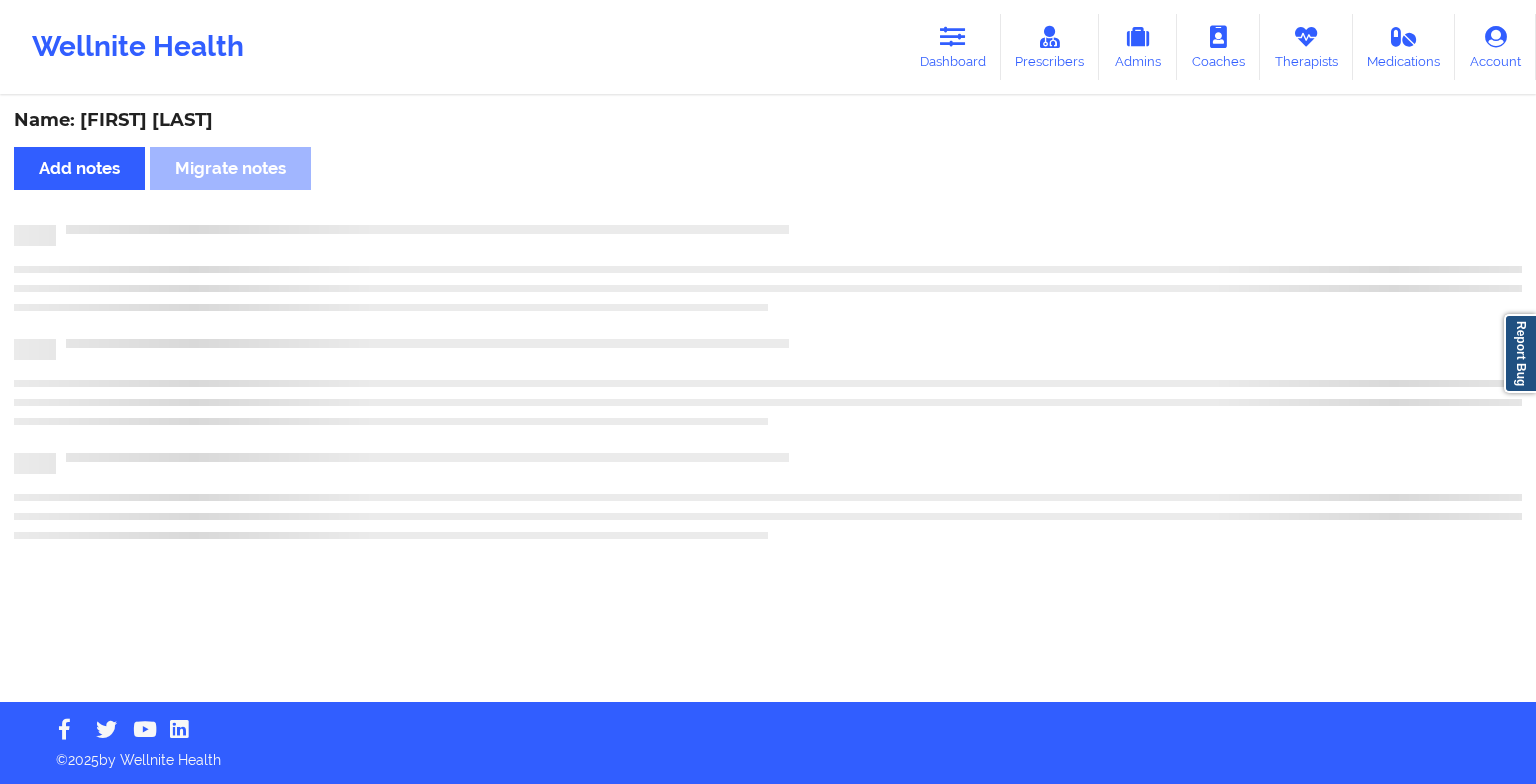 click on "Name: [FIRST] [LAST] Add notes Migrate notes" at bounding box center (768, 400) 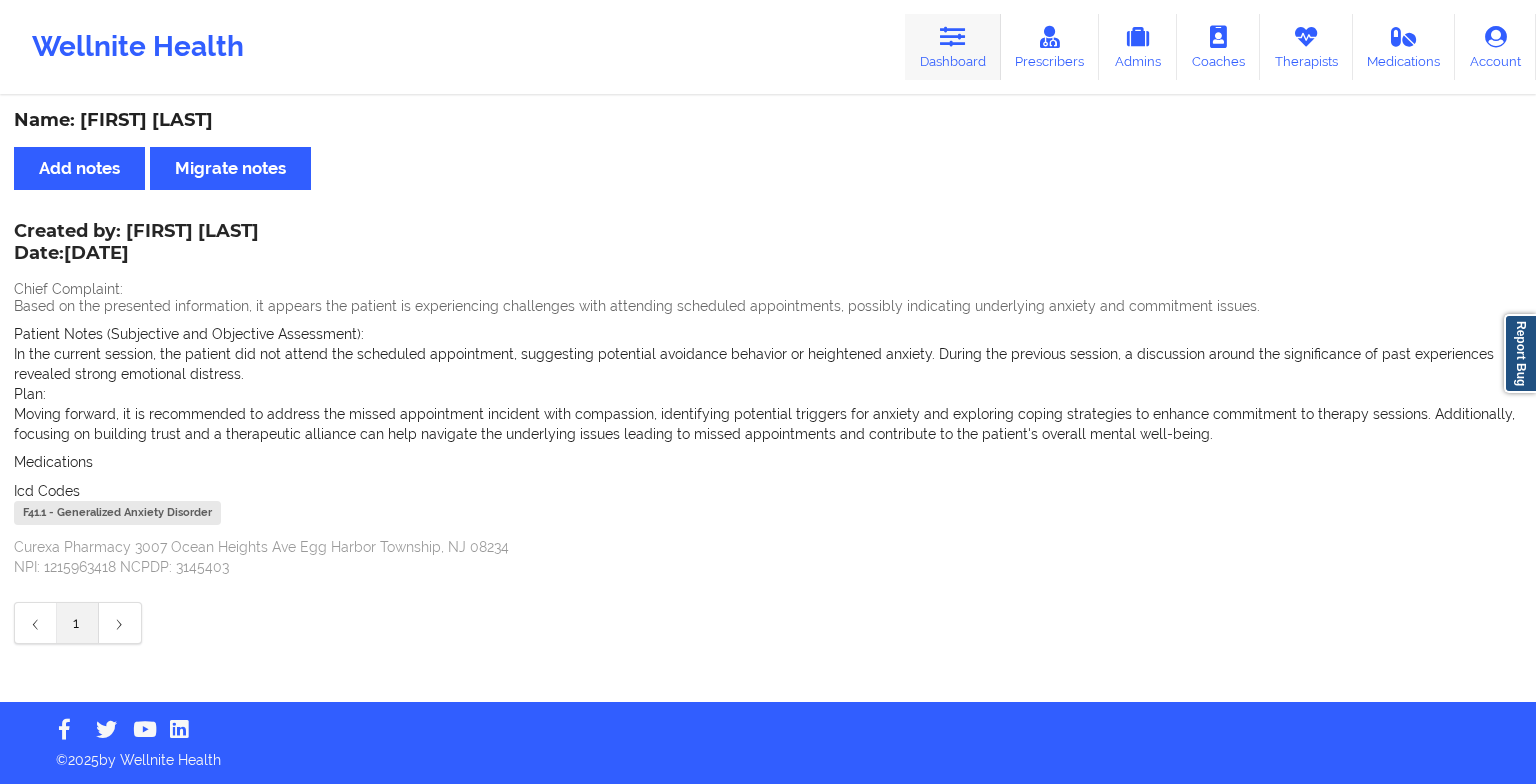 click on "Dashboard" at bounding box center [953, 47] 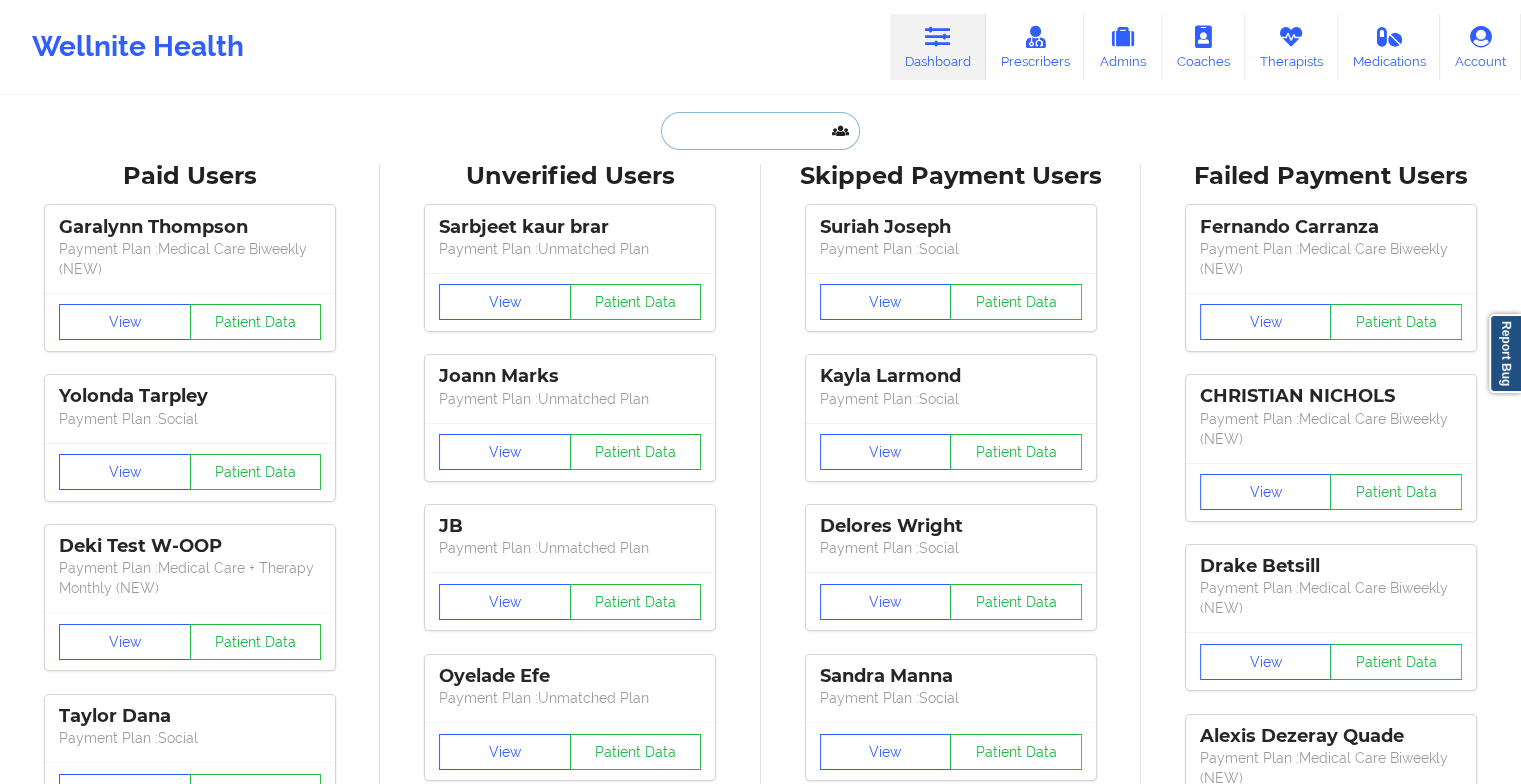 click at bounding box center [760, 131] 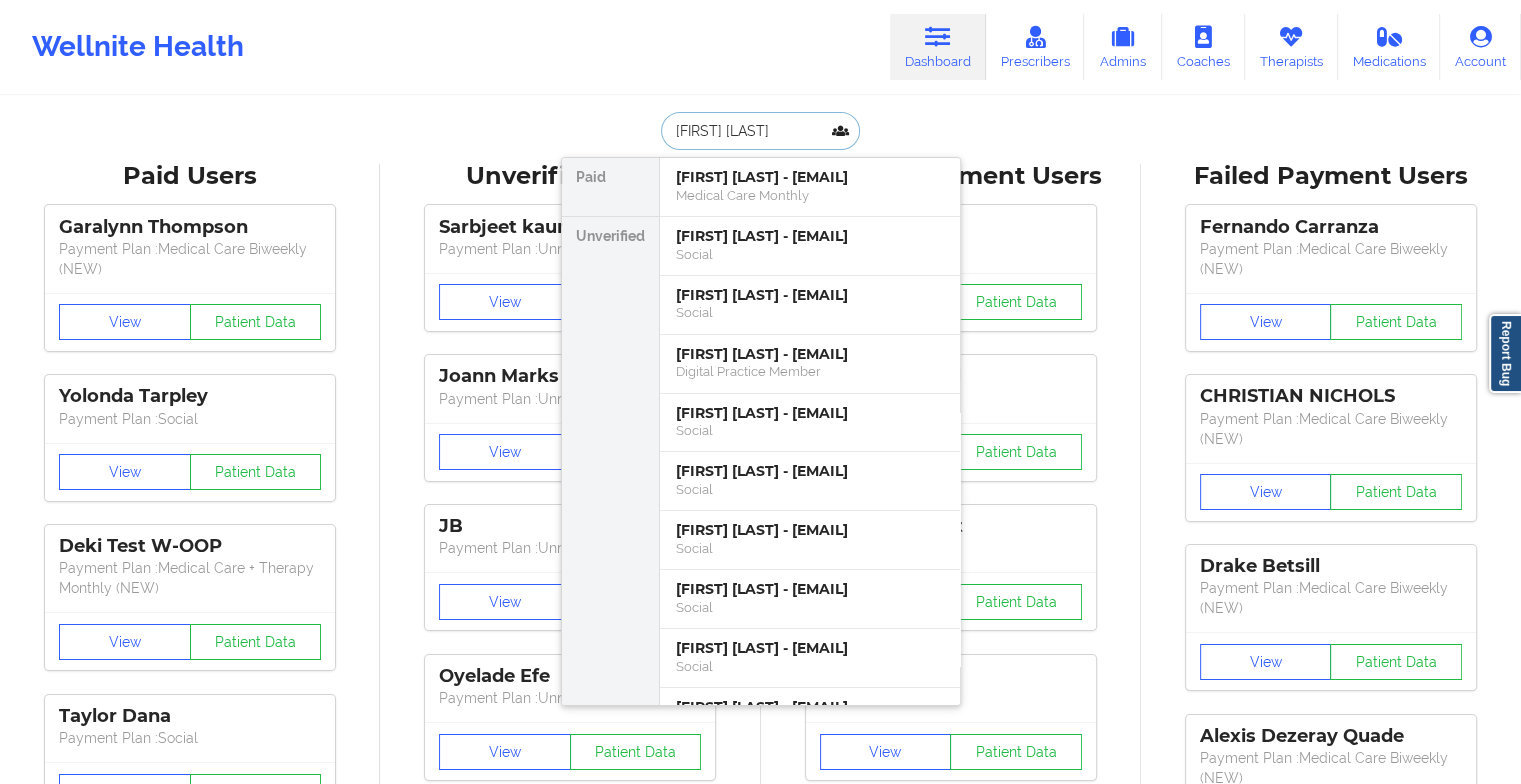 type on "[FIRST] [LAST]" 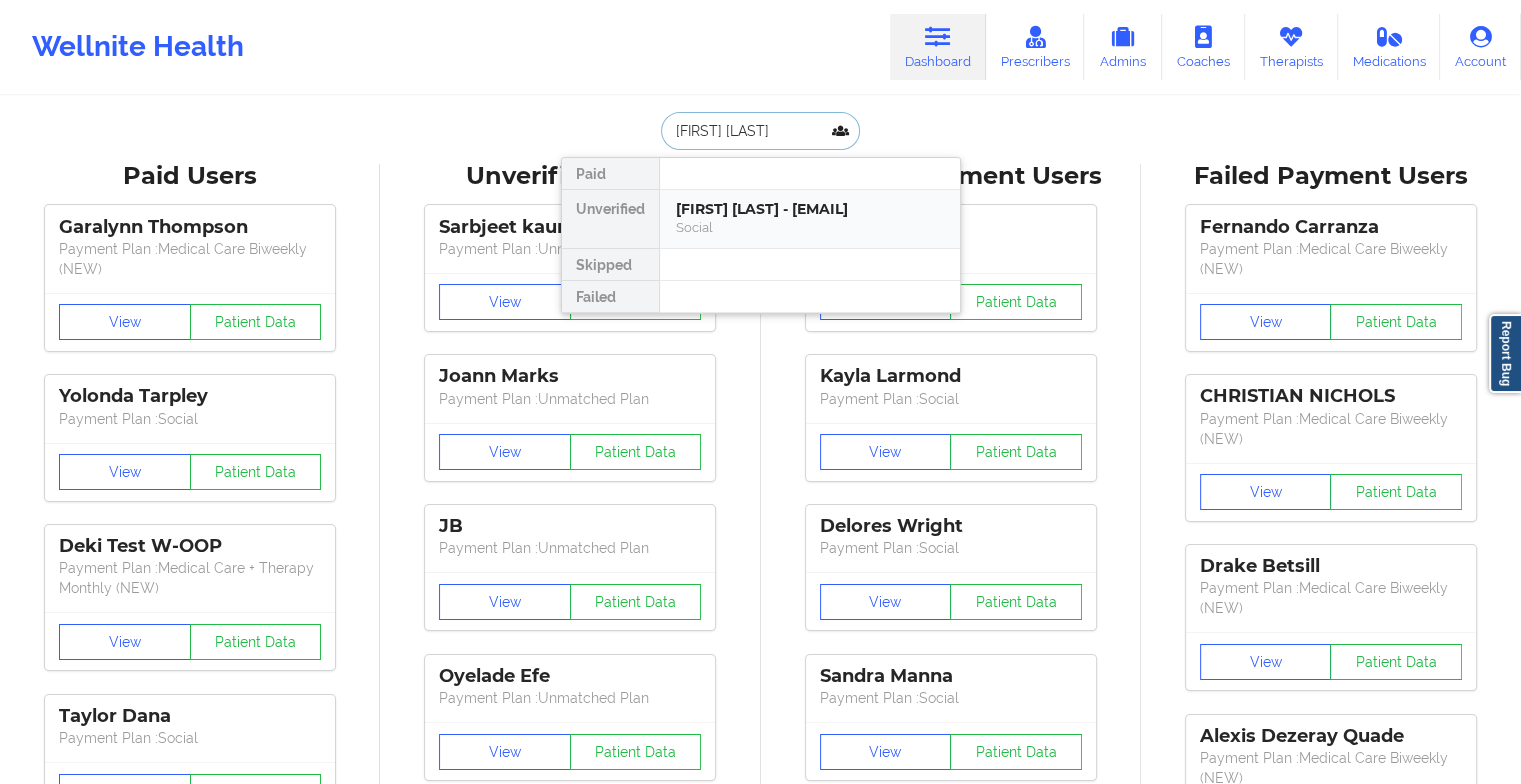 click on "[FIRST] [LAST] - [EMAIL]" at bounding box center (810, 209) 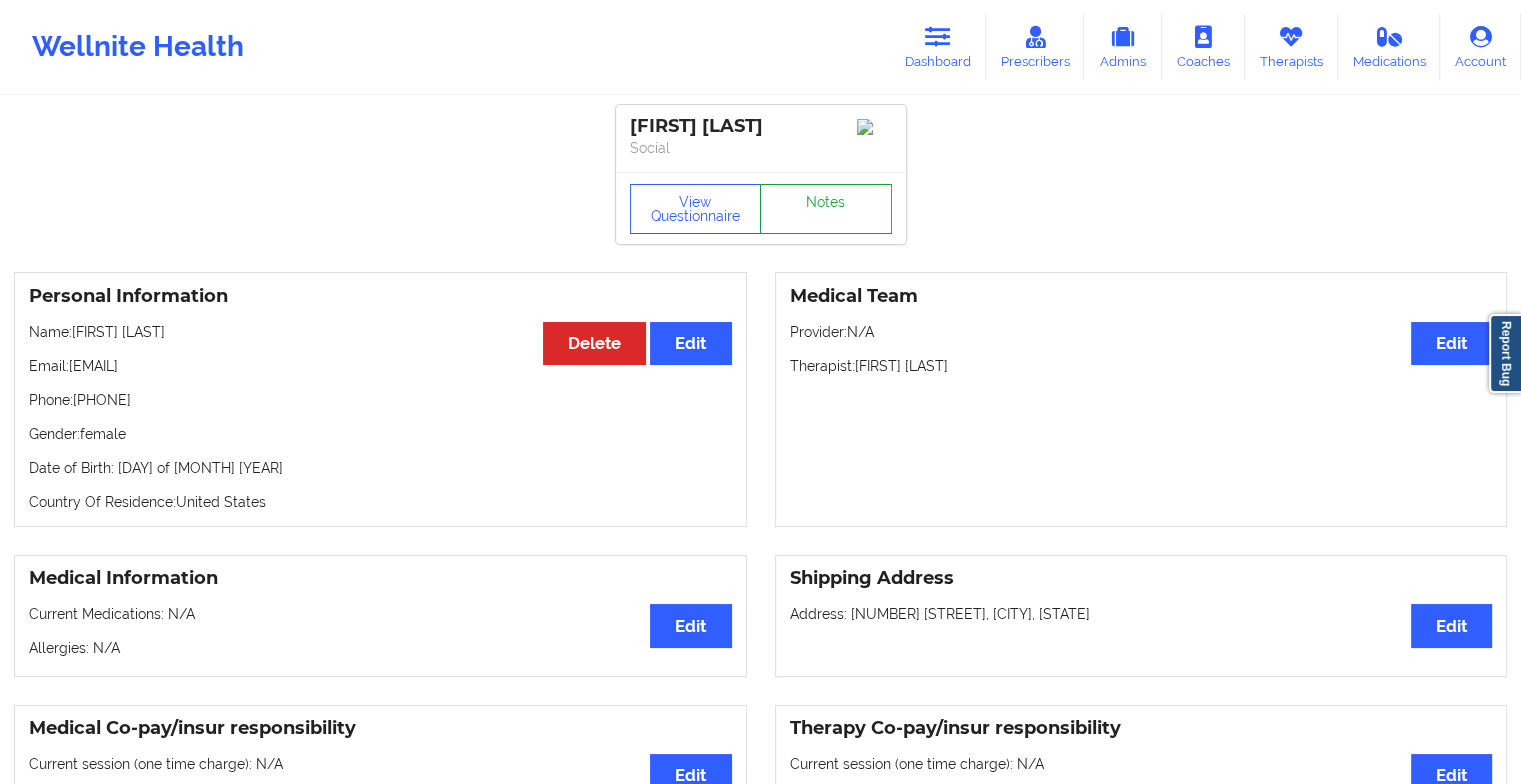 click on "Notes" at bounding box center (826, 209) 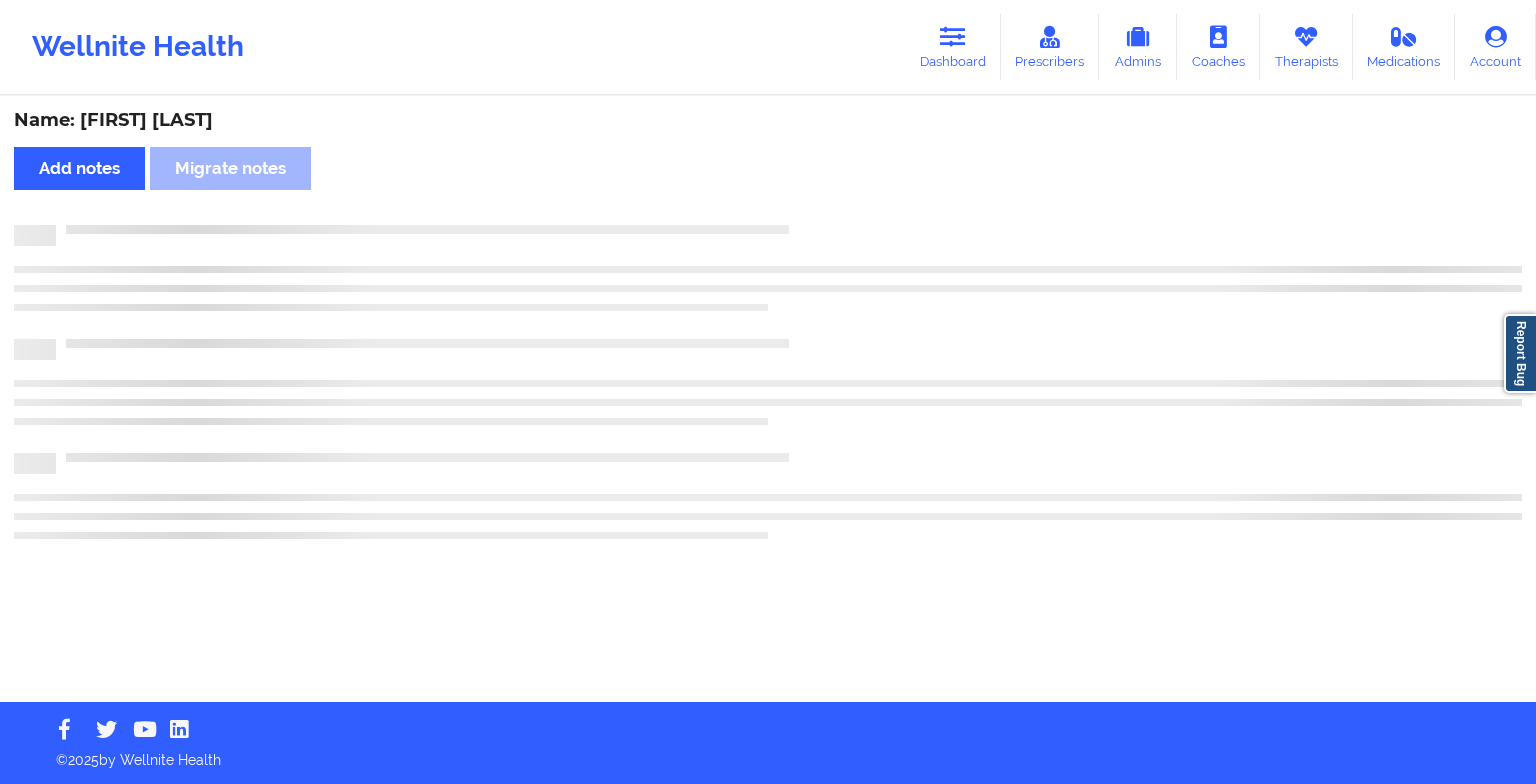click on "Name: [FIRST] [LAST] Add notes Migrate notes" at bounding box center (768, 400) 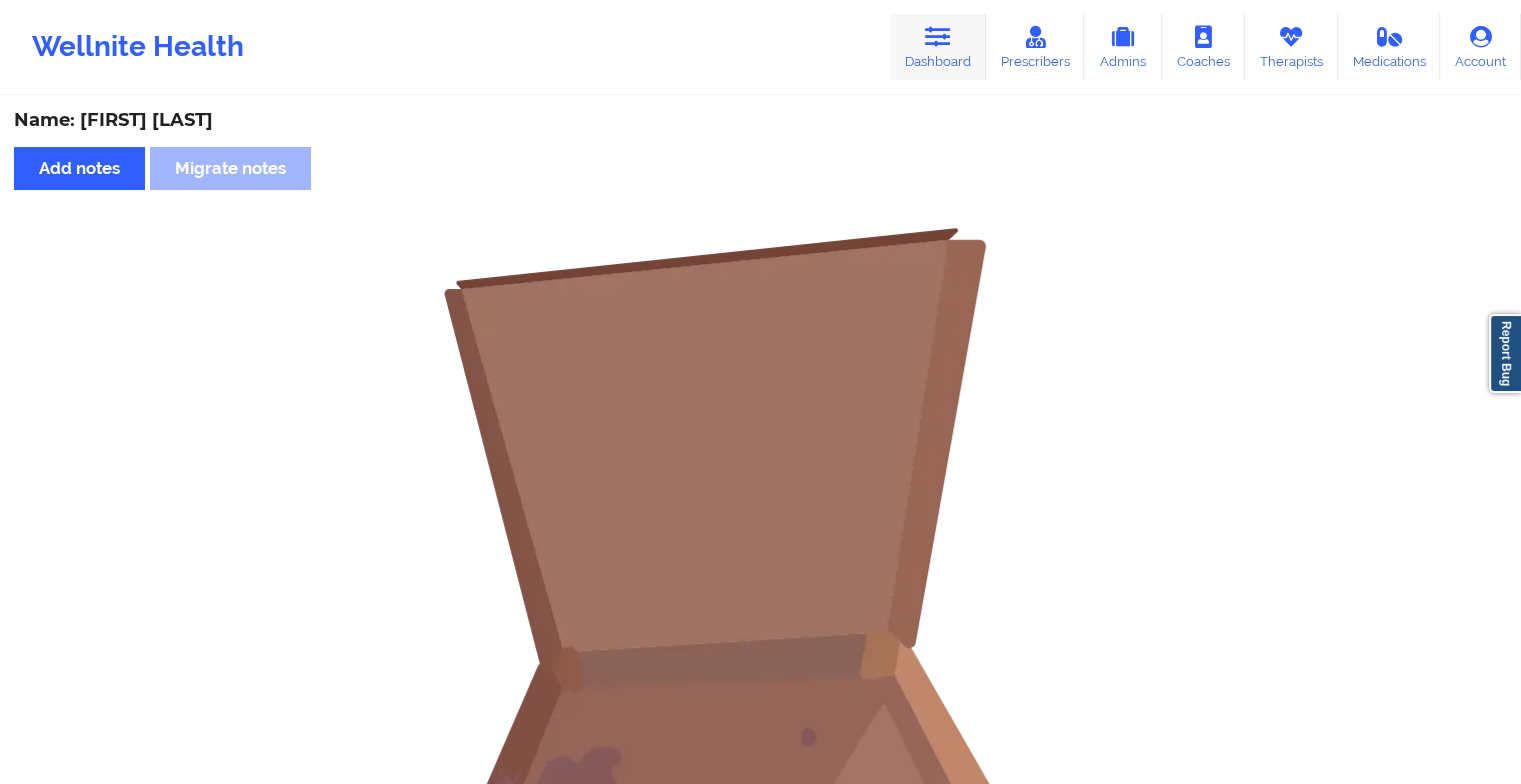 click on "Dashboard" at bounding box center [938, 47] 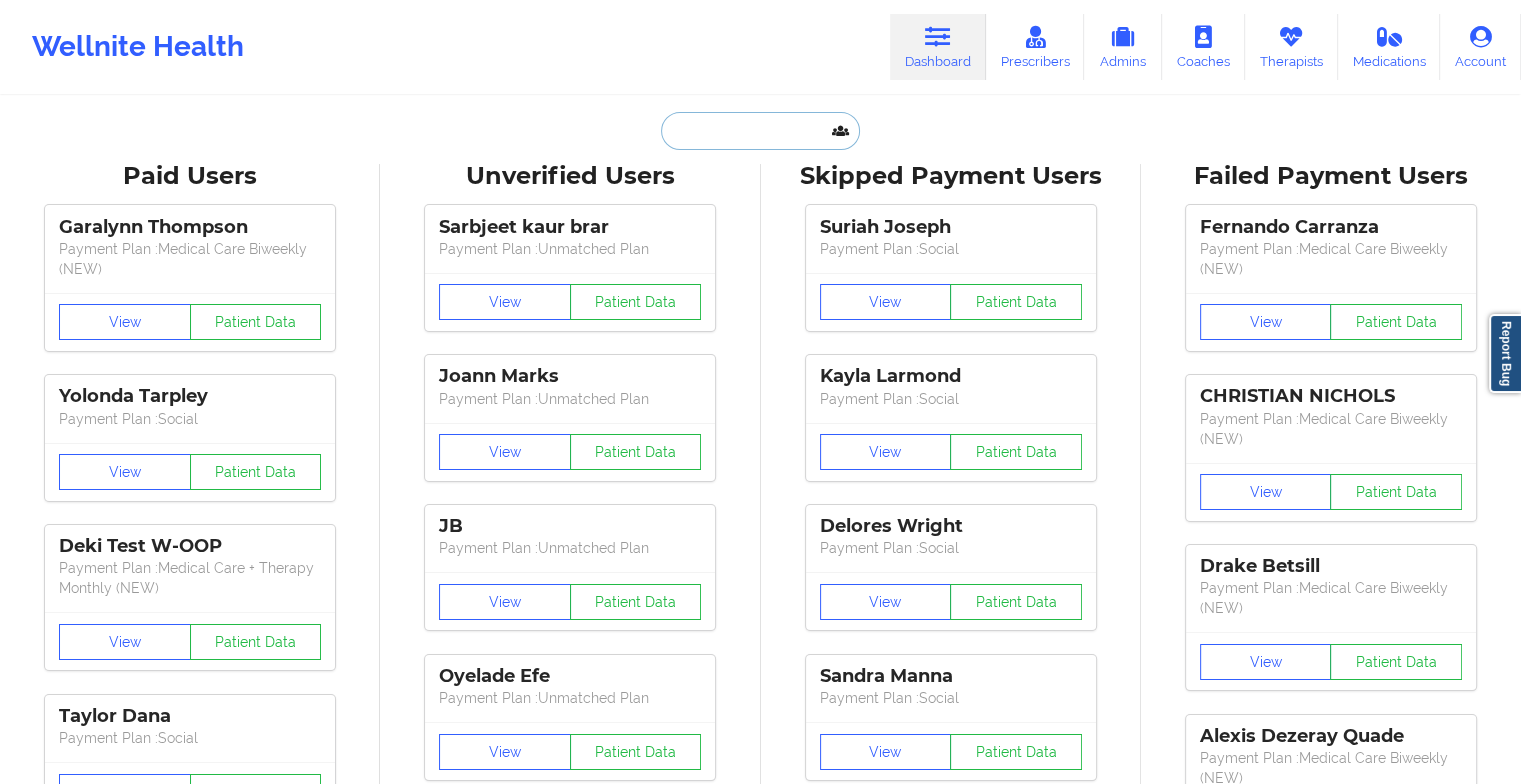 click at bounding box center (760, 131) 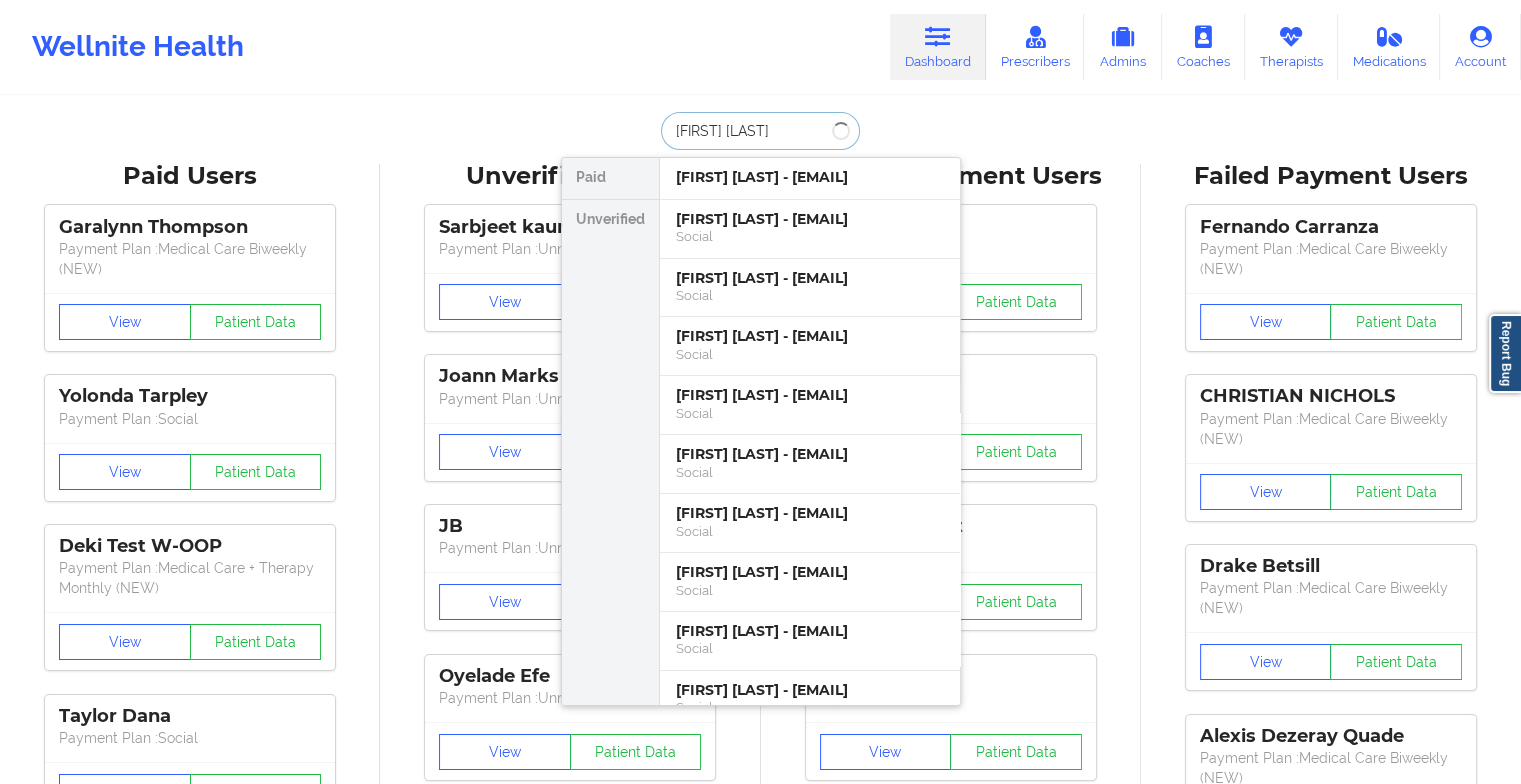 type on "[FIRST] [LAST]" 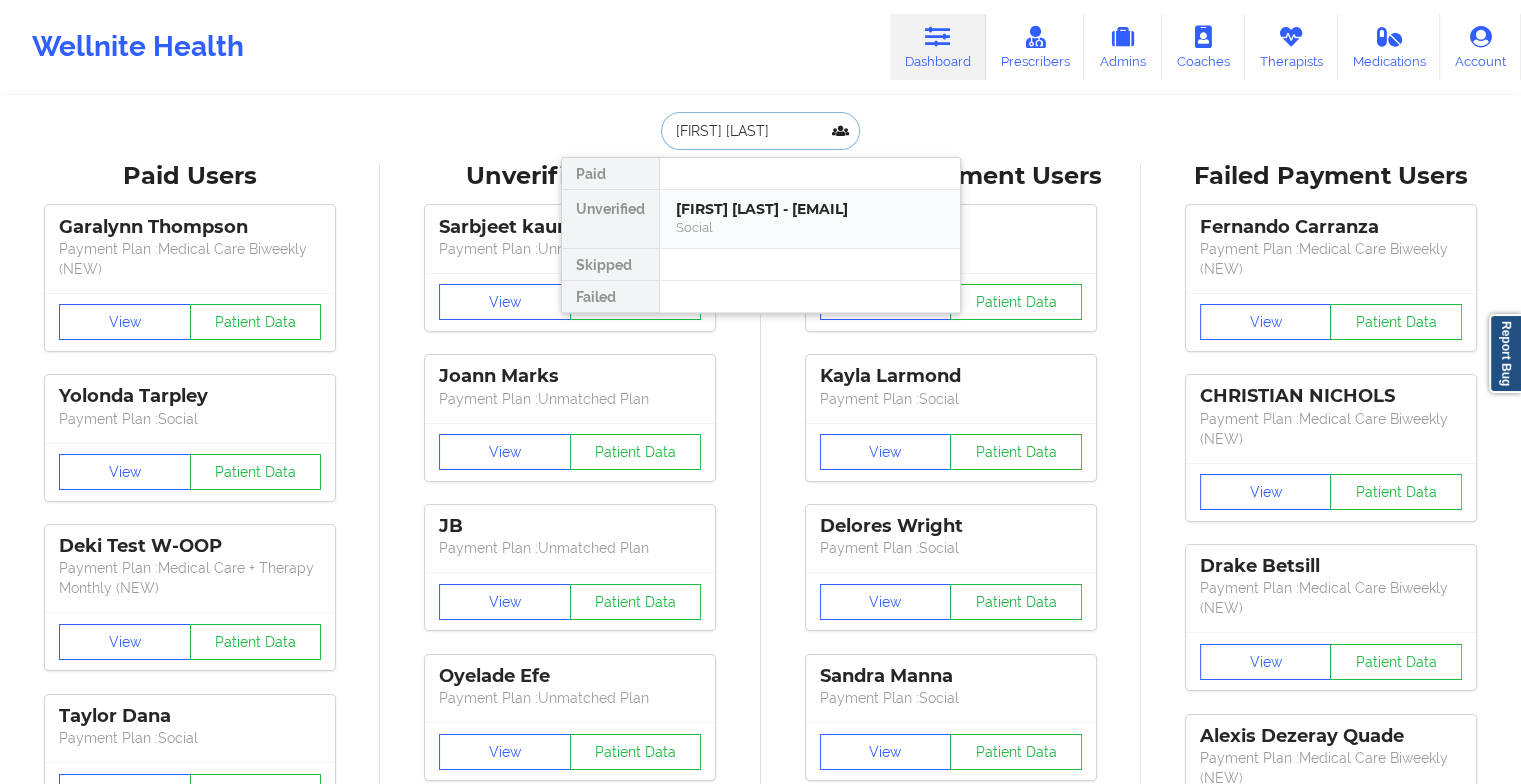 click on "[FIRST] [LAST] - [EMAIL]" at bounding box center [810, 209] 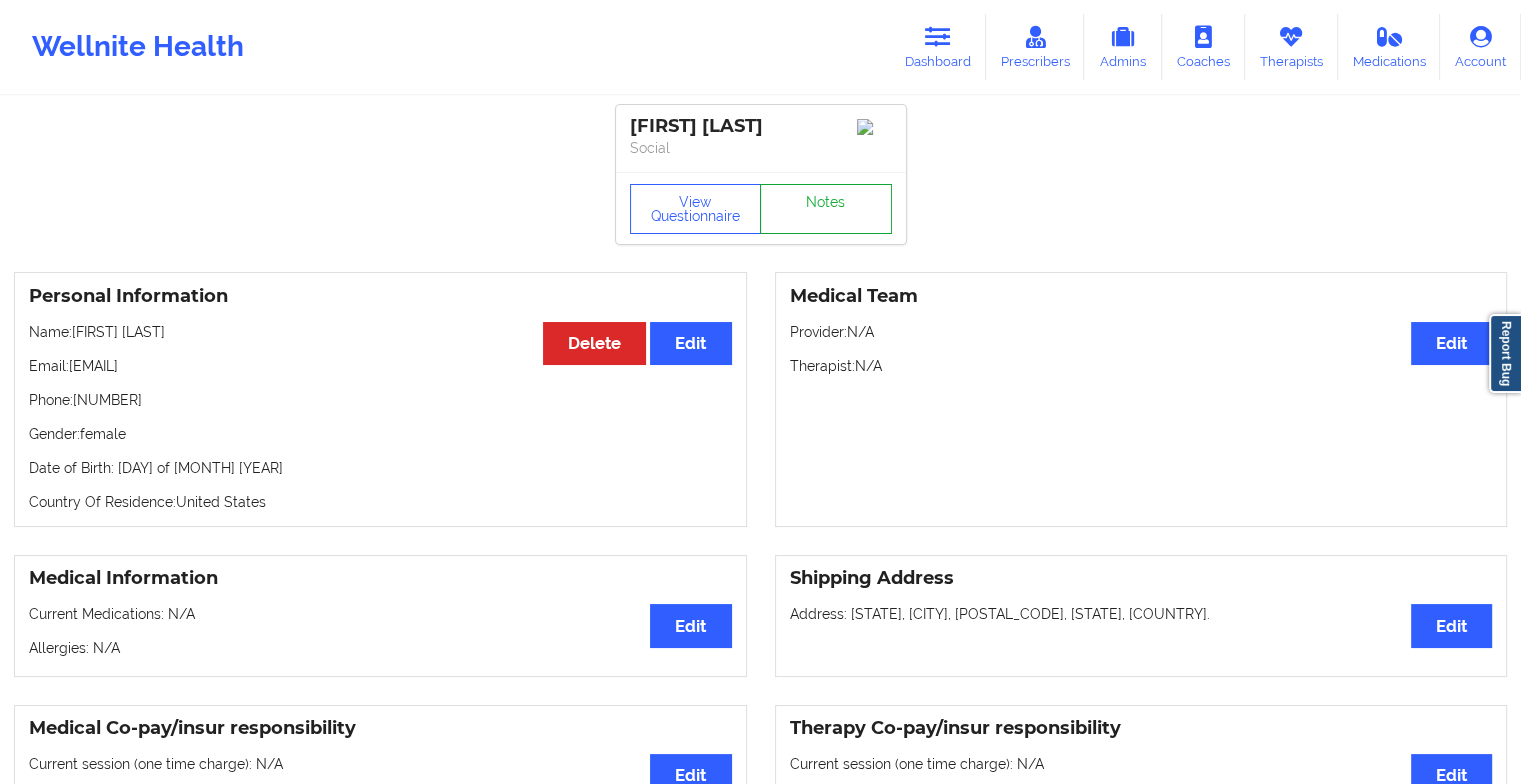 click on "Notes" at bounding box center [826, 209] 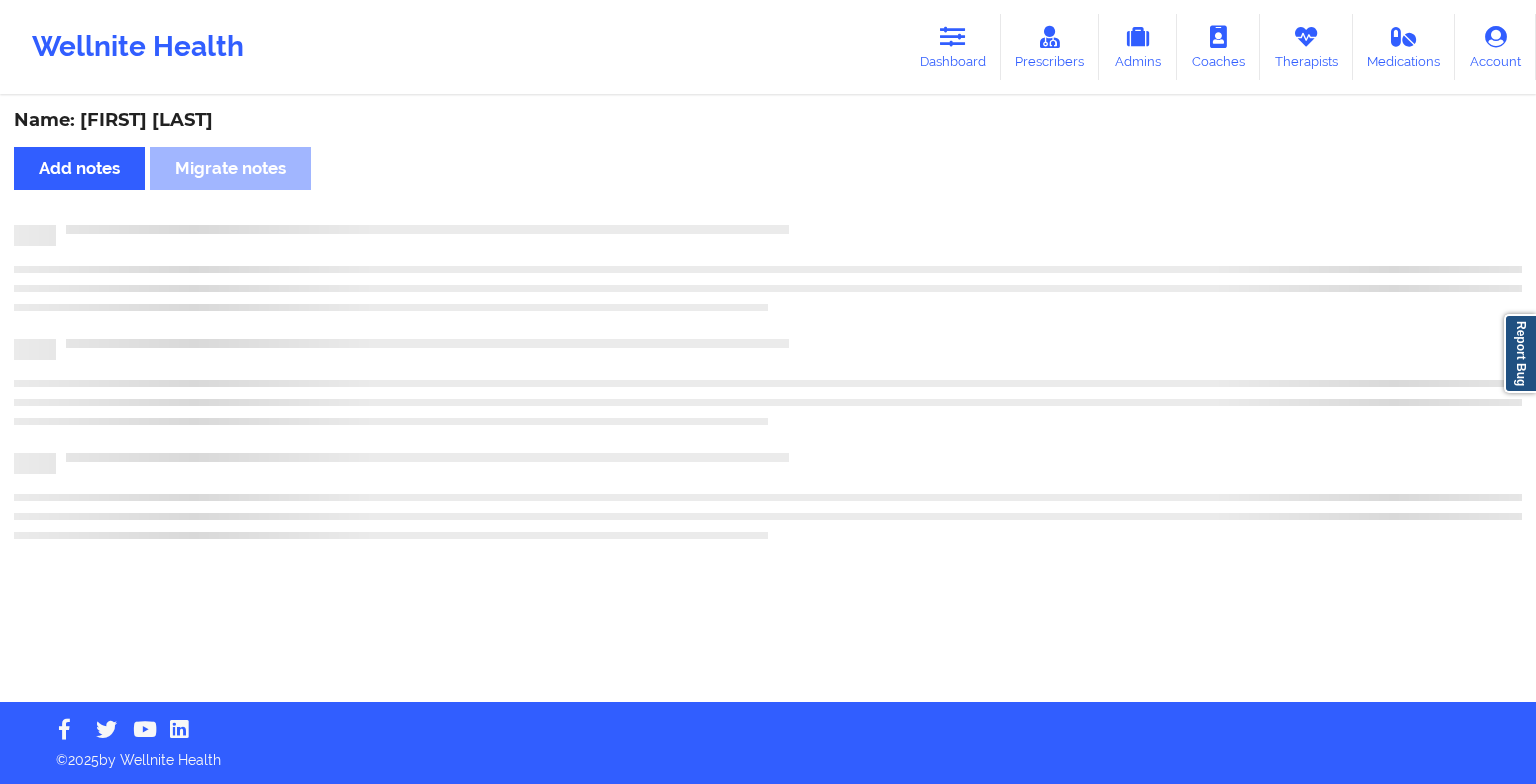 click on "Name: [FIRST] [LAST] Add notes Migrate notes" at bounding box center [768, 400] 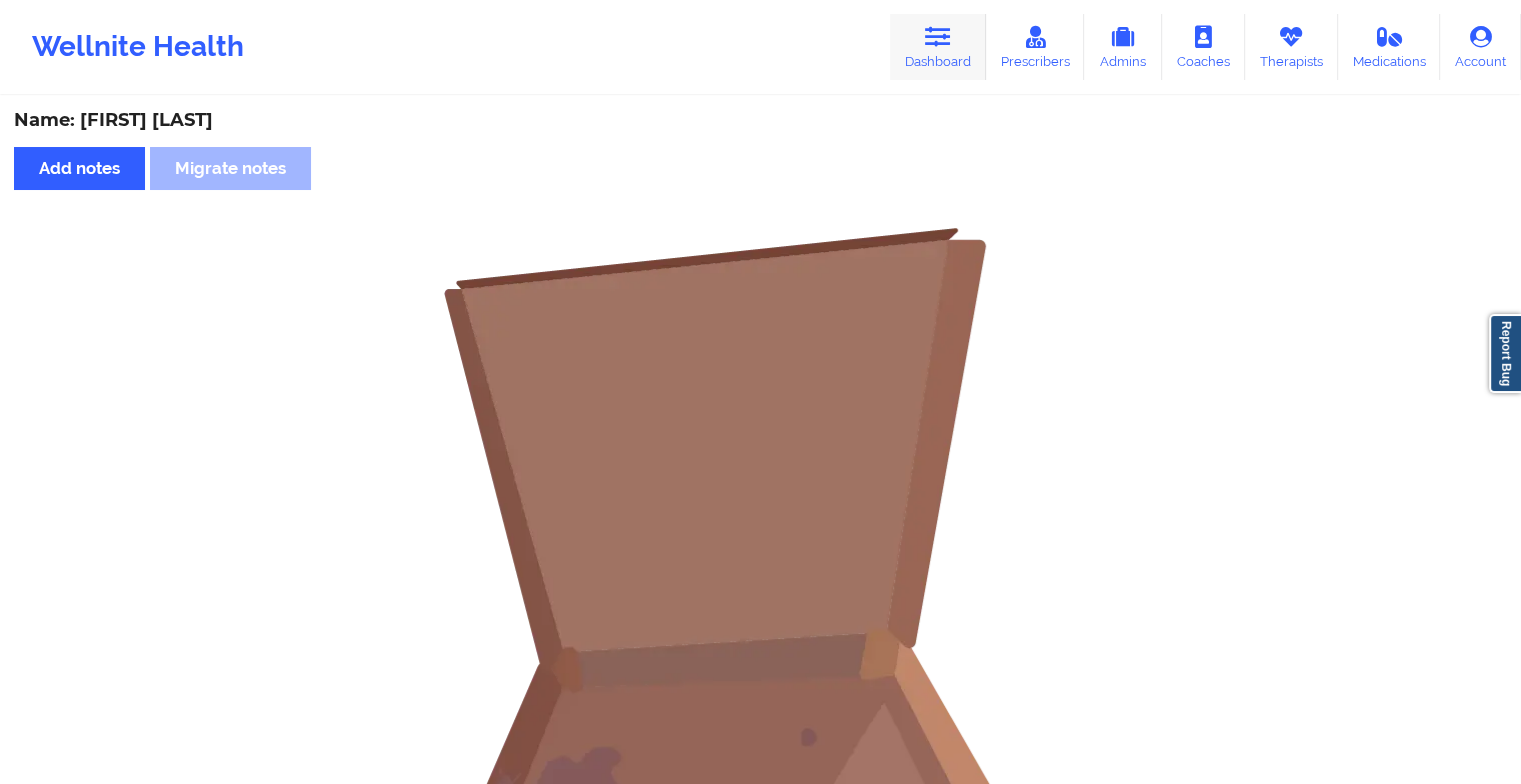click on "Dashboard" at bounding box center [938, 47] 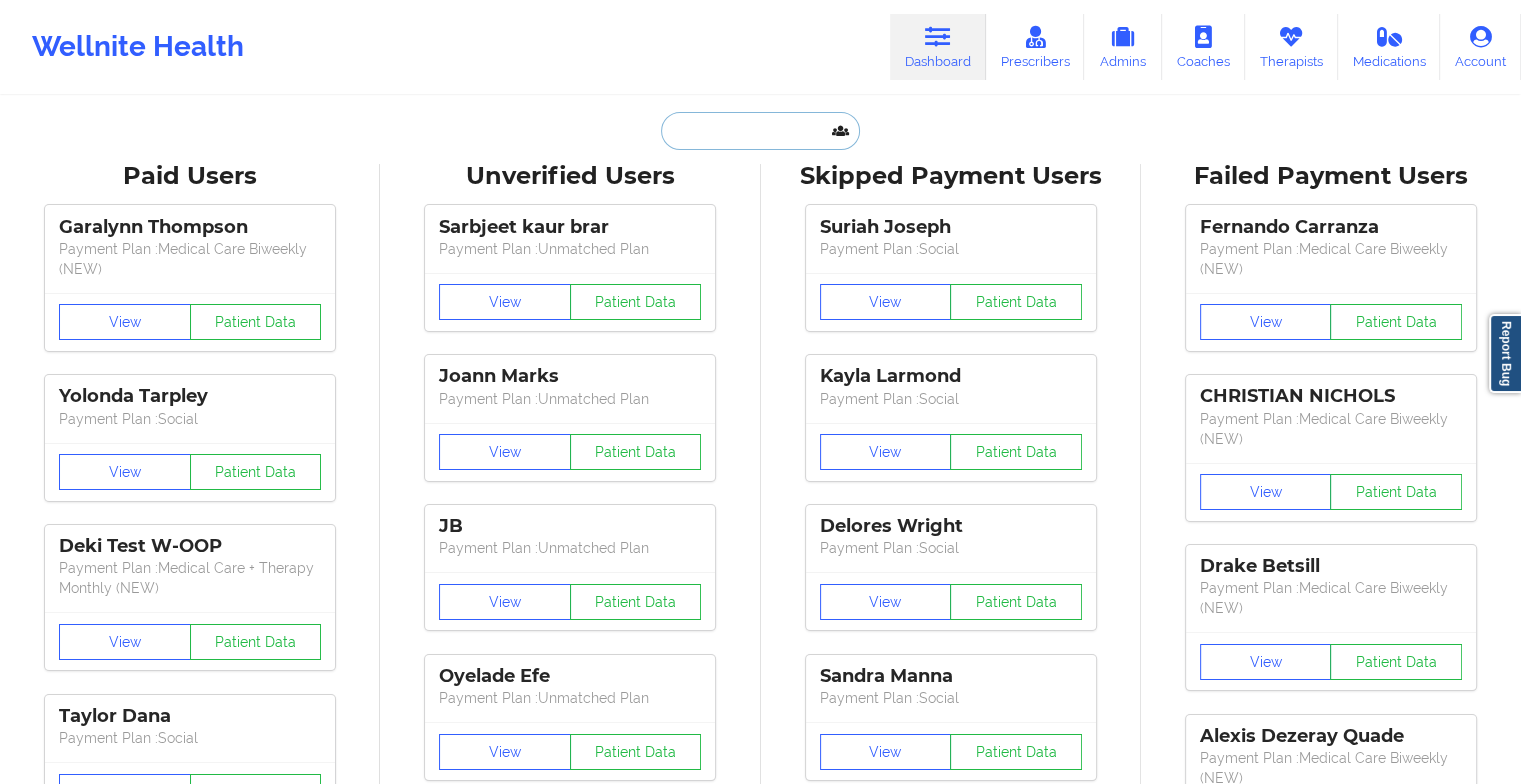 click at bounding box center (760, 131) 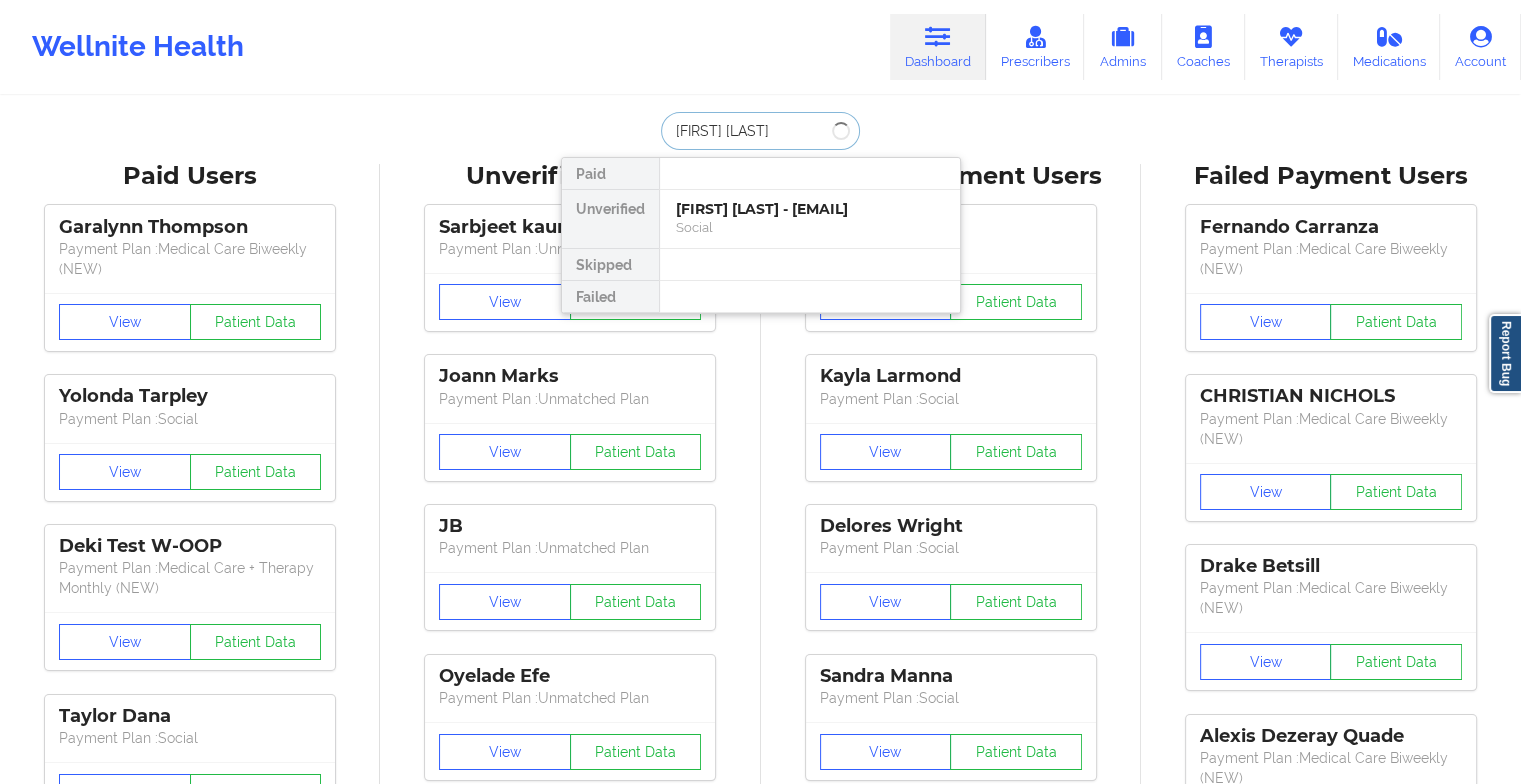 type on "[FIRST] [LAST]" 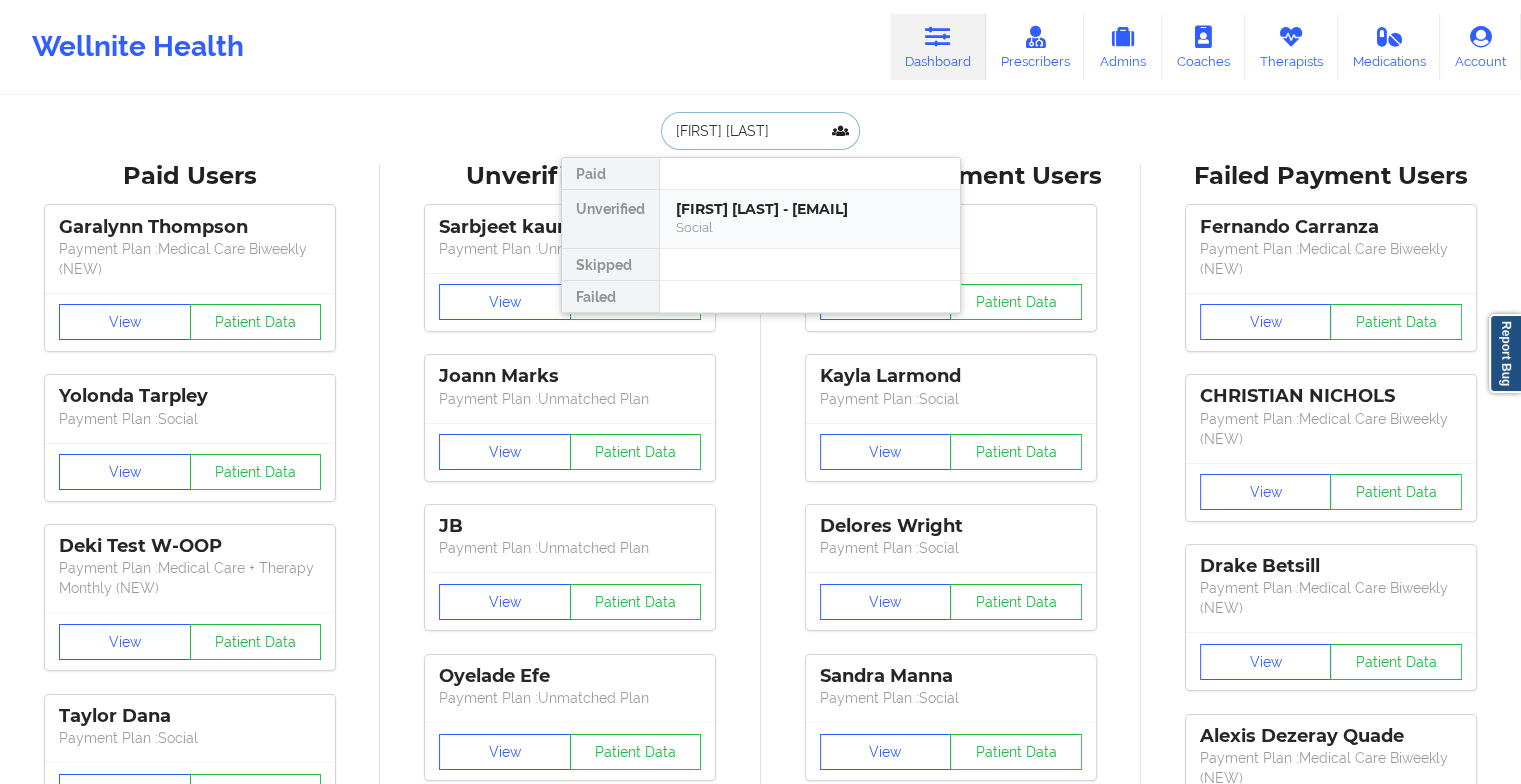 click on "[FIRST] [LAST] - [EMAIL]" at bounding box center (810, 209) 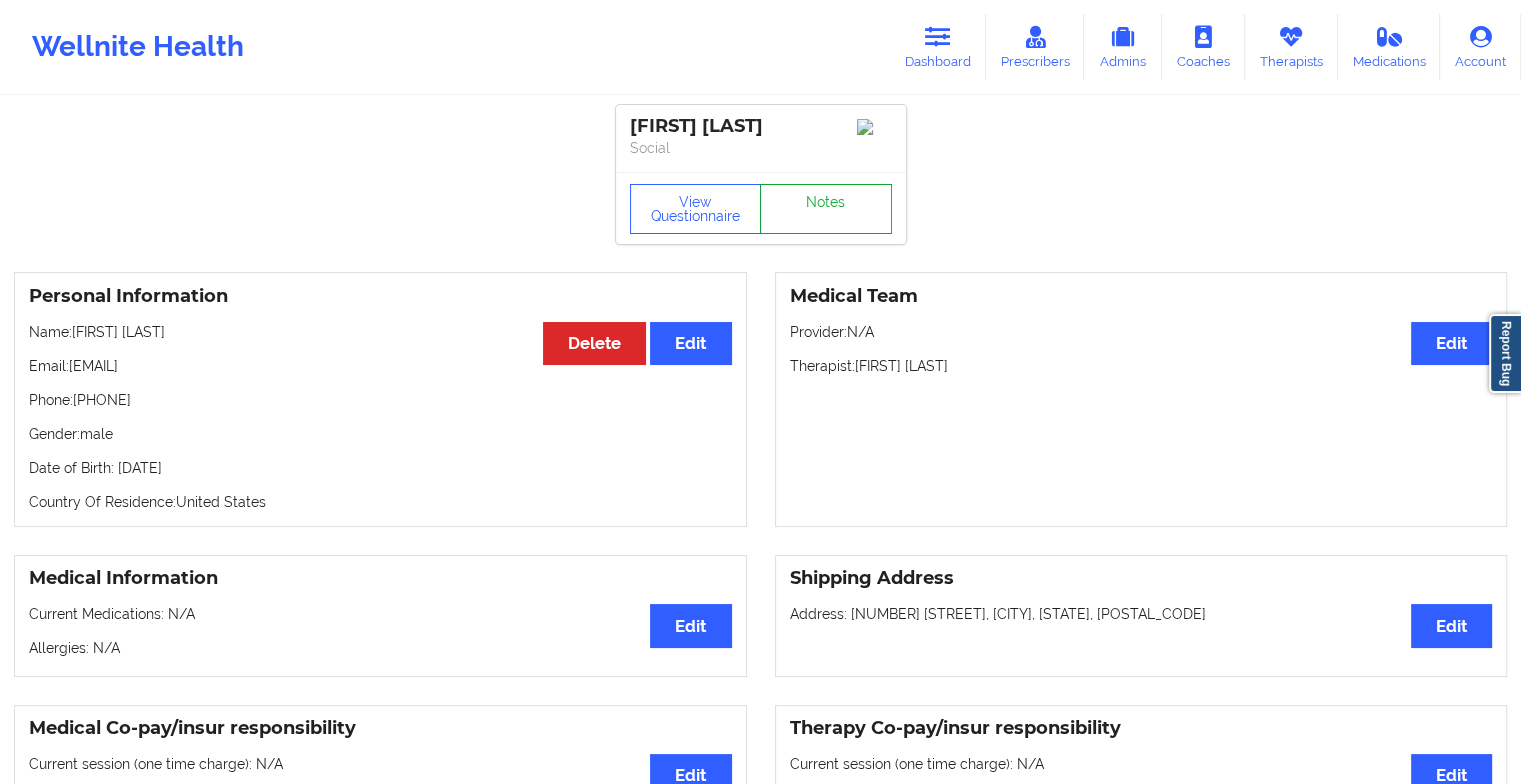 click on "Notes" at bounding box center (826, 209) 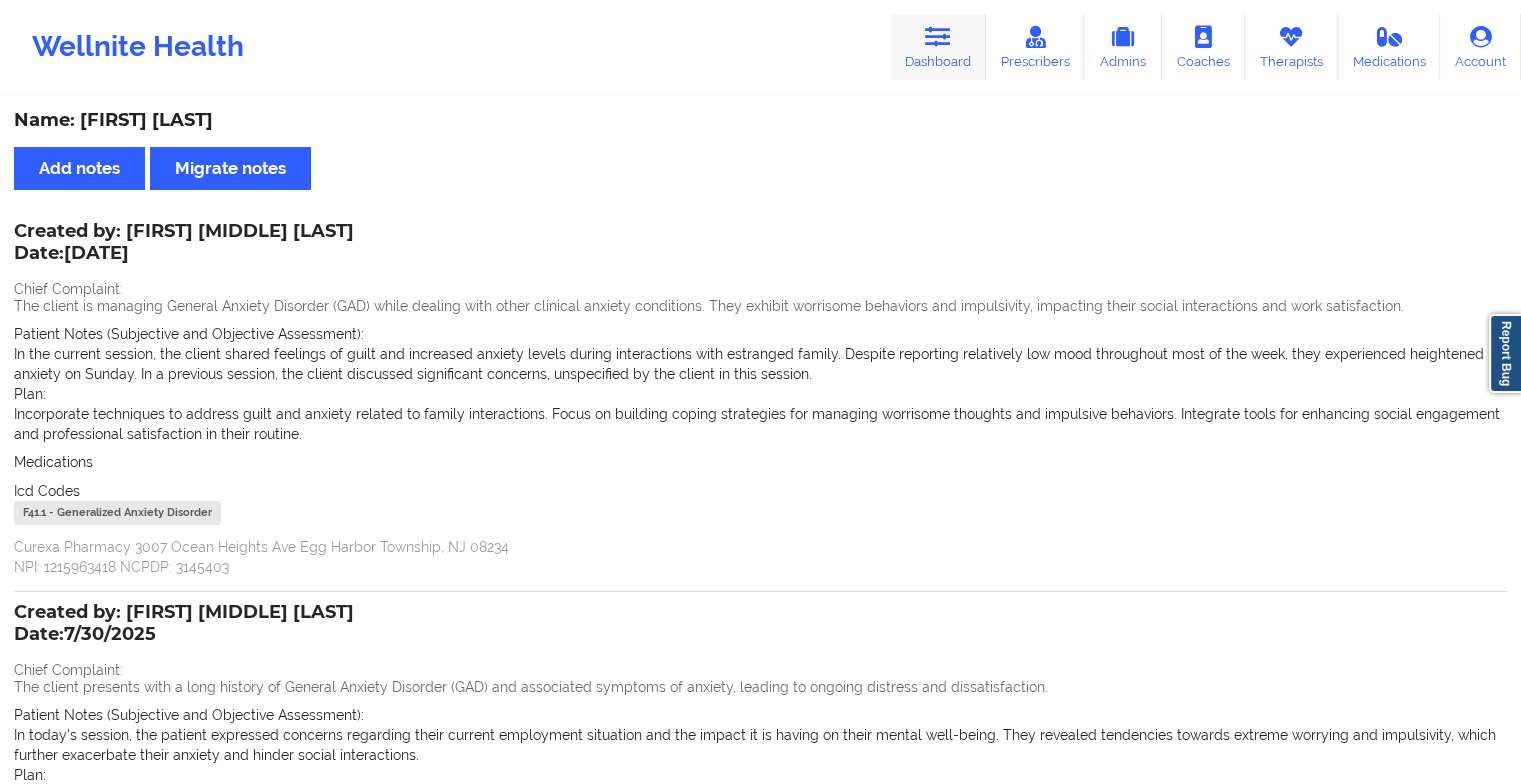 click on "Dashboard" at bounding box center [938, 47] 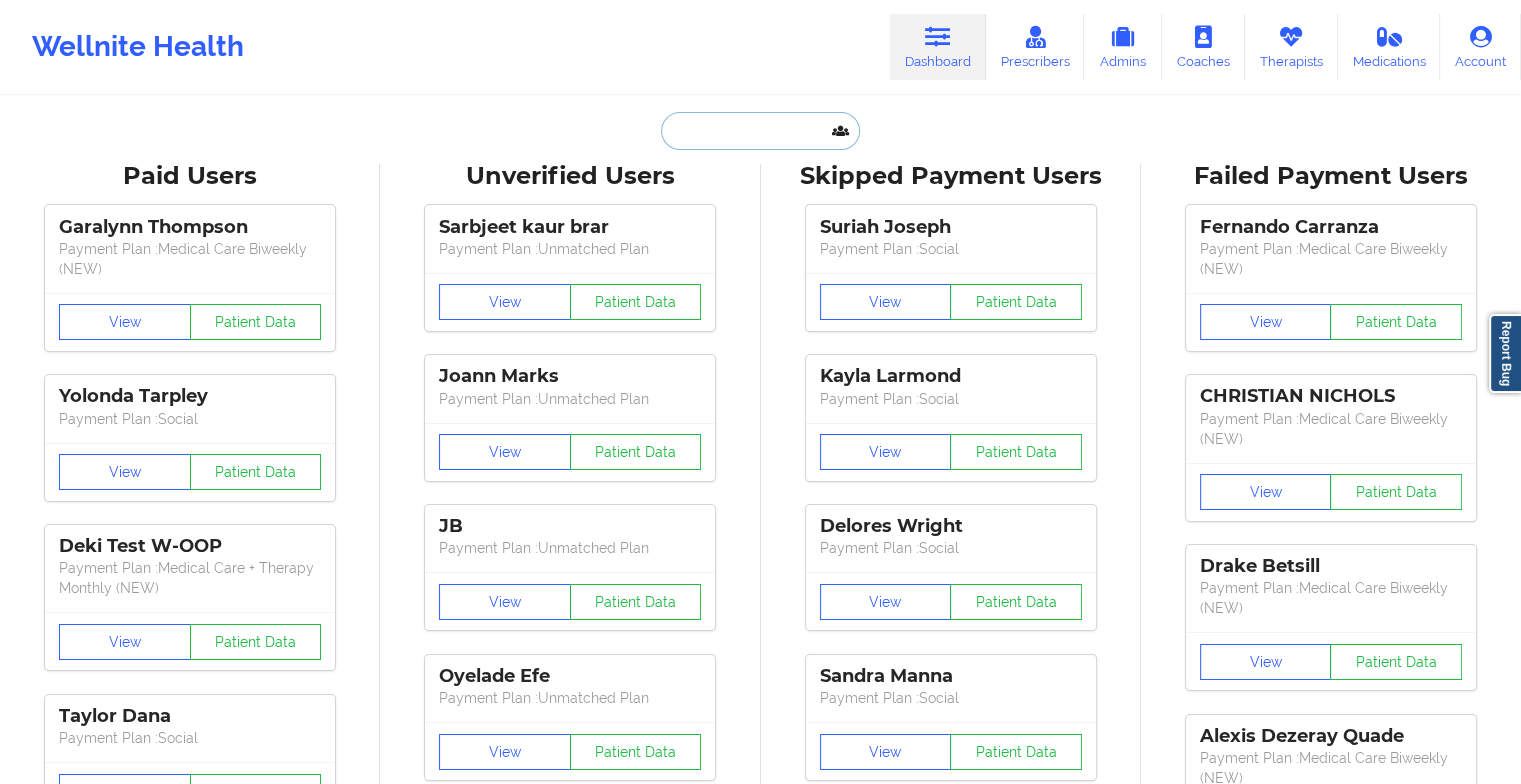 click at bounding box center [760, 131] 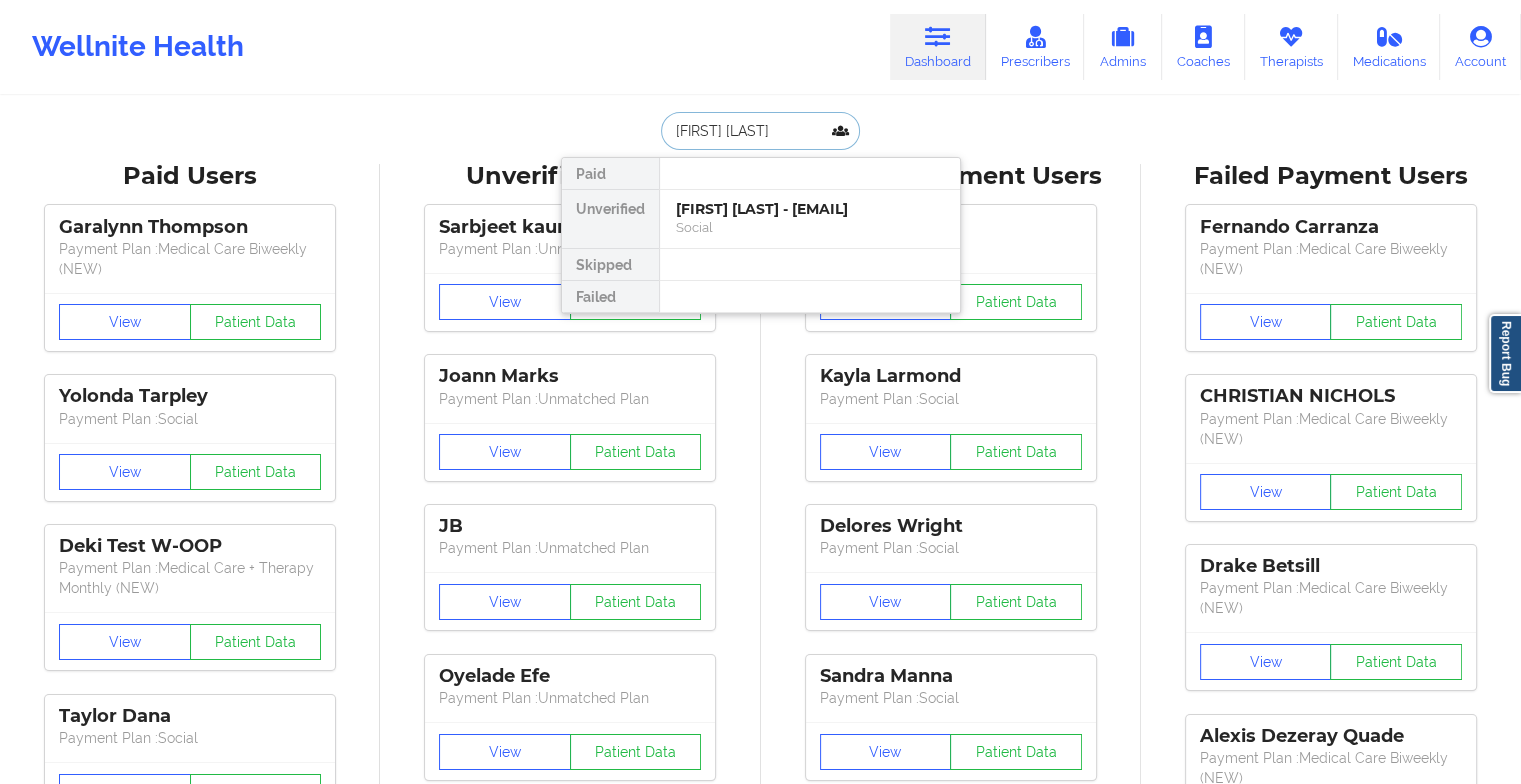 type on "[FIRST] [LAST]" 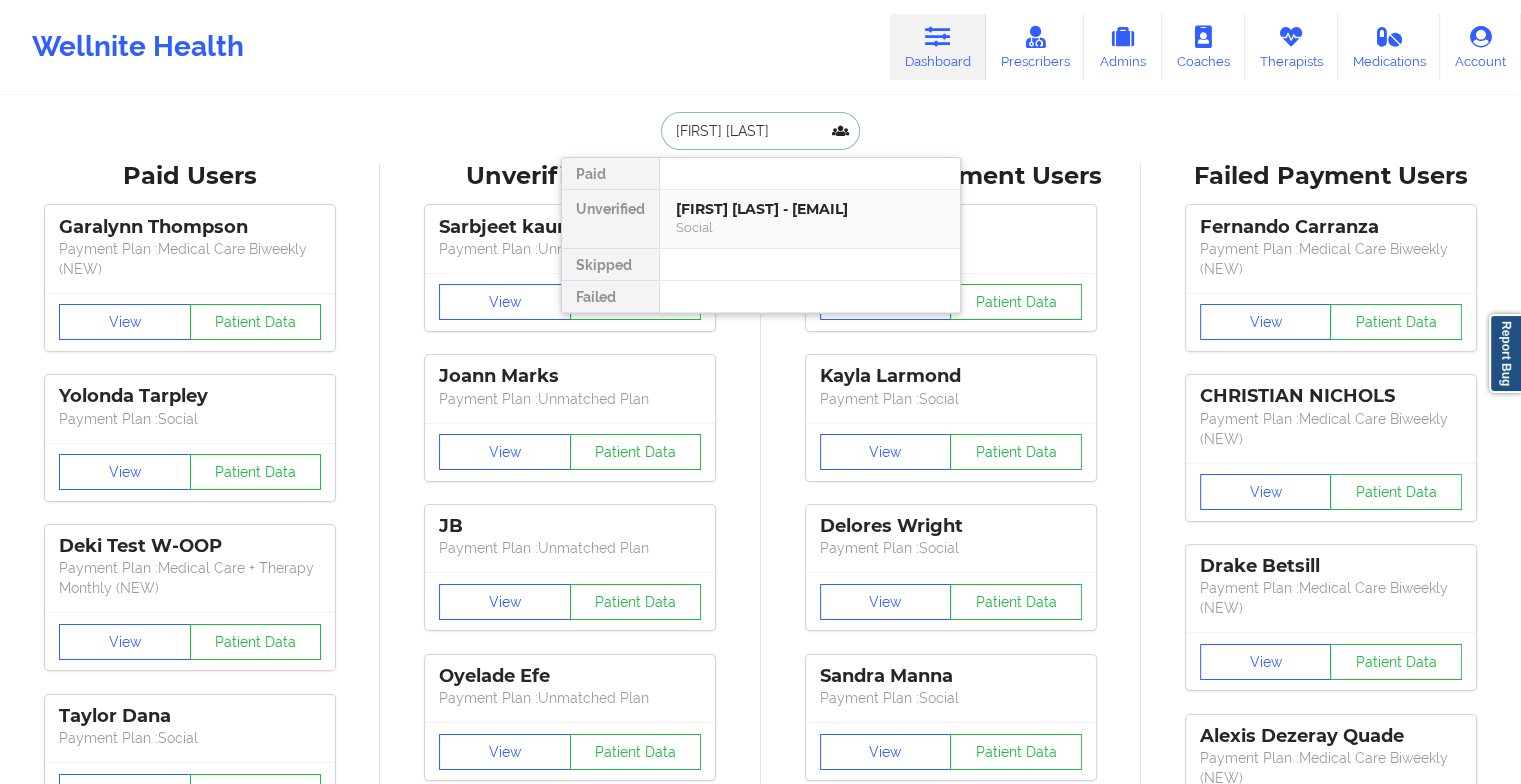 click on "[FIRST] [LAST] - [EMAIL] Social" at bounding box center (810, 219) 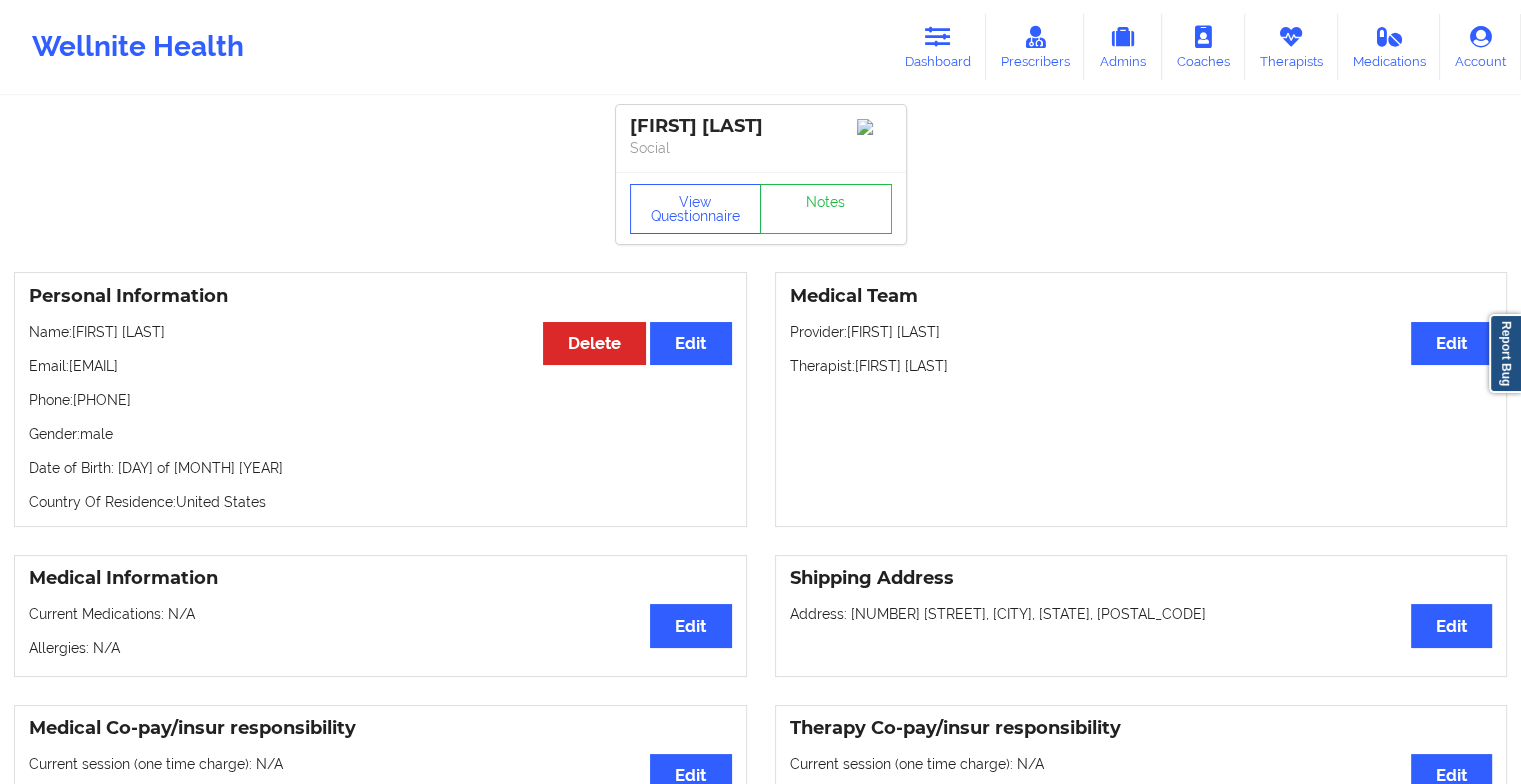 click on "View Questionnaire Notes" at bounding box center [761, 209] 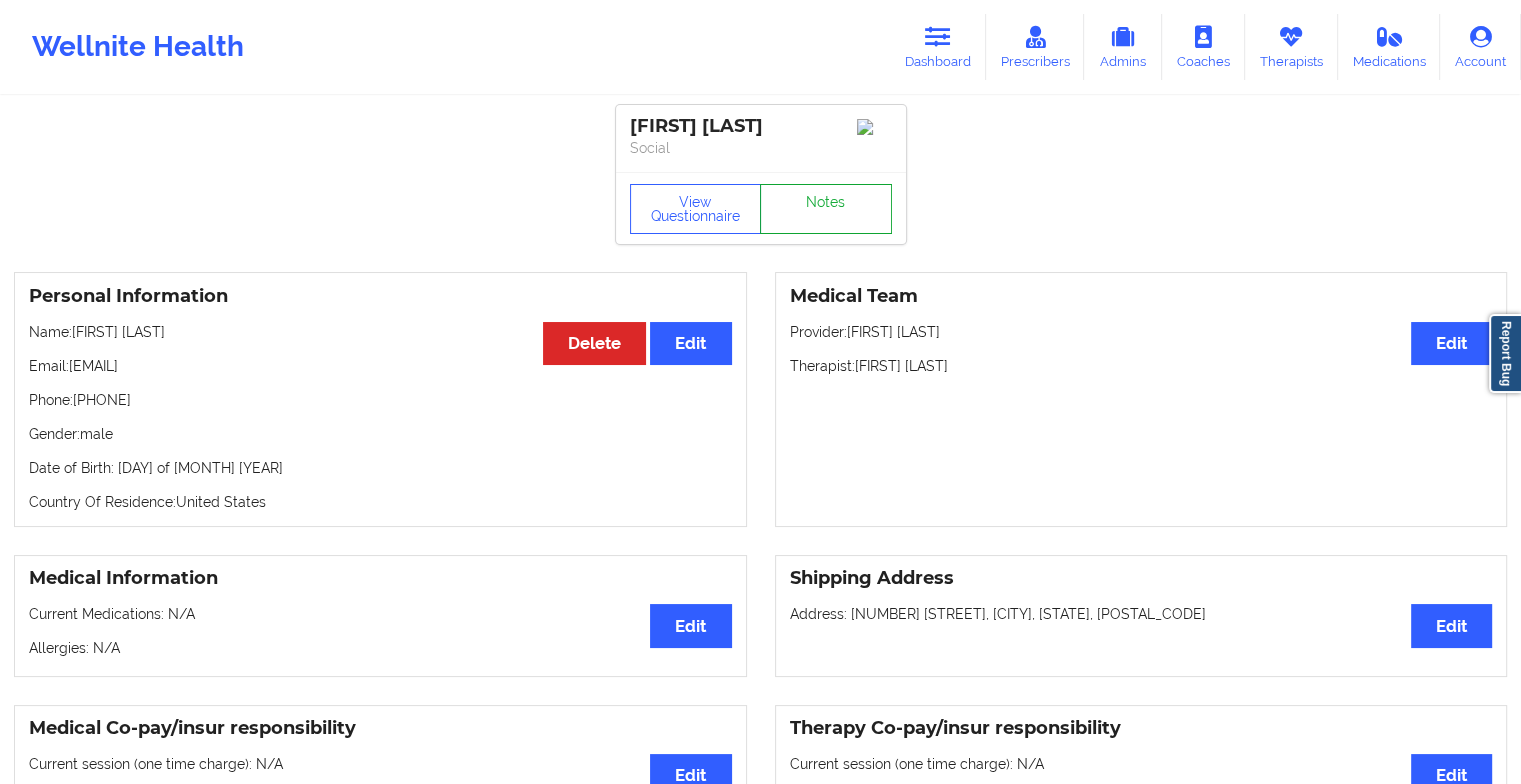 click on "Notes" at bounding box center (826, 209) 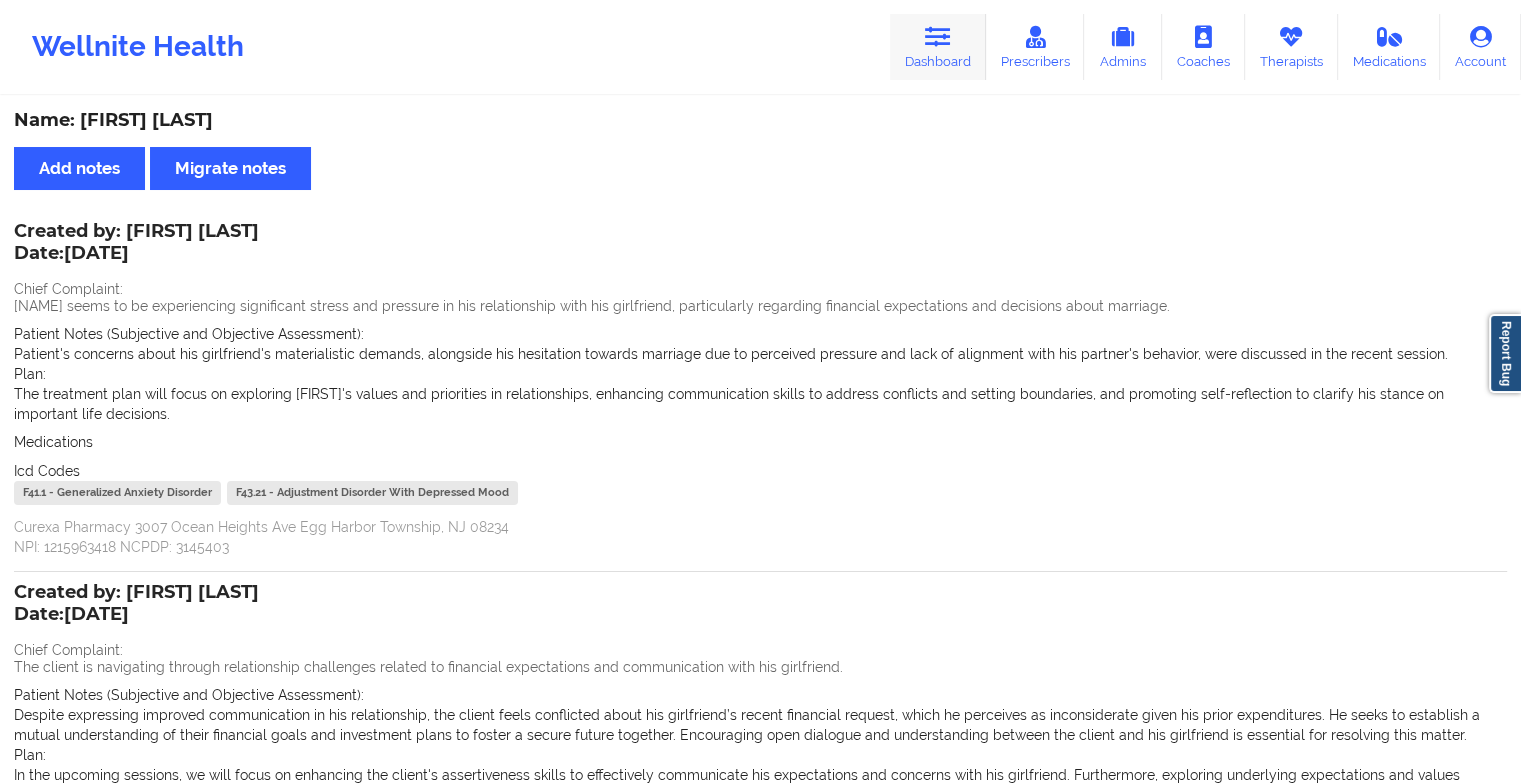 click on "Dashboard" at bounding box center (938, 47) 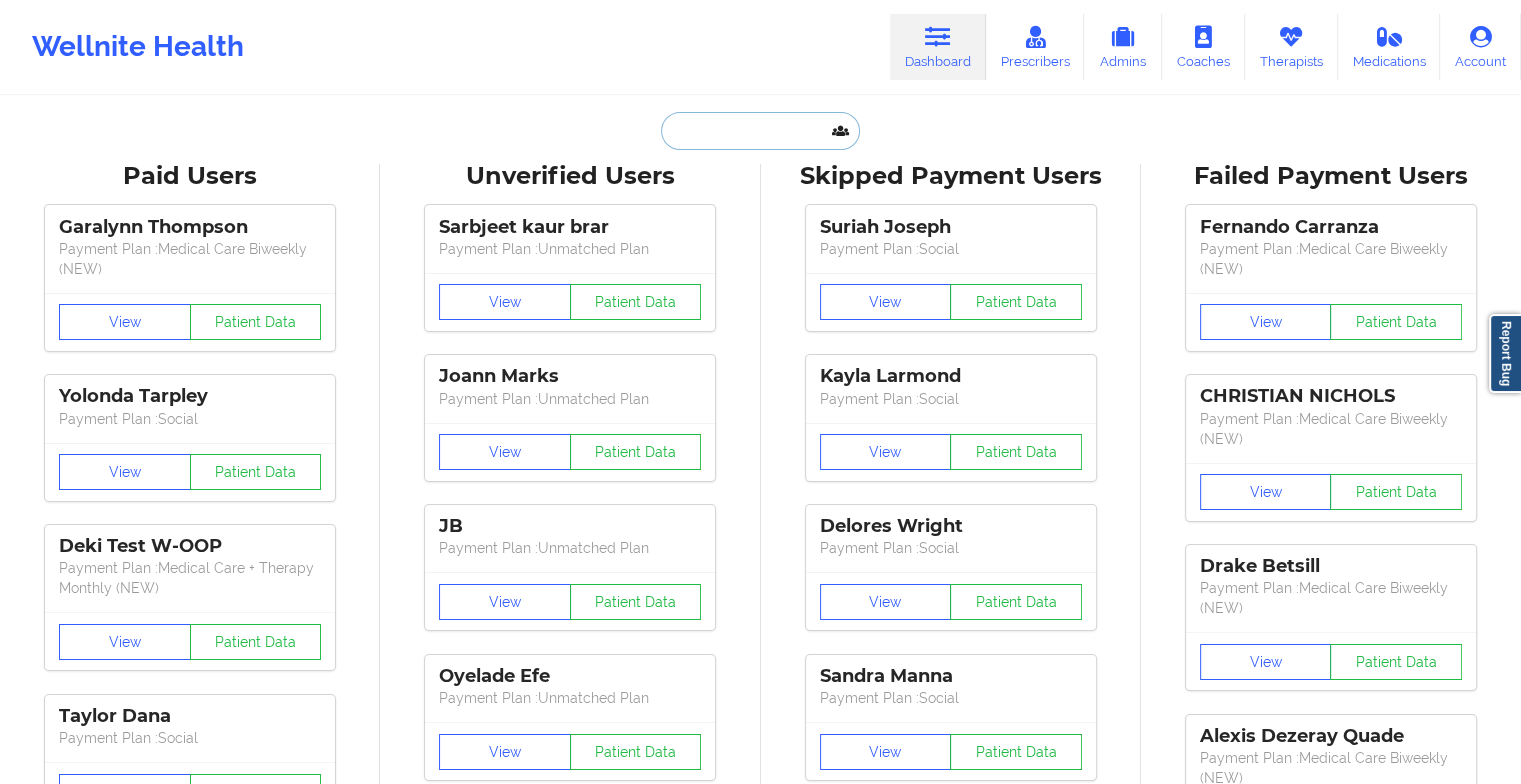 click at bounding box center [760, 131] 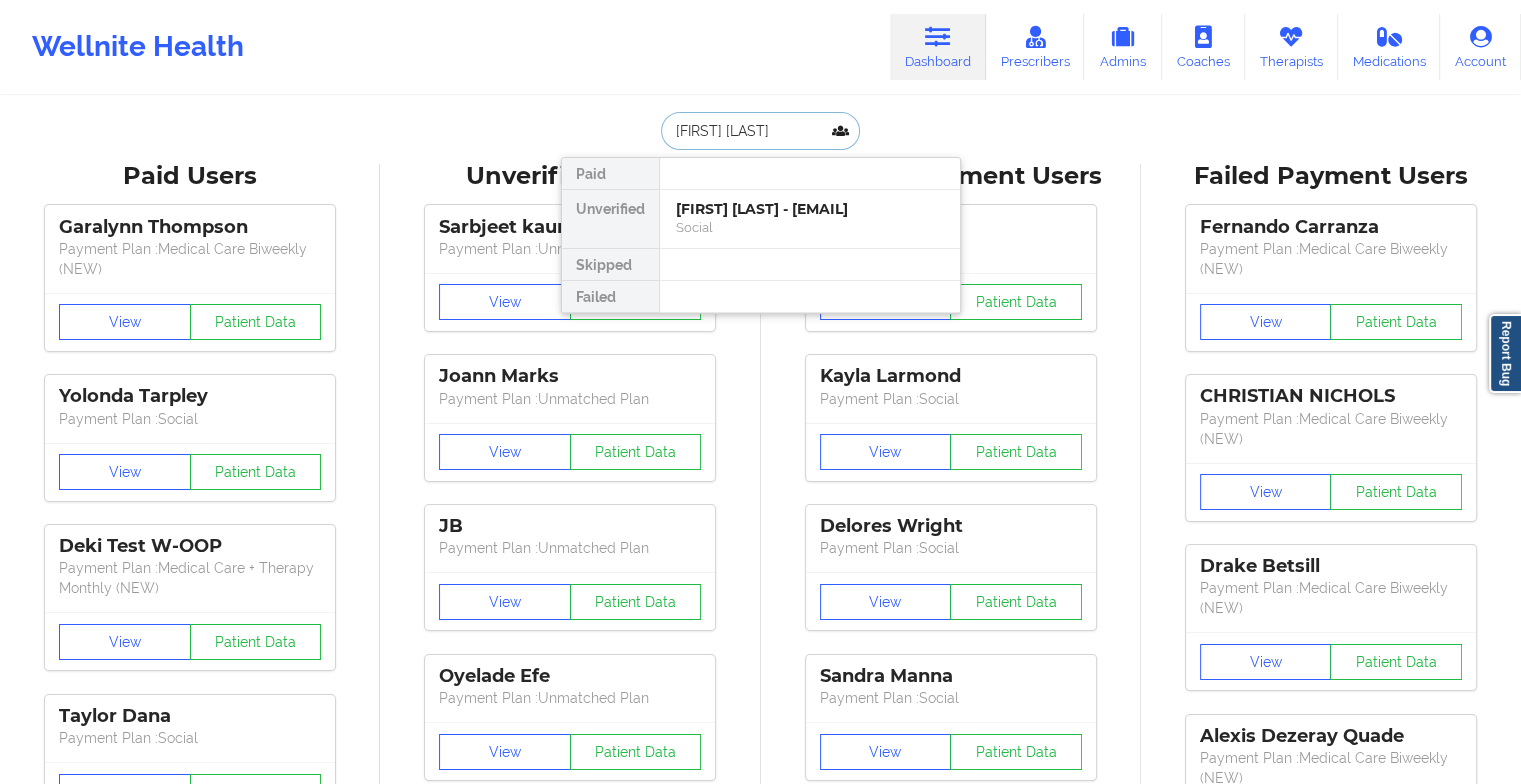 type on "[FIRST] [LAST]" 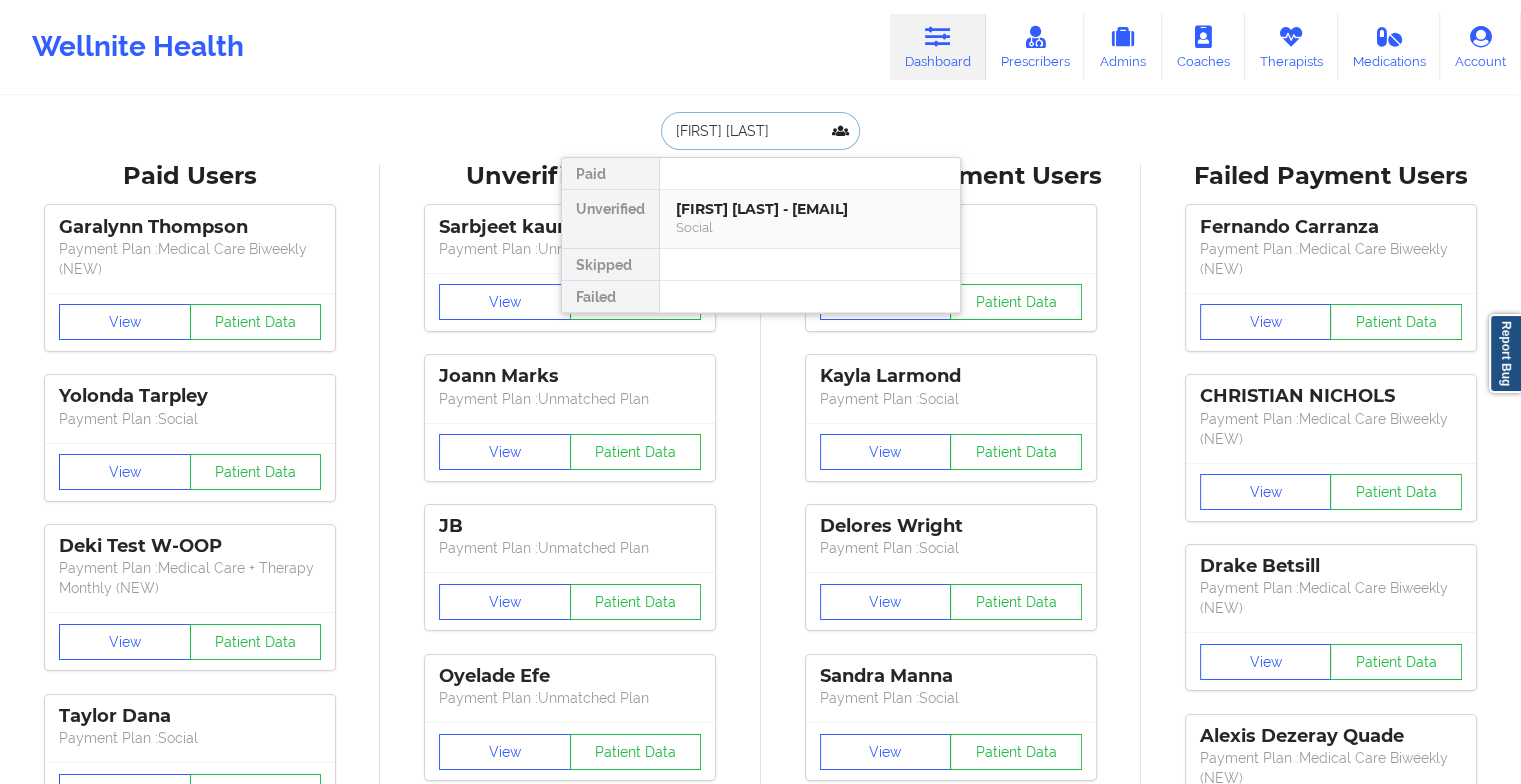 click on "[FIRST] [LAST] - [EMAIL]" at bounding box center [810, 209] 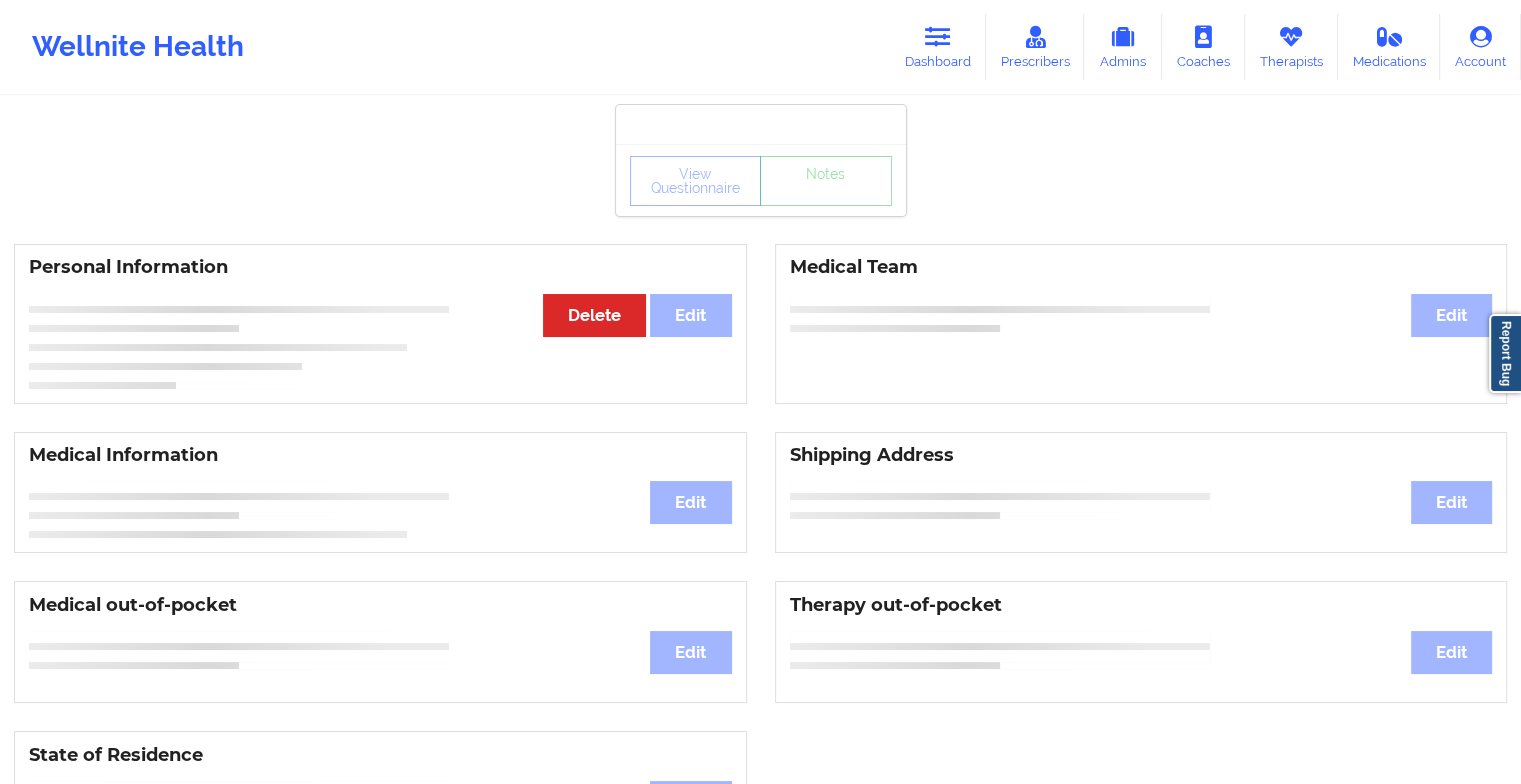 click on "View Questionnaire Notes" at bounding box center [761, 180] 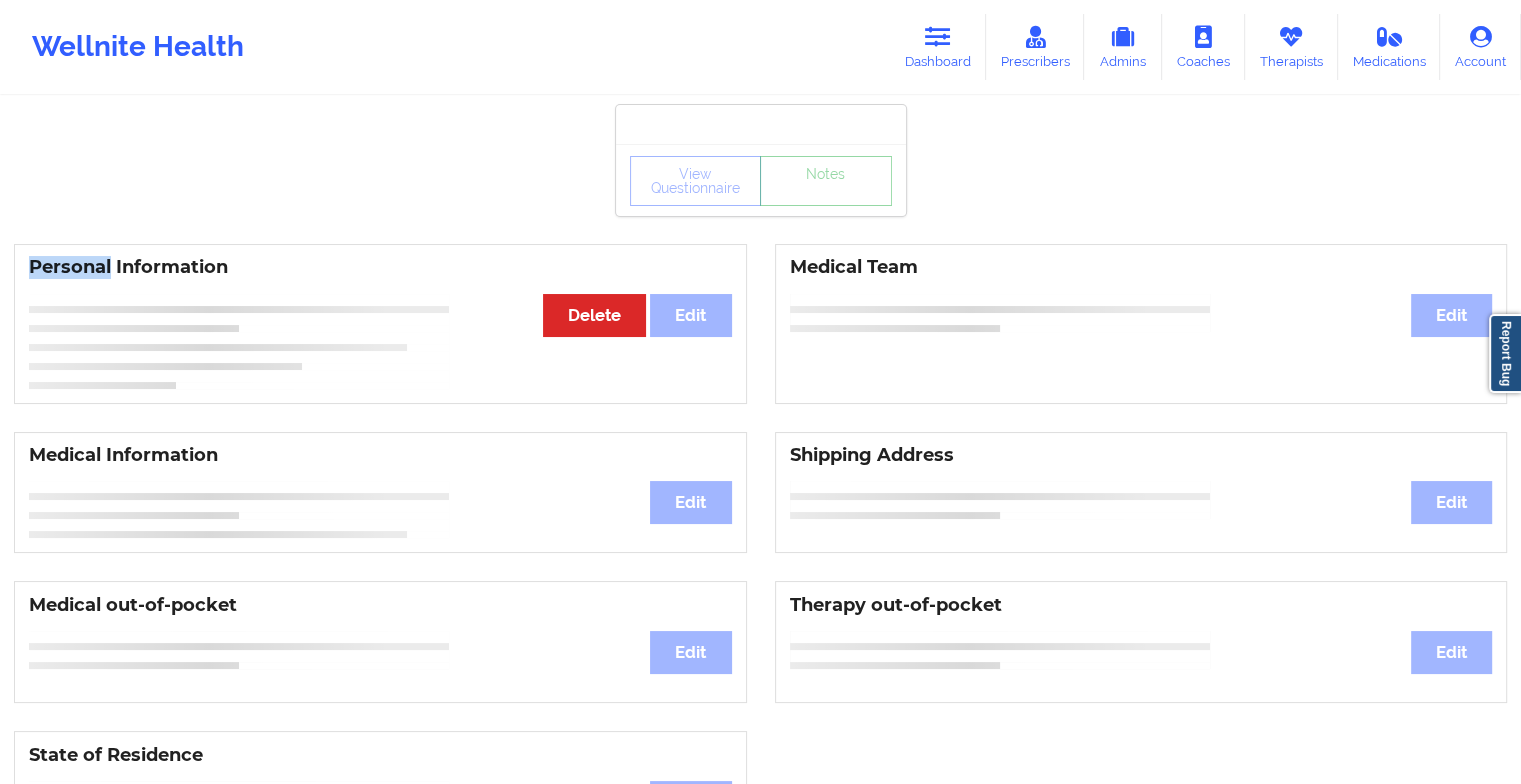 click on "View Questionnaire Notes" at bounding box center [761, 180] 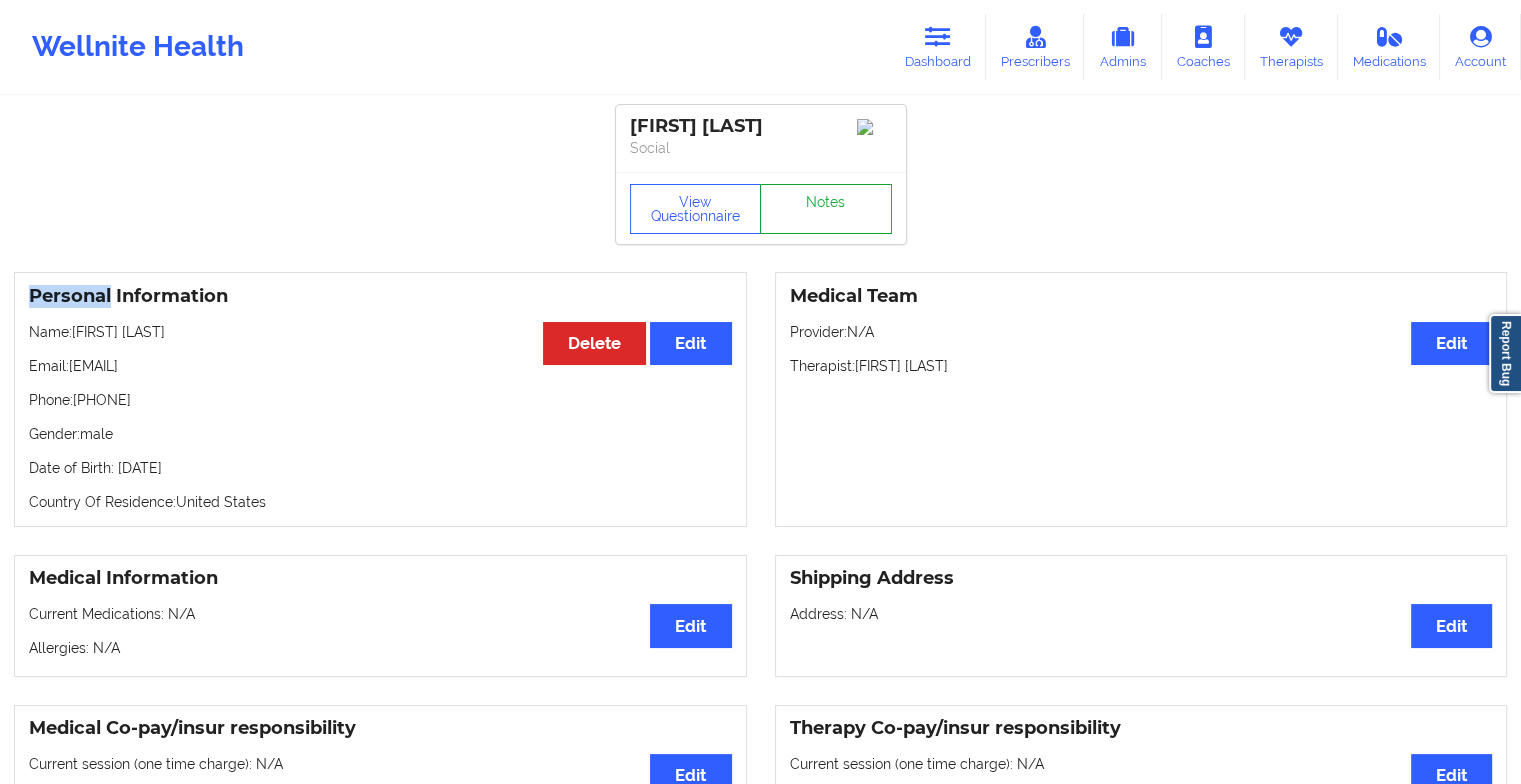 click on "Notes" at bounding box center (826, 209) 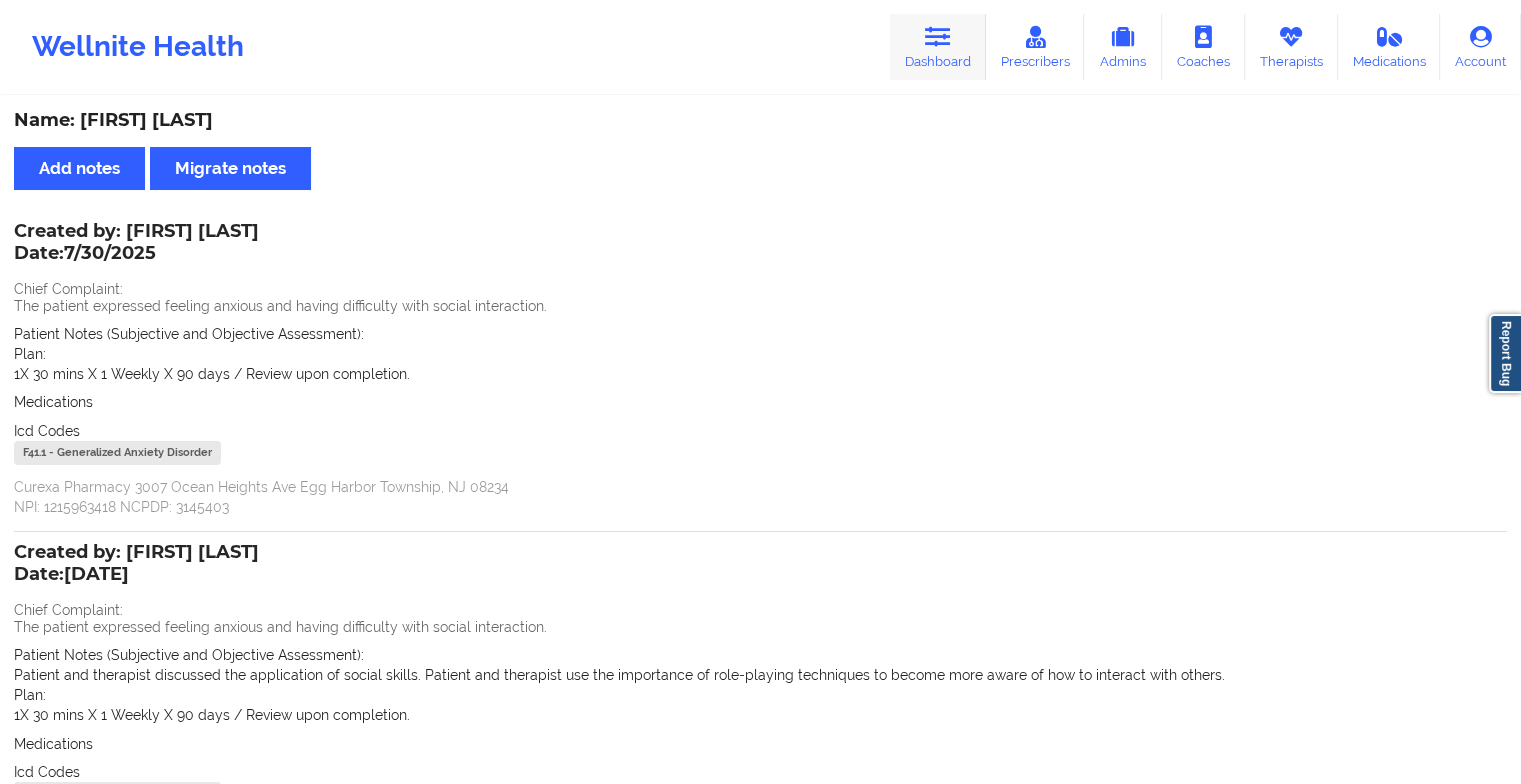 click at bounding box center (938, 37) 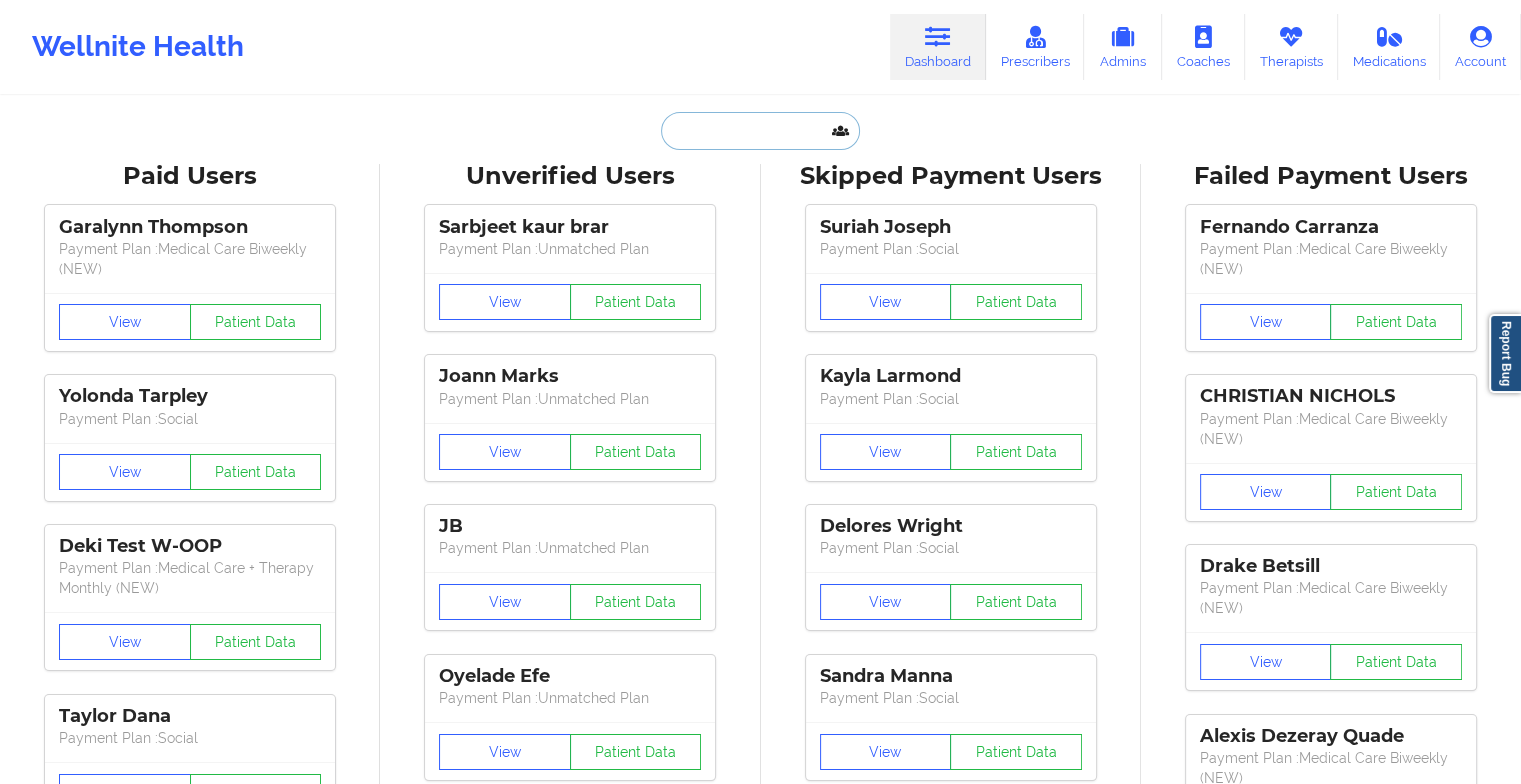 click at bounding box center [760, 131] 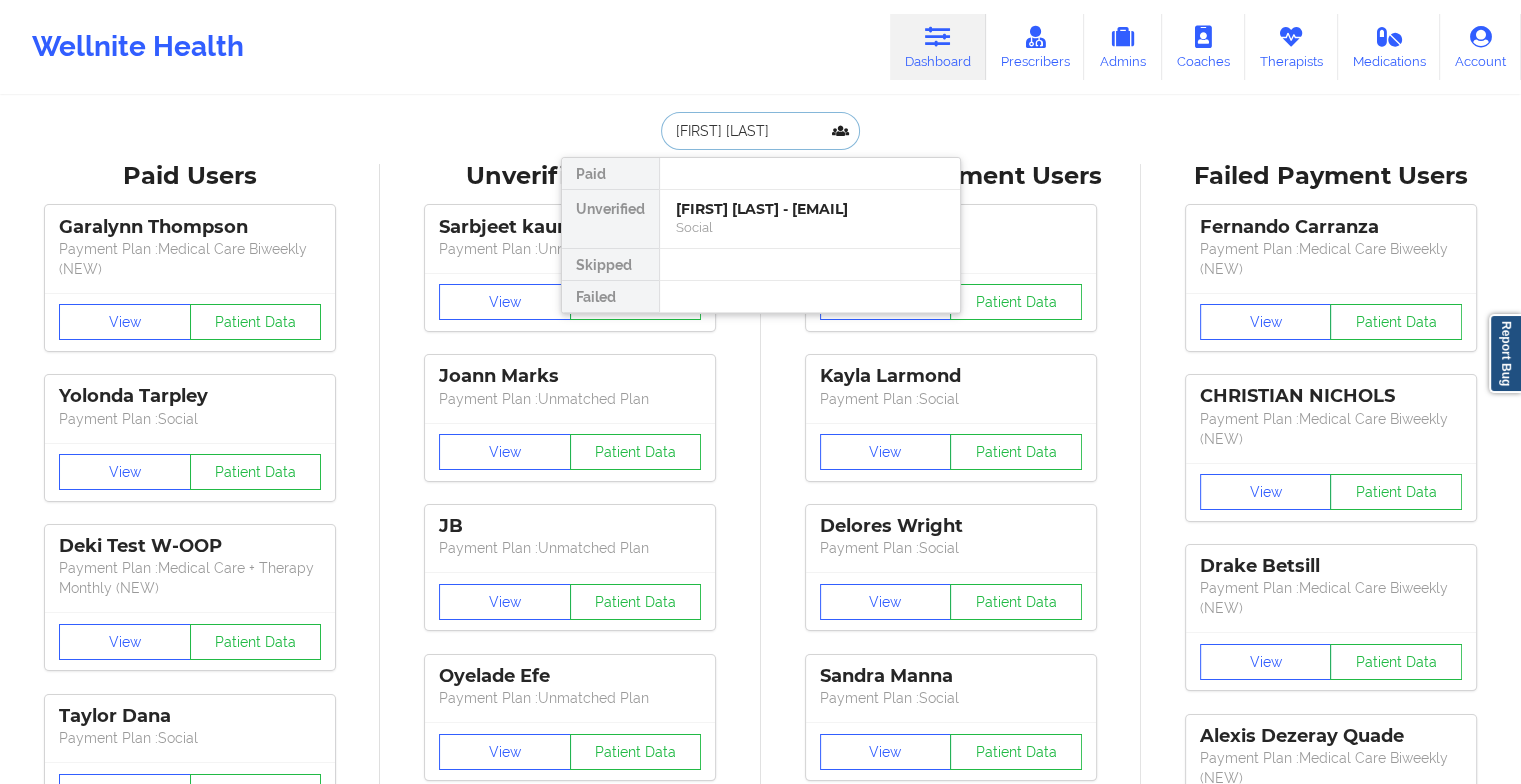 type on "[FIRST] [LAST]" 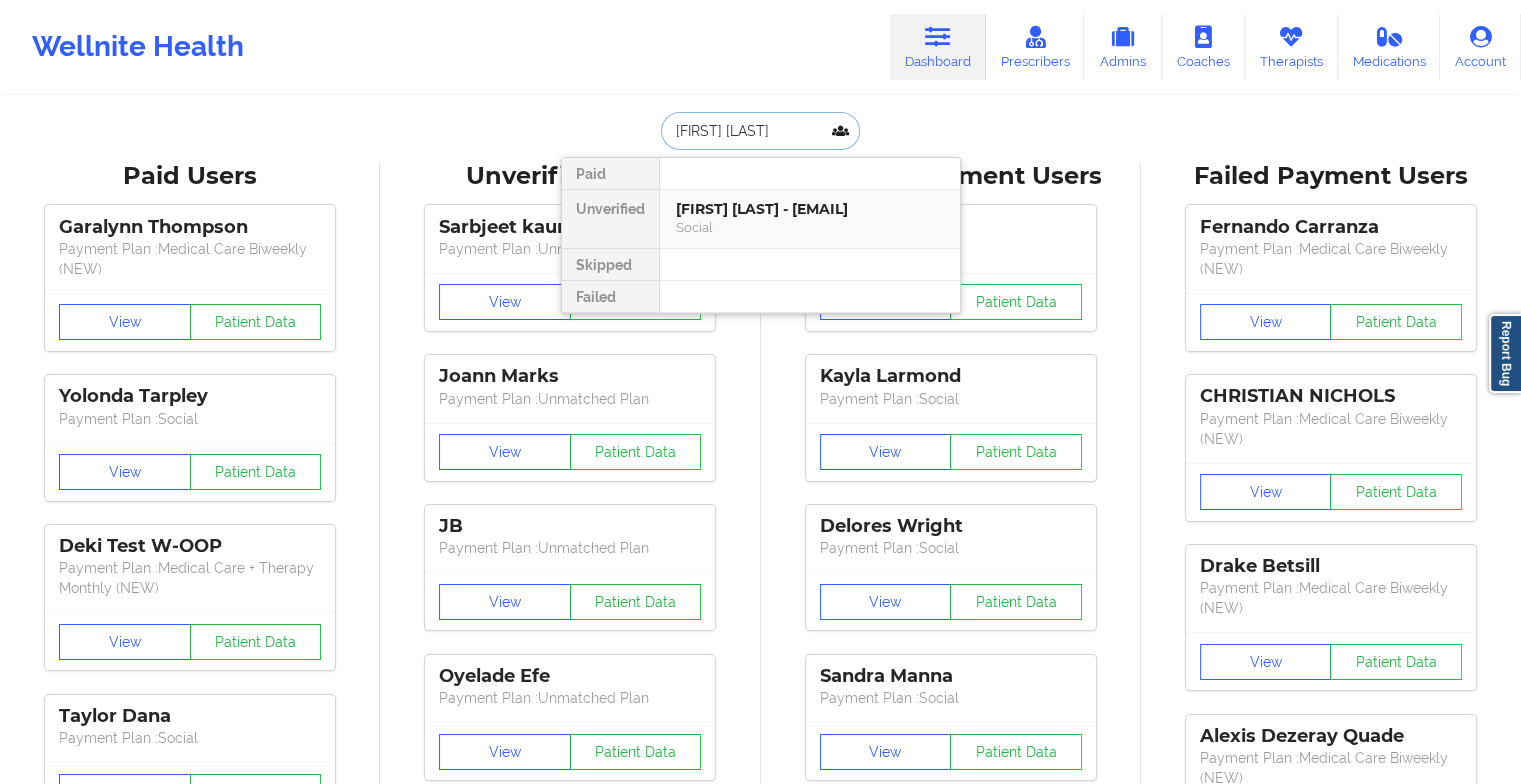 click on "[FIRST] [LAST] - [EMAIL]" at bounding box center (810, 209) 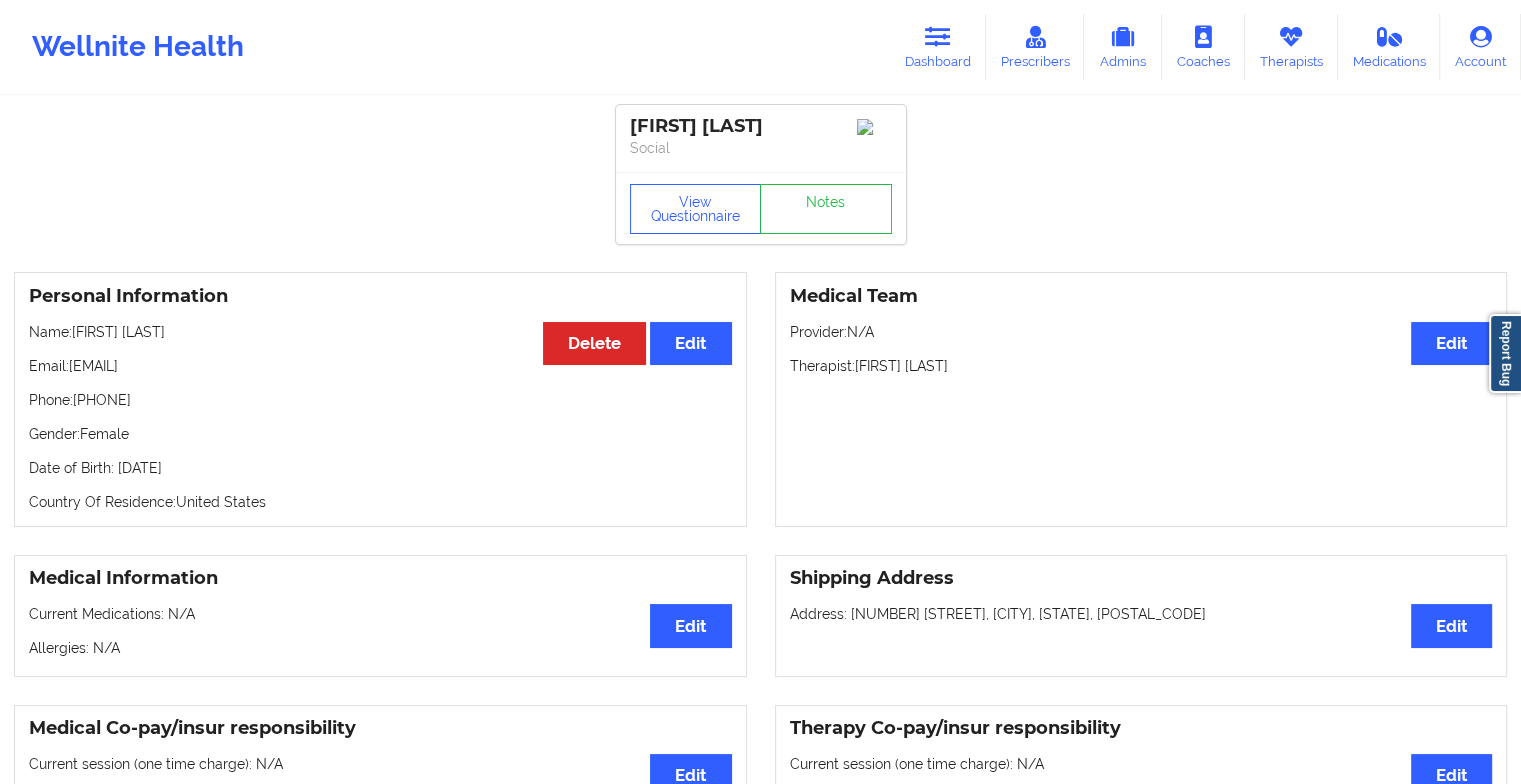 click on "View Questionnaire Notes" at bounding box center (761, 208) 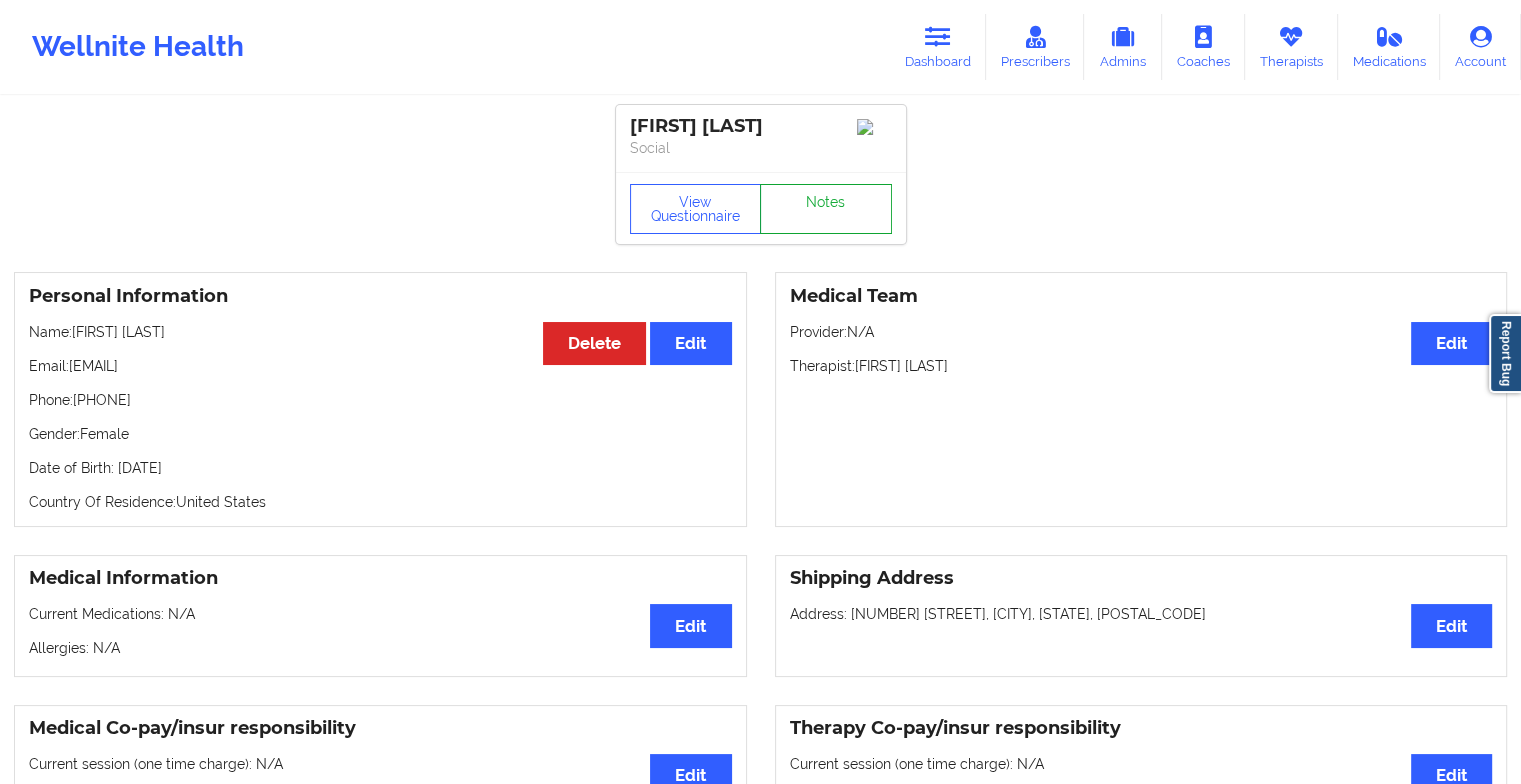 click on "Notes" at bounding box center [826, 209] 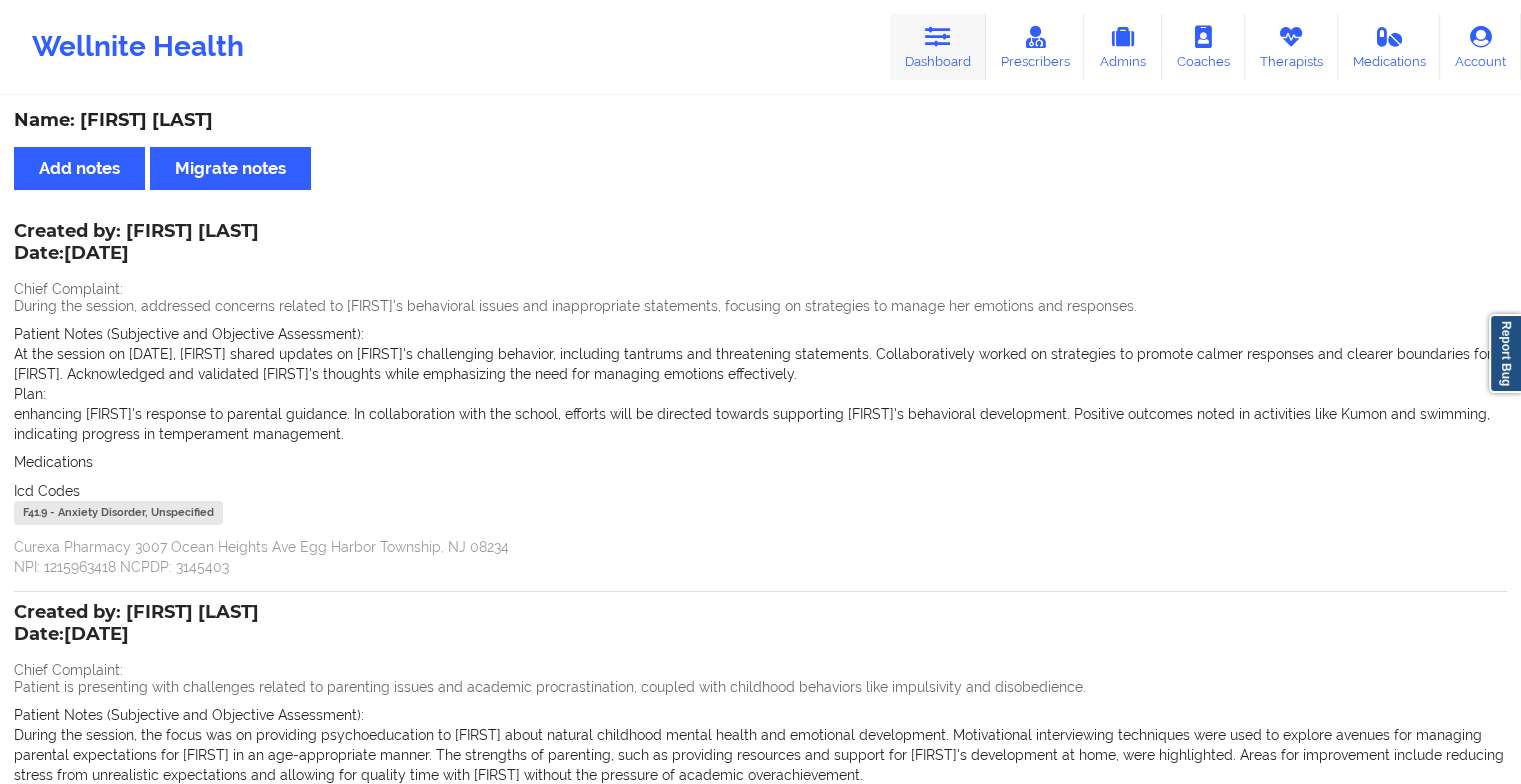 click at bounding box center (938, 37) 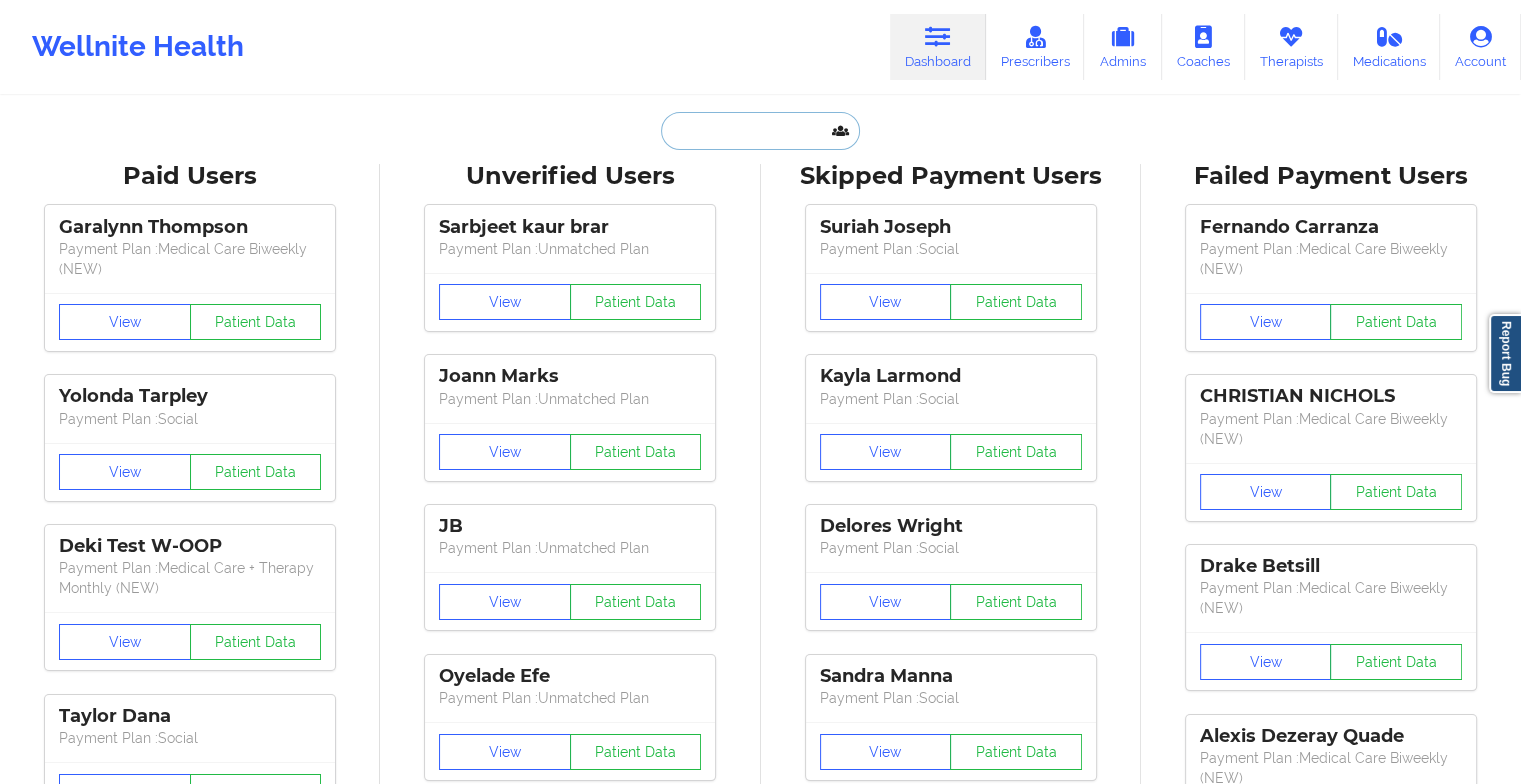 click at bounding box center [760, 131] 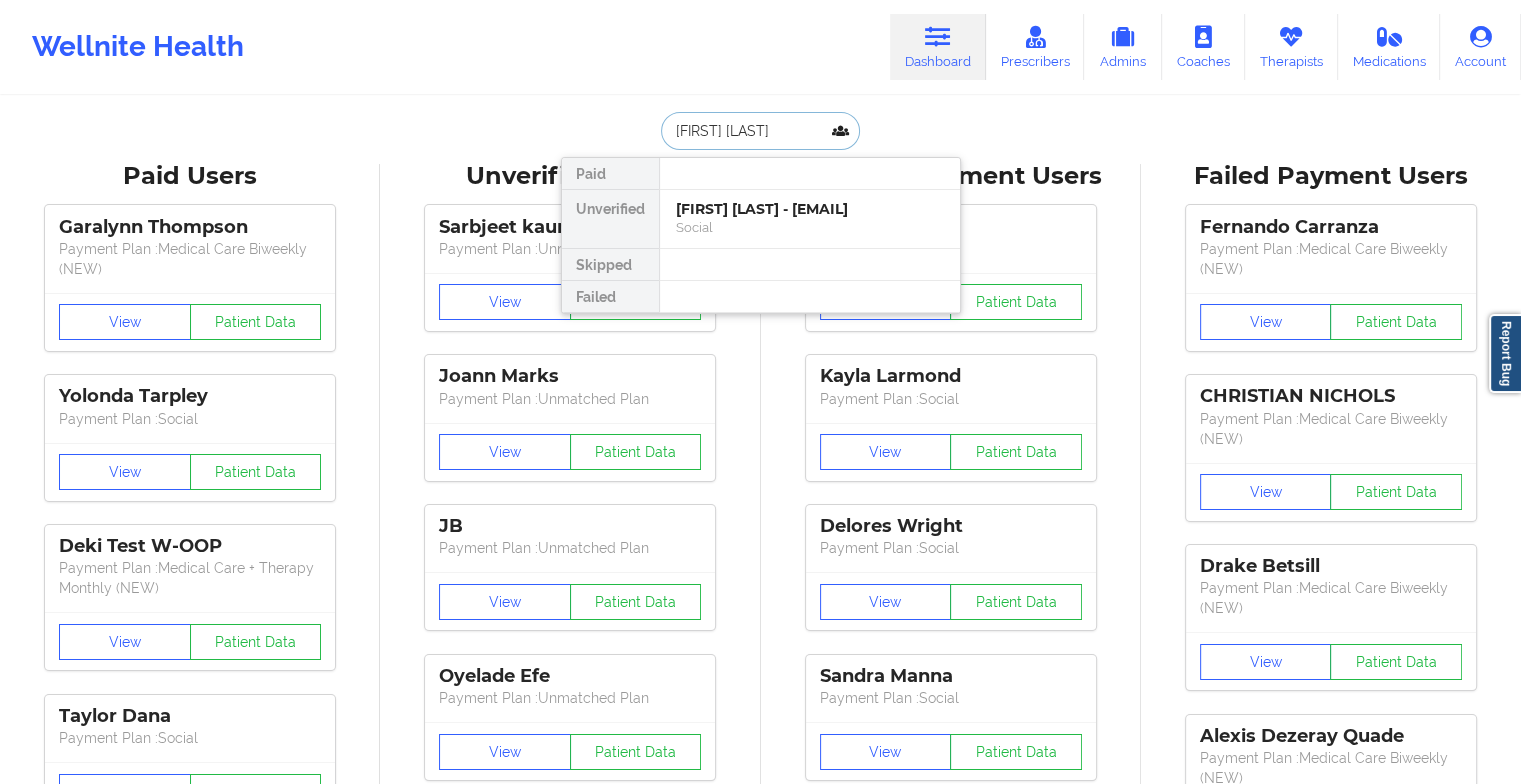 type on "[FIRST] [LAST]" 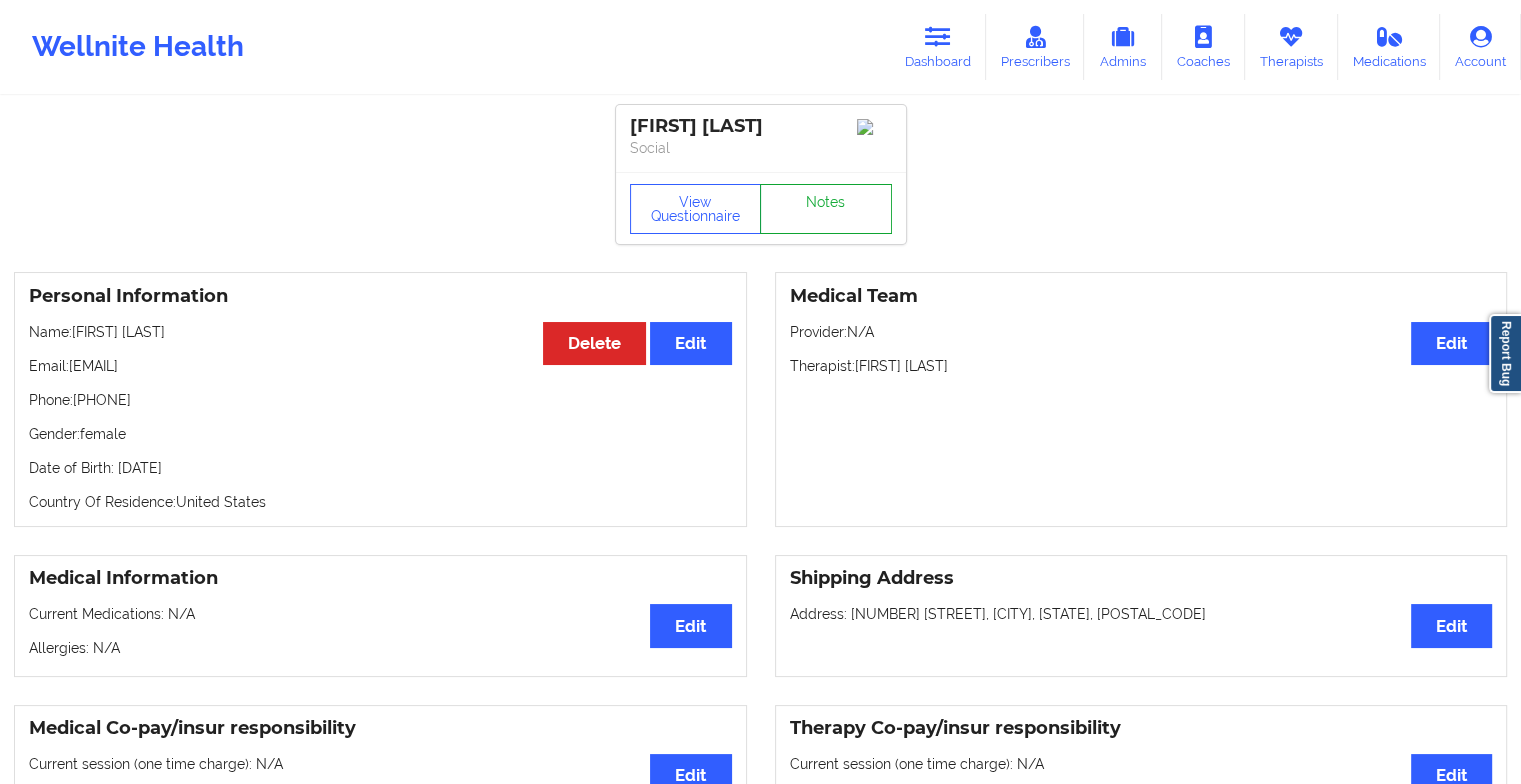 click on "Notes" at bounding box center (826, 209) 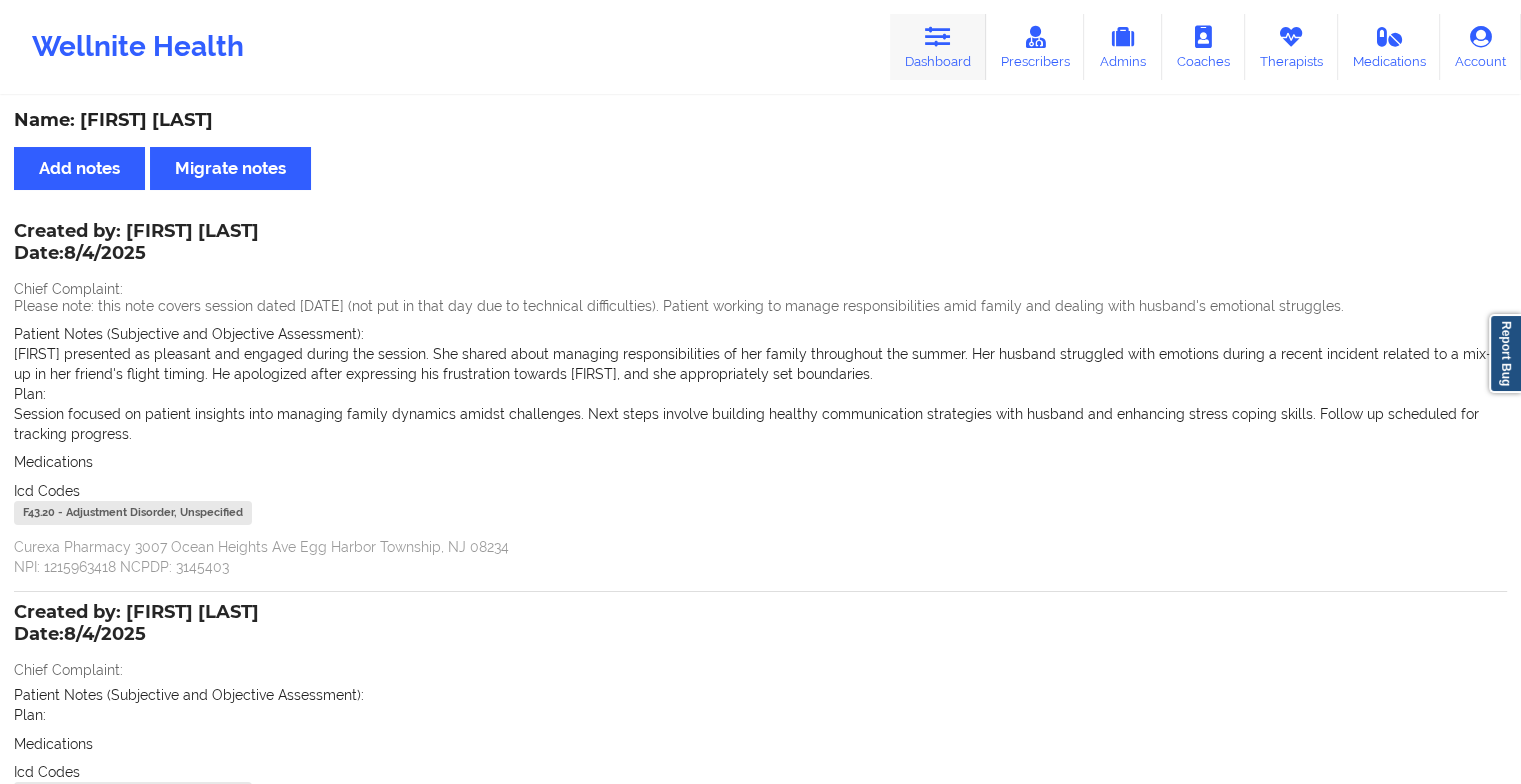 click on "Dashboard" at bounding box center [938, 47] 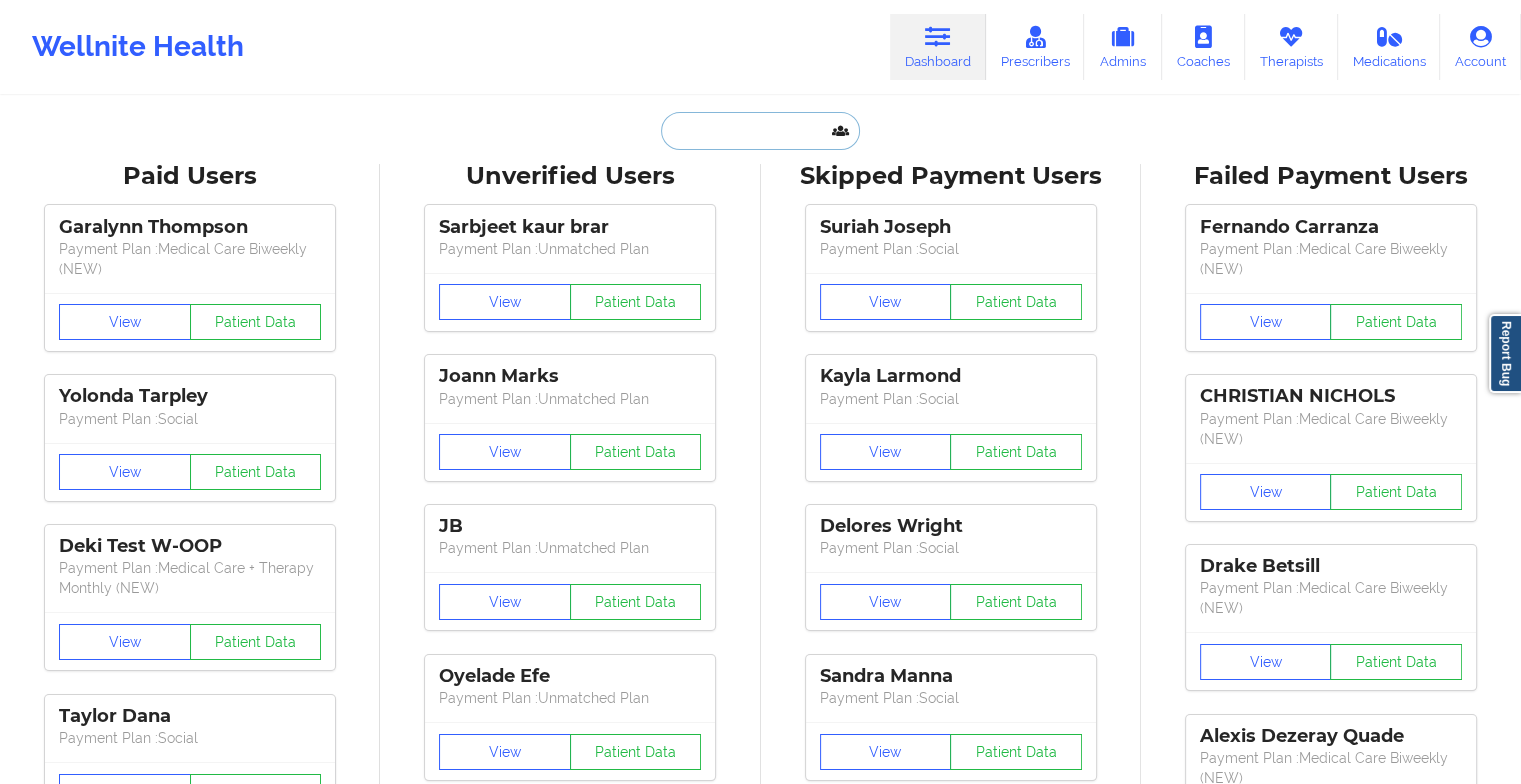 click at bounding box center [760, 131] 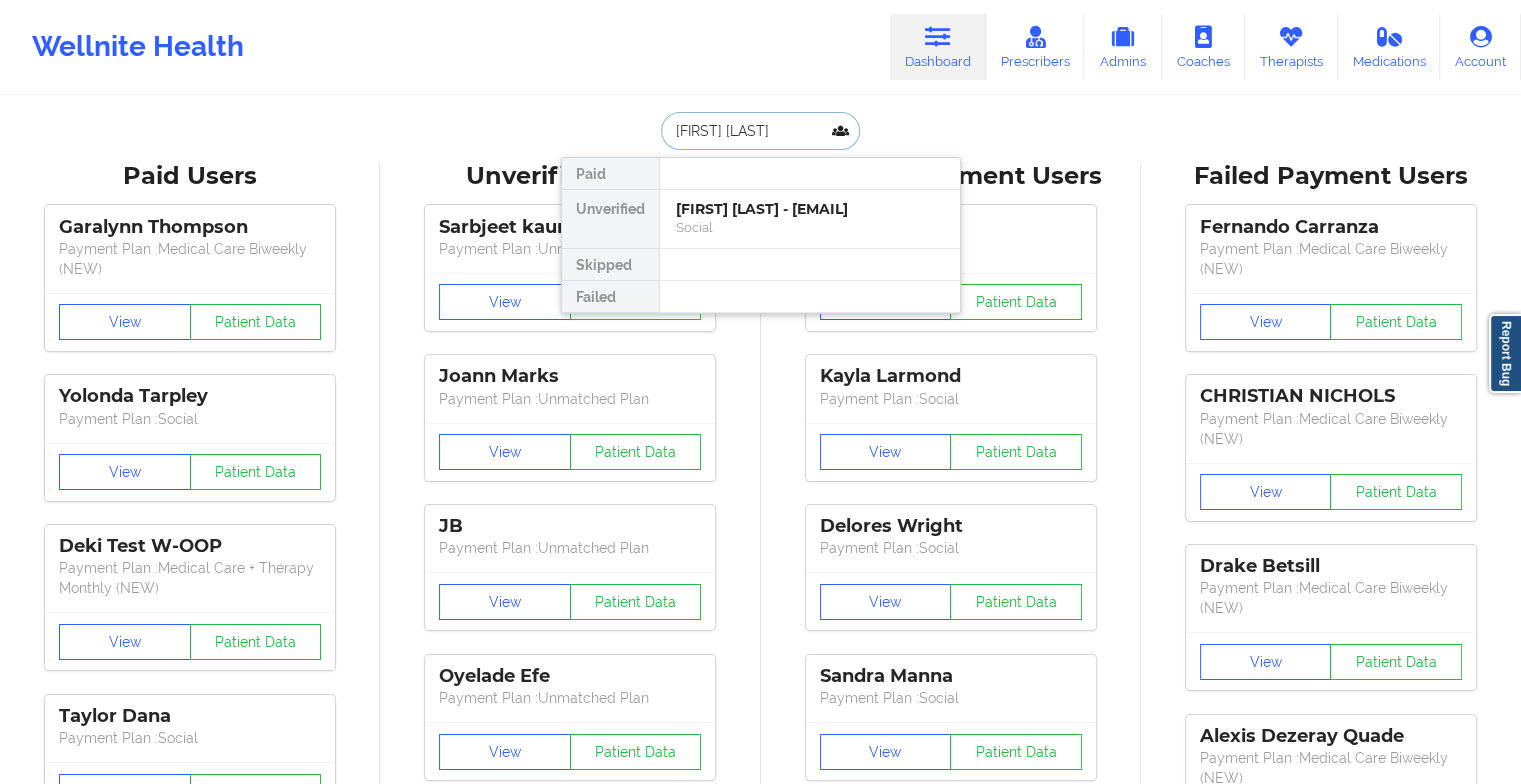 type on "[FIRST] [LAST]" 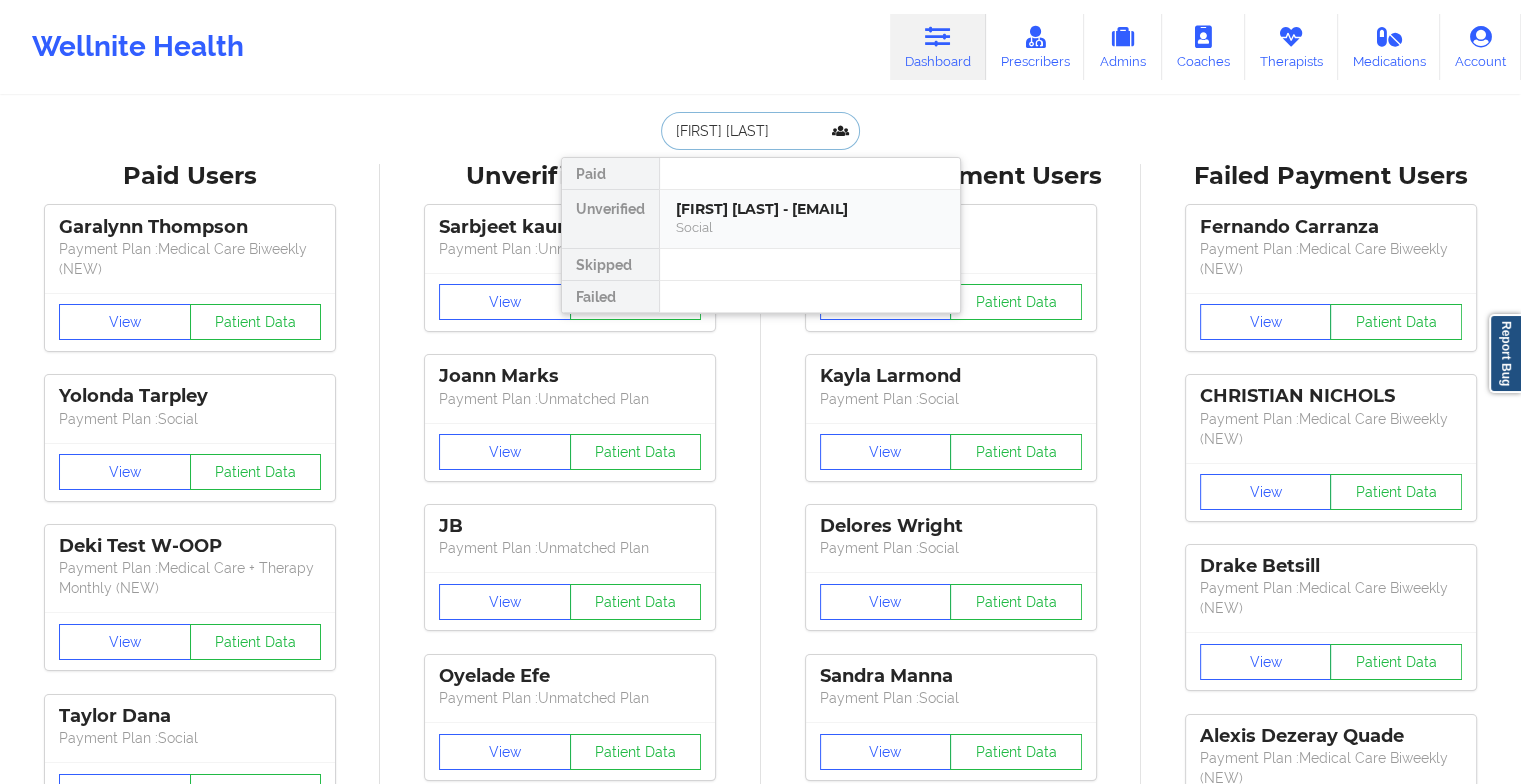 click on "[FIRST] [LAST] - [EMAIL]" at bounding box center (810, 209) 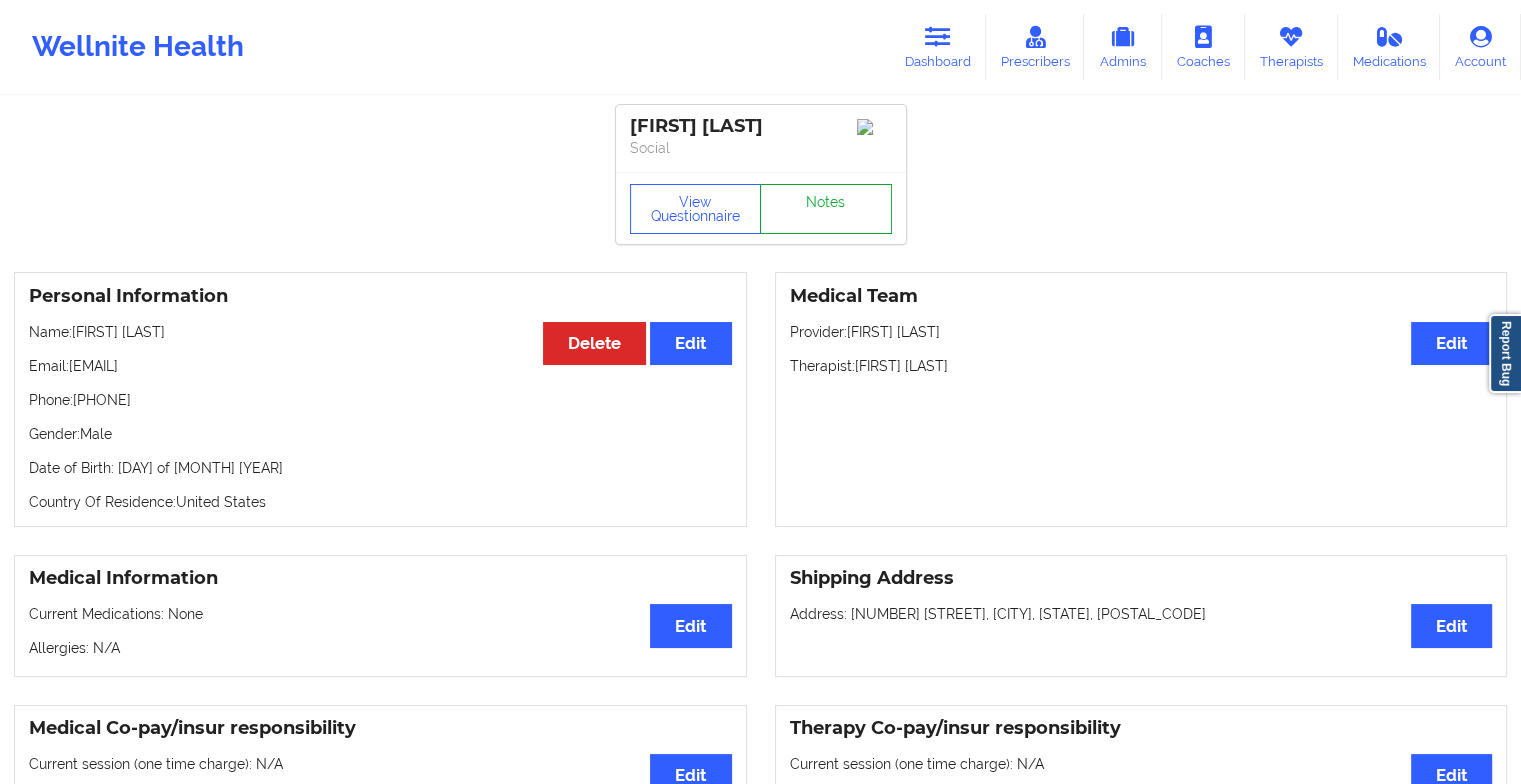 click on "Notes" at bounding box center (826, 209) 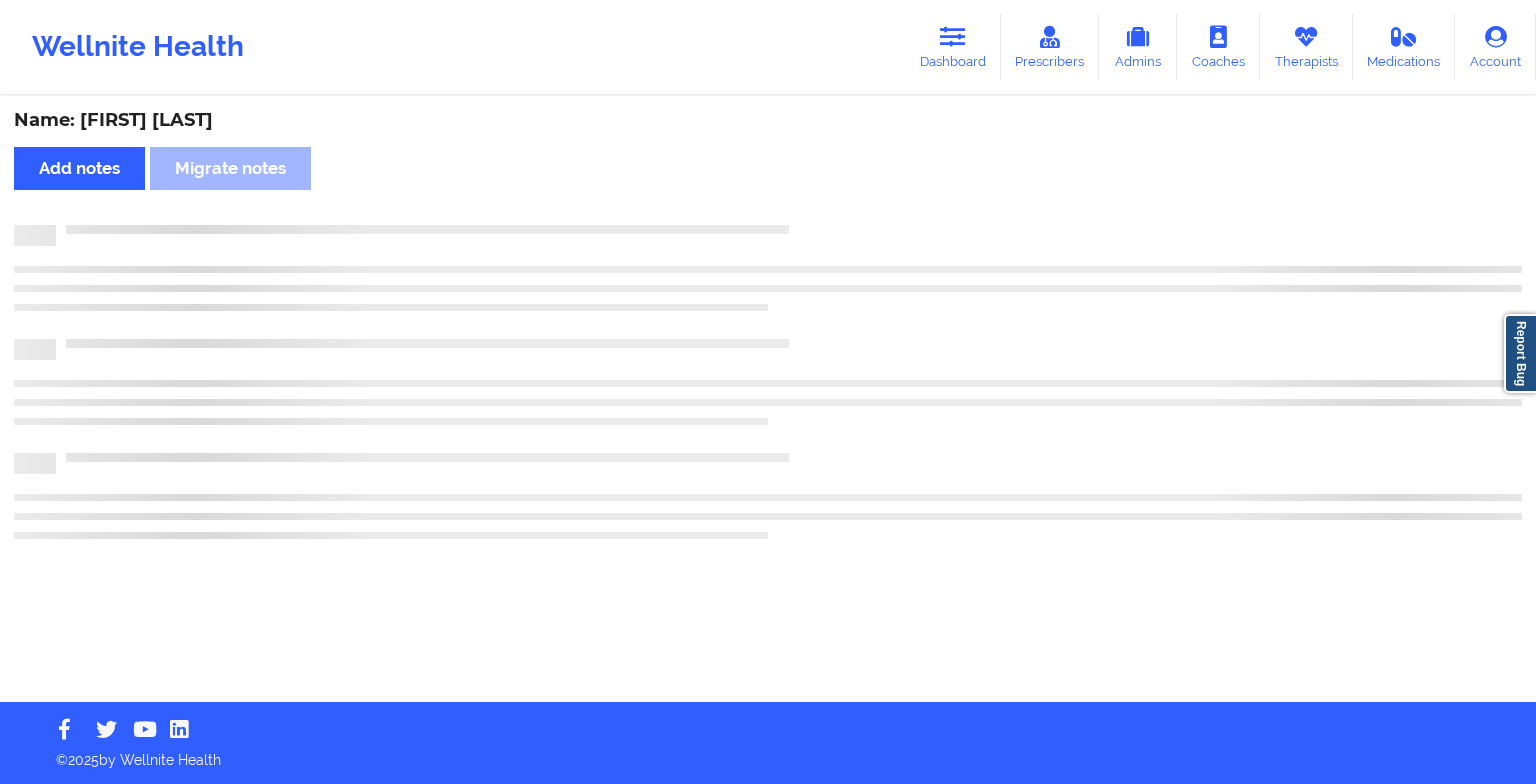 click on "Name: [FIRST] [LAST] Add notes Migrate notes" at bounding box center [768, 400] 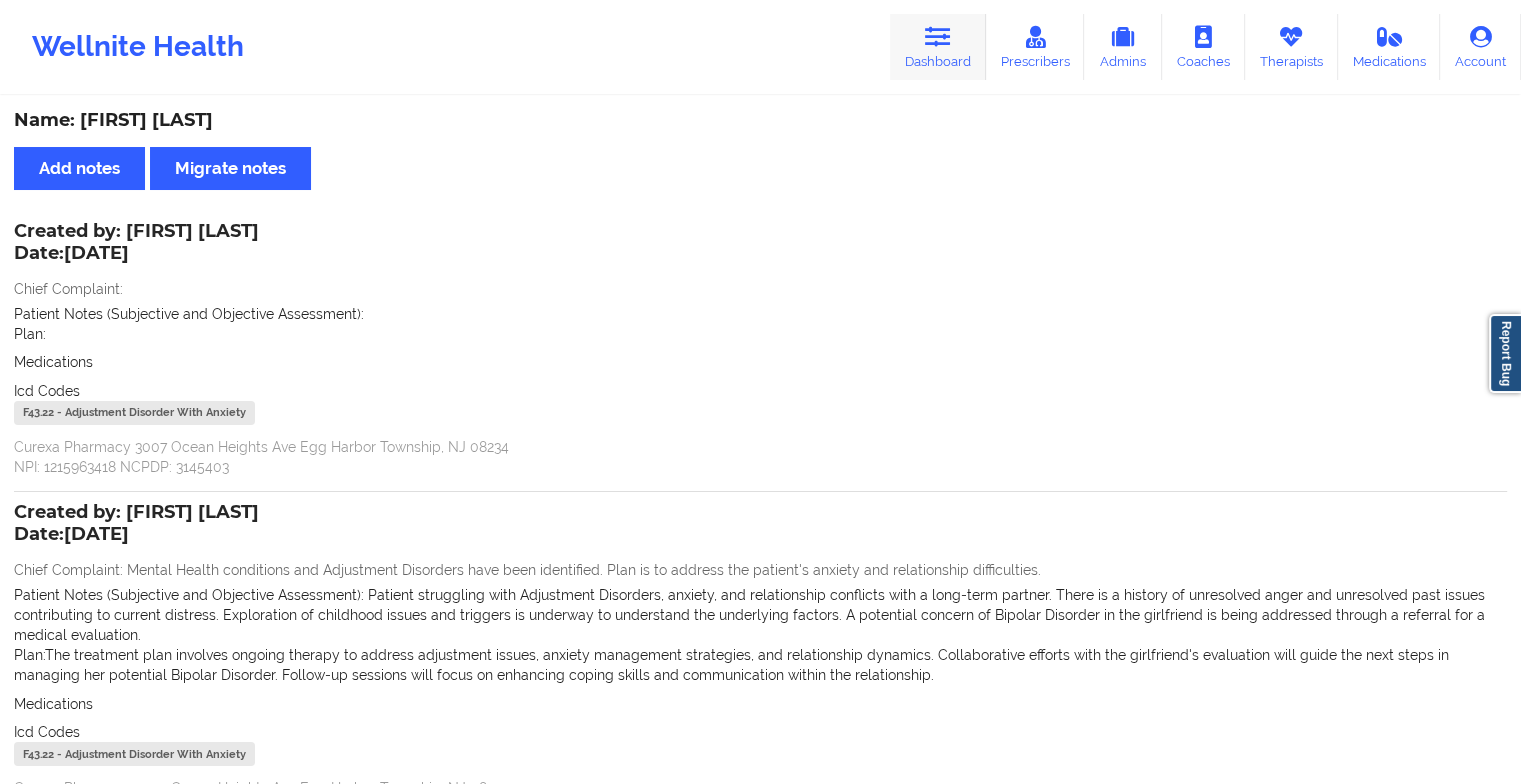click at bounding box center [938, 37] 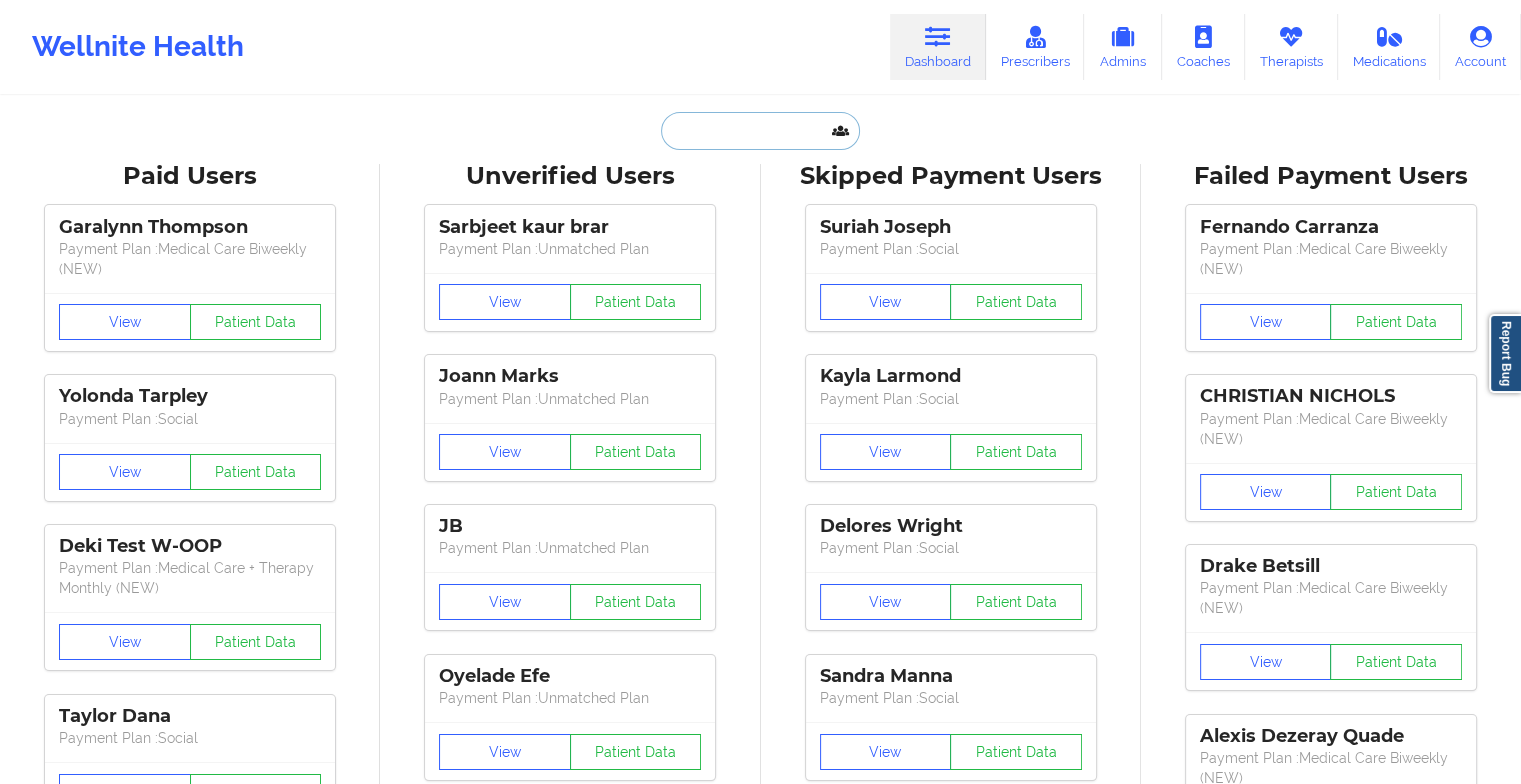 click at bounding box center (760, 131) 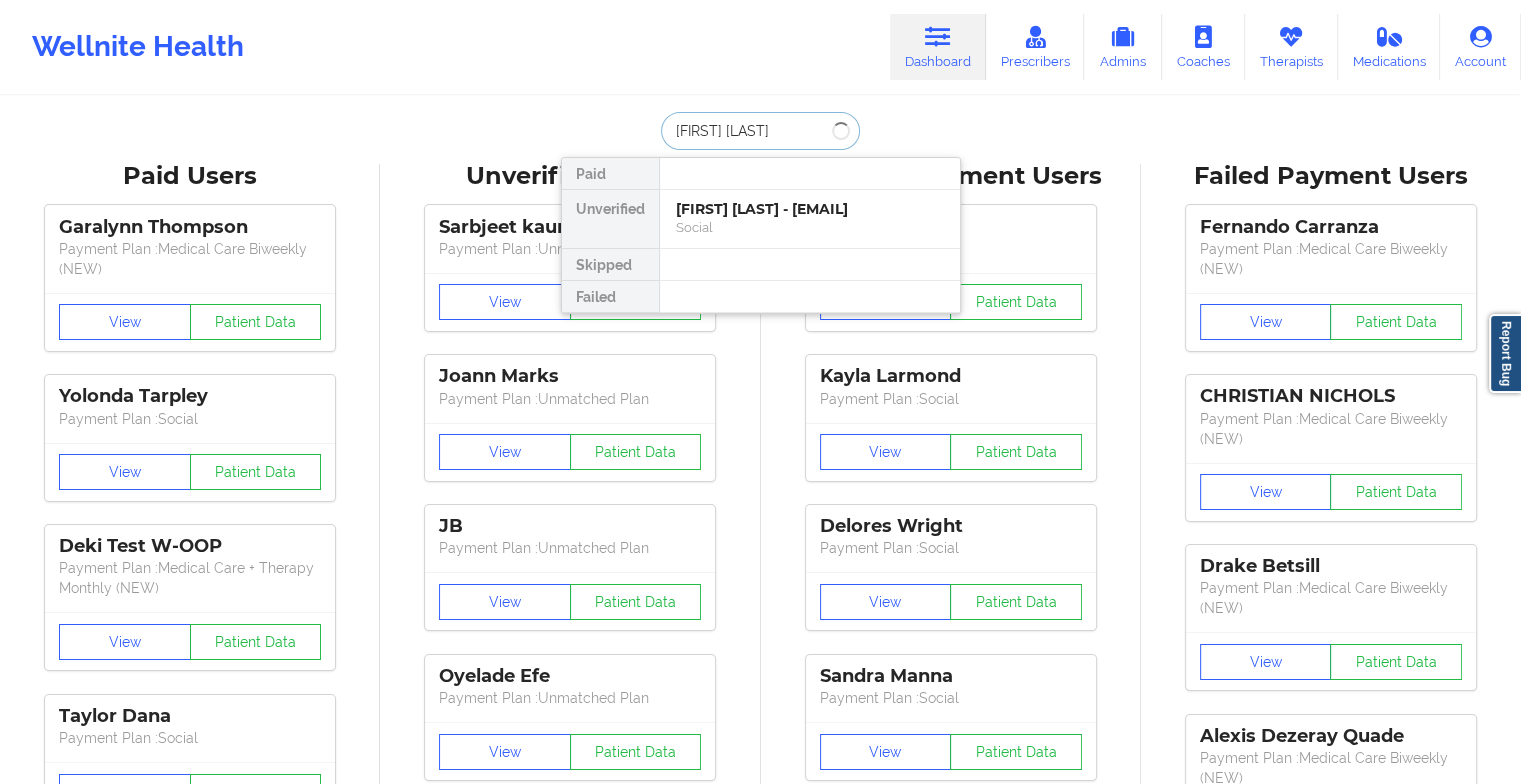 type on "[FIRST] [LAST]" 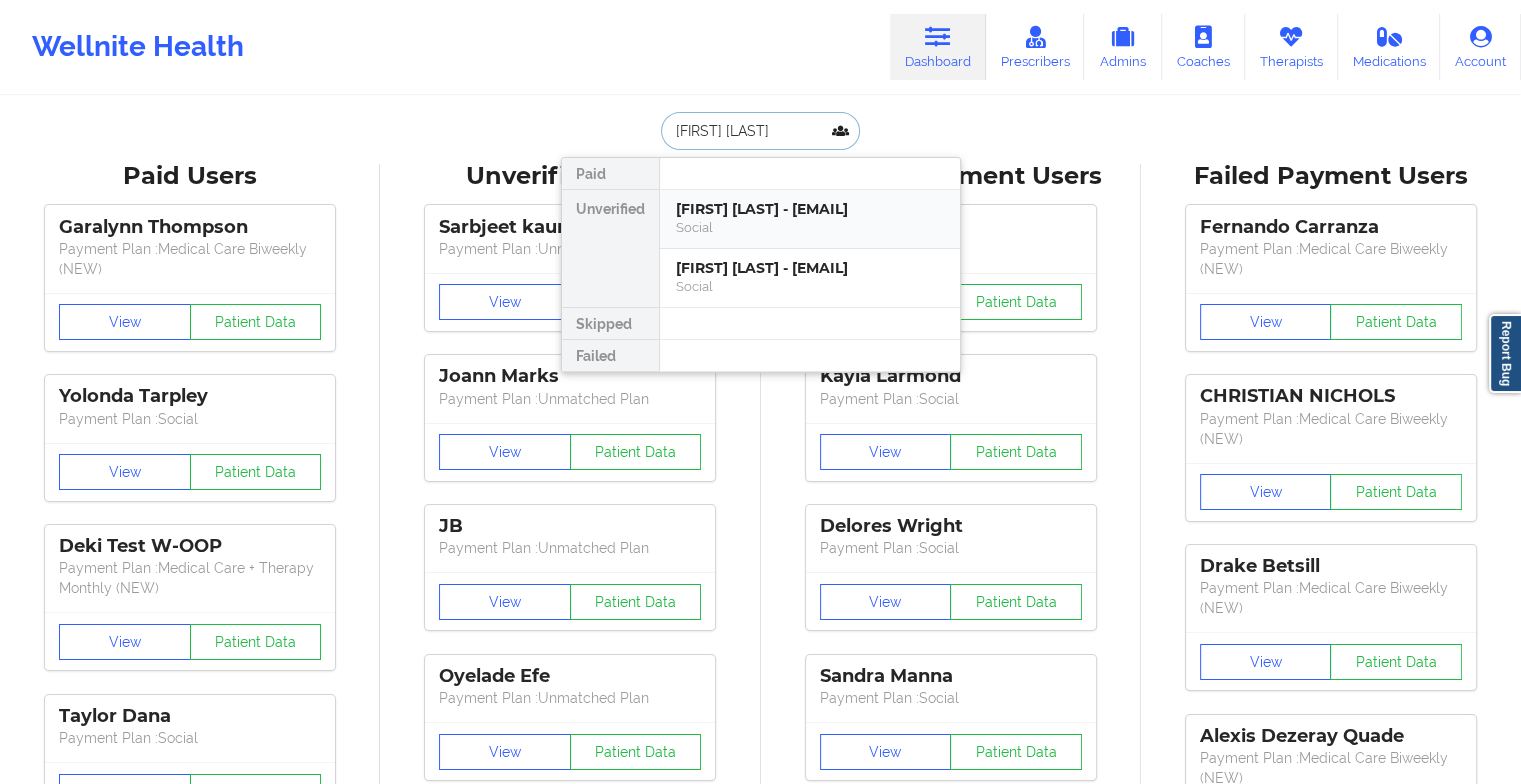 click on "Social" at bounding box center (810, 227) 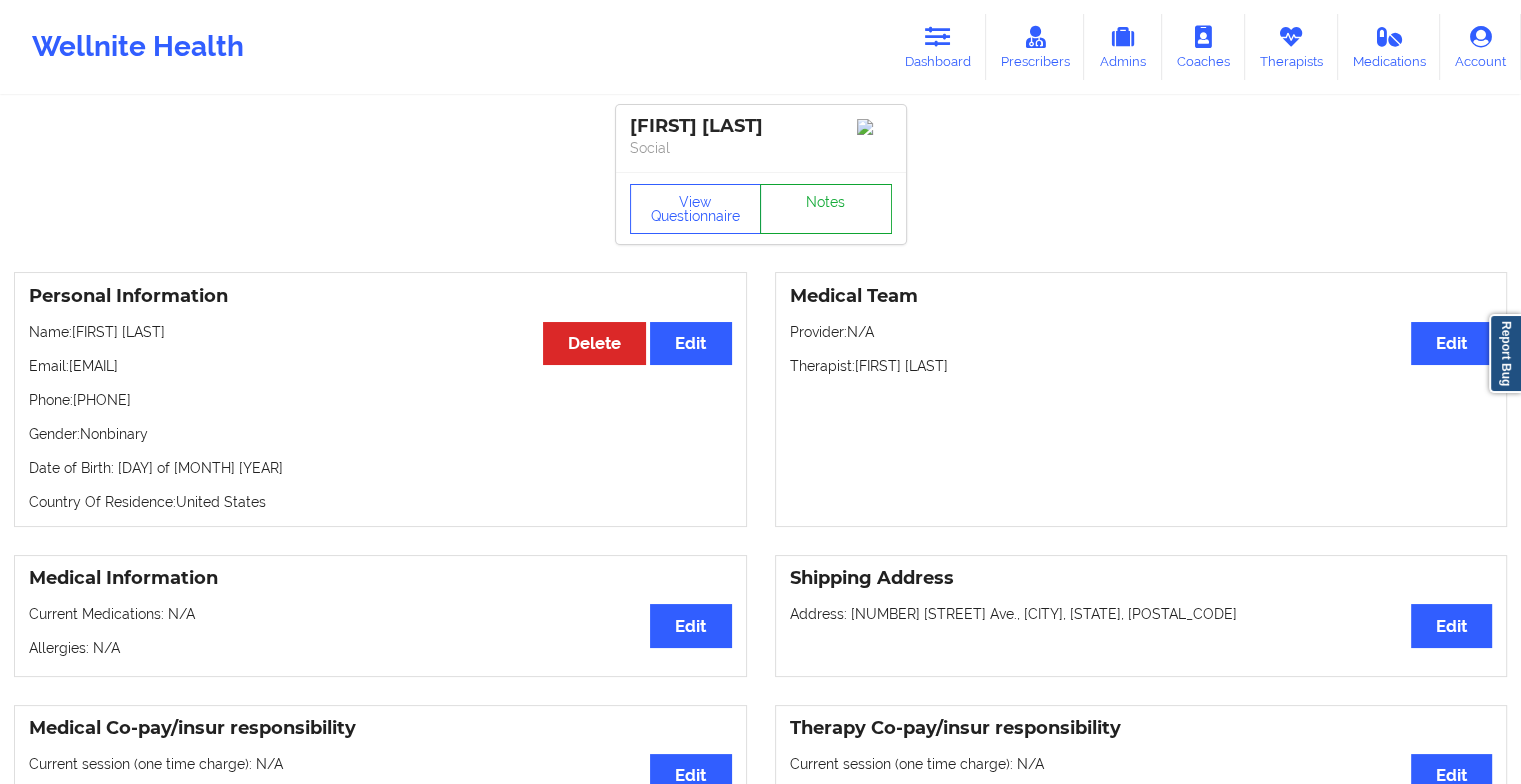 click on "Notes" at bounding box center (826, 209) 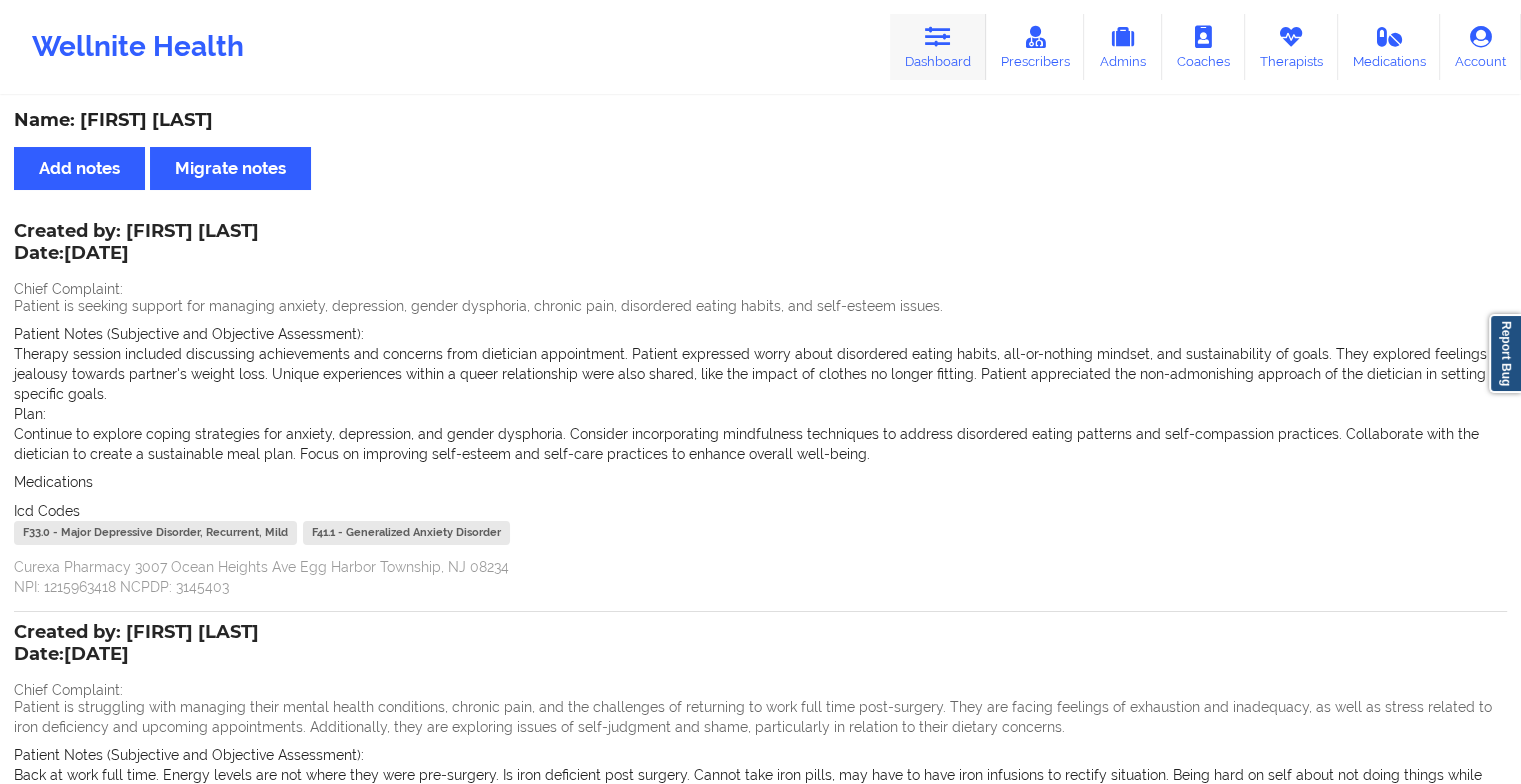 click on "Dashboard" at bounding box center (938, 47) 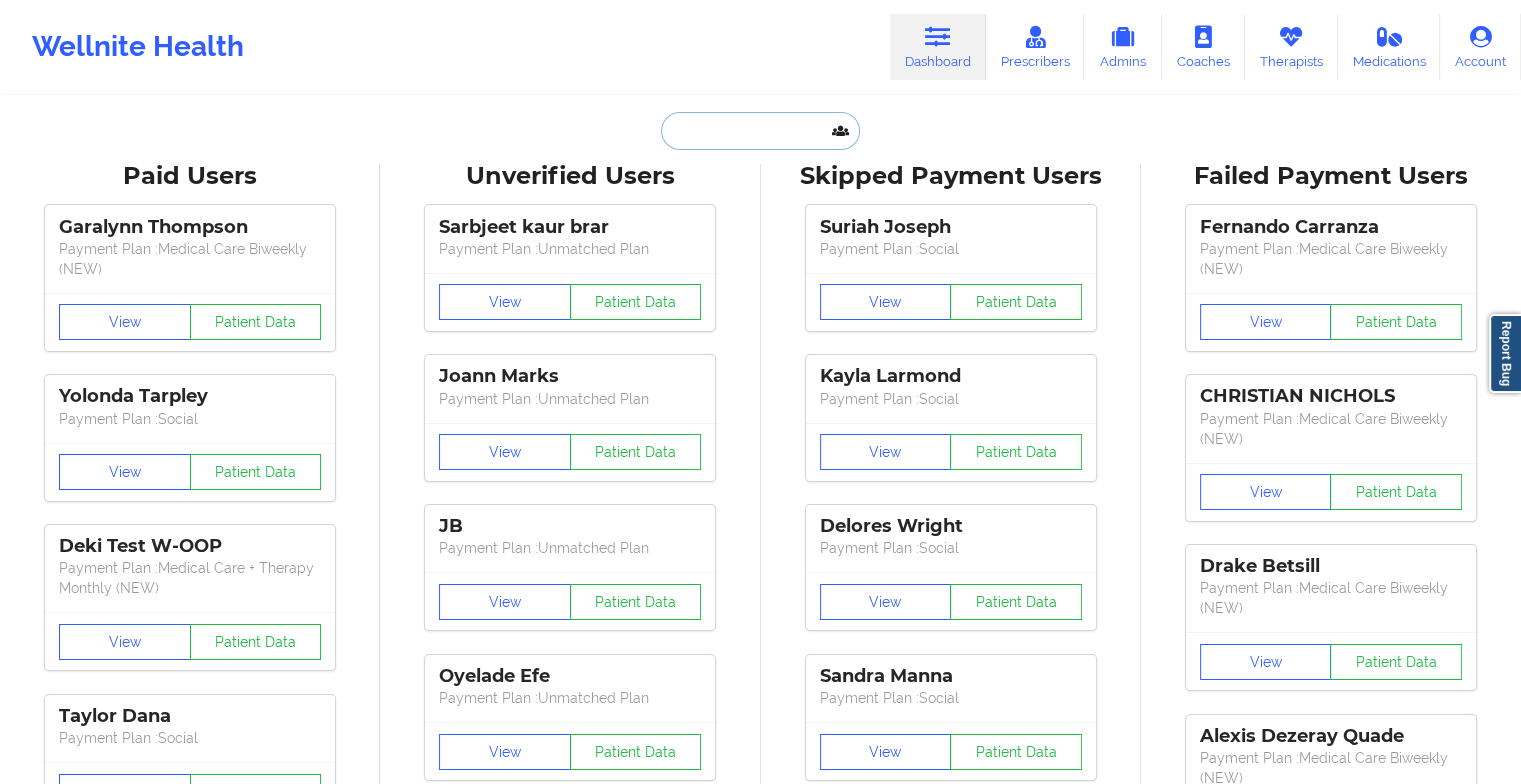 click at bounding box center (760, 131) 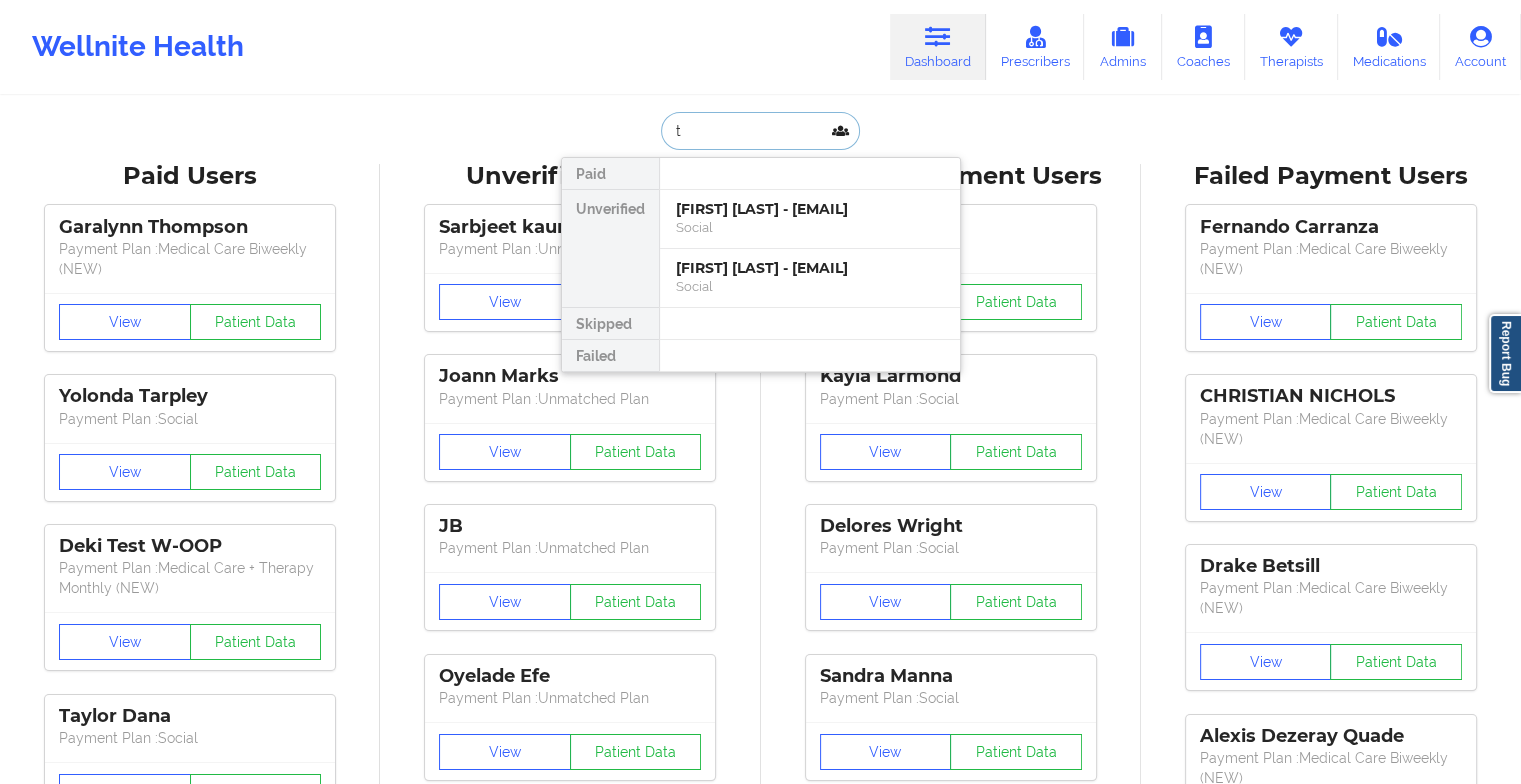type on "t" 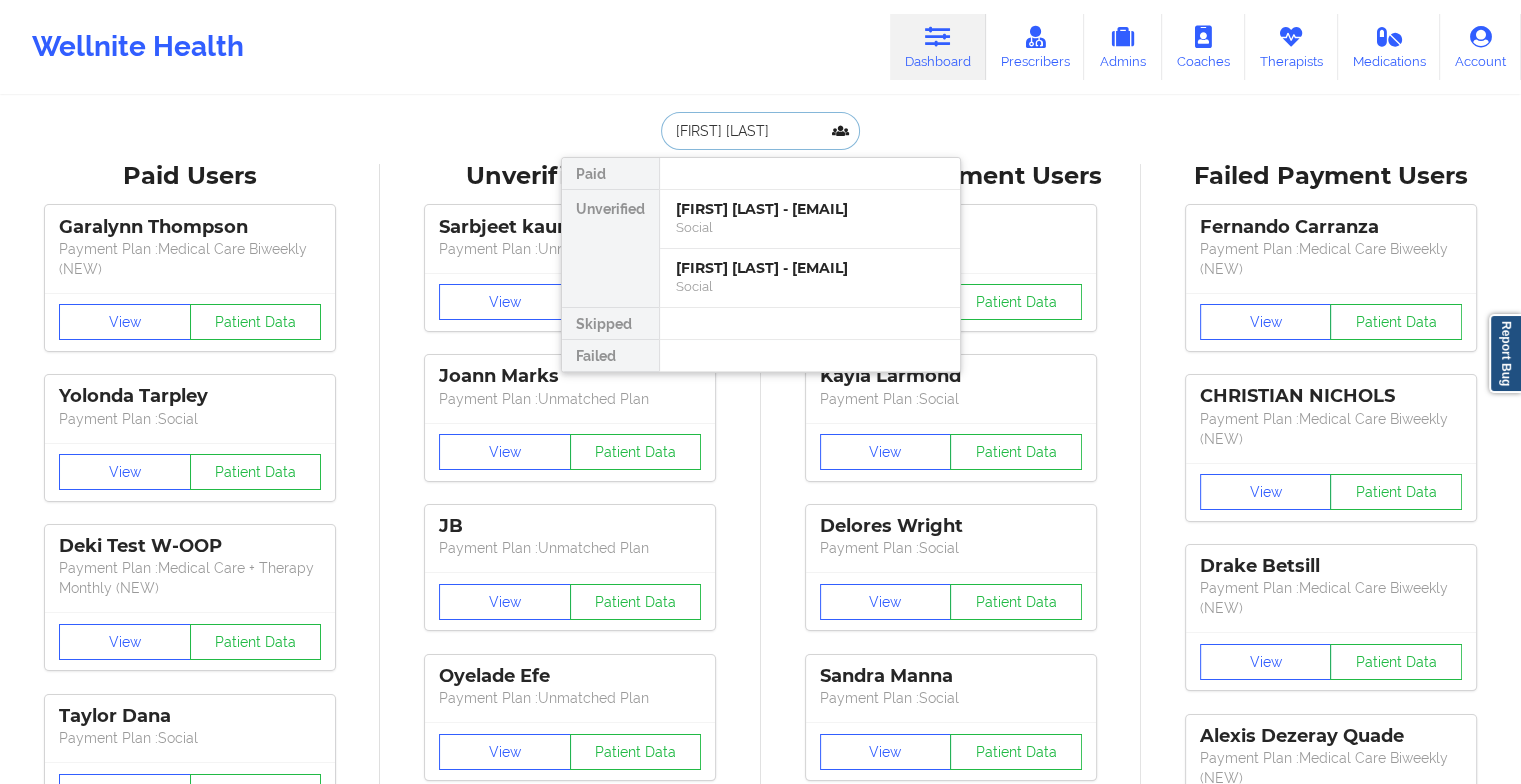 type on "[FIRST] [LAST]" 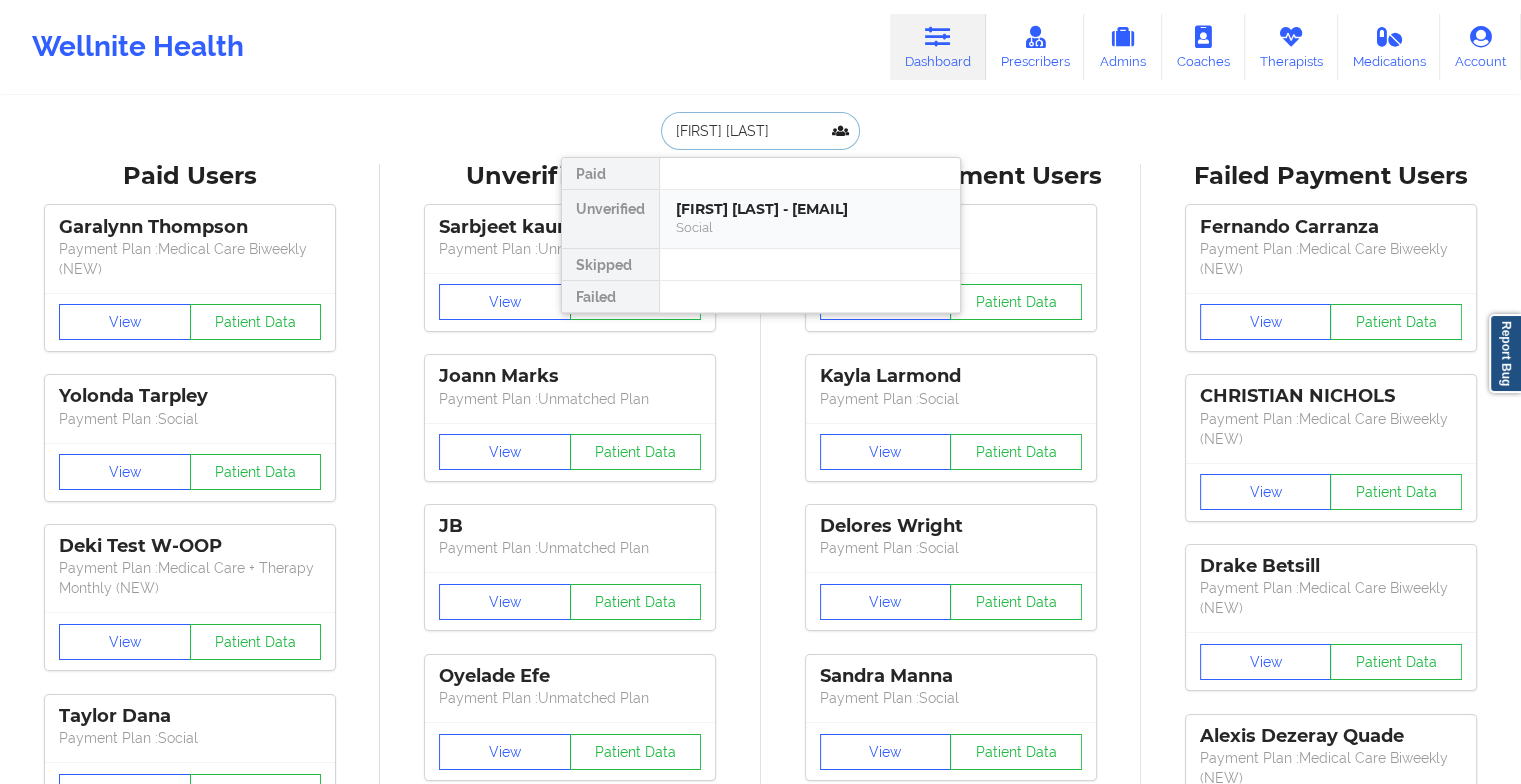 click on "[FIRST] [LAST] - [EMAIL]" at bounding box center (810, 209) 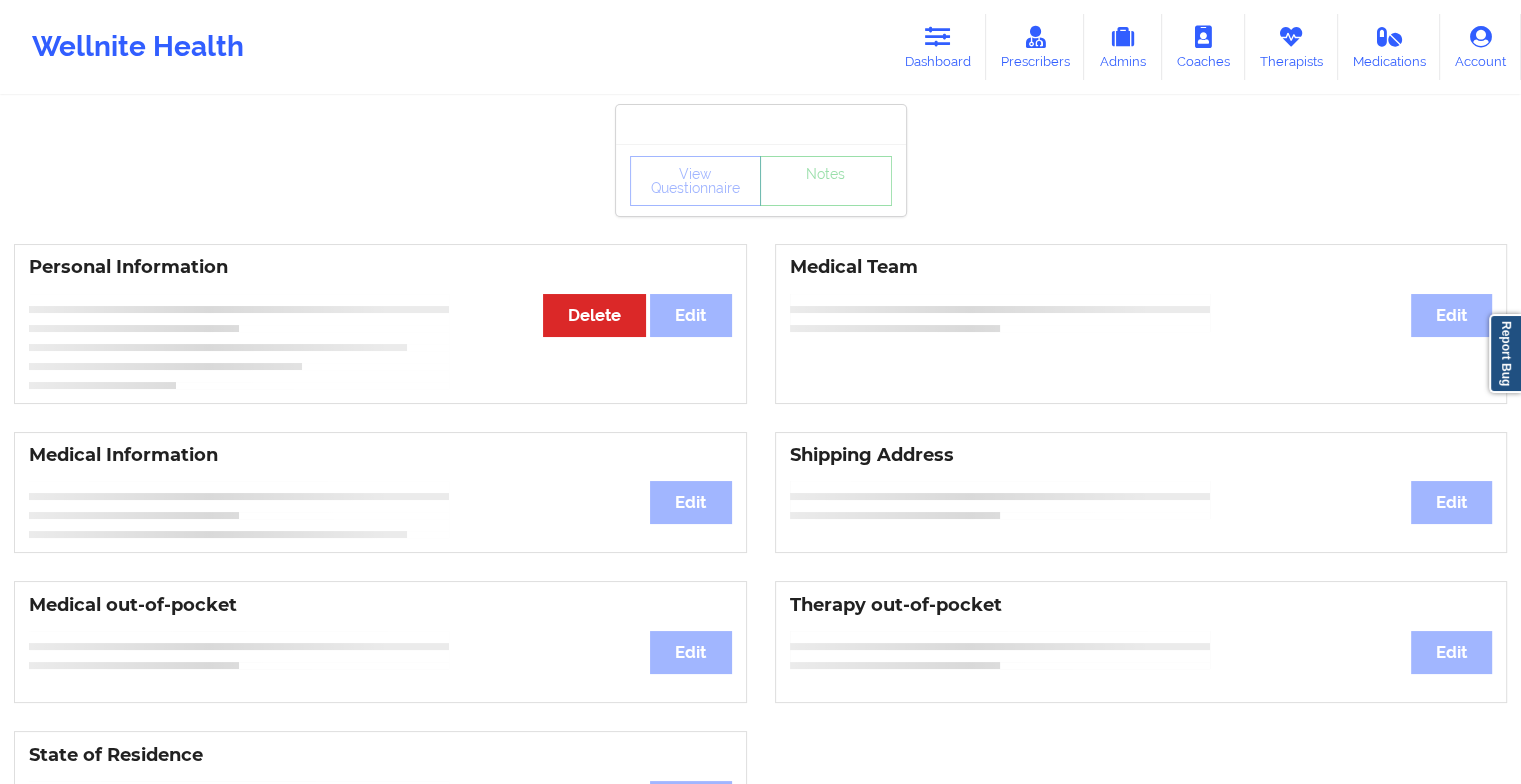 click on "View Questionnaire Notes" at bounding box center (761, 180) 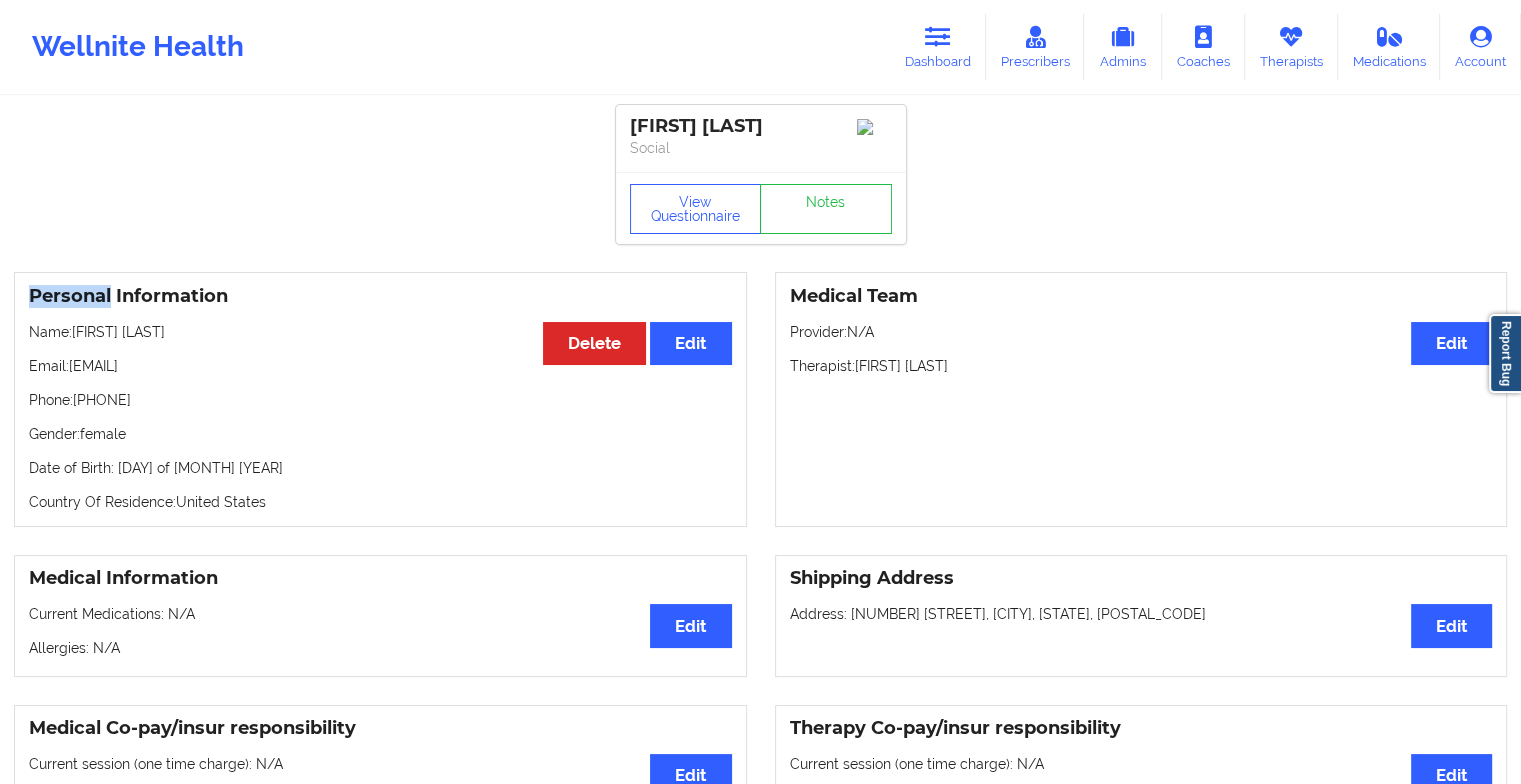click on "View Questionnaire Notes" at bounding box center [761, 208] 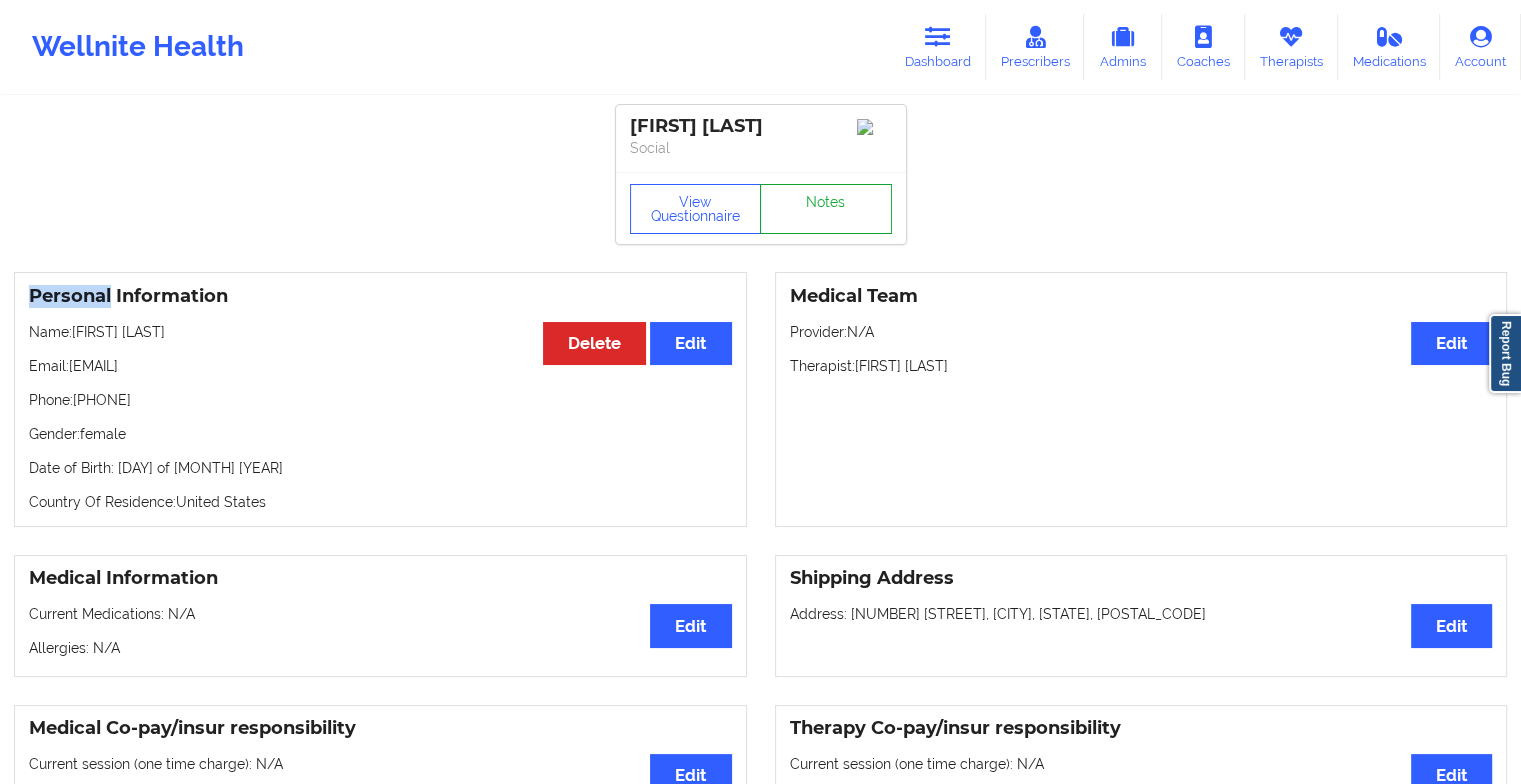 click on "Notes" at bounding box center [826, 209] 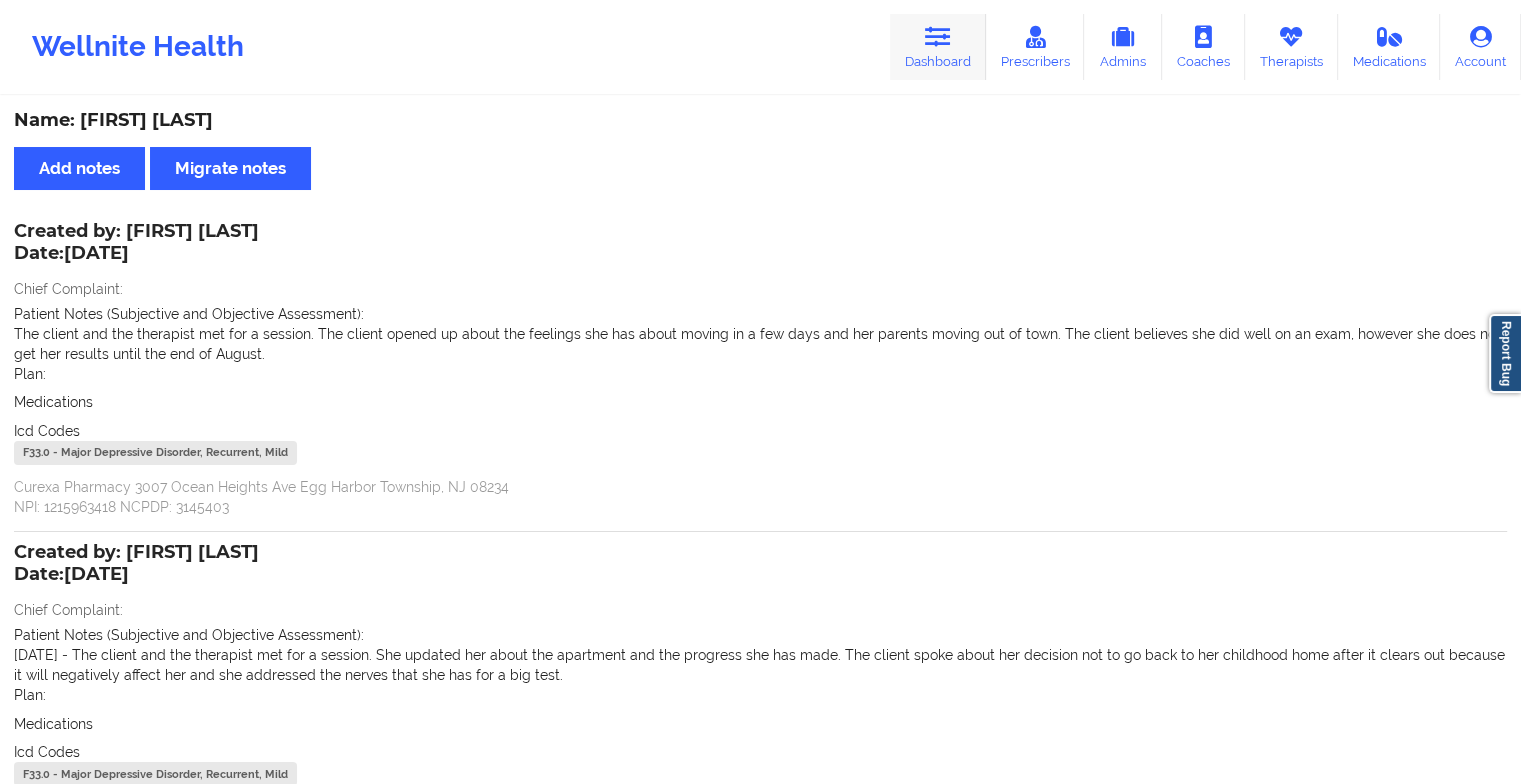 click on "Dashboard" at bounding box center [938, 47] 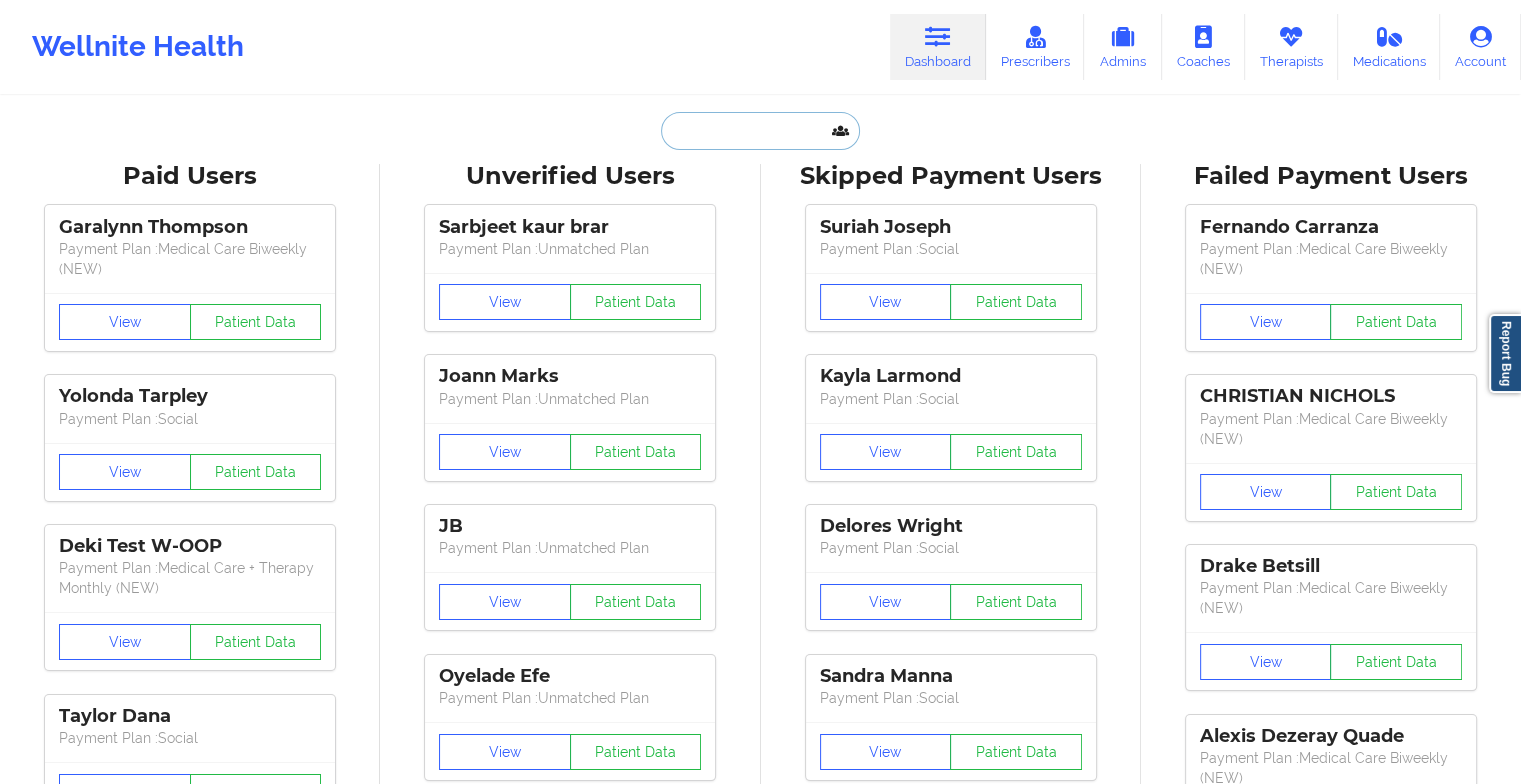 click at bounding box center [760, 131] 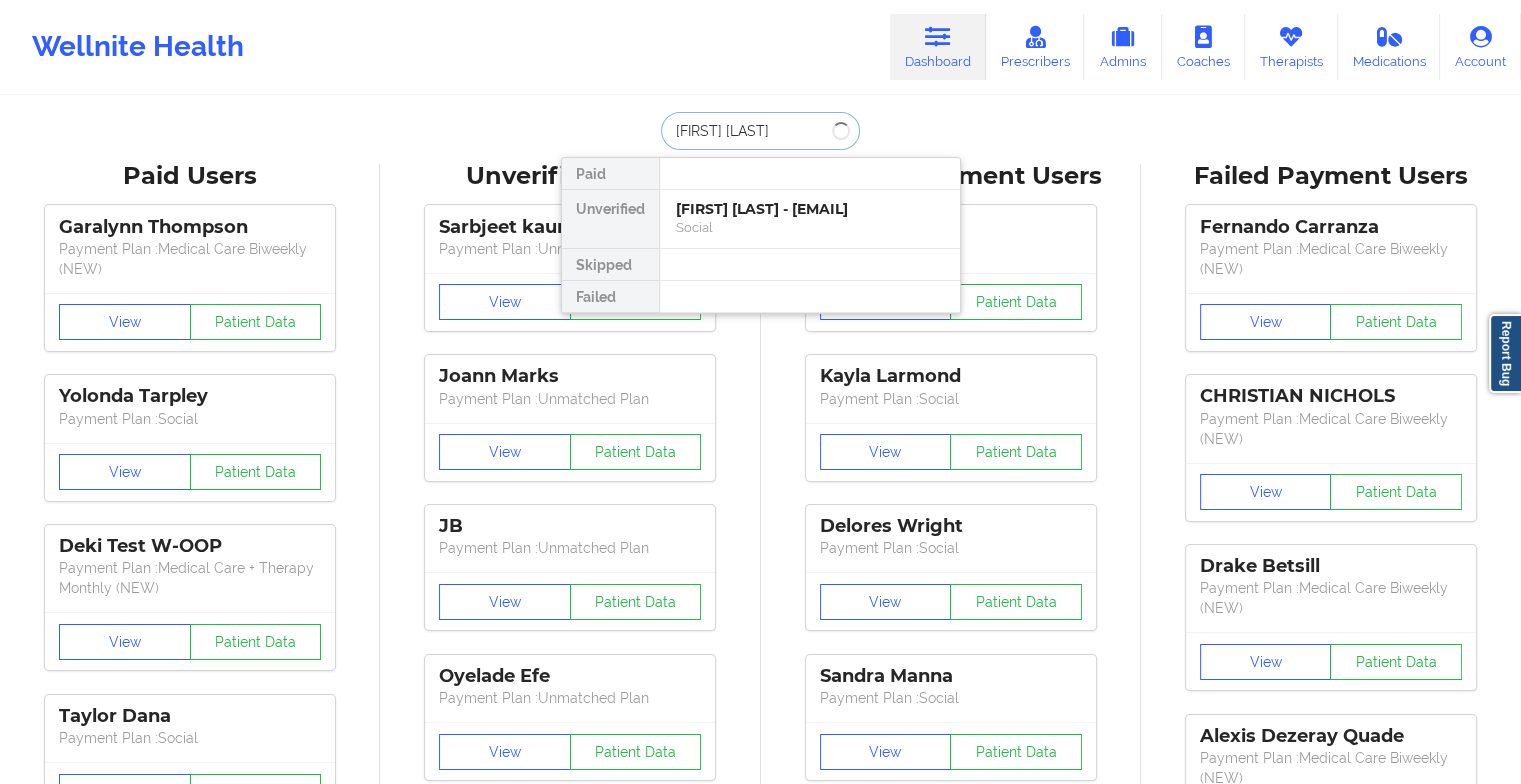 type on "[FIRST] [LAST]" 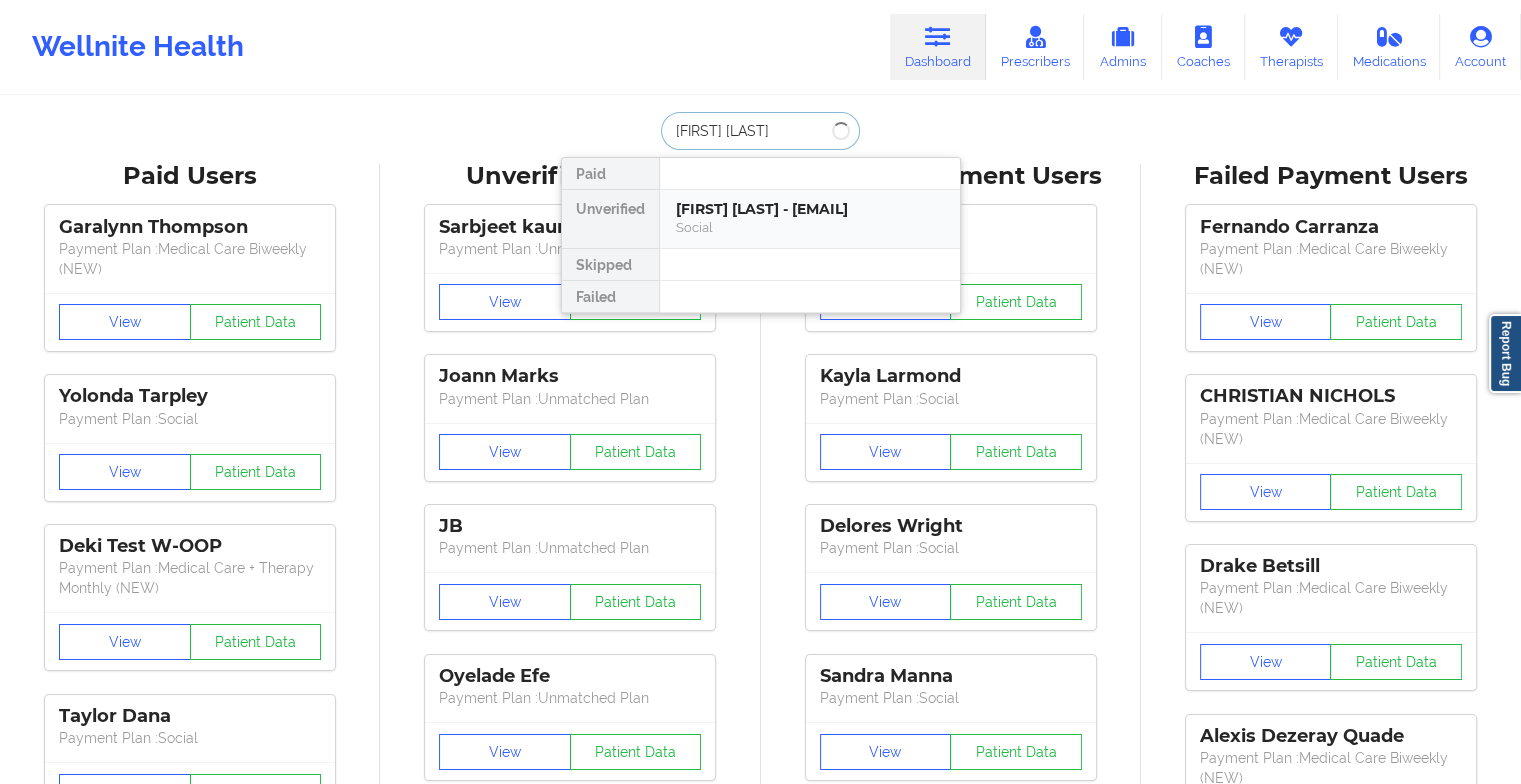 click on "[FIRST] [LAST] - [EMAIL]" at bounding box center [810, 209] 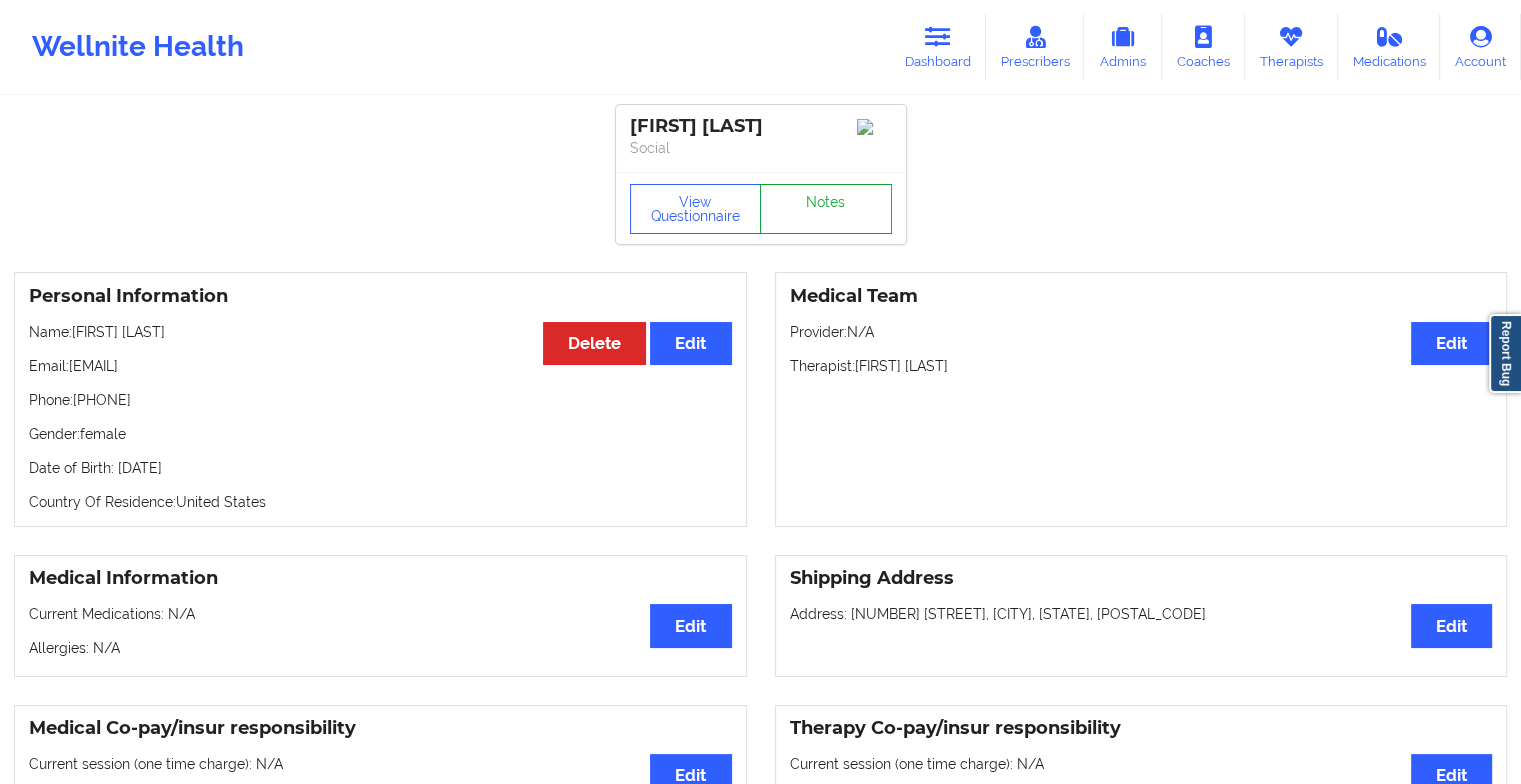 click on "Notes" at bounding box center (826, 209) 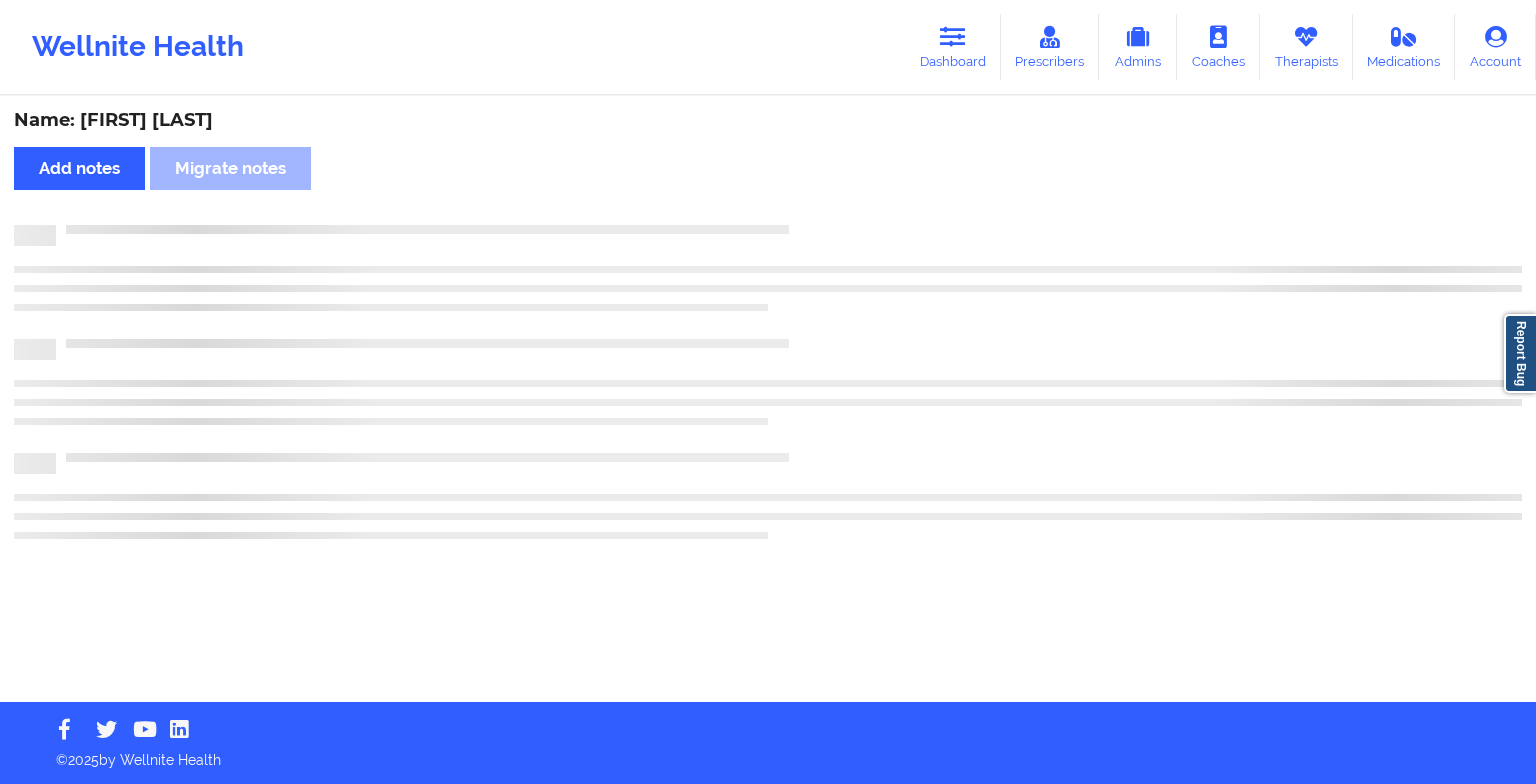 click on "Name: [FIRST] [LAST] Add notes Migrate notes" at bounding box center (768, 400) 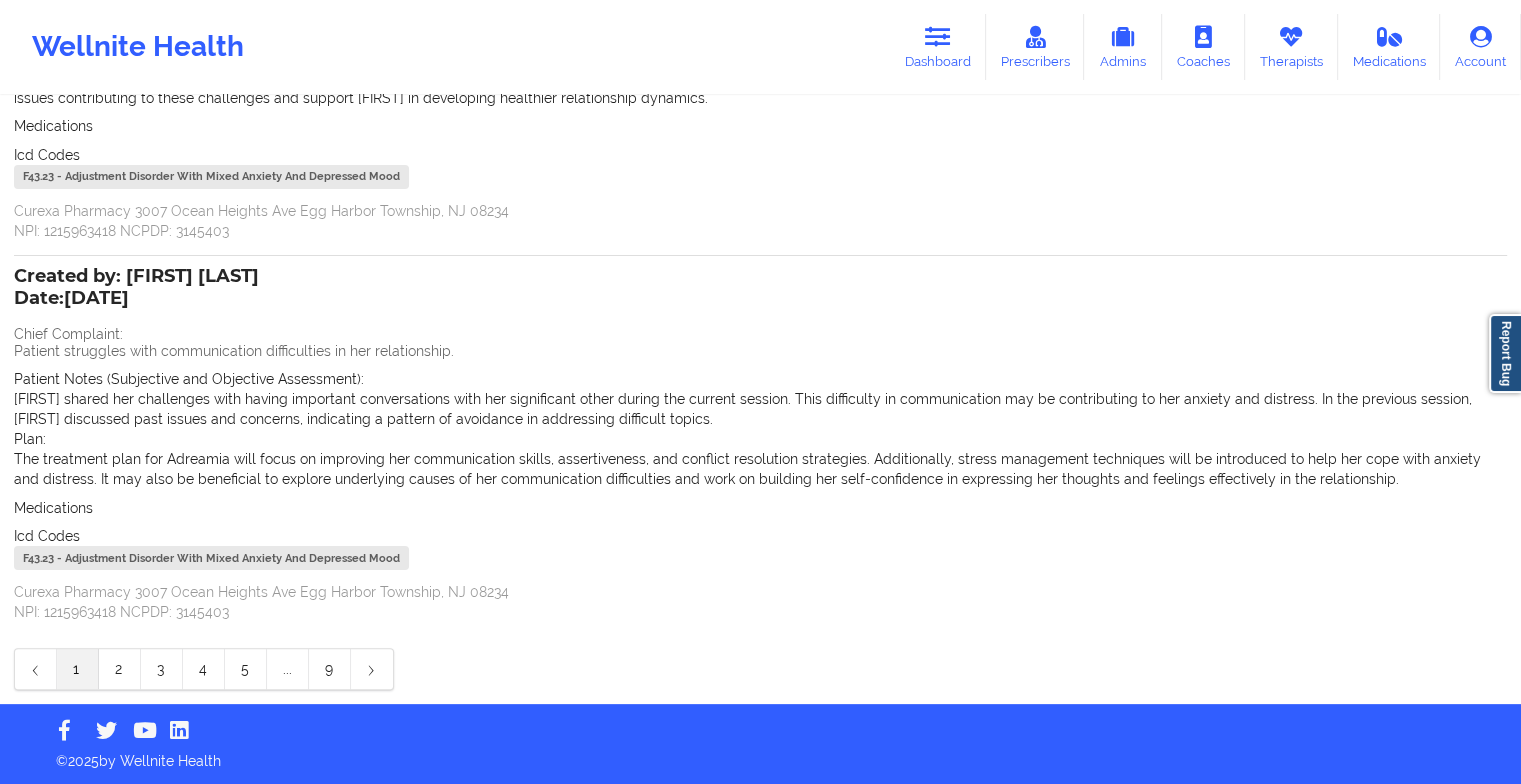 scroll, scrollTop: 0, scrollLeft: 0, axis: both 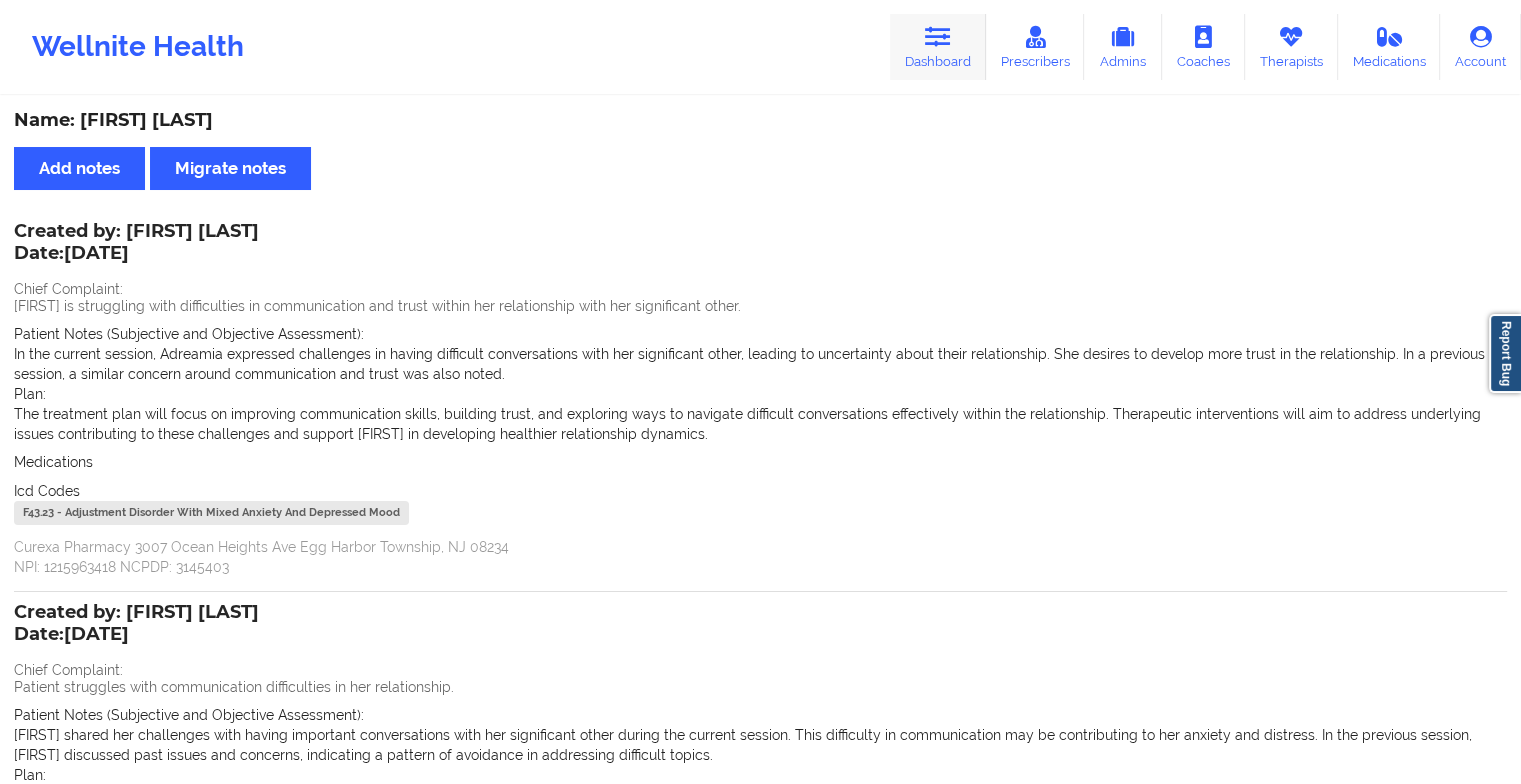 click at bounding box center [938, 37] 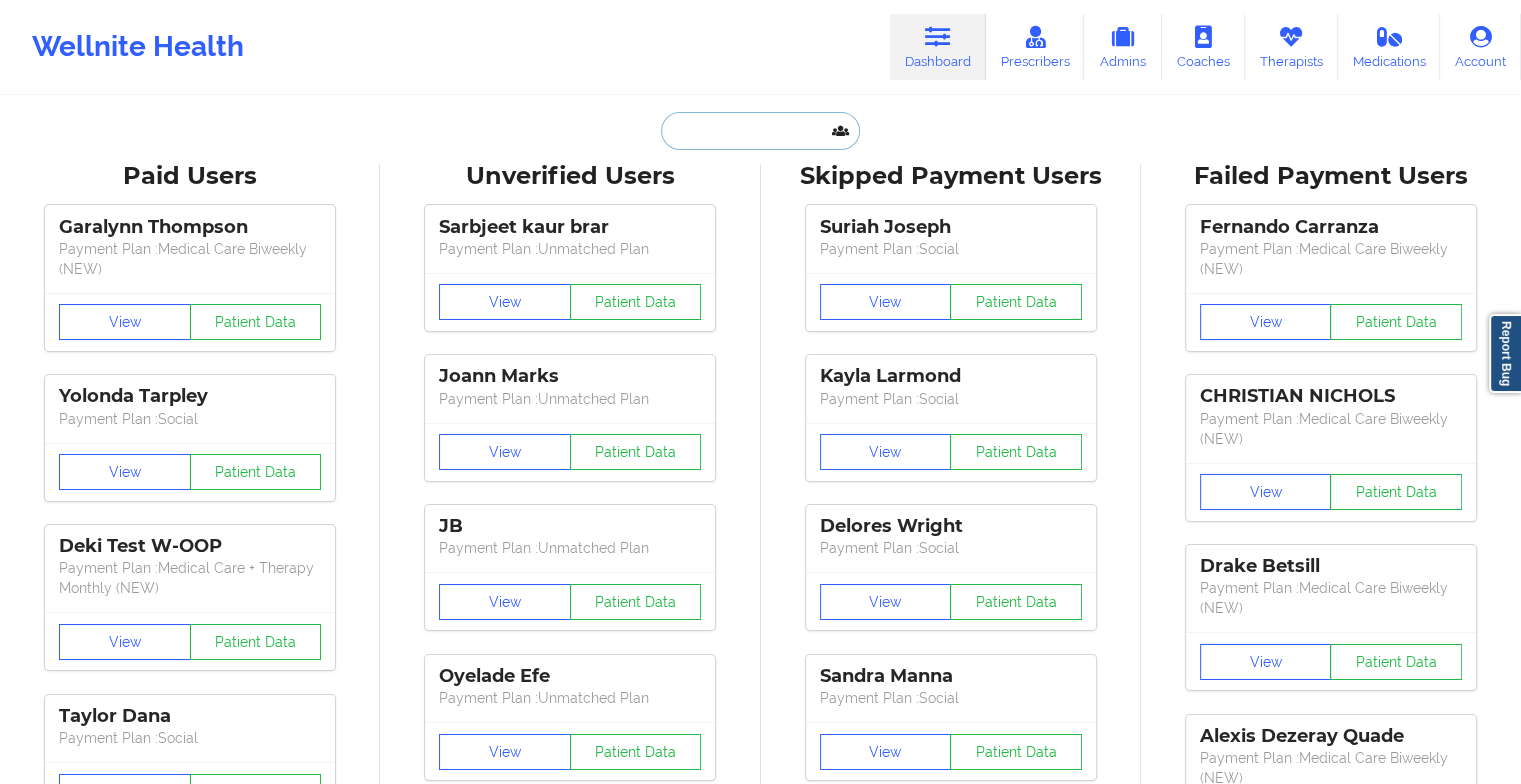 click at bounding box center (760, 131) 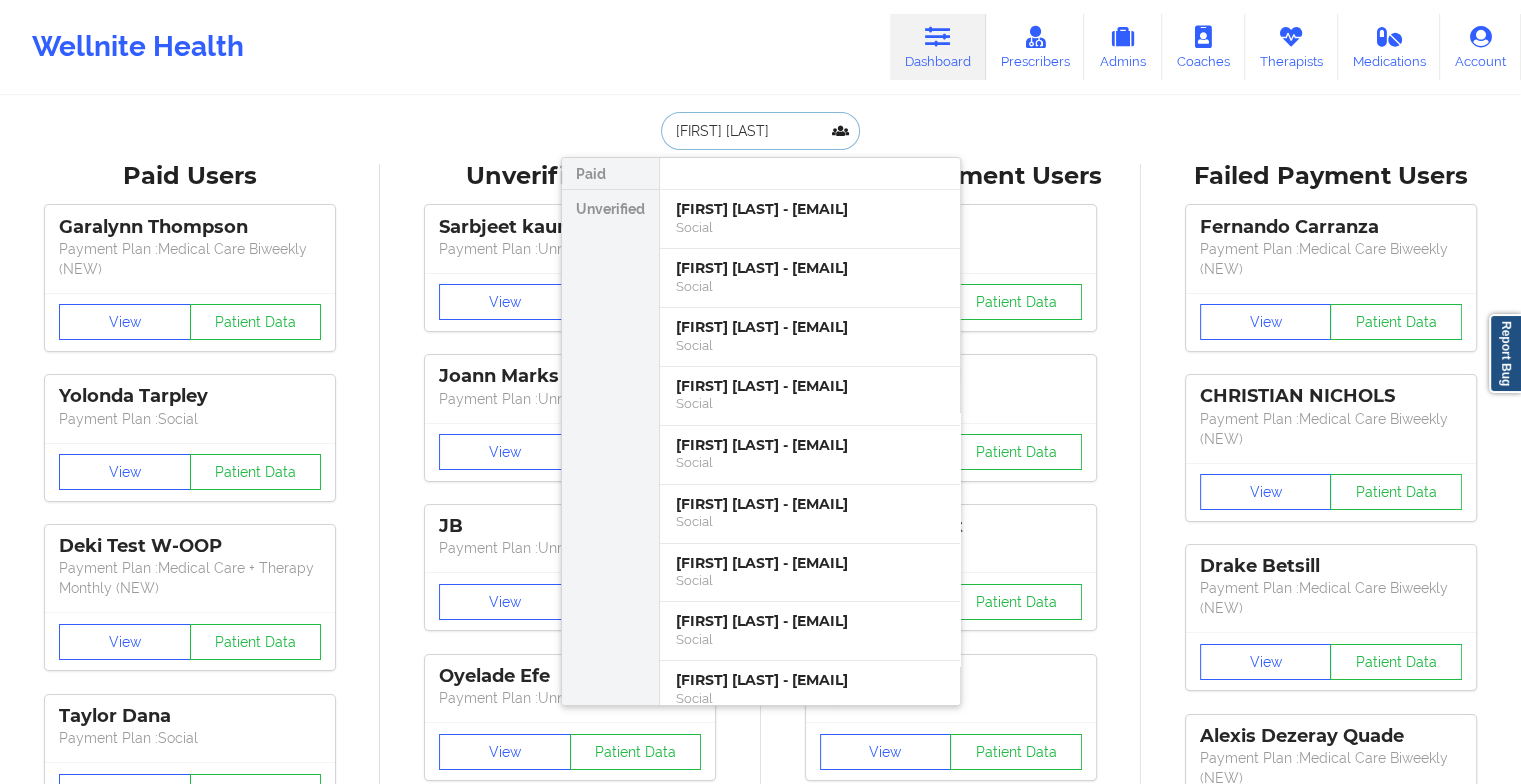 type on "[FIRST] [LAST]" 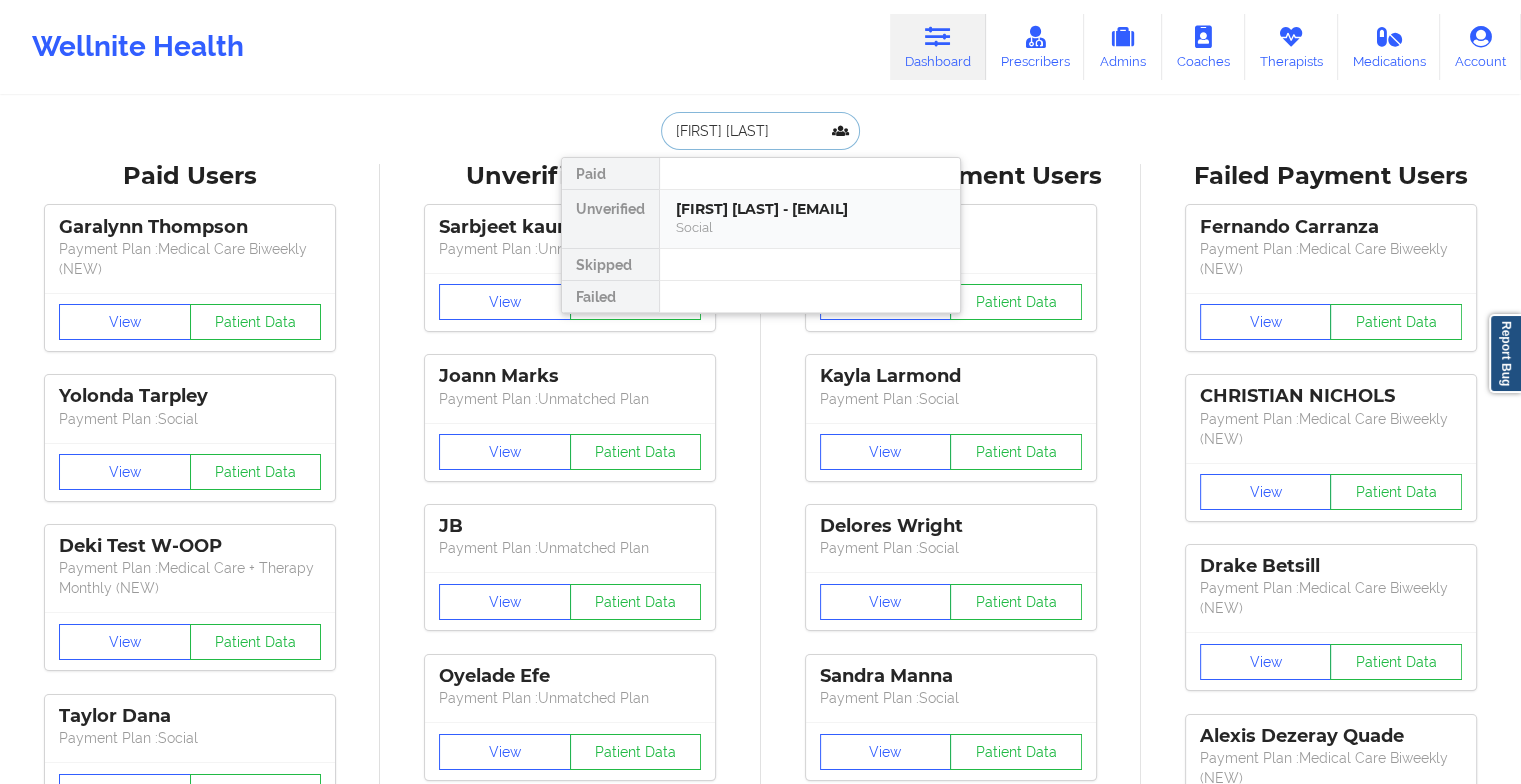 click on "Social" at bounding box center [810, 227] 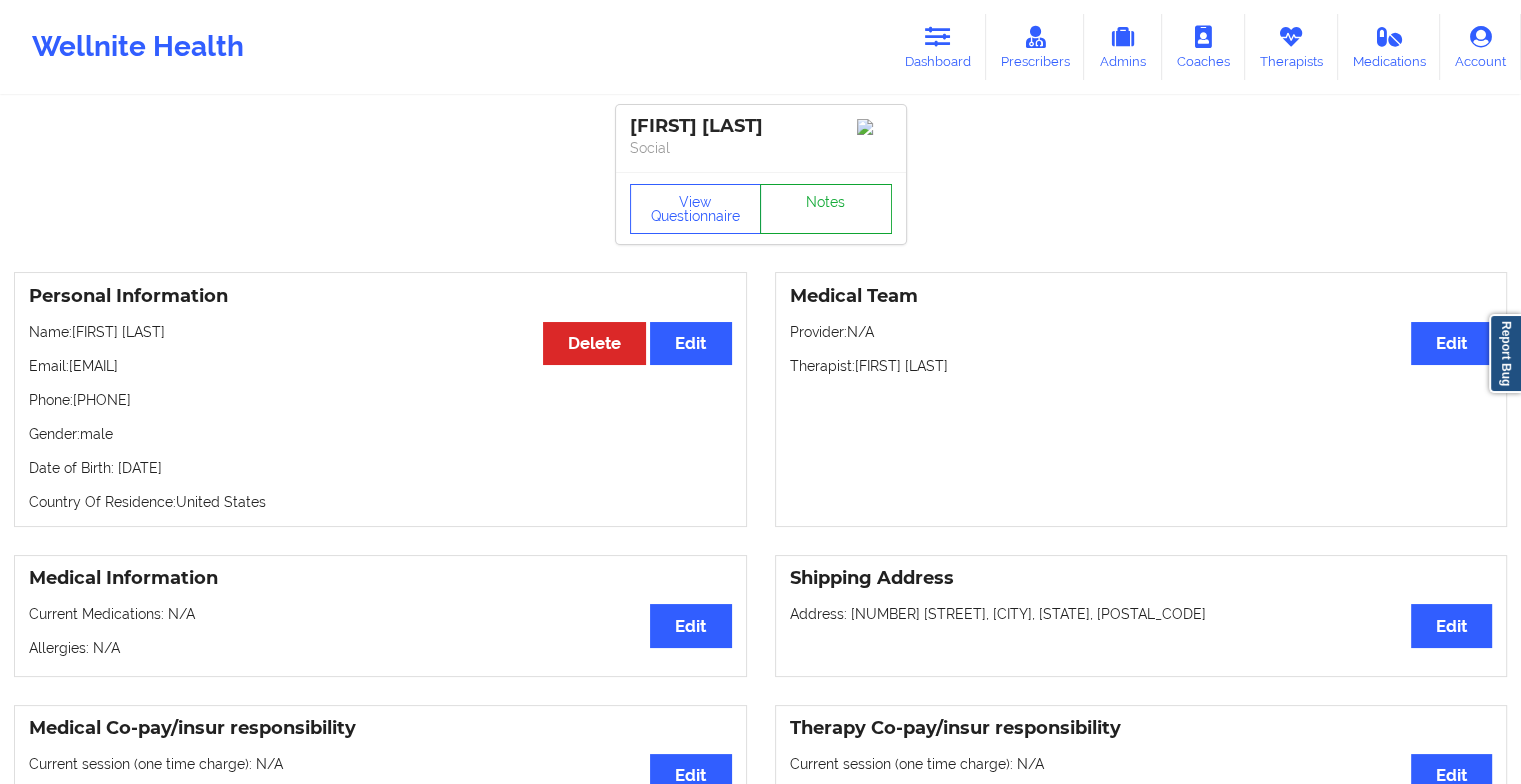 click on "Notes" at bounding box center (826, 209) 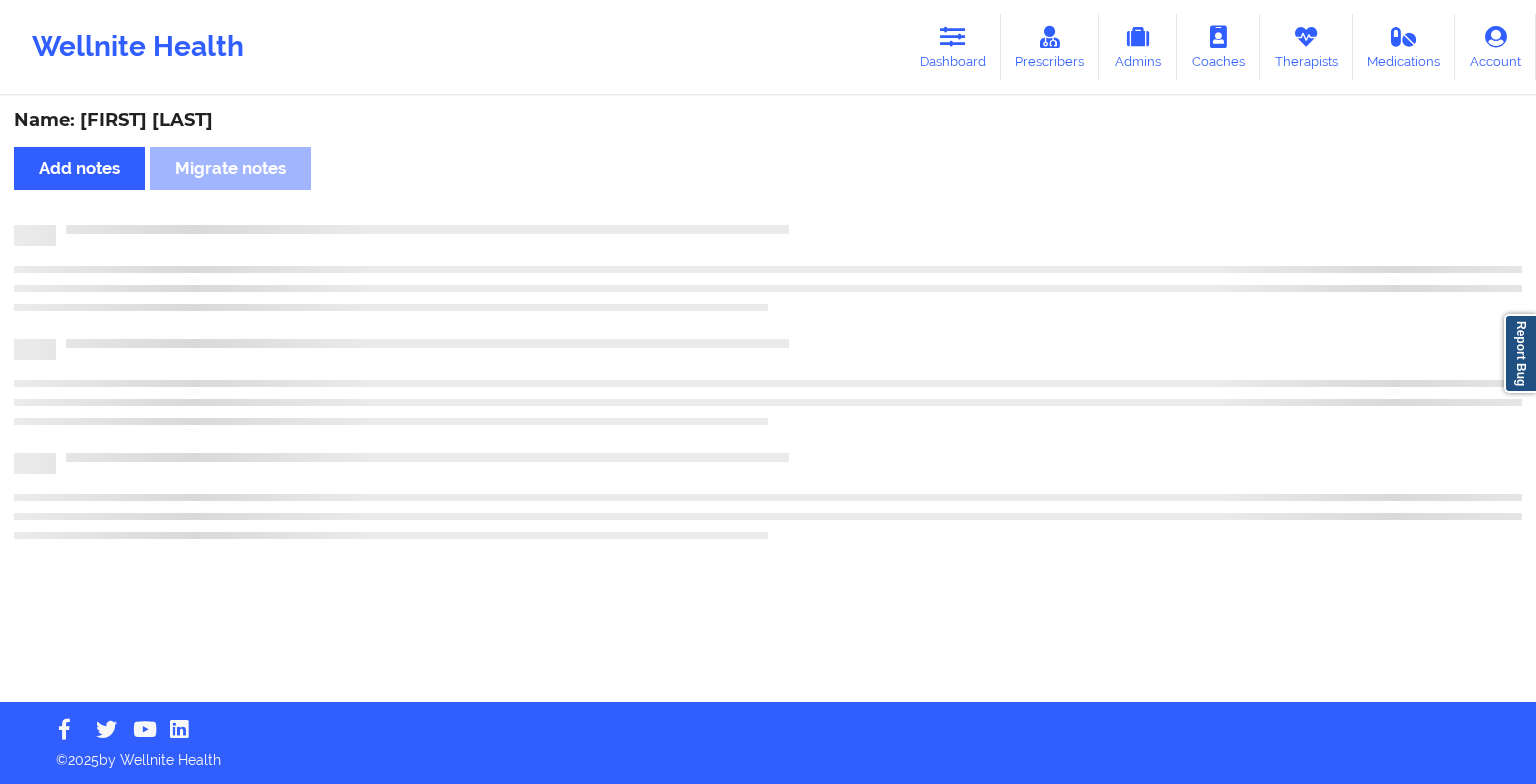 click at bounding box center [789, 225] 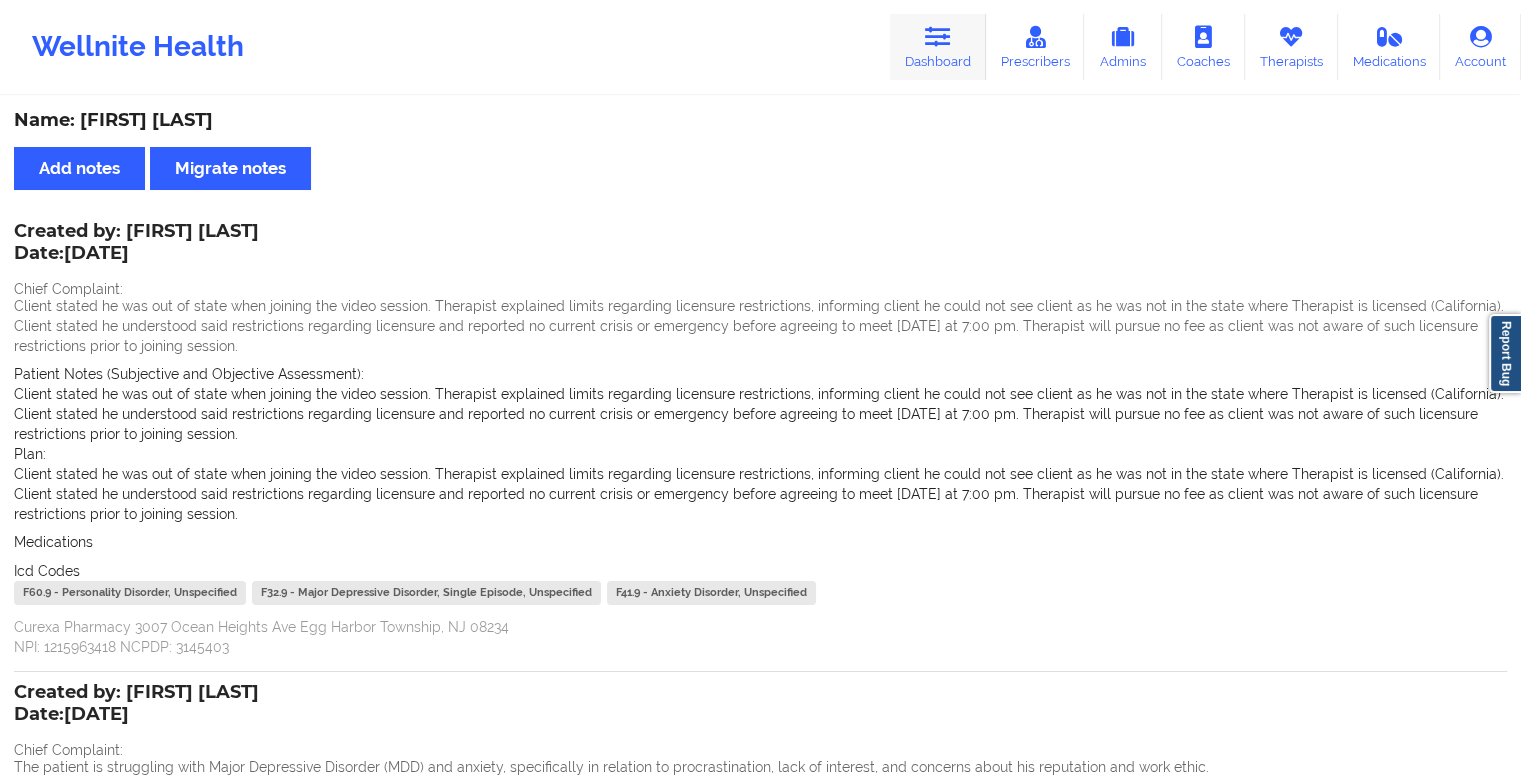 click on "Dashboard" at bounding box center [938, 47] 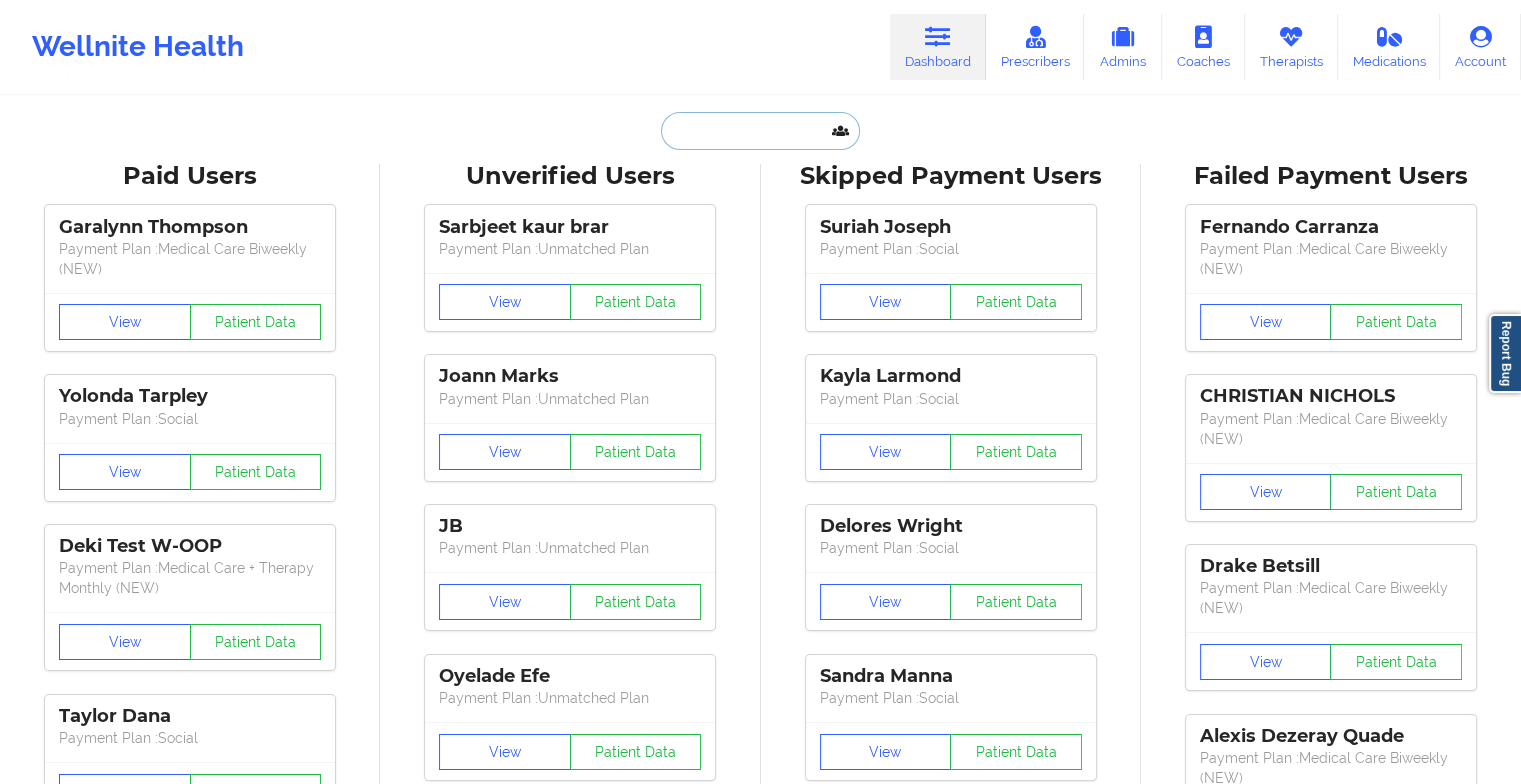click at bounding box center [760, 131] 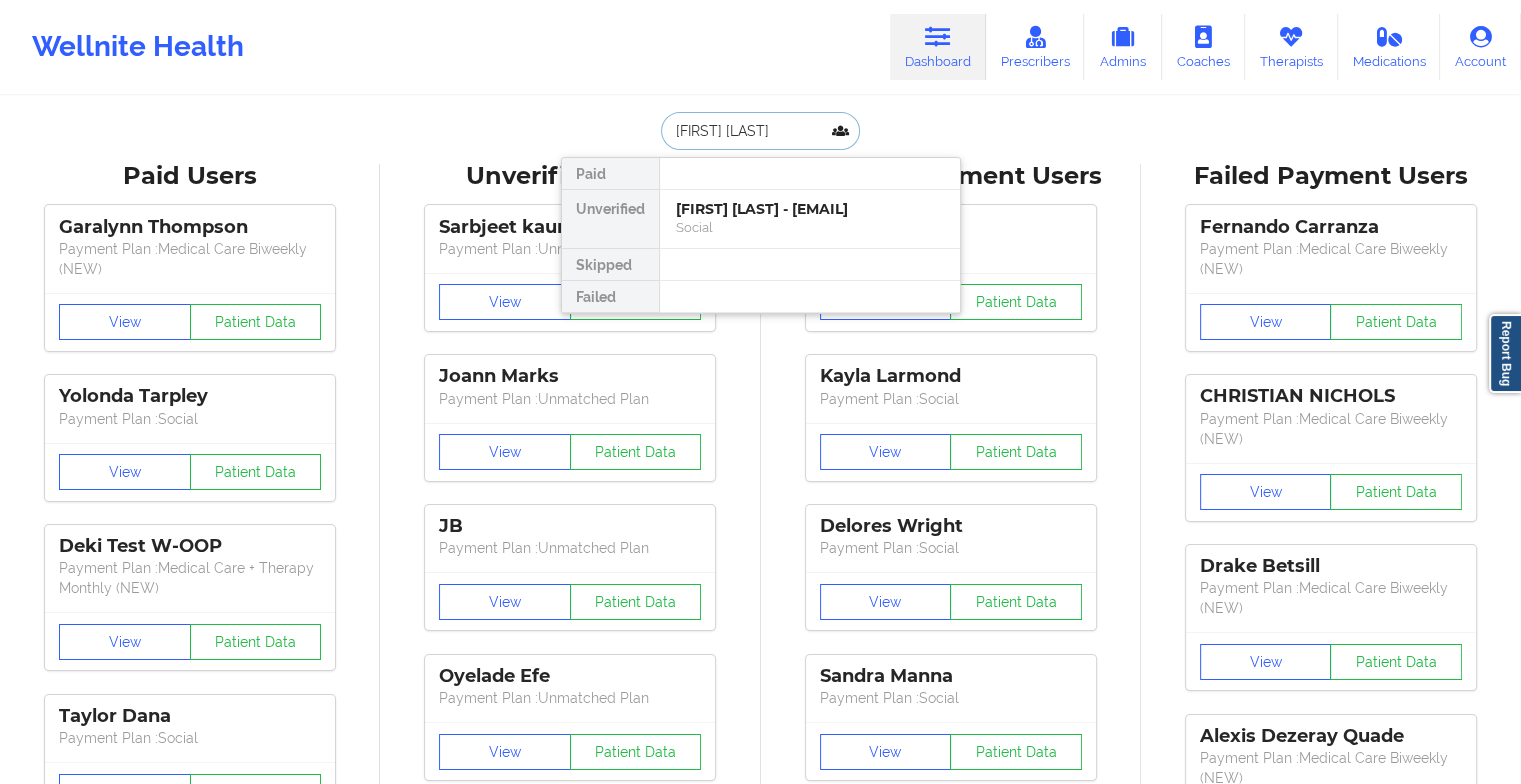 type on "[FIRST] [LAST]" 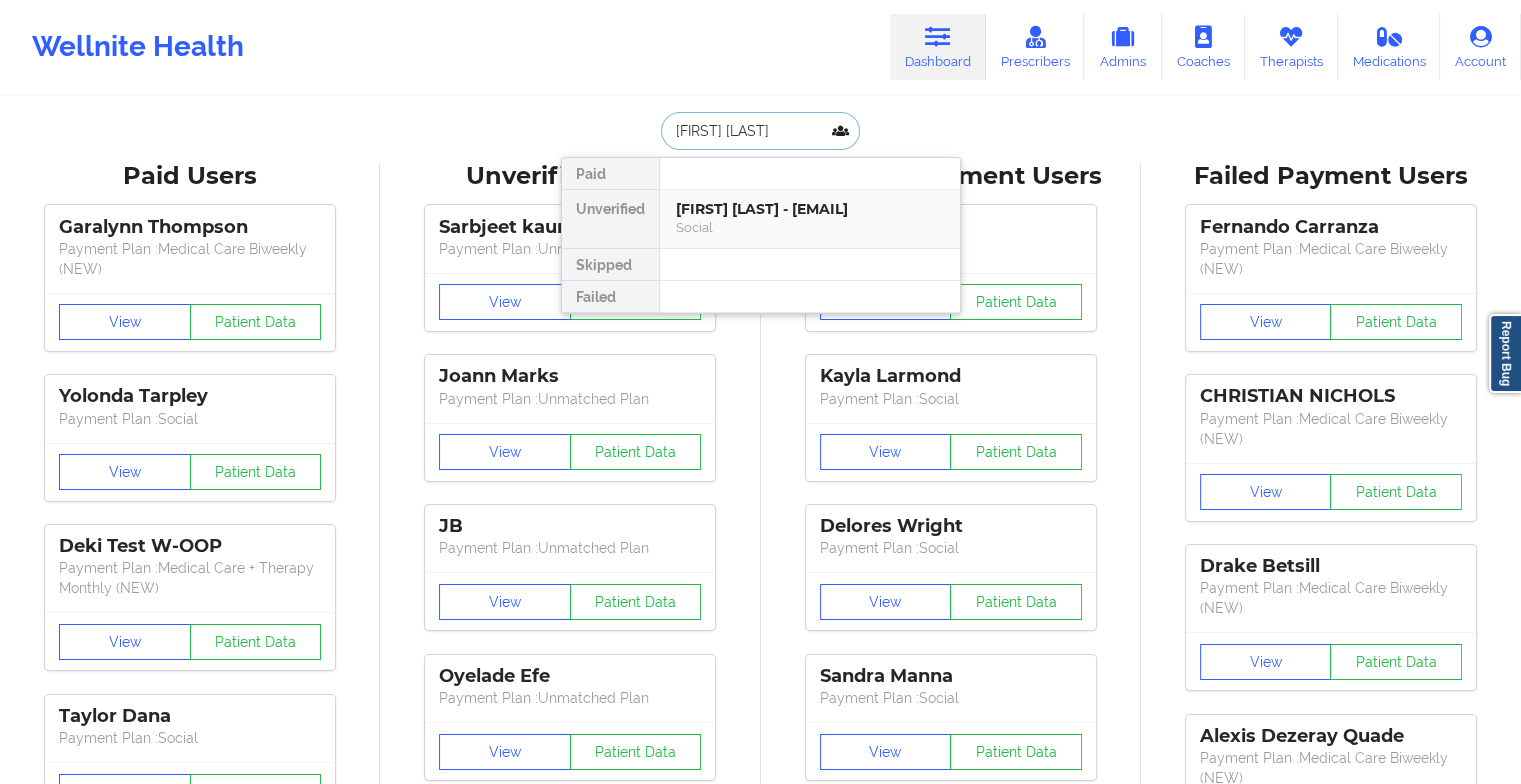 click on "[FIRST] [LAST] - [EMAIL]" at bounding box center (810, 209) 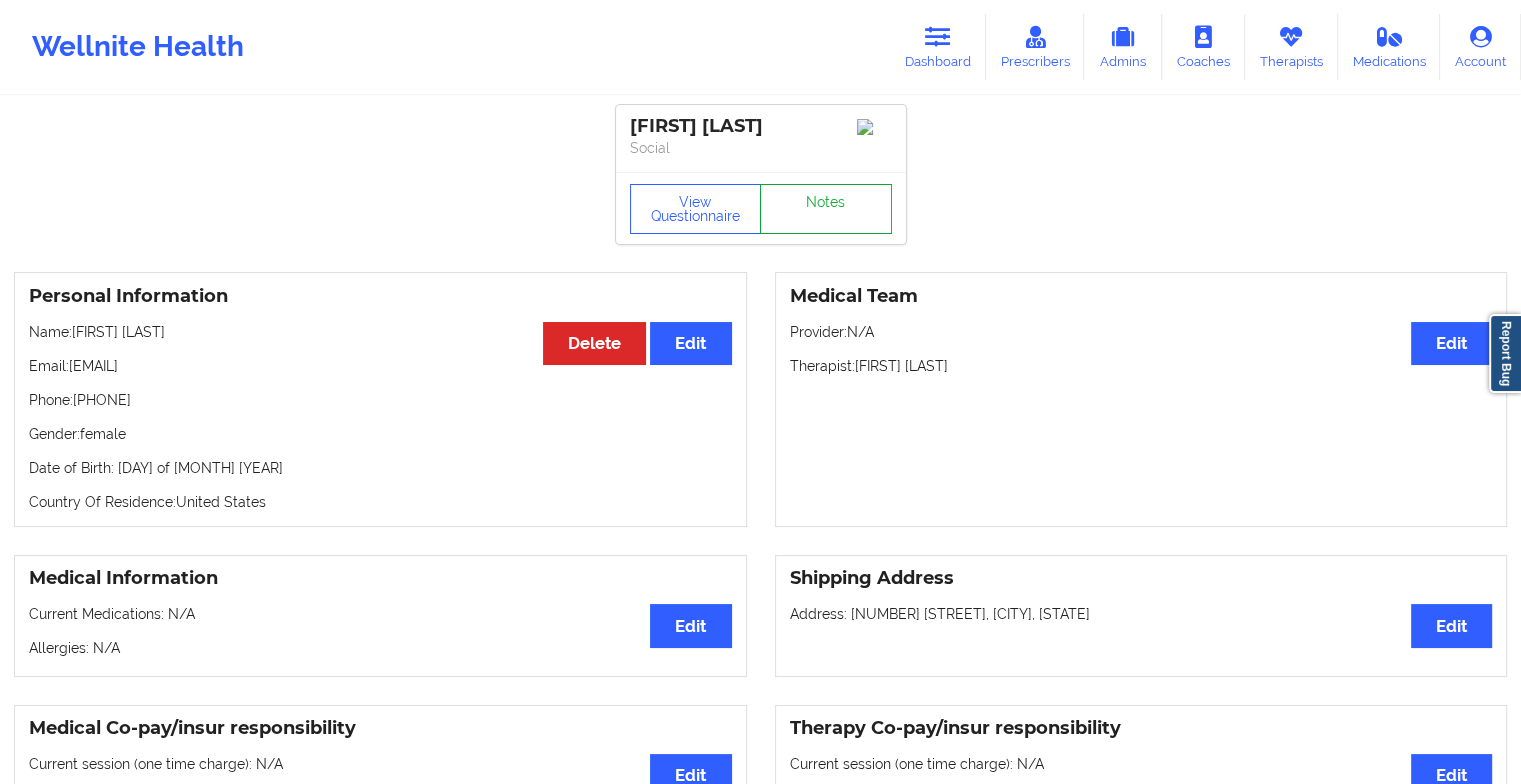click on "Notes" at bounding box center (826, 209) 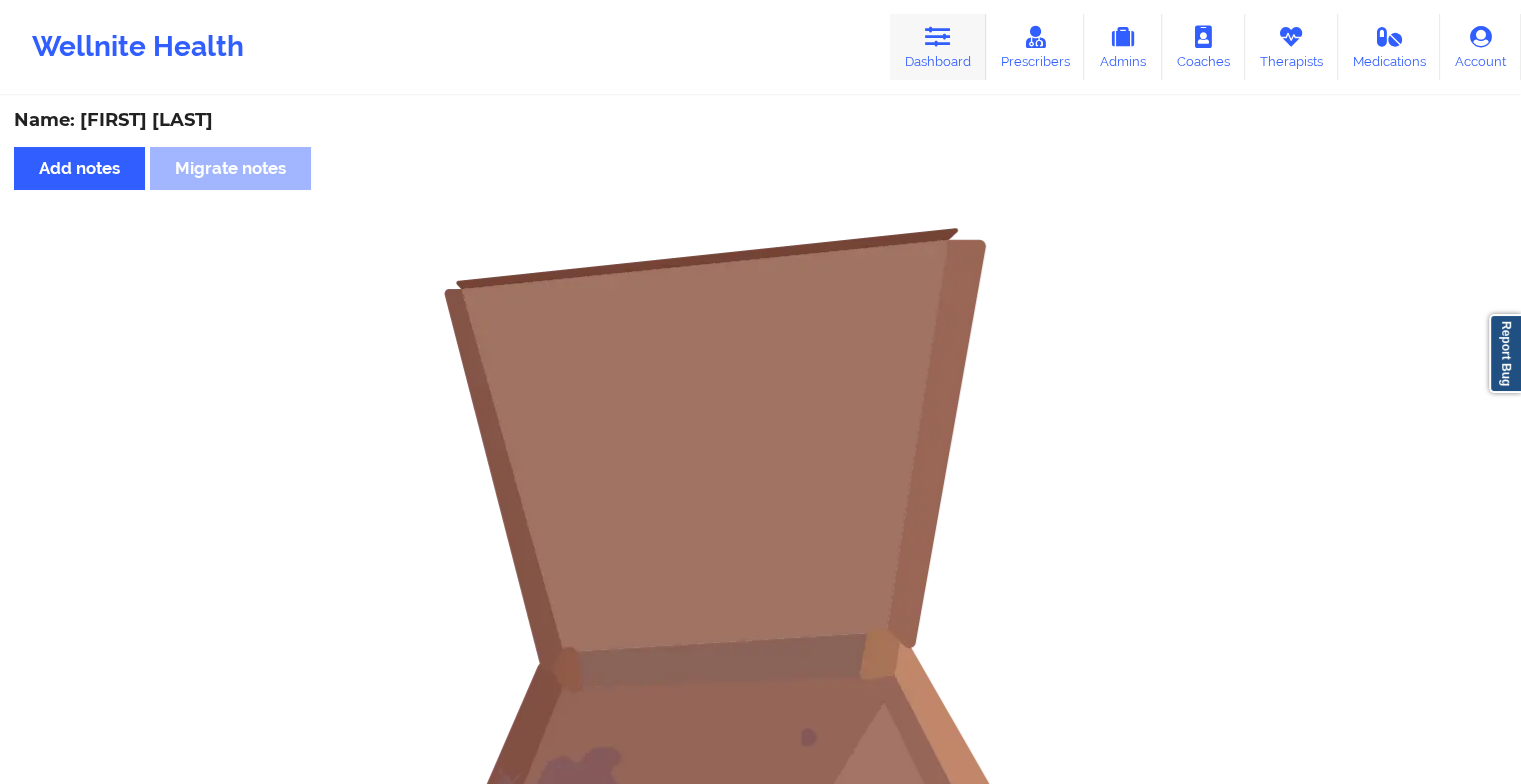 click on "Dashboard" at bounding box center [938, 47] 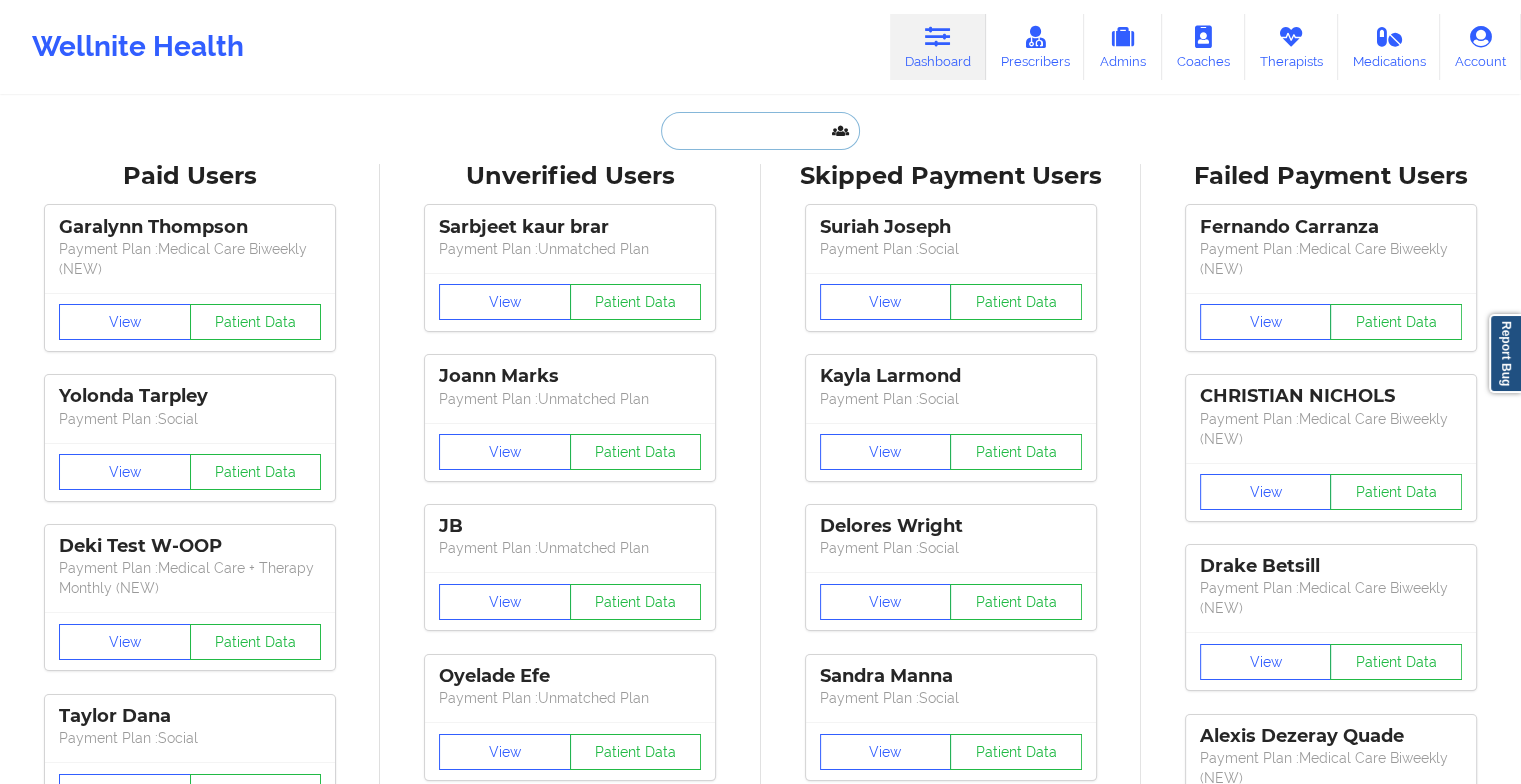 click at bounding box center [760, 131] 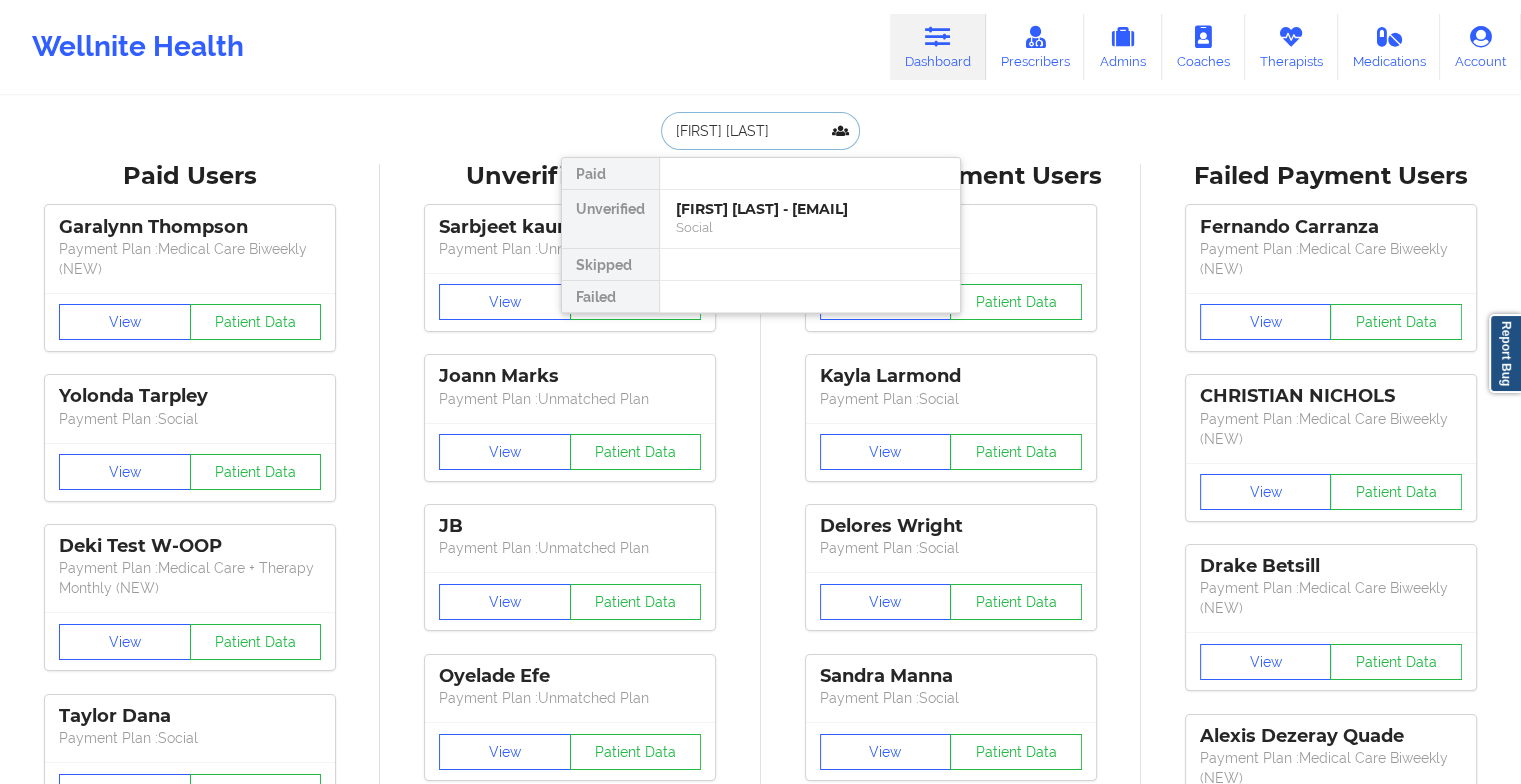 type on "[NAME] [NAME]" 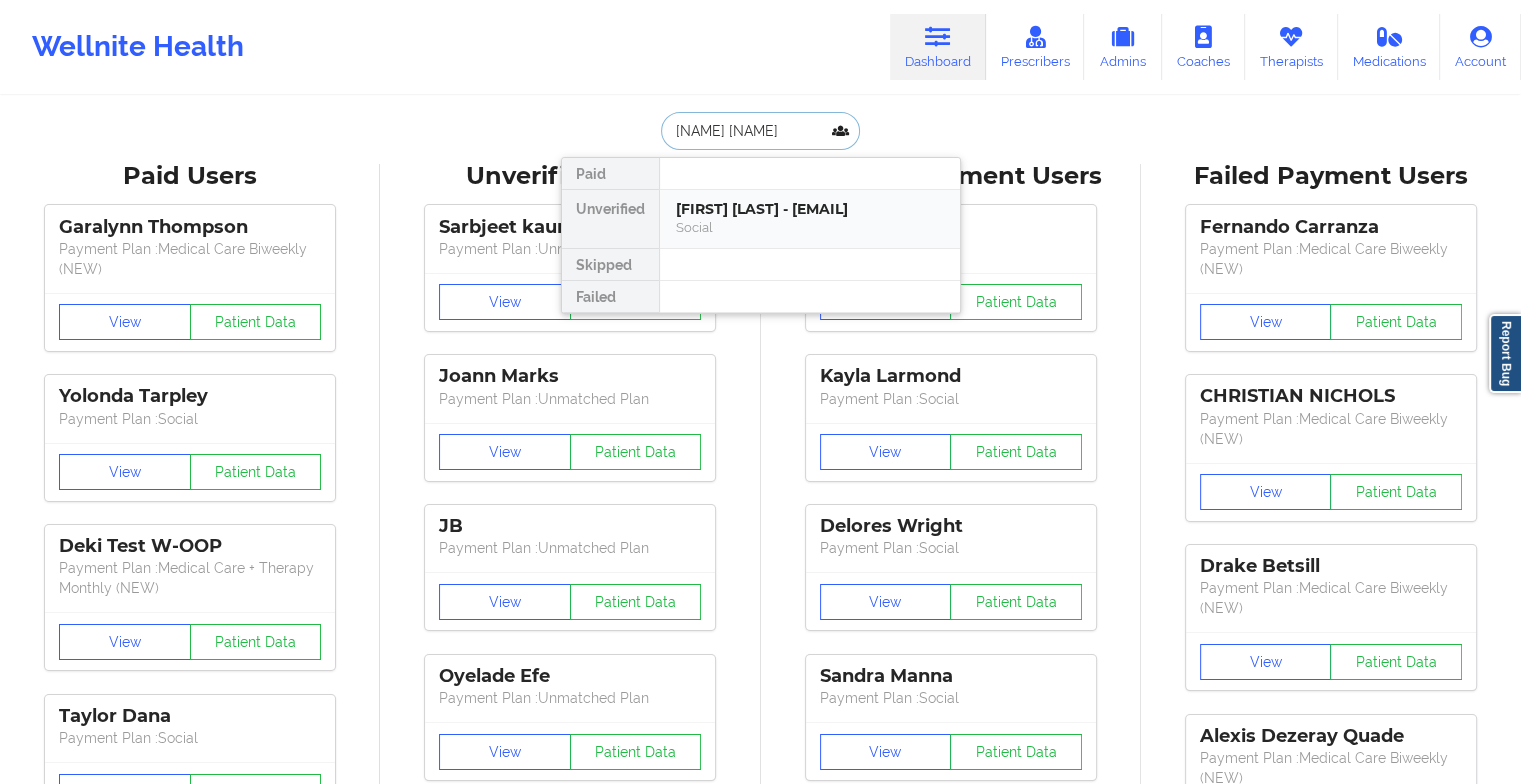 click on "[FIRST] [LAST] - [EMAIL] Social" at bounding box center [810, 219] 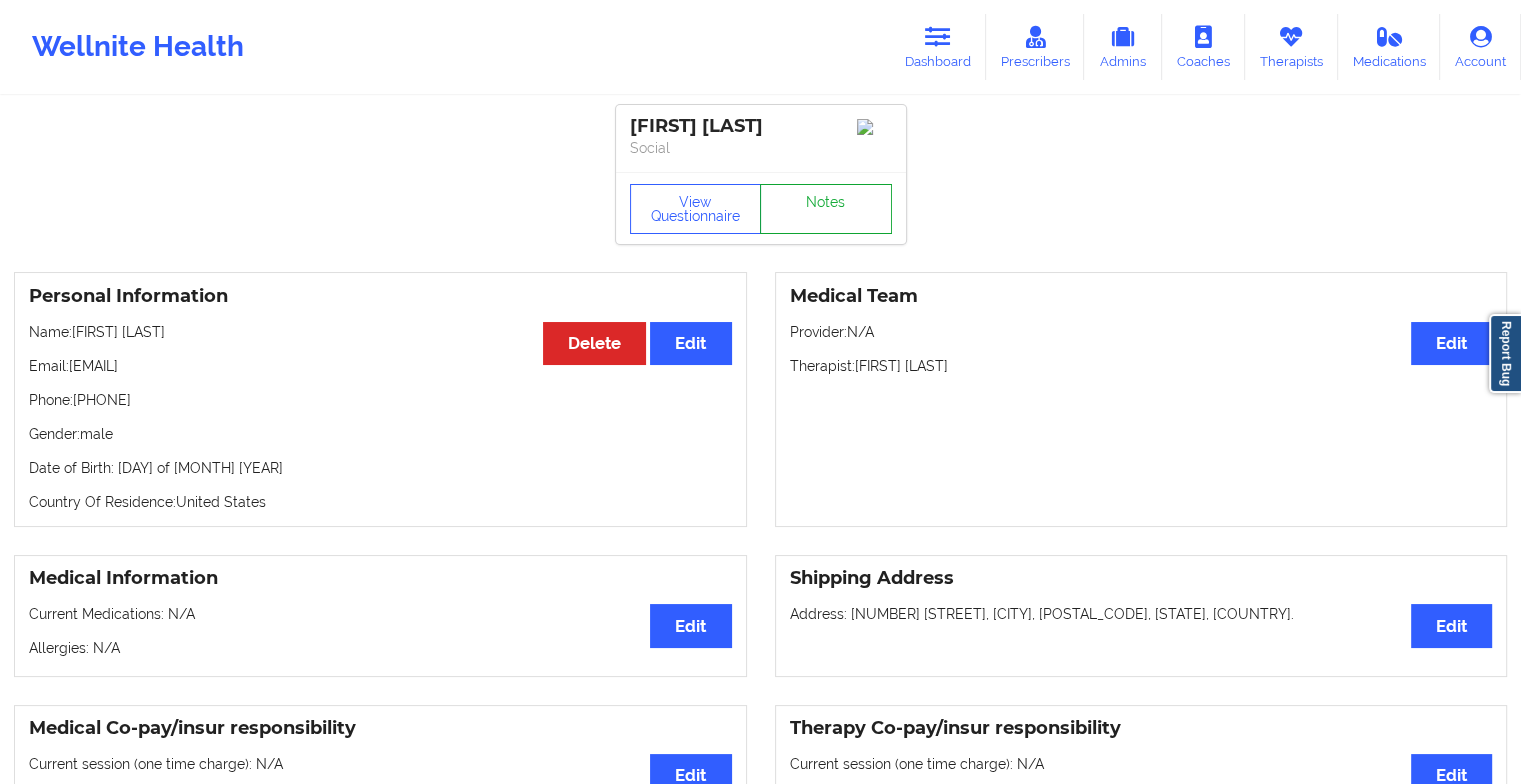 click on "Notes" at bounding box center [826, 209] 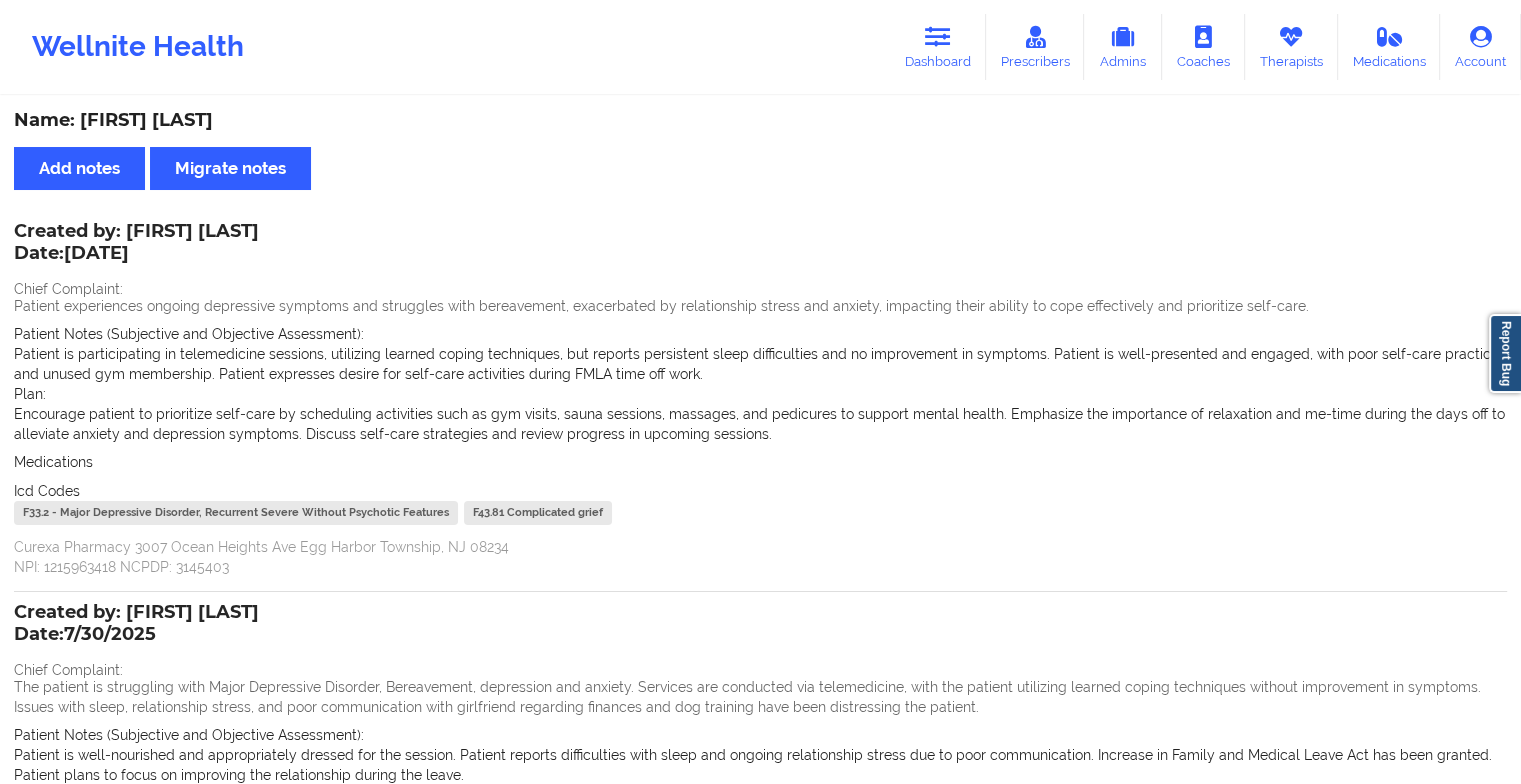 click on "Plan:" at bounding box center [30, 394] 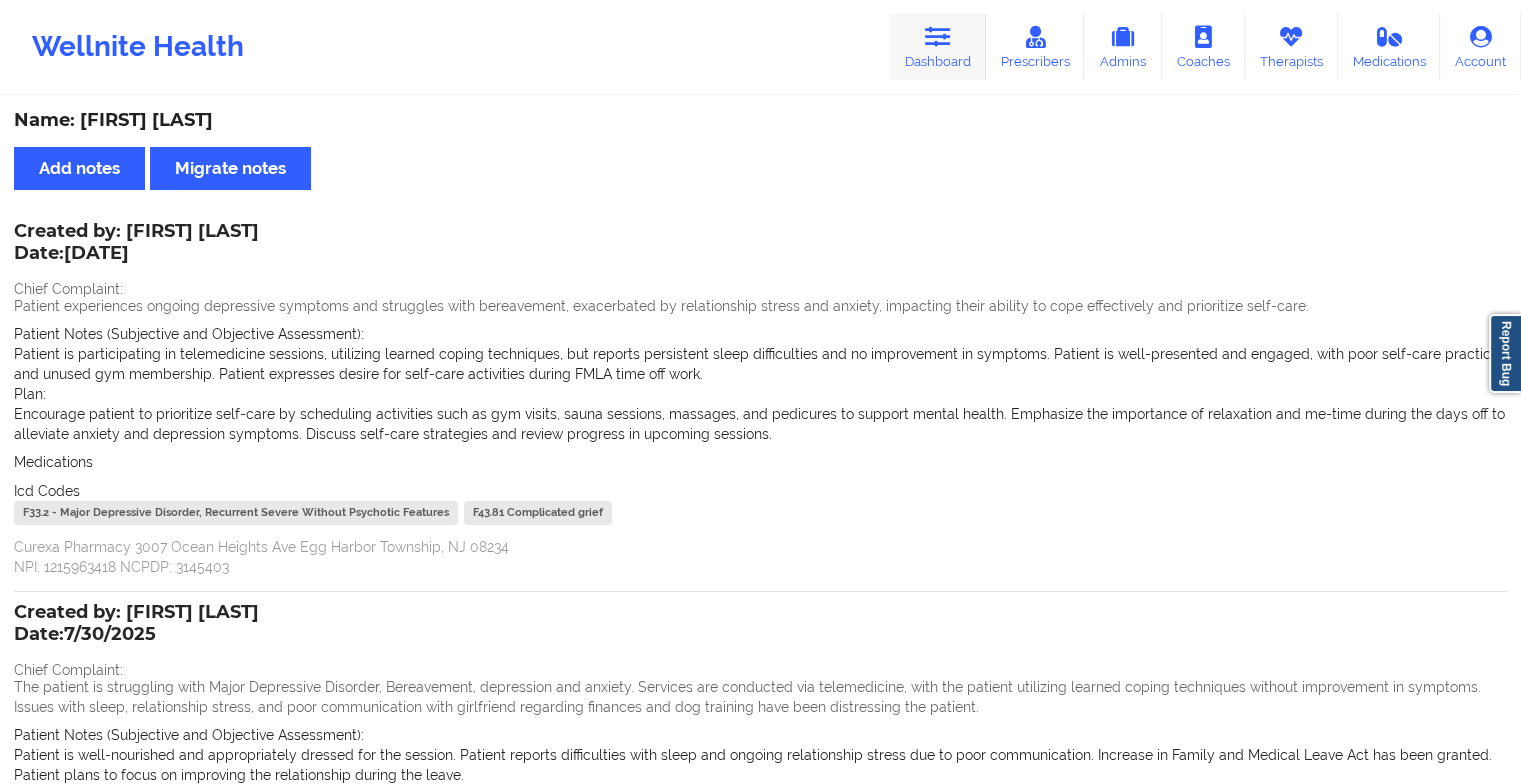 click on "Dashboard" at bounding box center [938, 47] 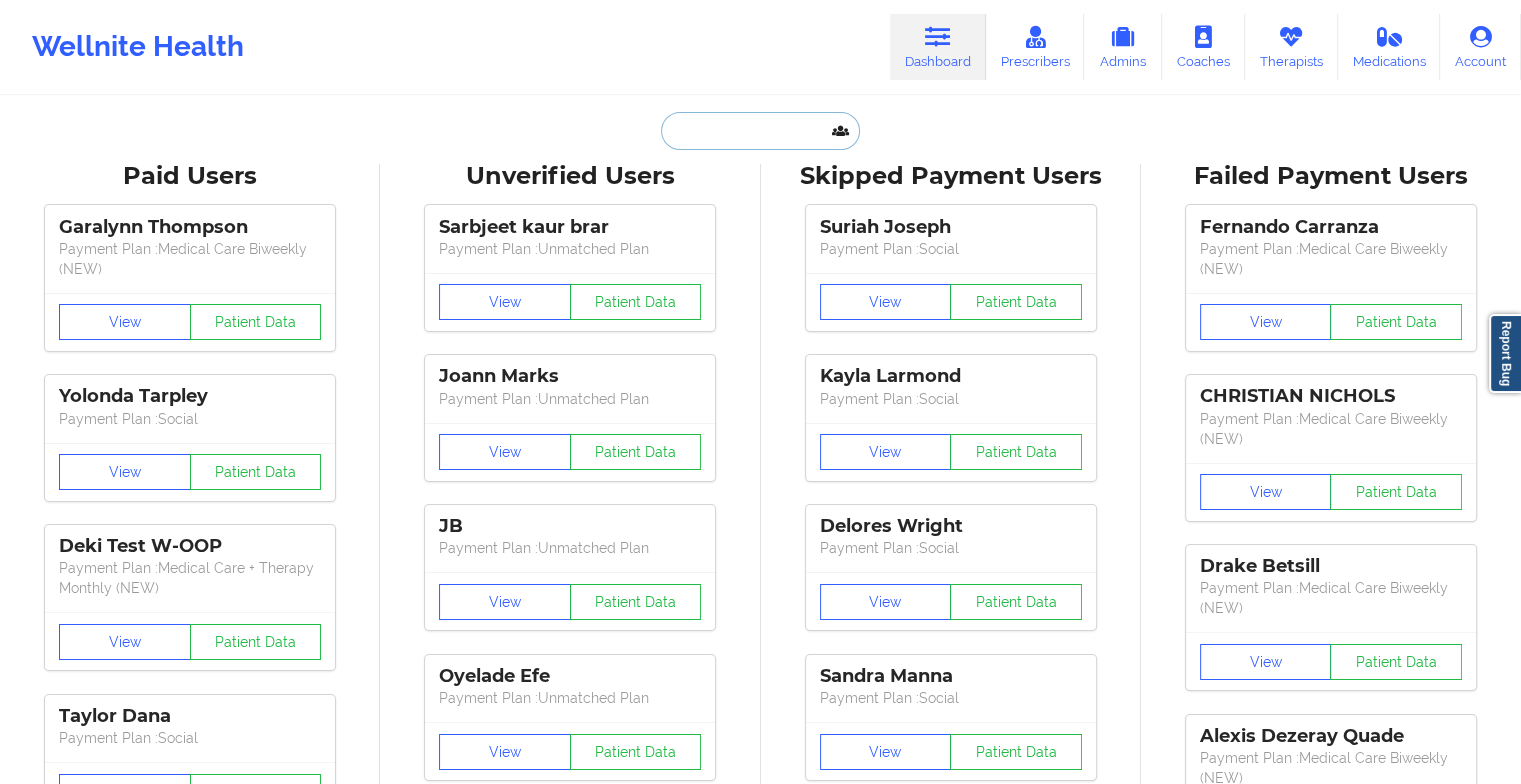 click at bounding box center [760, 131] 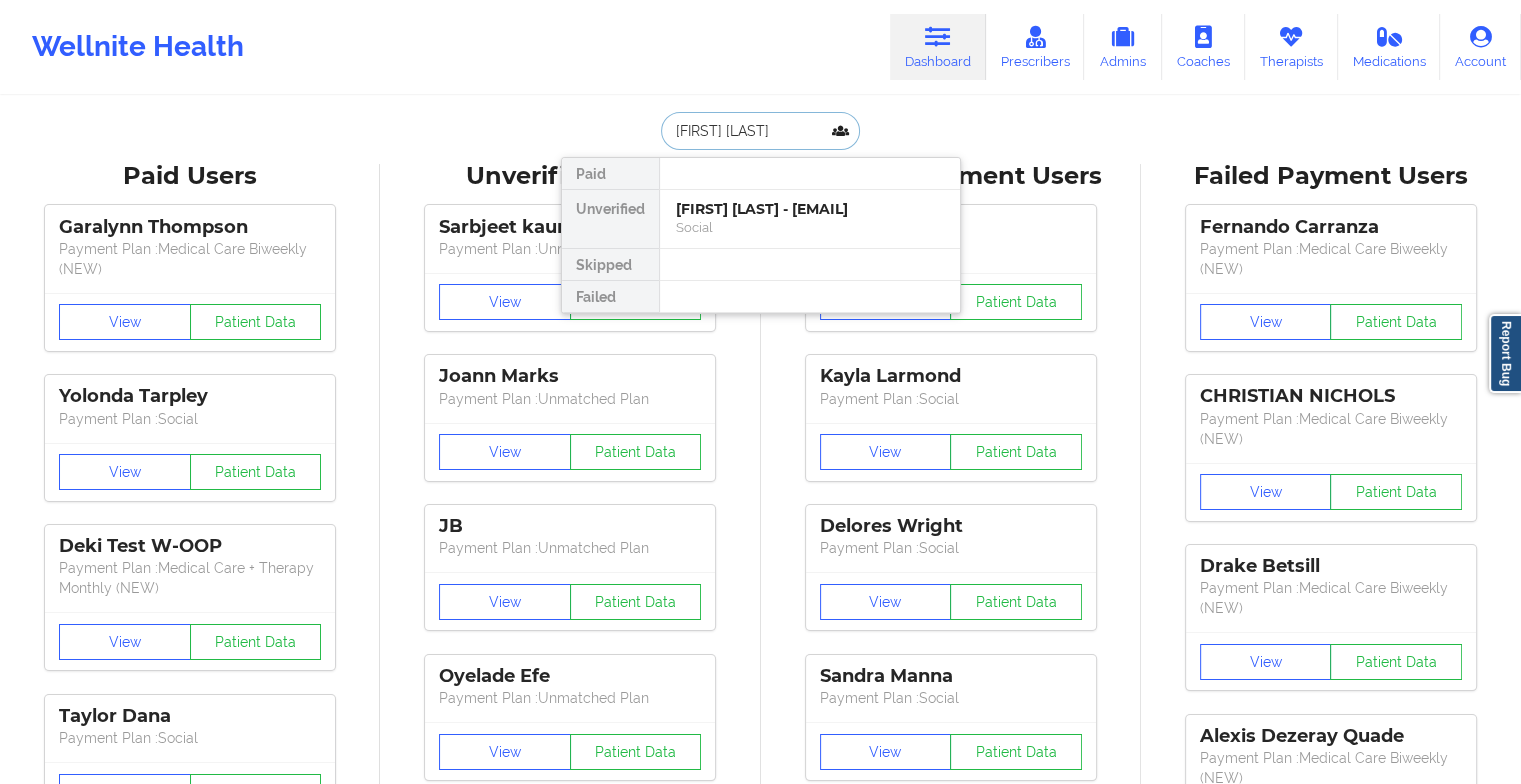 type on "[FIRST] [LAST]" 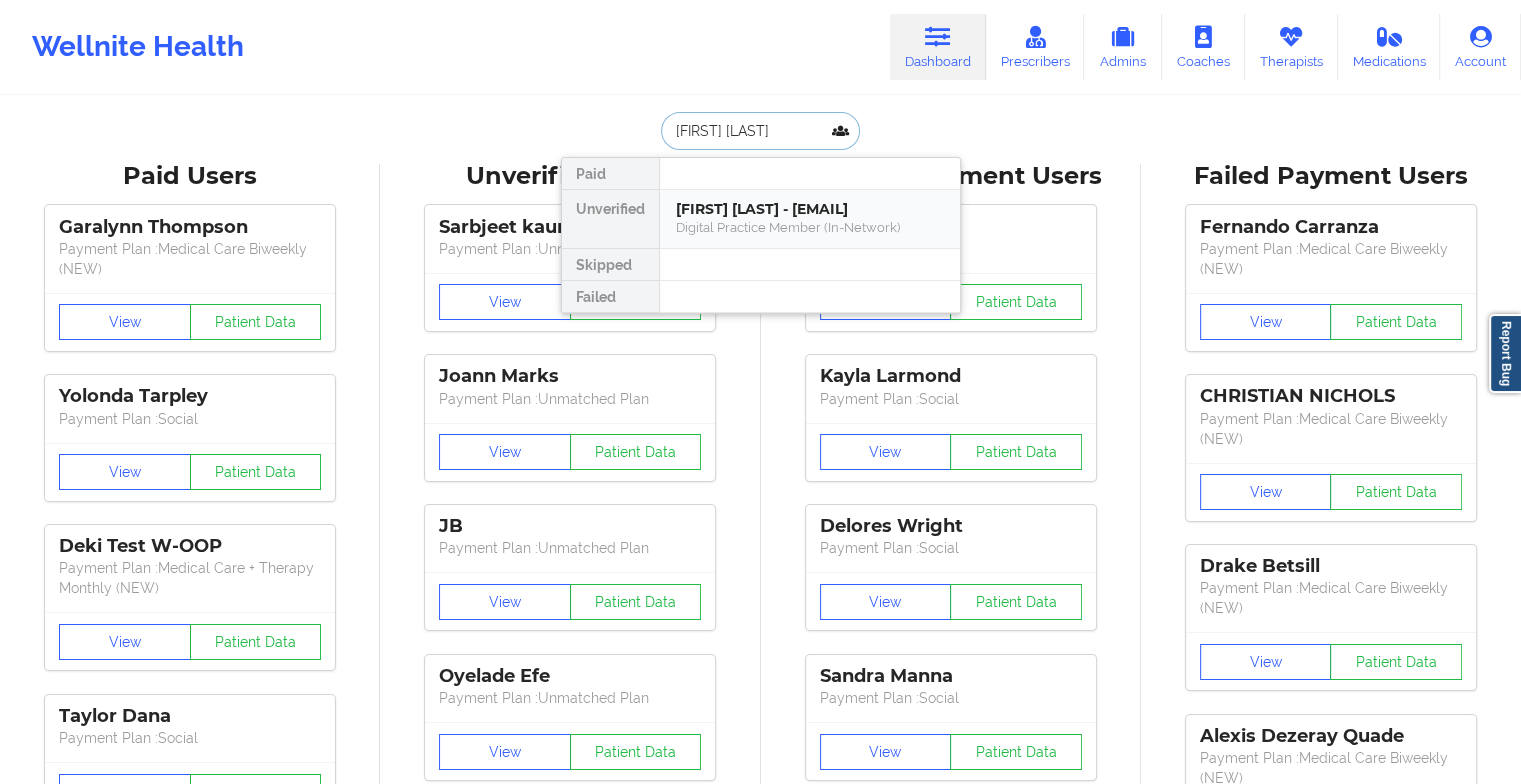 click on "Digital Practice Member  (In-Network)" at bounding box center (810, 227) 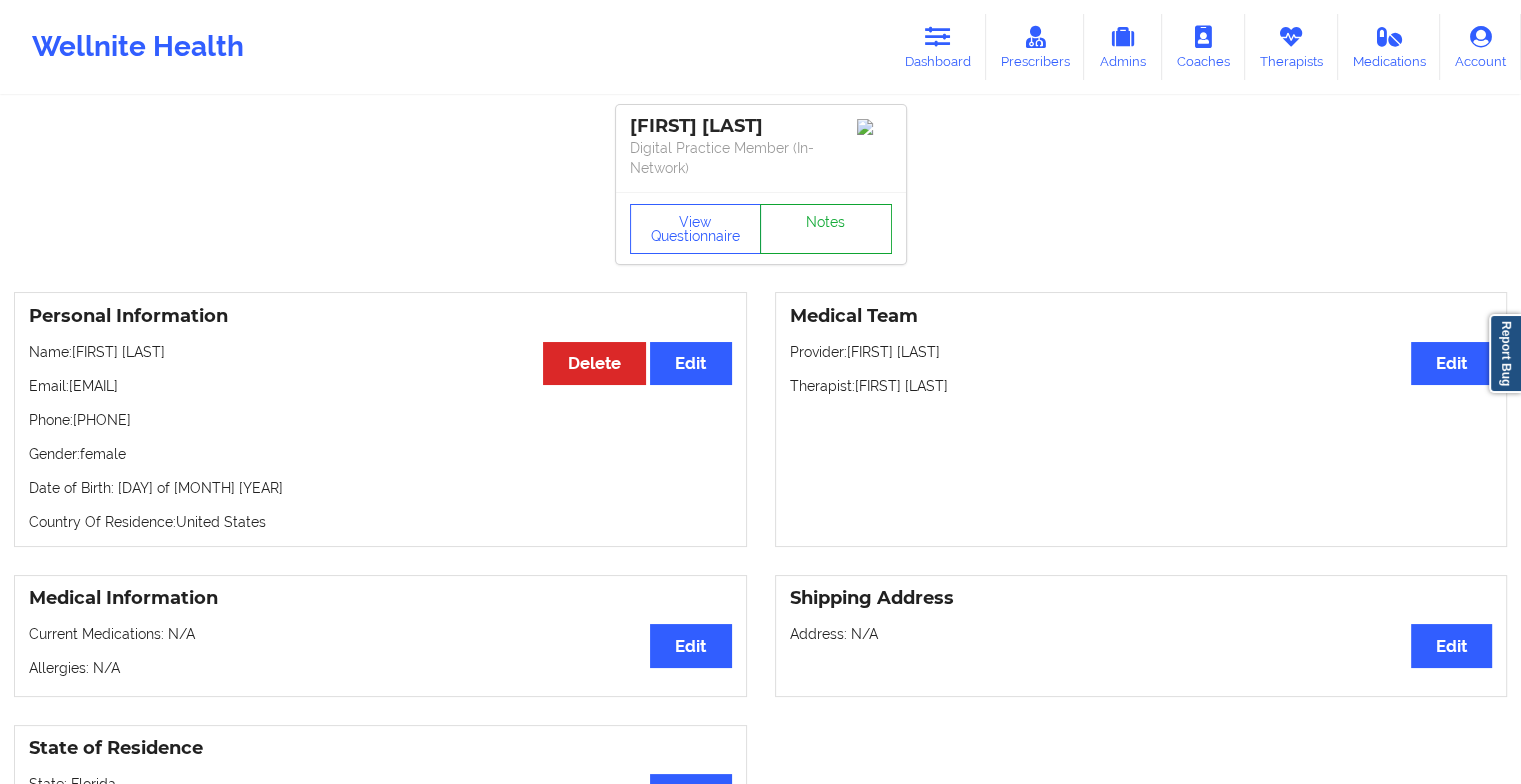 click on "Notes" at bounding box center [826, 229] 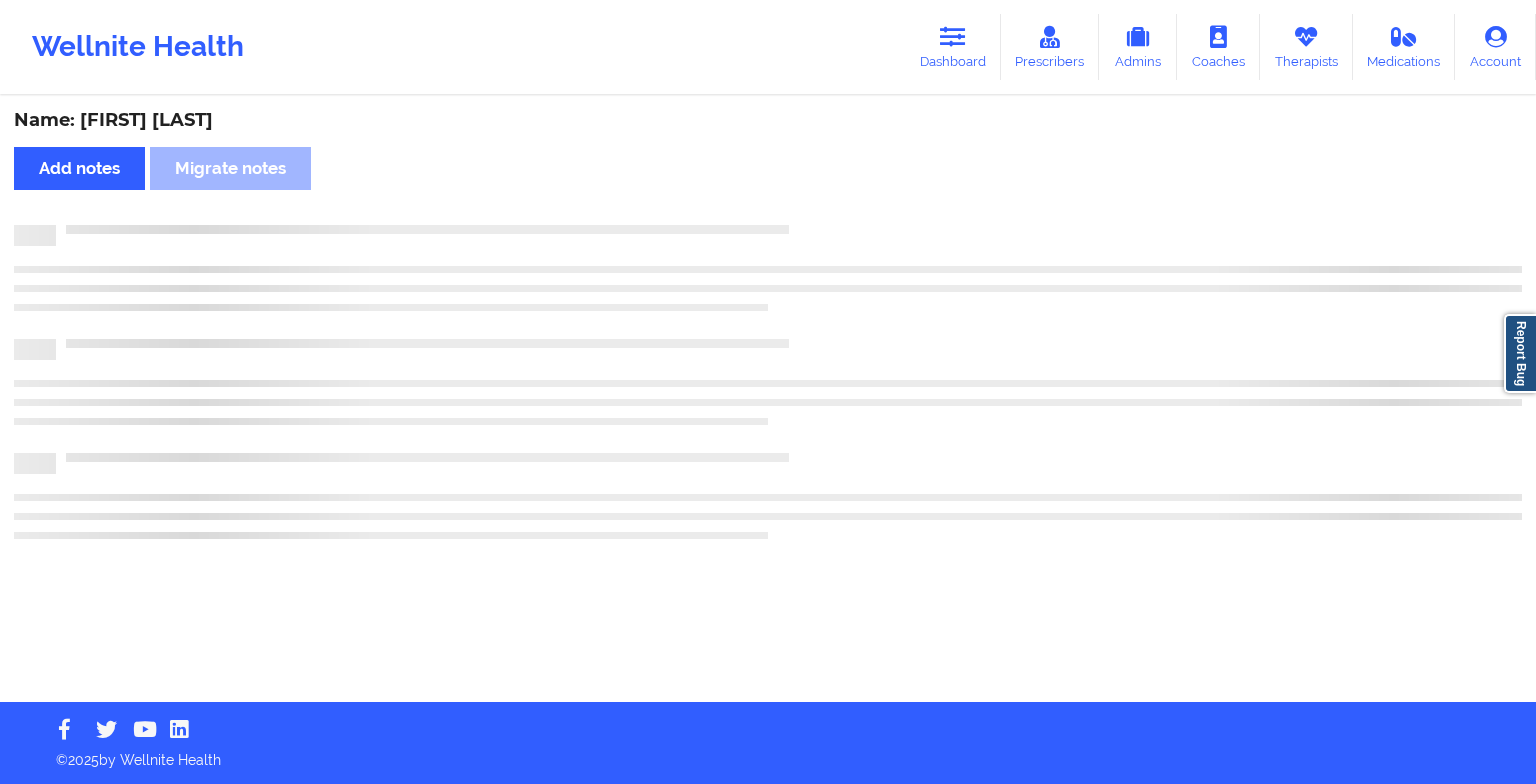click on "Name: [FIRST] [LAST] Add notes Migrate notes" at bounding box center (768, 400) 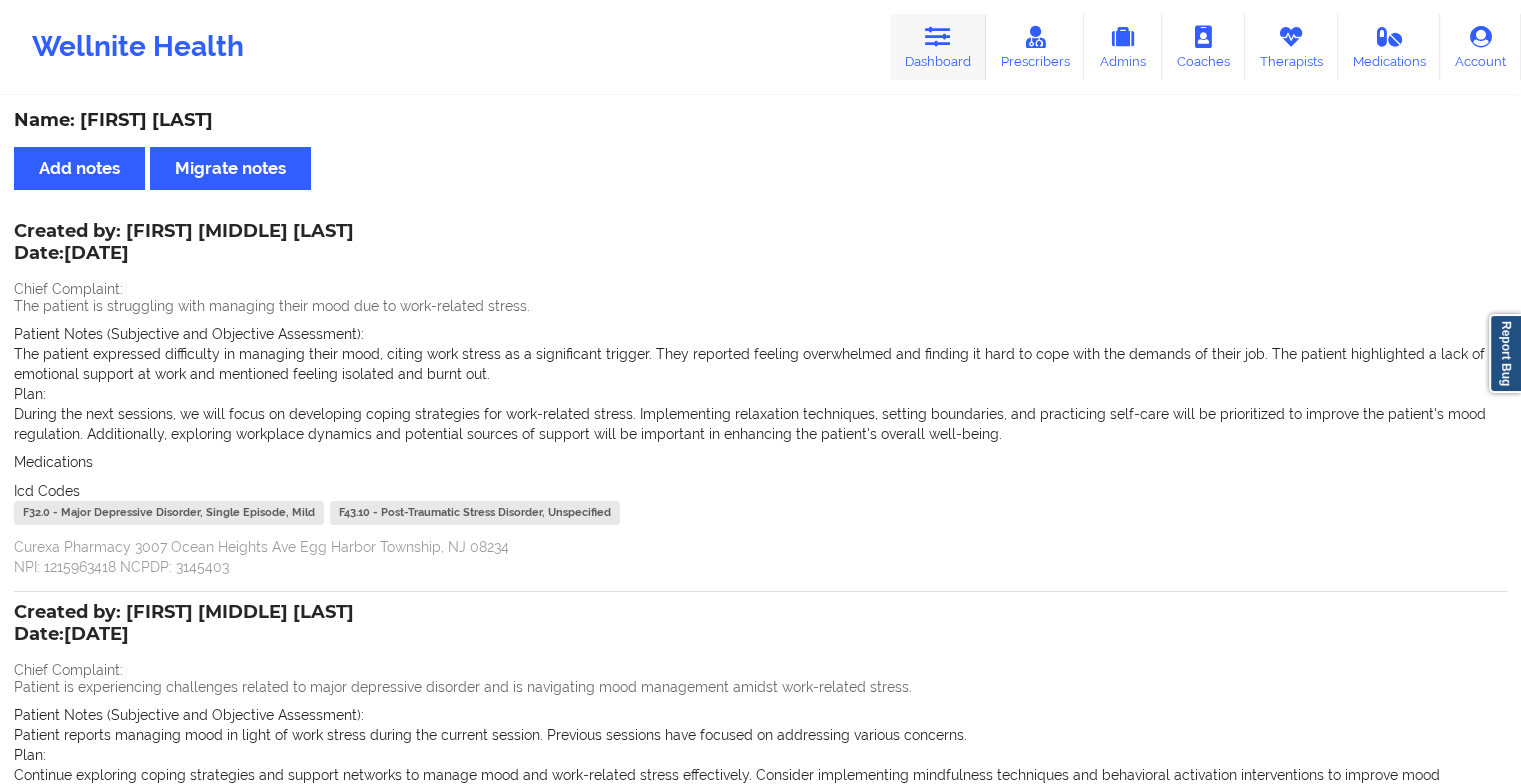 click on "Dashboard" at bounding box center [938, 47] 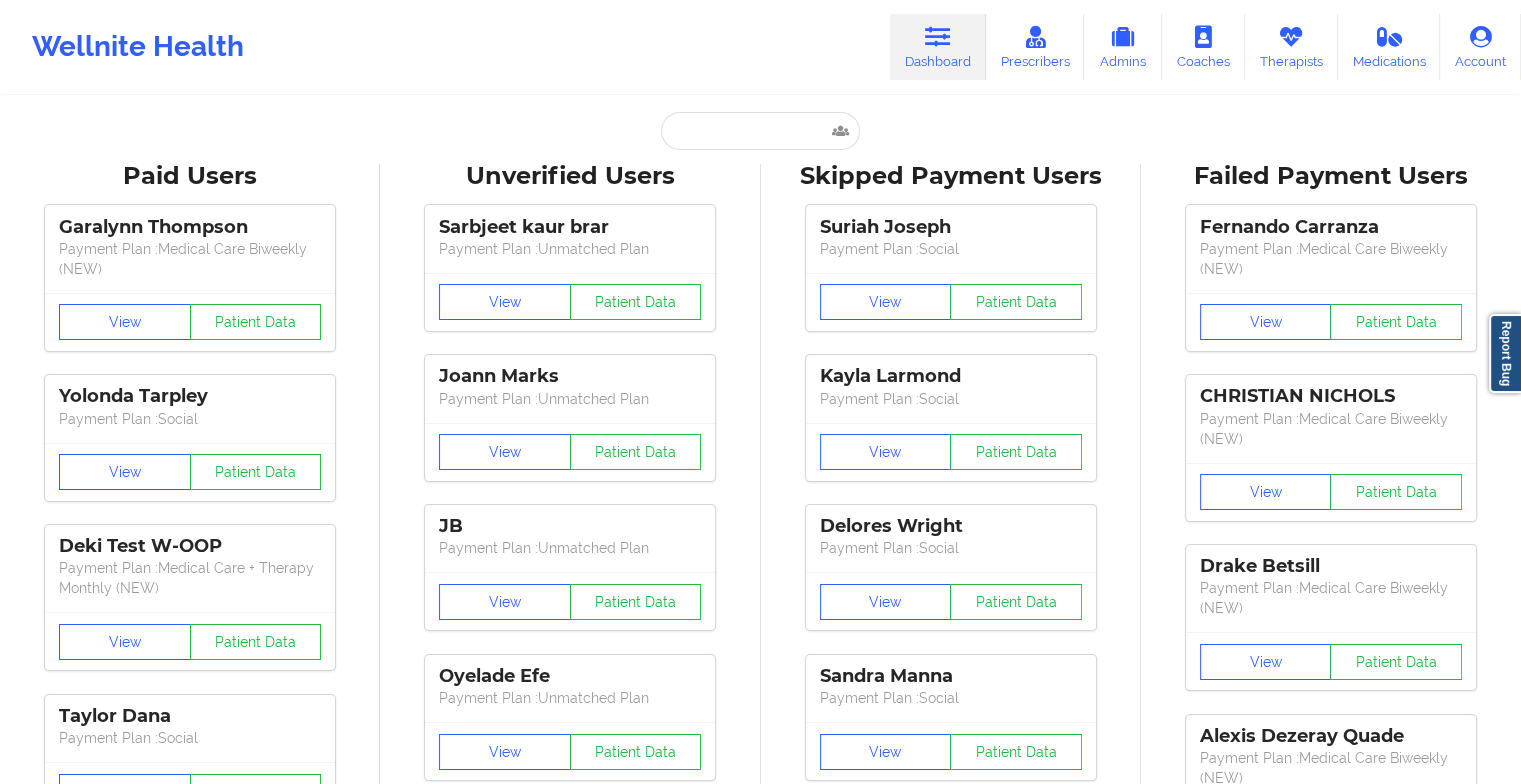 click on "Paid Users [FIRST] [LAST] Payment Plan :  Medical Care Biweekly (NEW) View Patient Data [FIRST] [LAST]  Payment Plan :  Social View Patient Data [FIRST] Test W-OOP Payment Plan :  Medical Care + Therapy Monthly (NEW) View Patient Data [FIRST] [LAST] Payment Plan :  Social View Patient Data [FIRST] [LAST] Digital Practice Member  View Patient Data [FIRST] [MIDDLE] [LAST] Payment Plan :  Social View Patient Data ⟨ 1 2 3 ⟩ Unverified Users [FIRST] [LAST] Payment Plan :  Unmatched Plan View Patient Data [FIRST] [LAST] Payment Plan :  Unmatched Plan View Patient Data [FIRST] Payment Plan :  Unmatched Plan View Patient Data [FIRST] [LAST] Payment Plan :  Unmatched Plan View Patient Data [FIRST] [LAST] Payment Plan :  Unmatched Plan View Patient Data [FIRST] [LAST] Payment Plan :  Unmatched Plan View Patient Data [FIRST] [LAST] Digital Practice Member  (In-Network) View Patient Data [FIRST] [LAST] Digital Practice Member  (In-Network) View" at bounding box center [760, 2575] 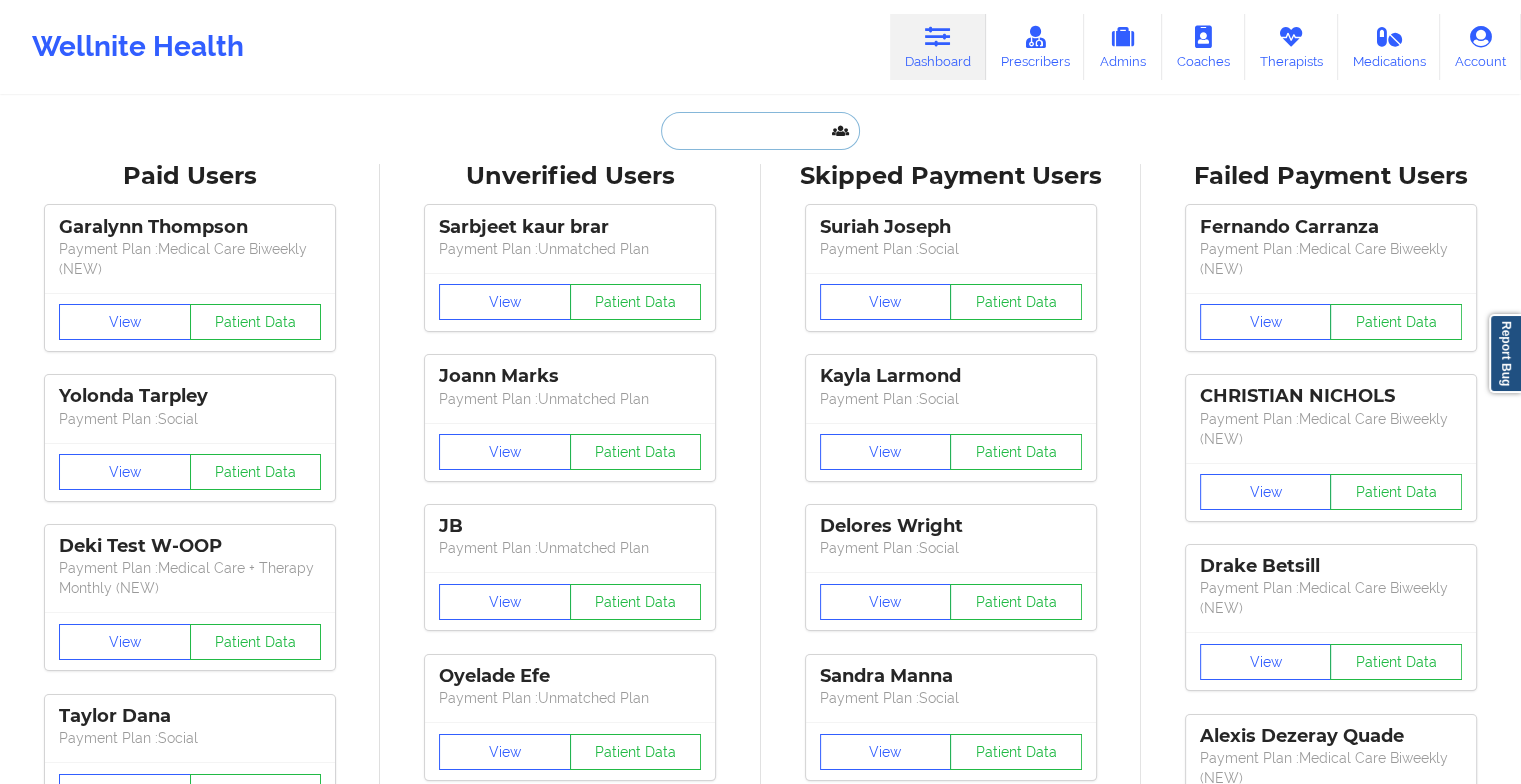 click at bounding box center [760, 131] 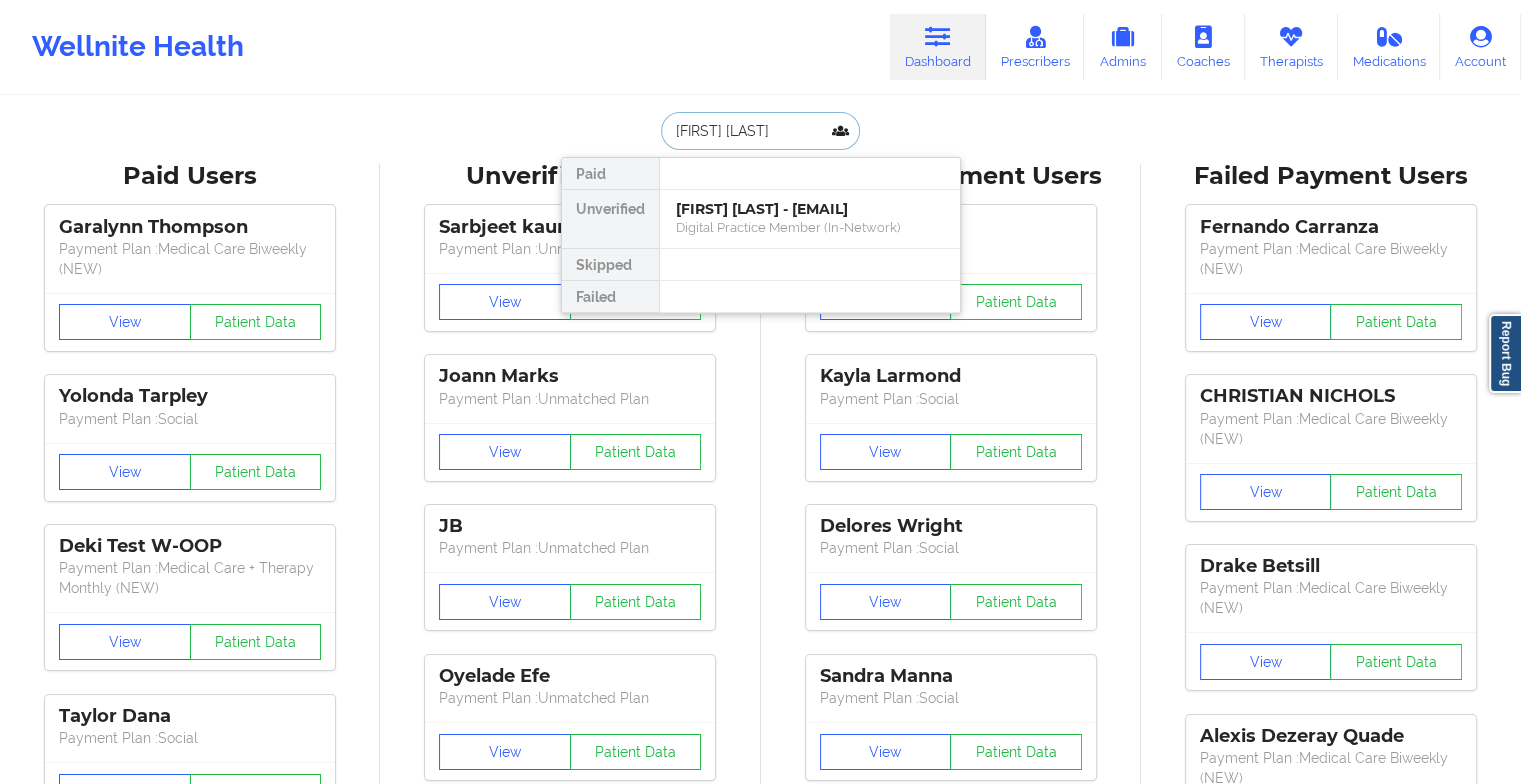 type on "[FIRST] [LAST]" 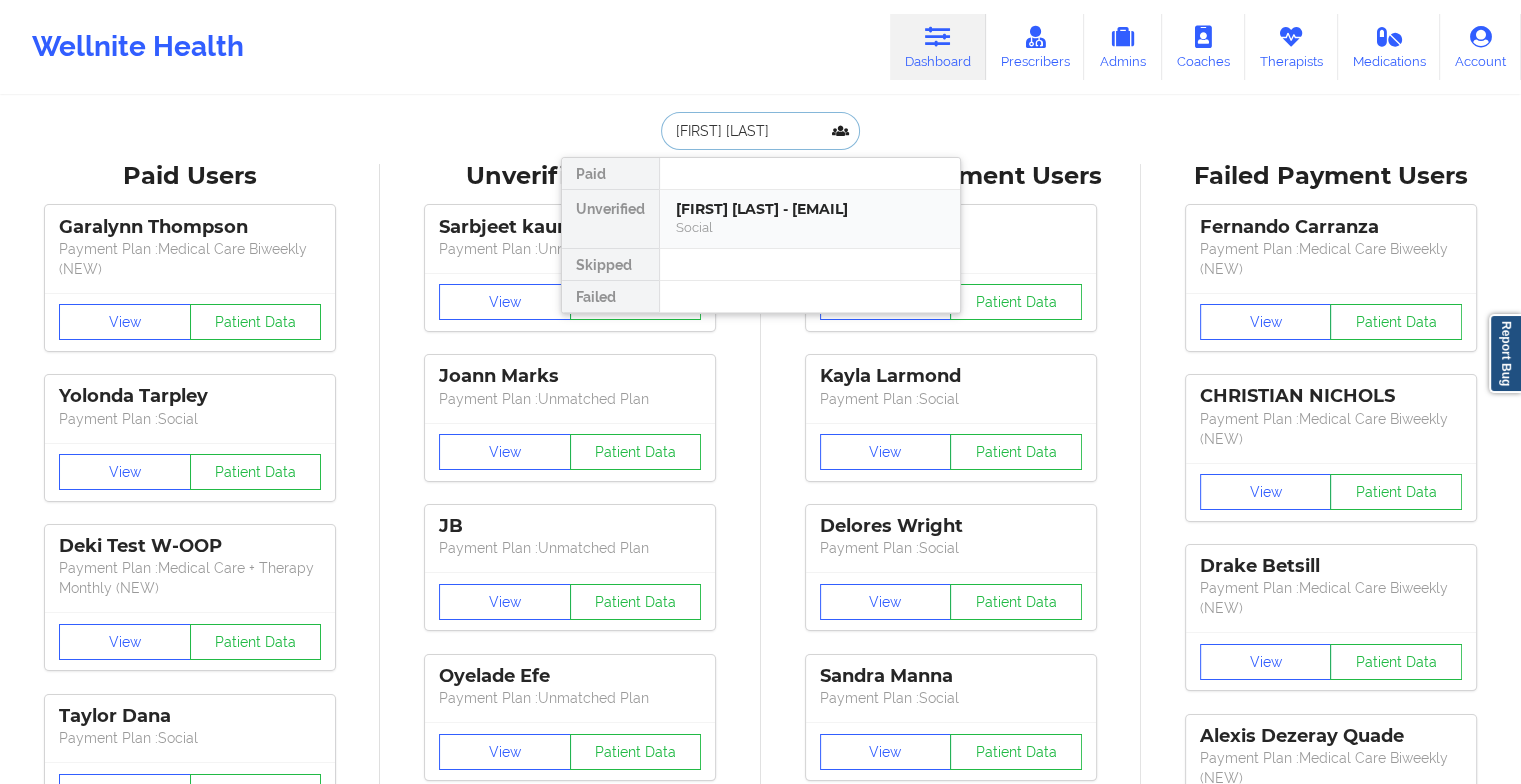 click on "Social" at bounding box center (810, 227) 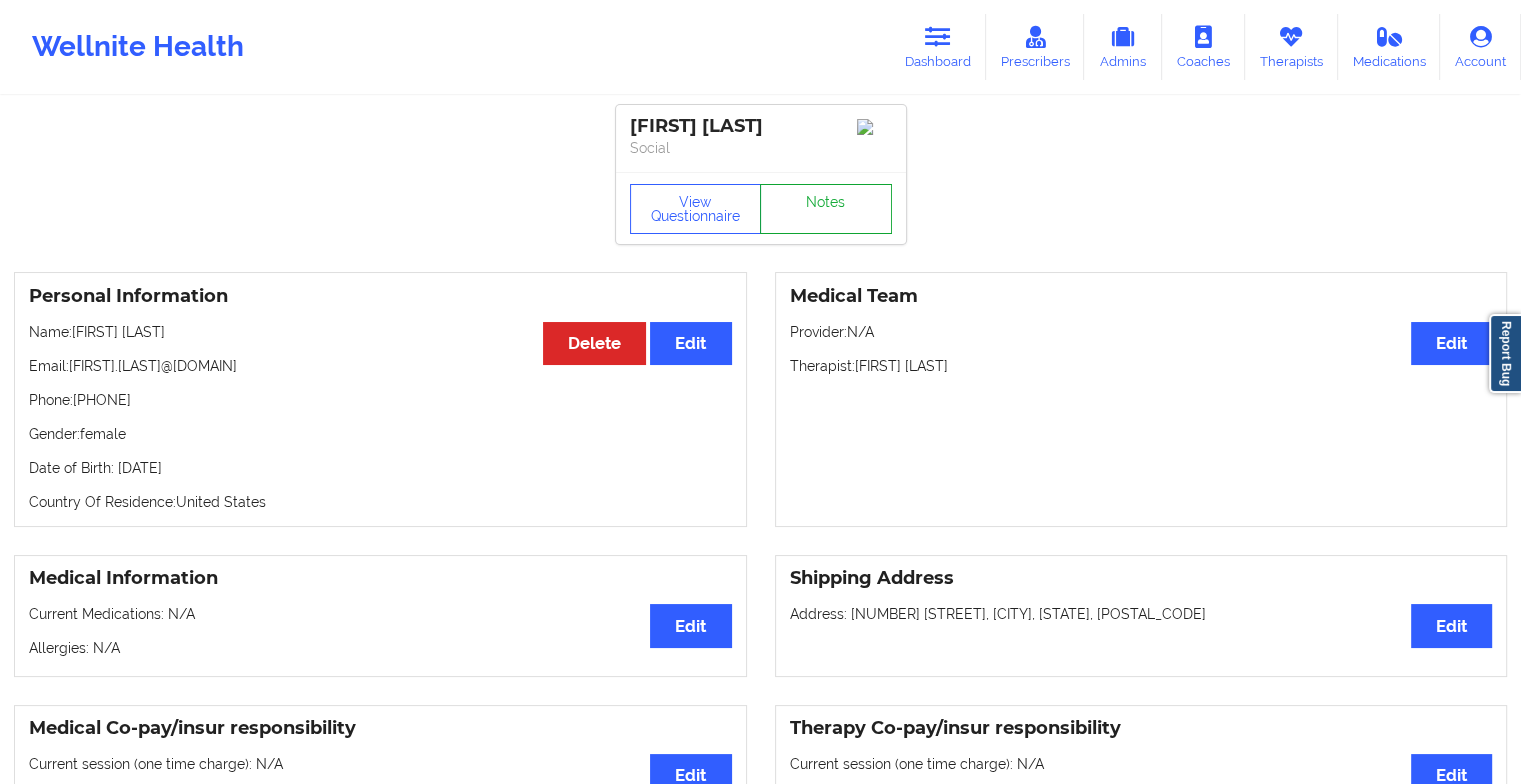 click on "Notes" at bounding box center [826, 209] 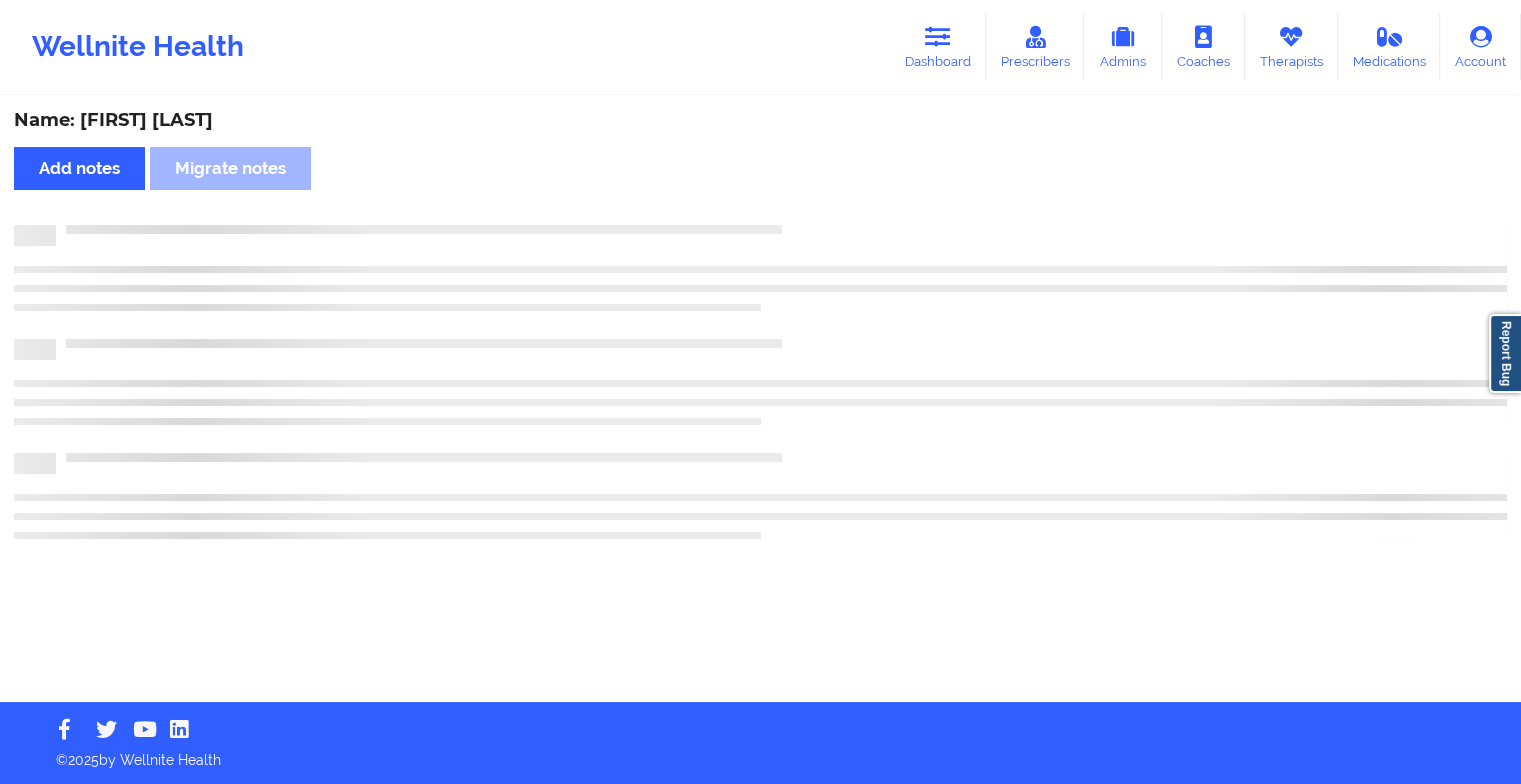 click on "Name: [FIRST] [LAST] Add notes Migrate notes" at bounding box center [760, 400] 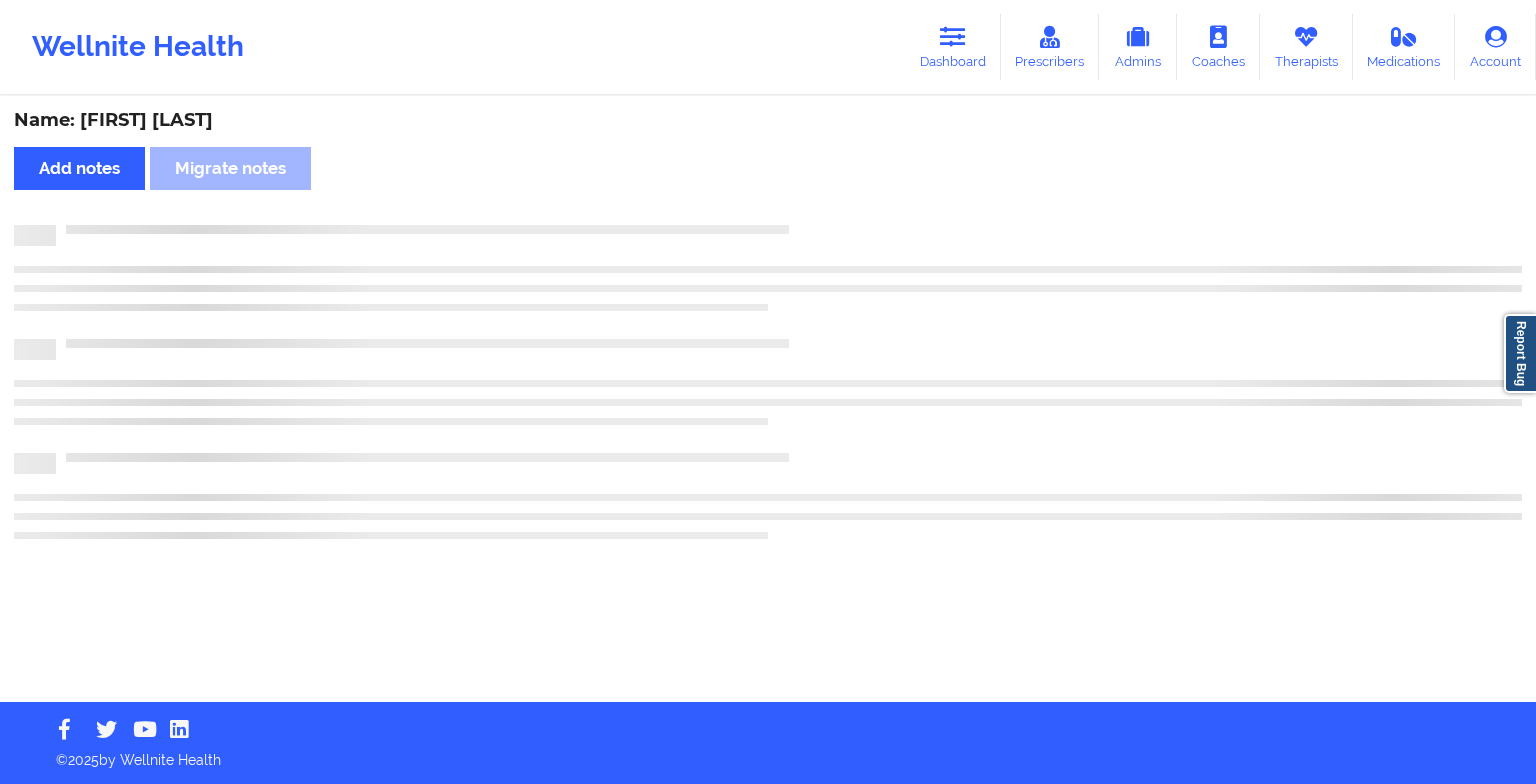 click on "Name: [FIRST] [LAST] Add notes Migrate notes" at bounding box center [768, 400] 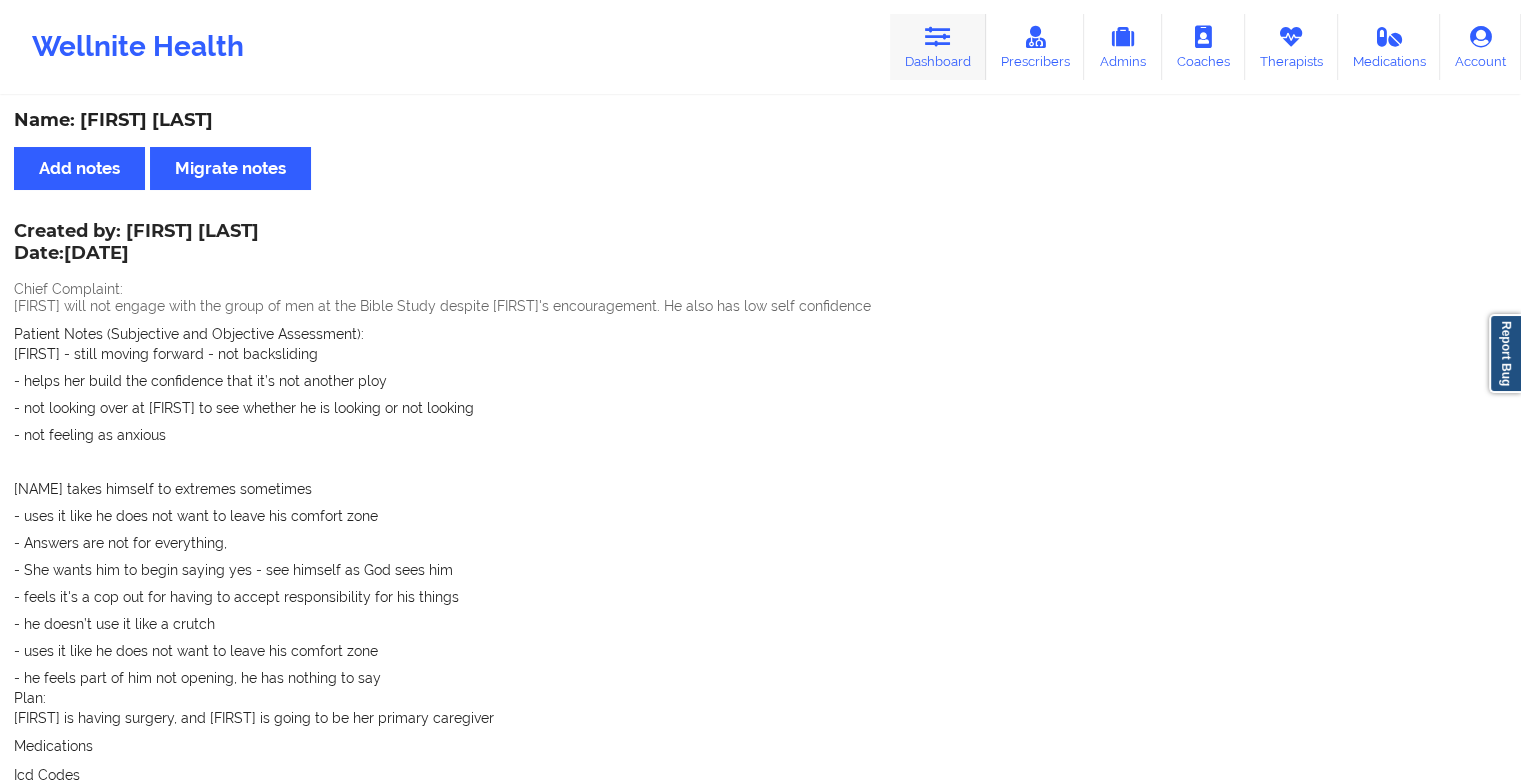 click on "Dashboard" at bounding box center [938, 47] 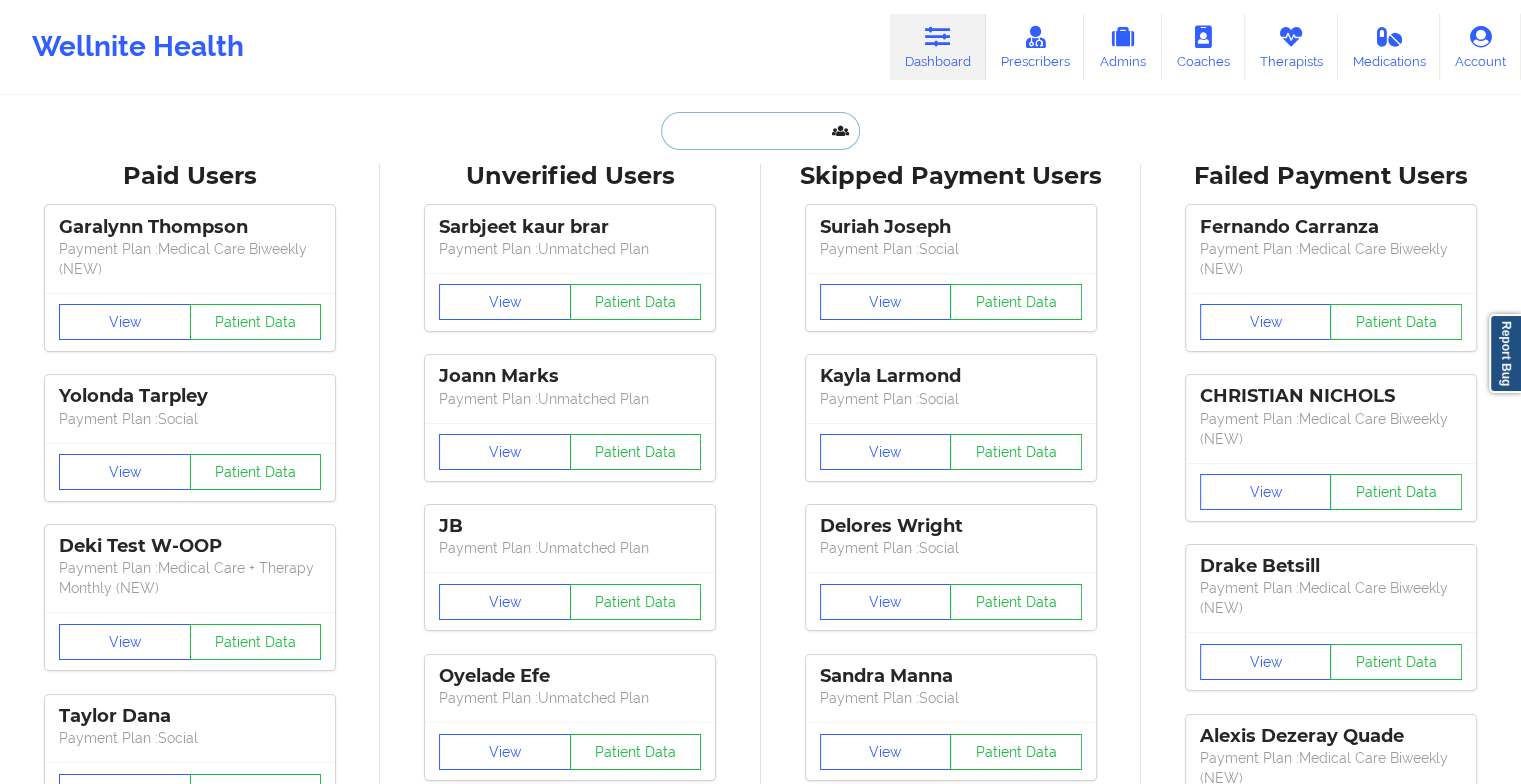 click at bounding box center (760, 131) 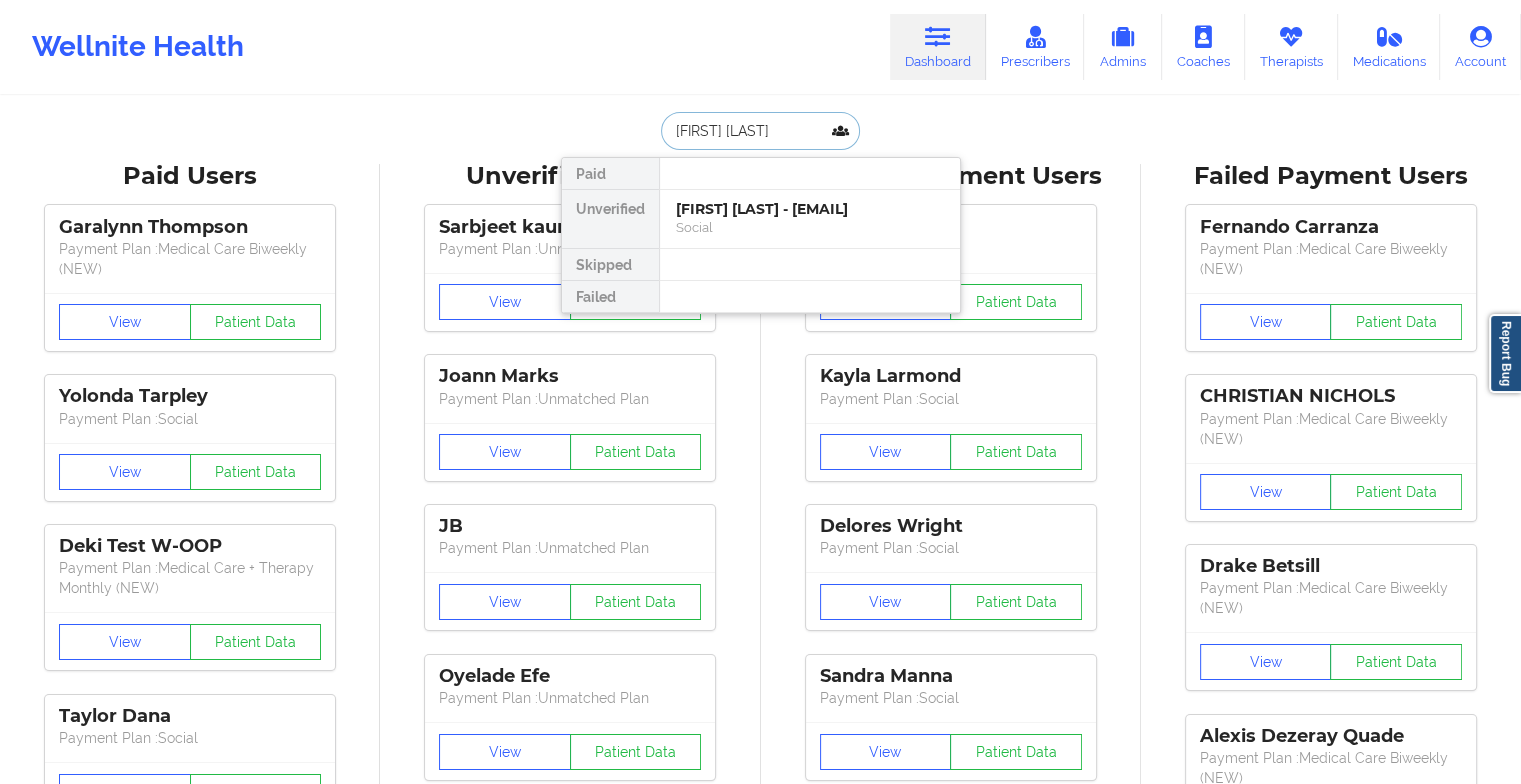 type on "[FIRST] [LAST]" 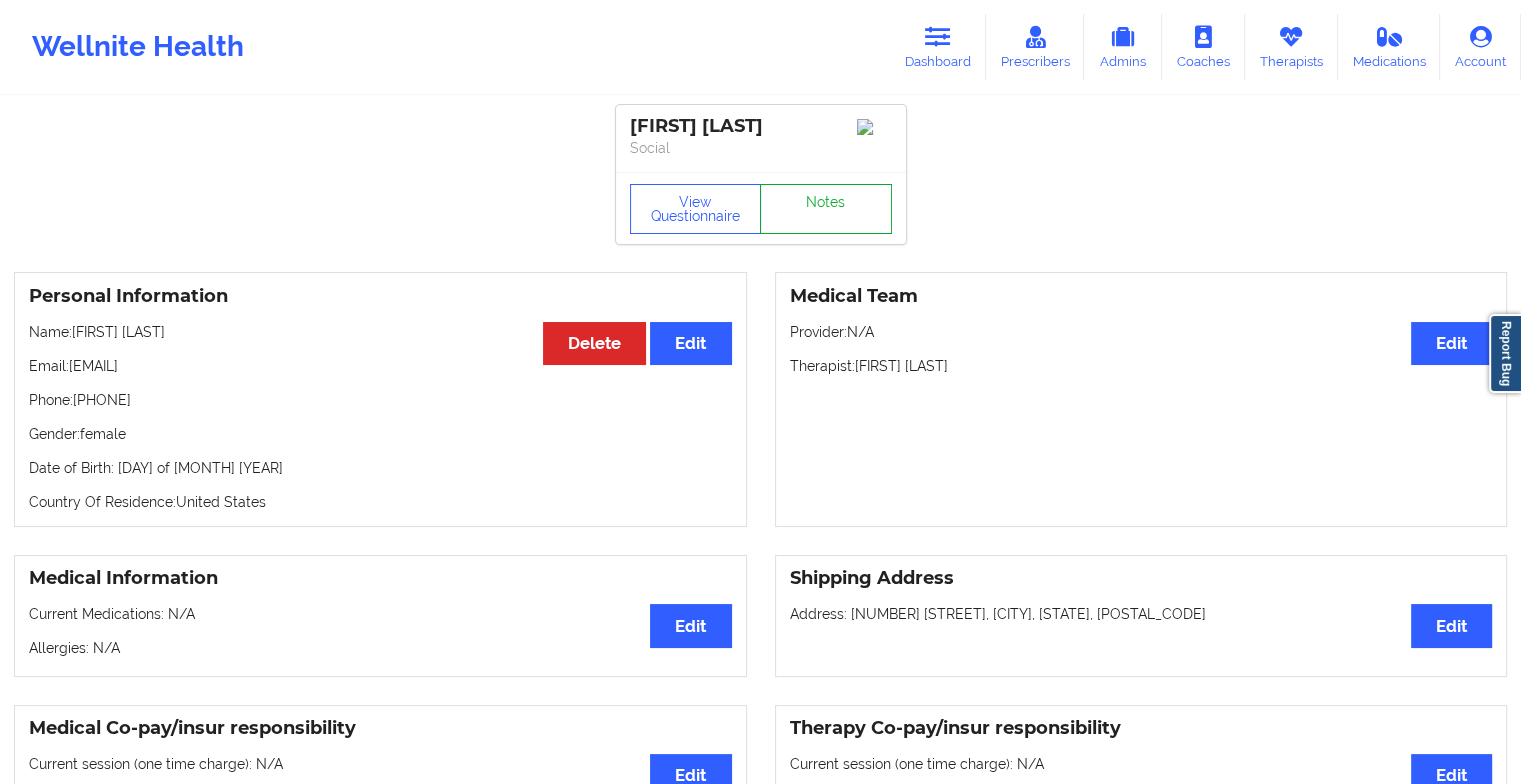 click on "Notes" at bounding box center [826, 209] 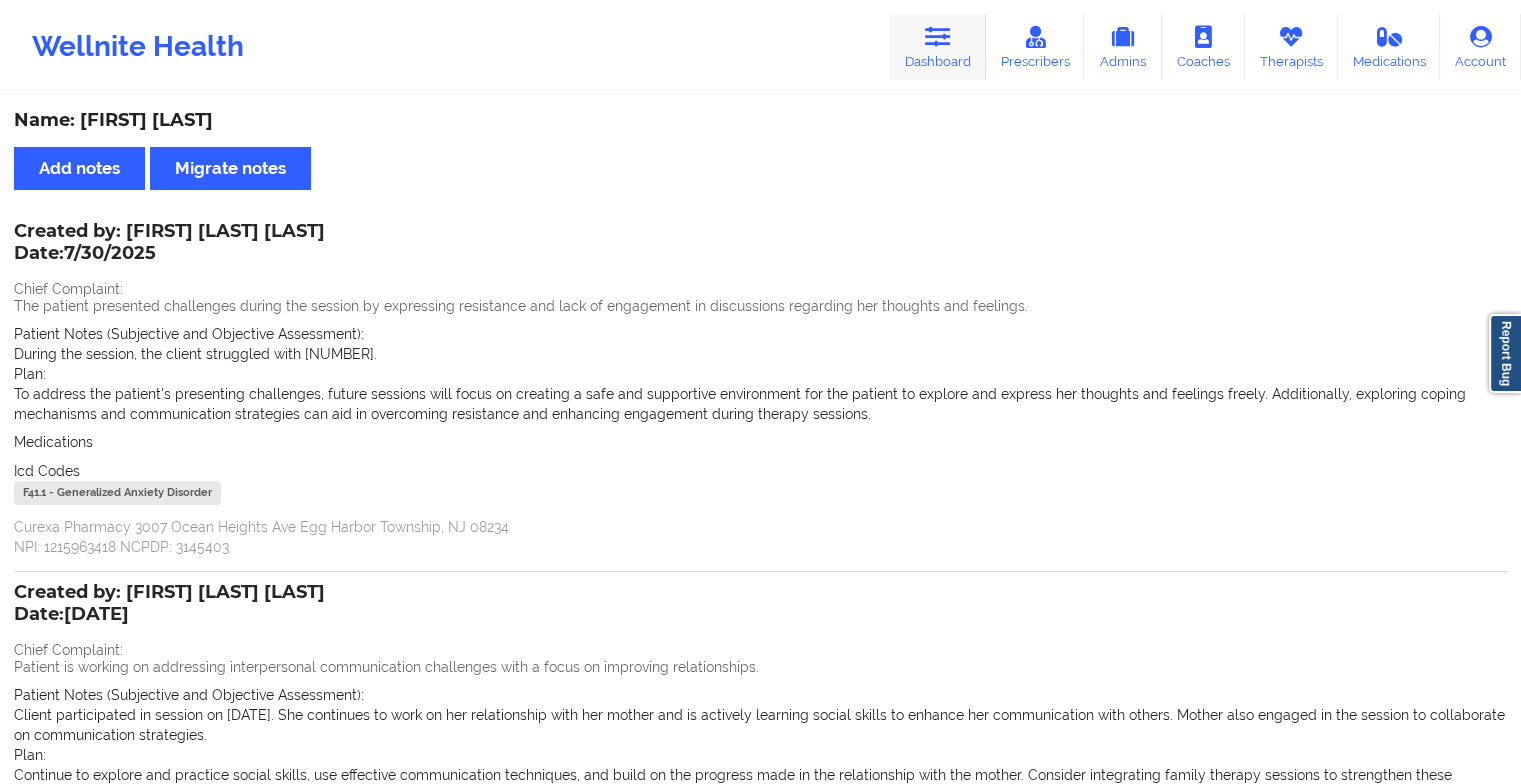 click at bounding box center [938, 37] 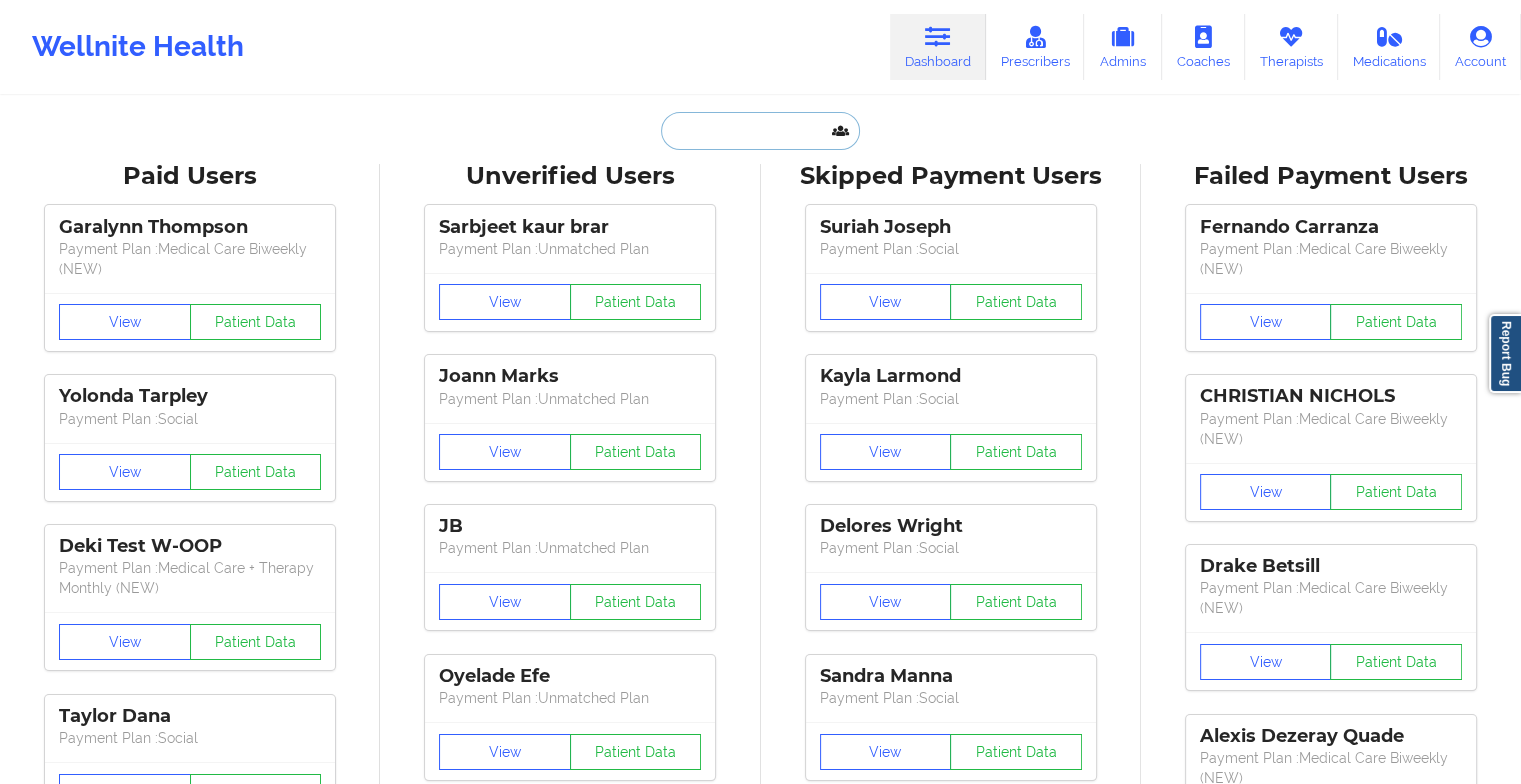 click at bounding box center [760, 131] 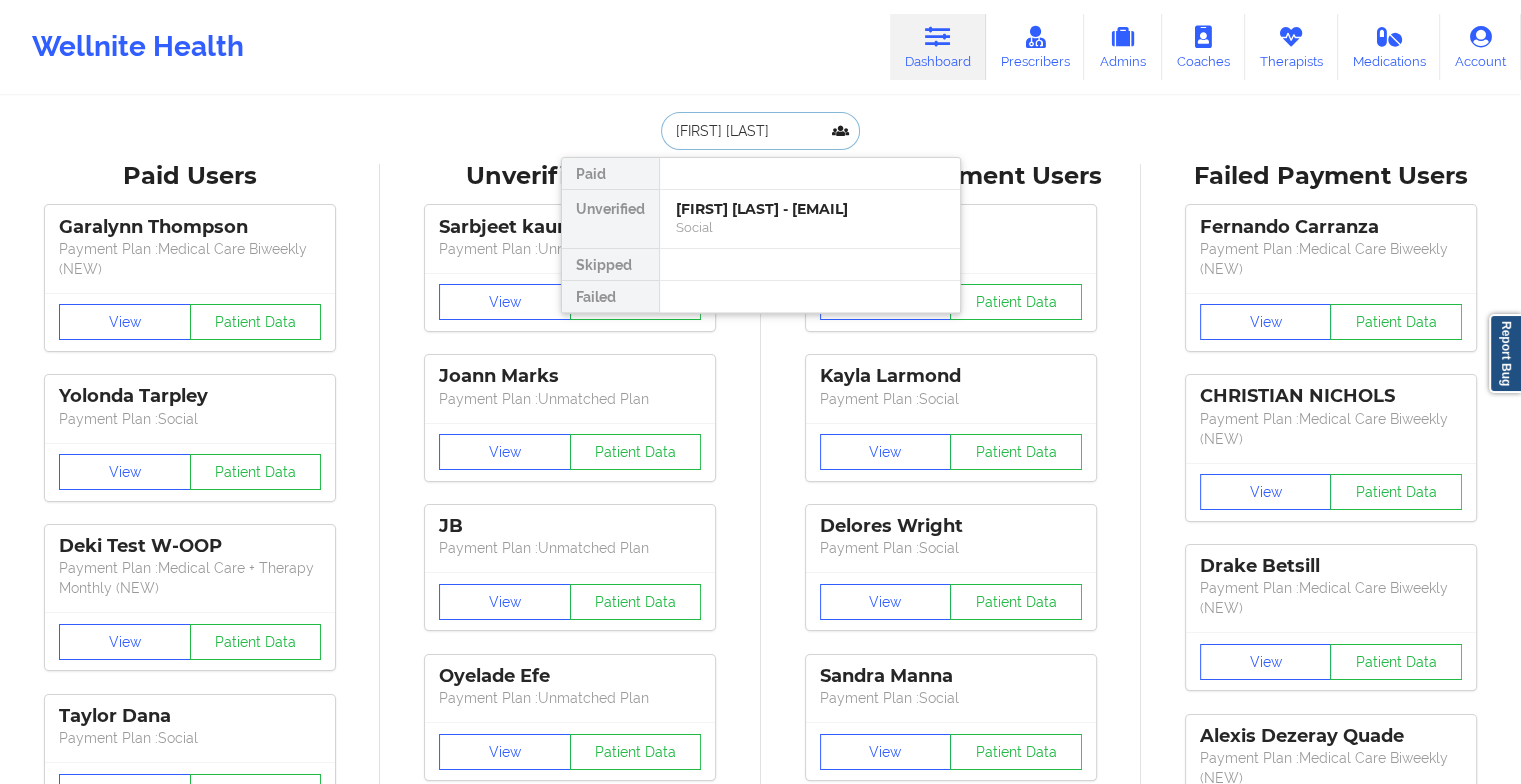 type on "[FIRST] [LAST]" 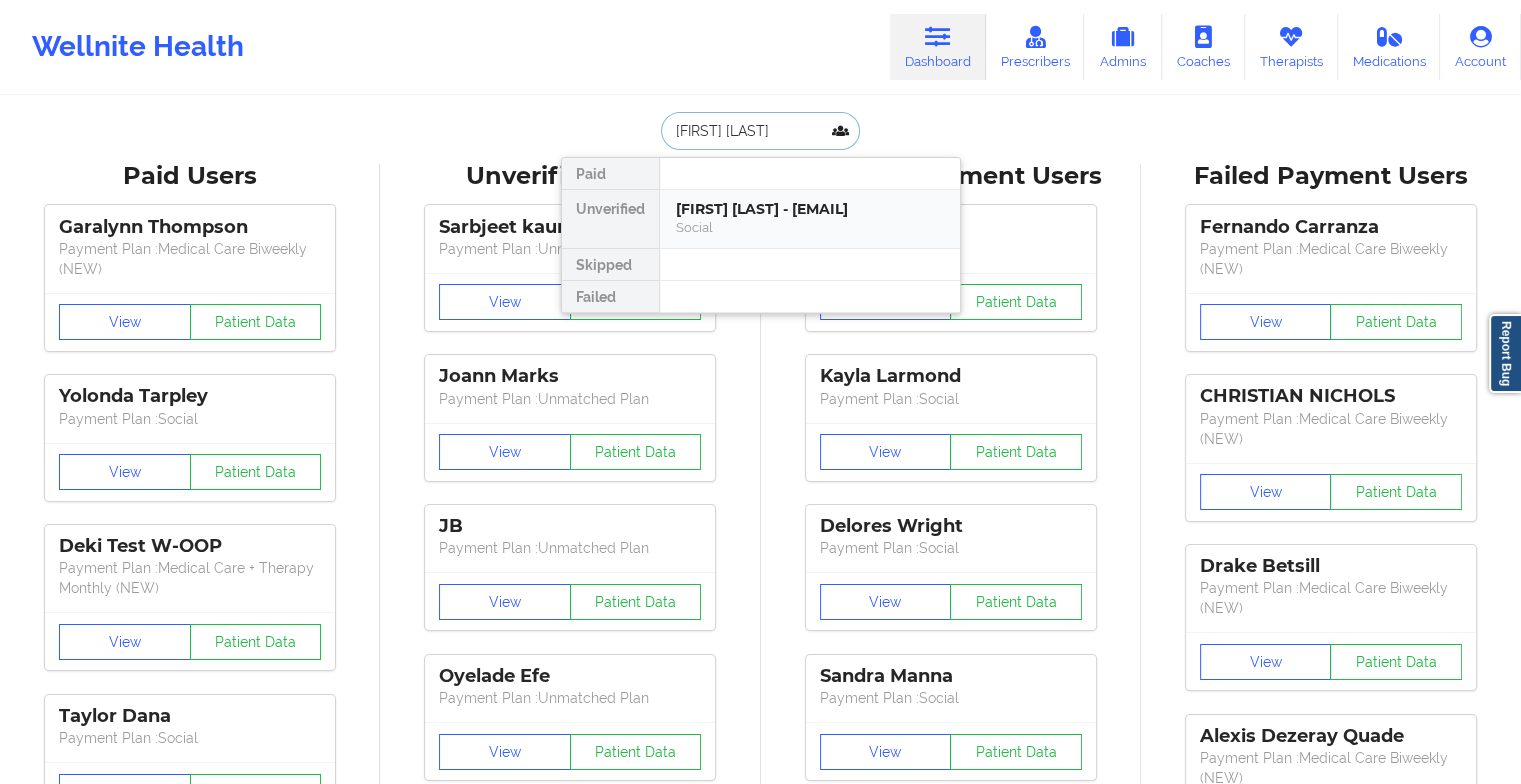 click on "[FIRST] [LAST] - [EMAIL]" at bounding box center (810, 209) 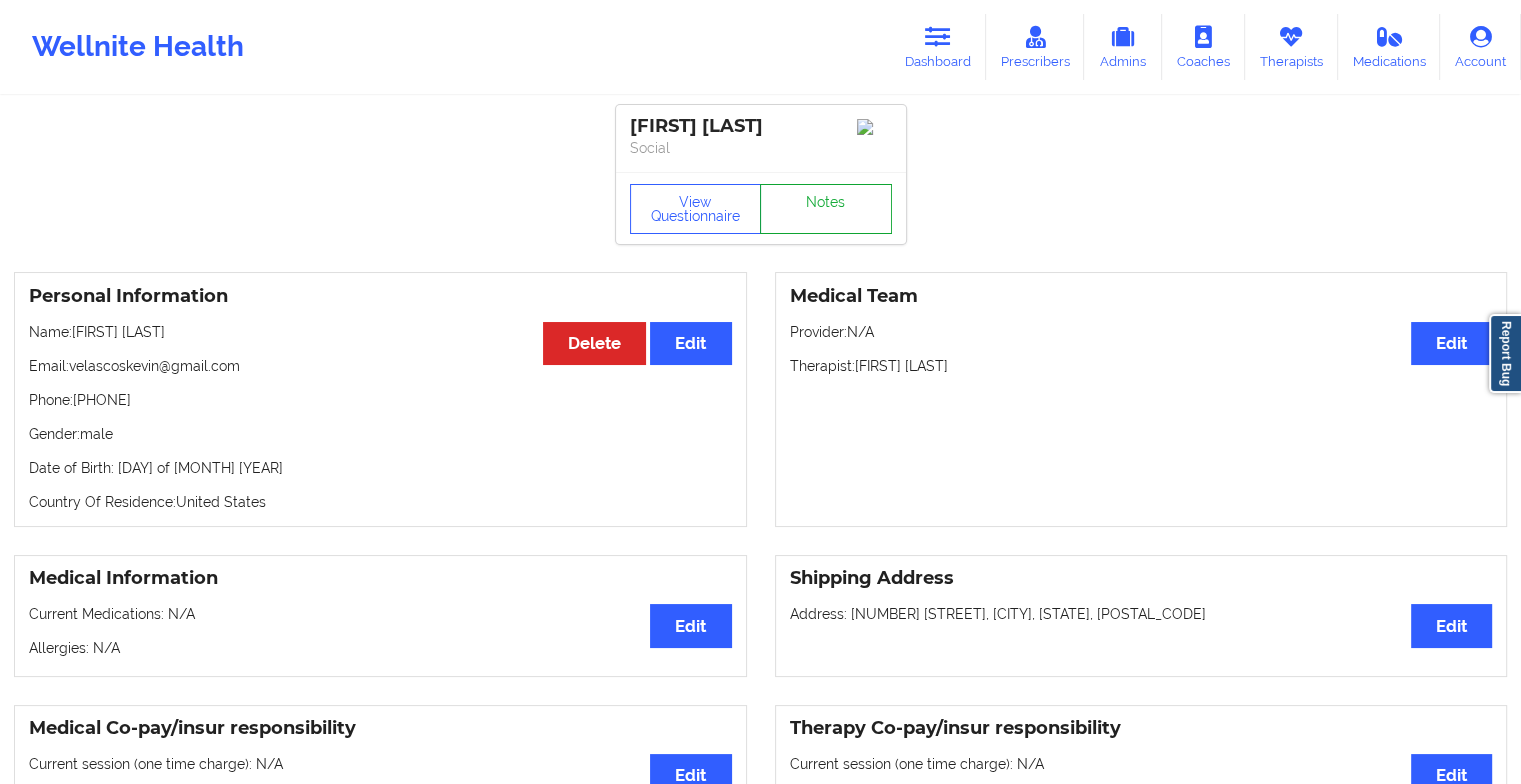 click on "Notes" at bounding box center (826, 209) 